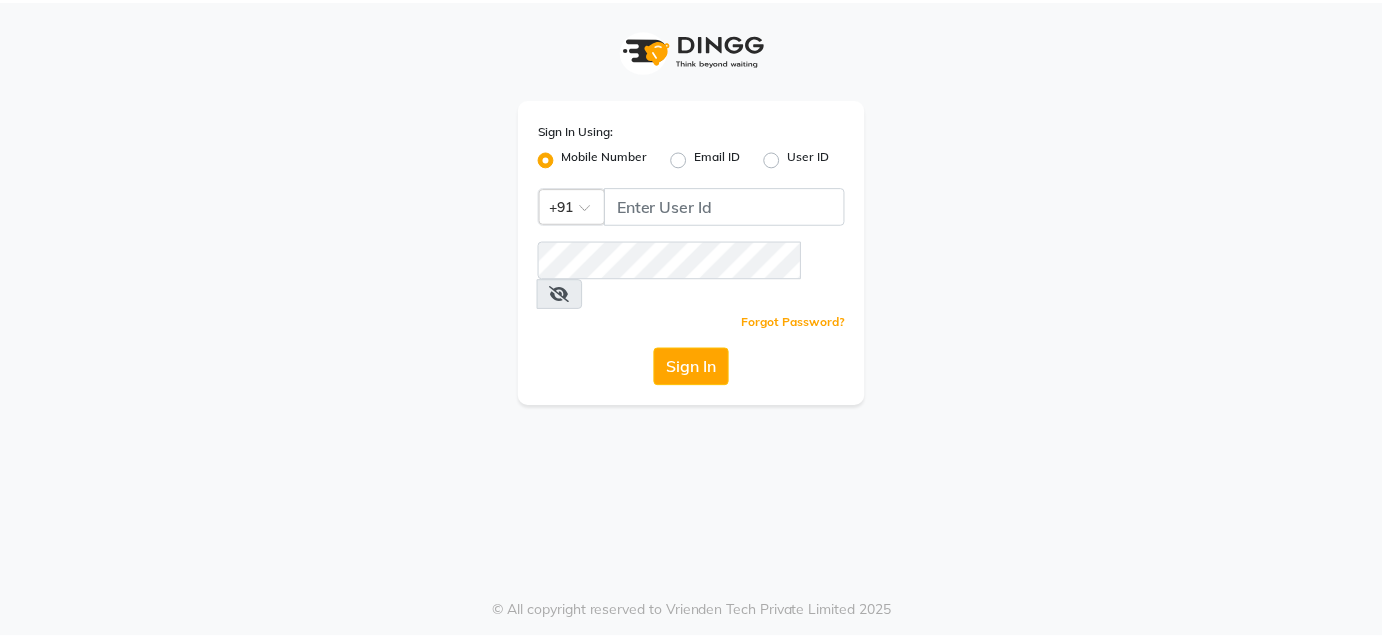 scroll, scrollTop: 0, scrollLeft: 0, axis: both 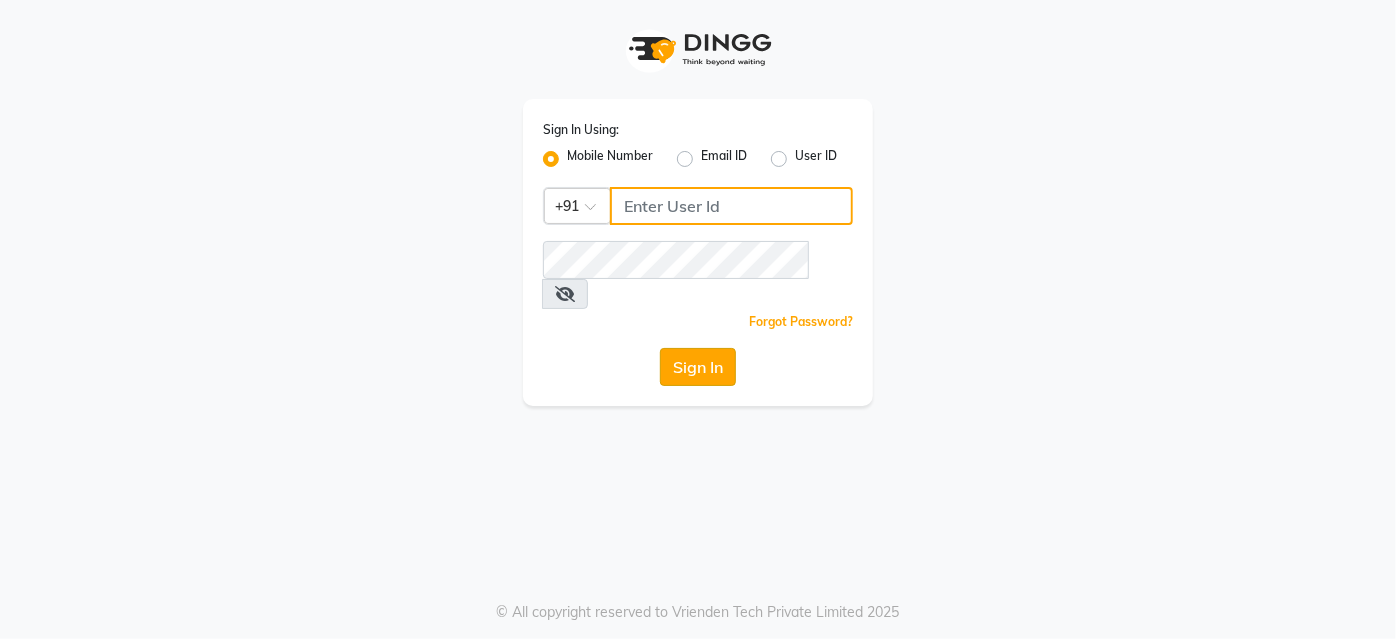 type on "9860439414" 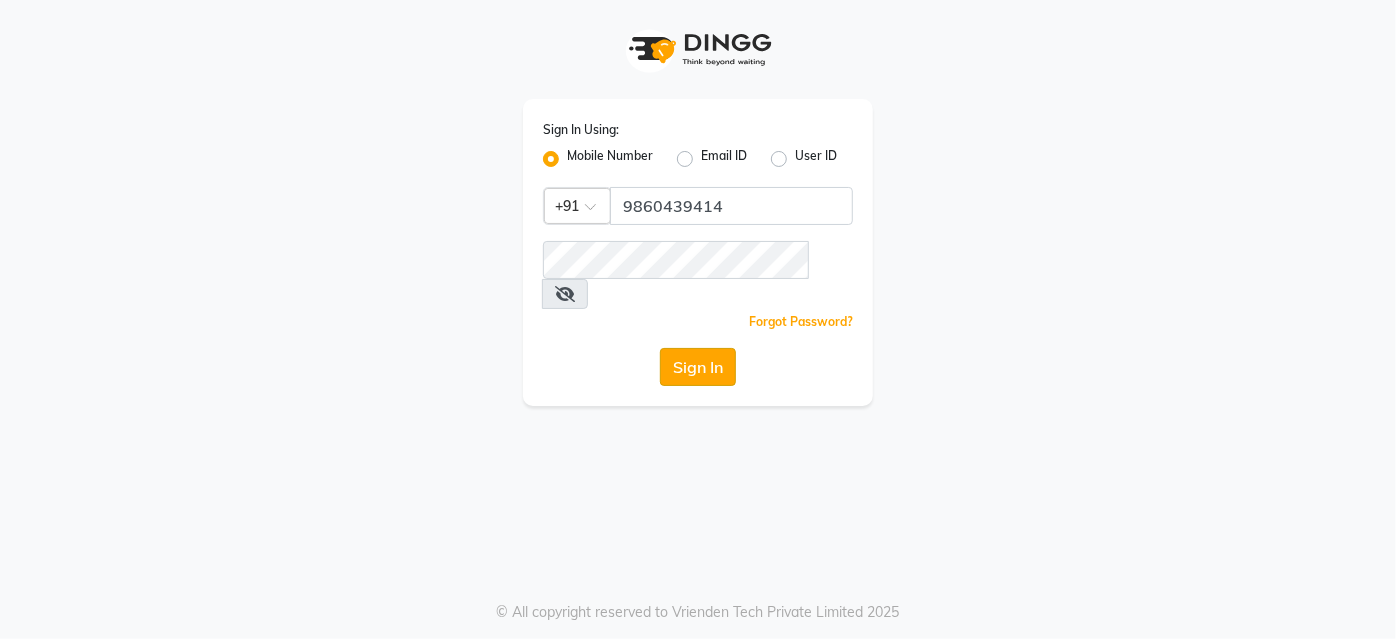 click on "Sign In" 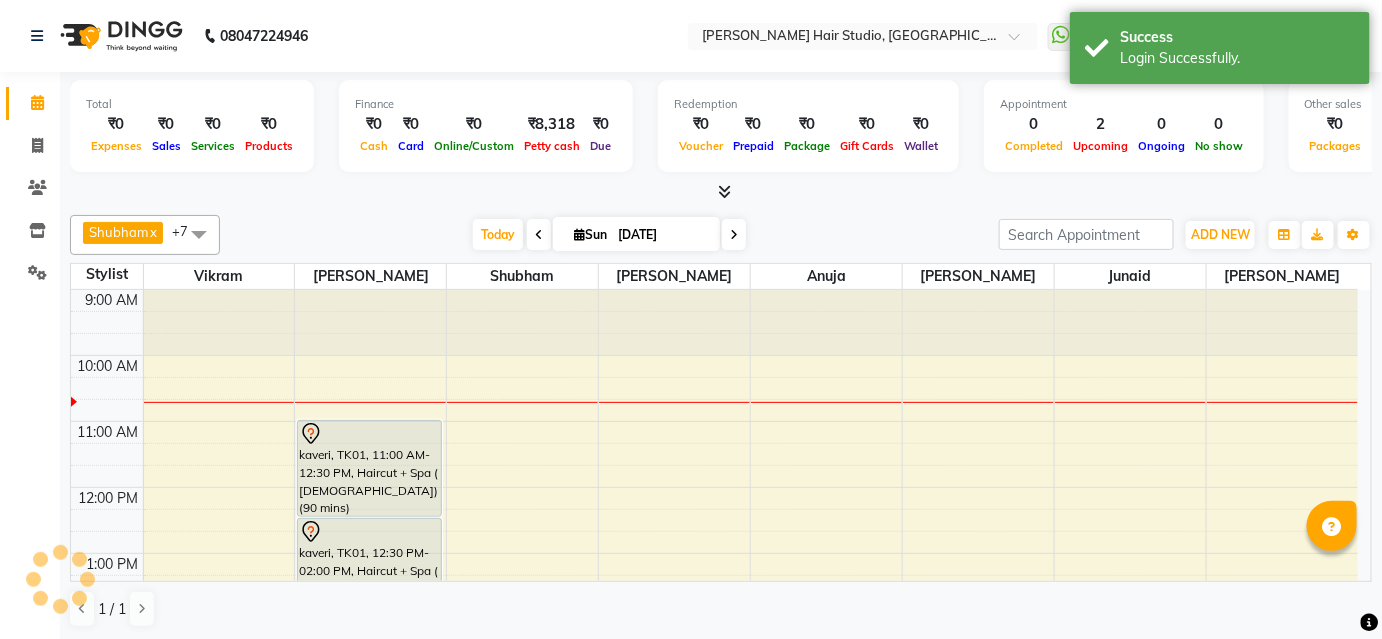 scroll, scrollTop: 0, scrollLeft: 0, axis: both 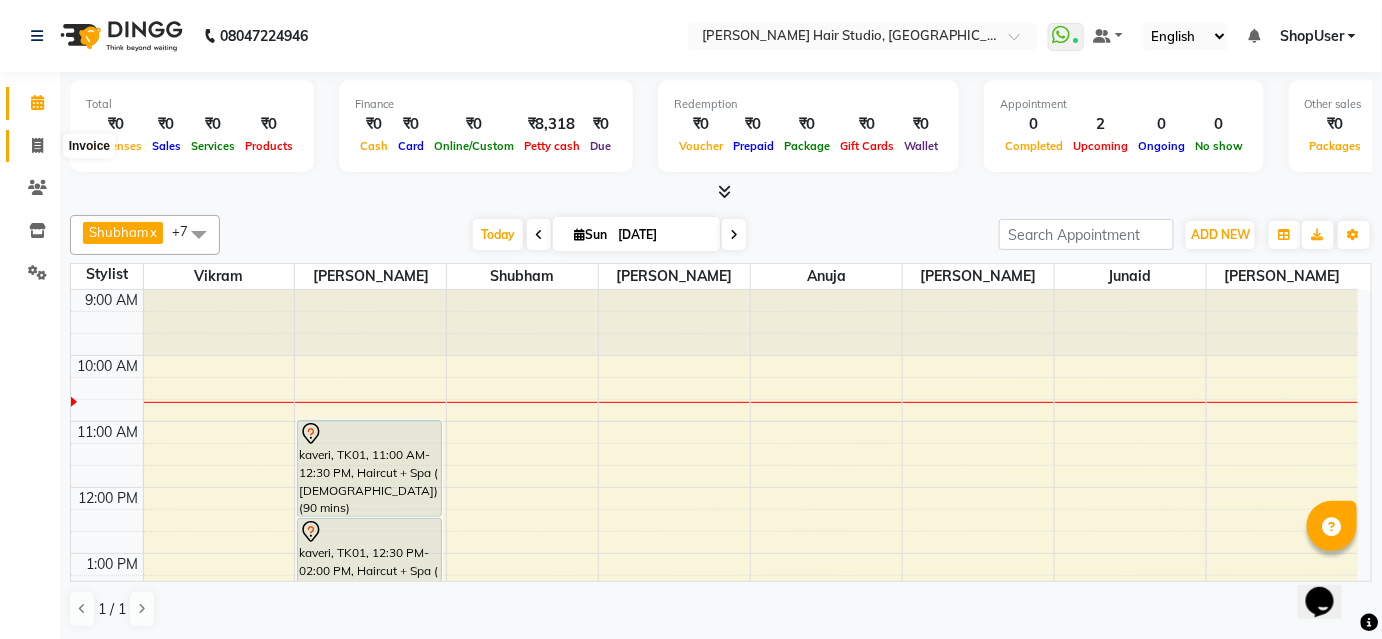 click 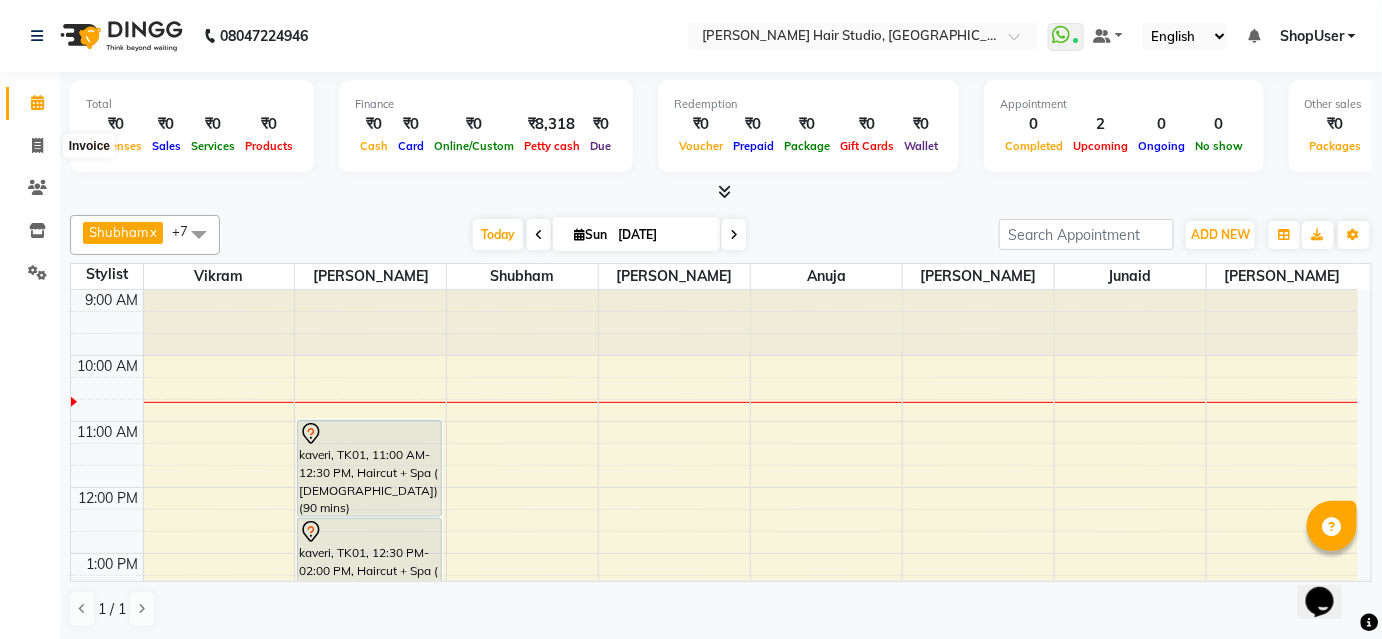 select on "627" 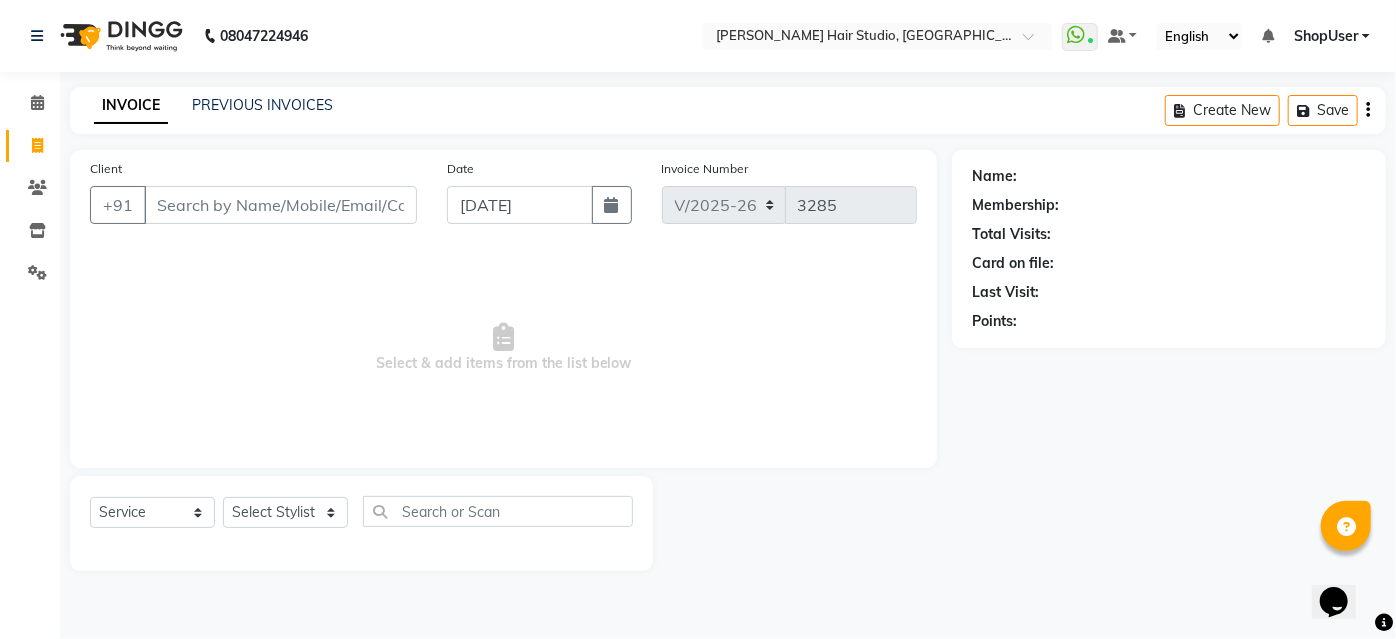 click on "Client" at bounding box center [280, 205] 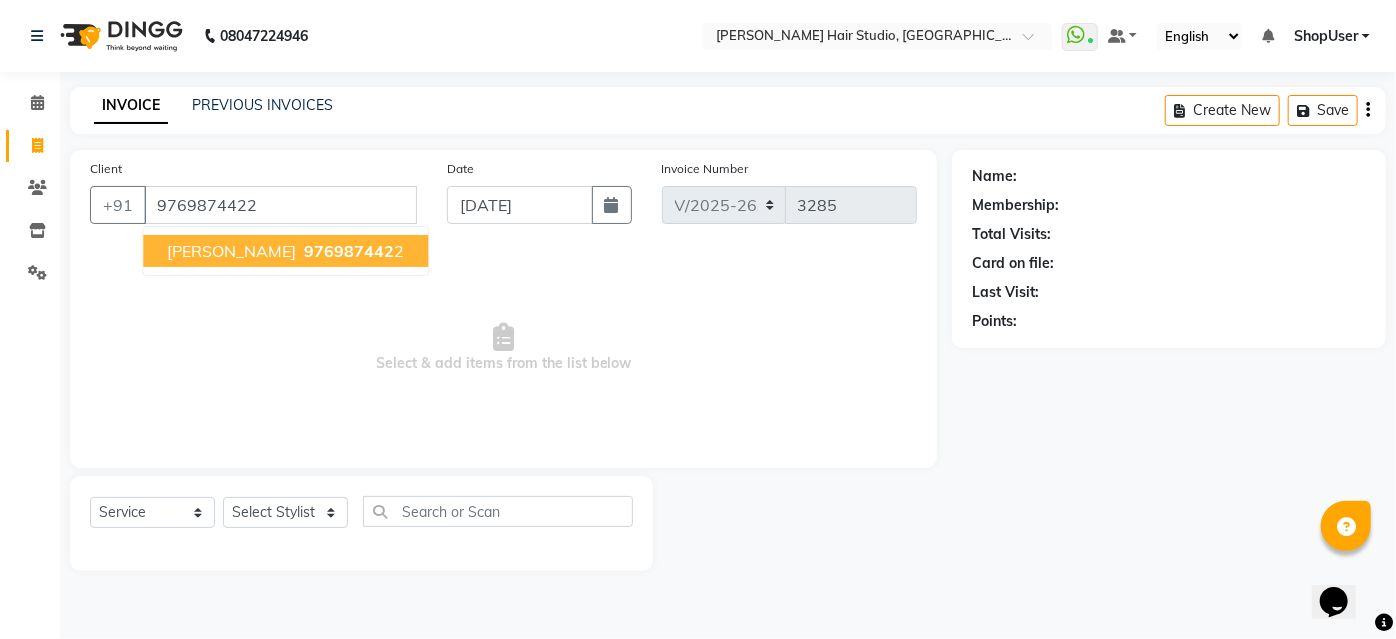 type on "9769874422" 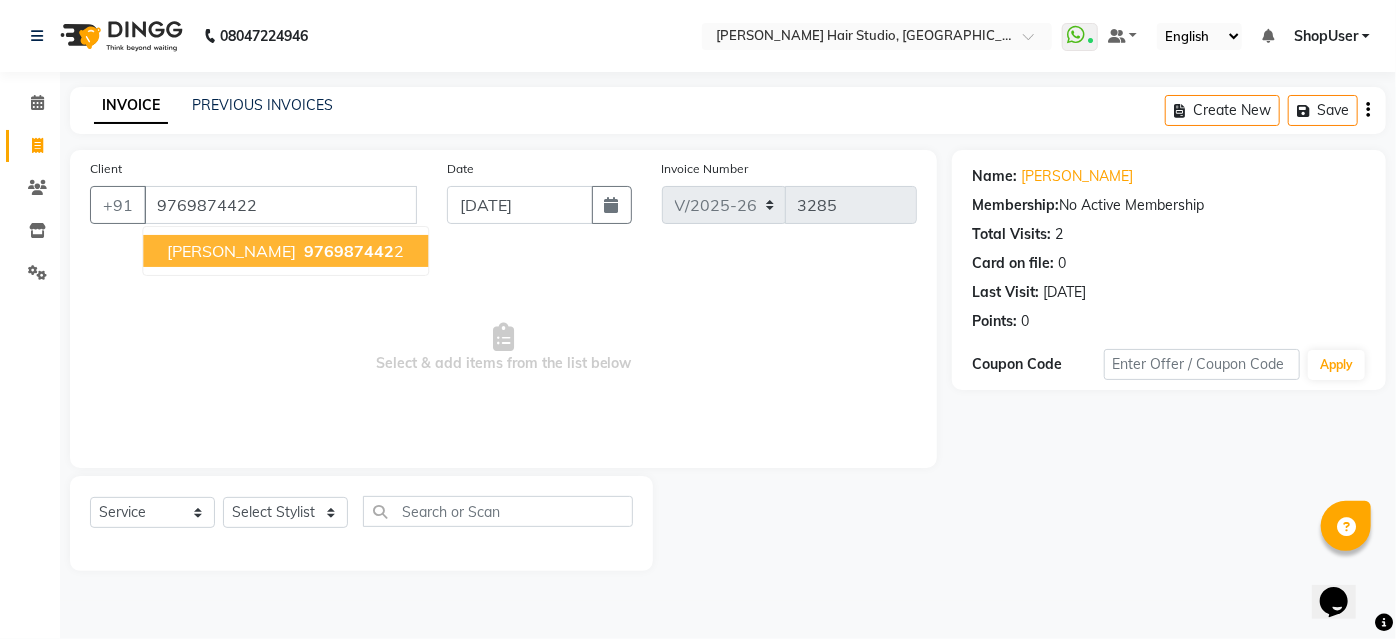 click on "[PERSON_NAME]" at bounding box center [231, 251] 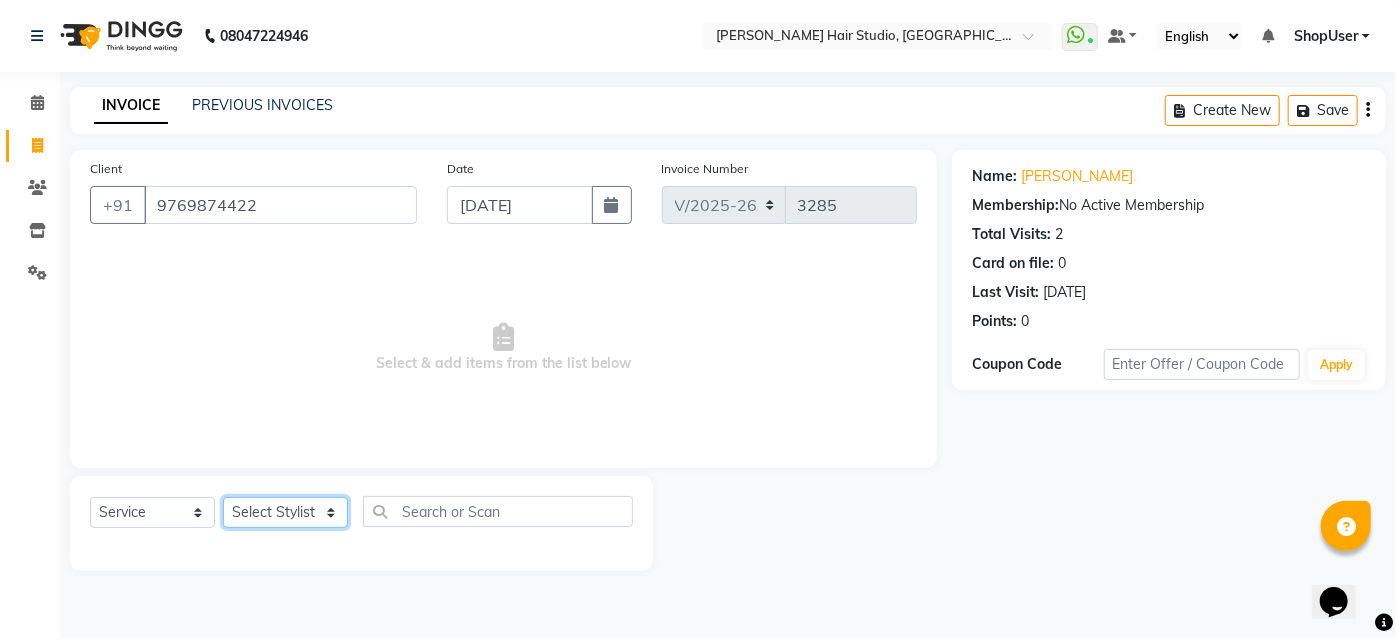 click on "Select Stylist [PERSON_NAME] [PERSON_NAME] Avinash [PERSON_NAME] Pawan [PERSON_NAME] ShopUser [PERSON_NAME] Shweta [PERSON_NAME]" 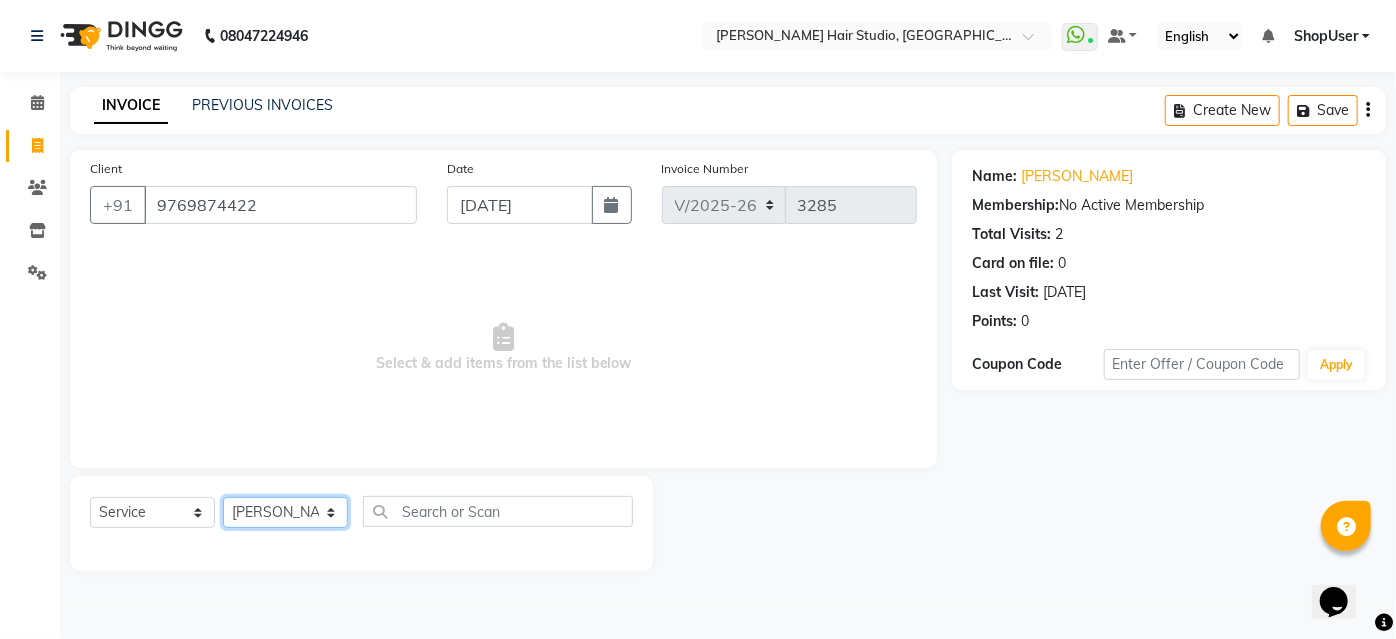 click on "Select Stylist [PERSON_NAME] [PERSON_NAME] Avinash [PERSON_NAME] Pawan [PERSON_NAME] ShopUser [PERSON_NAME] Shweta [PERSON_NAME]" 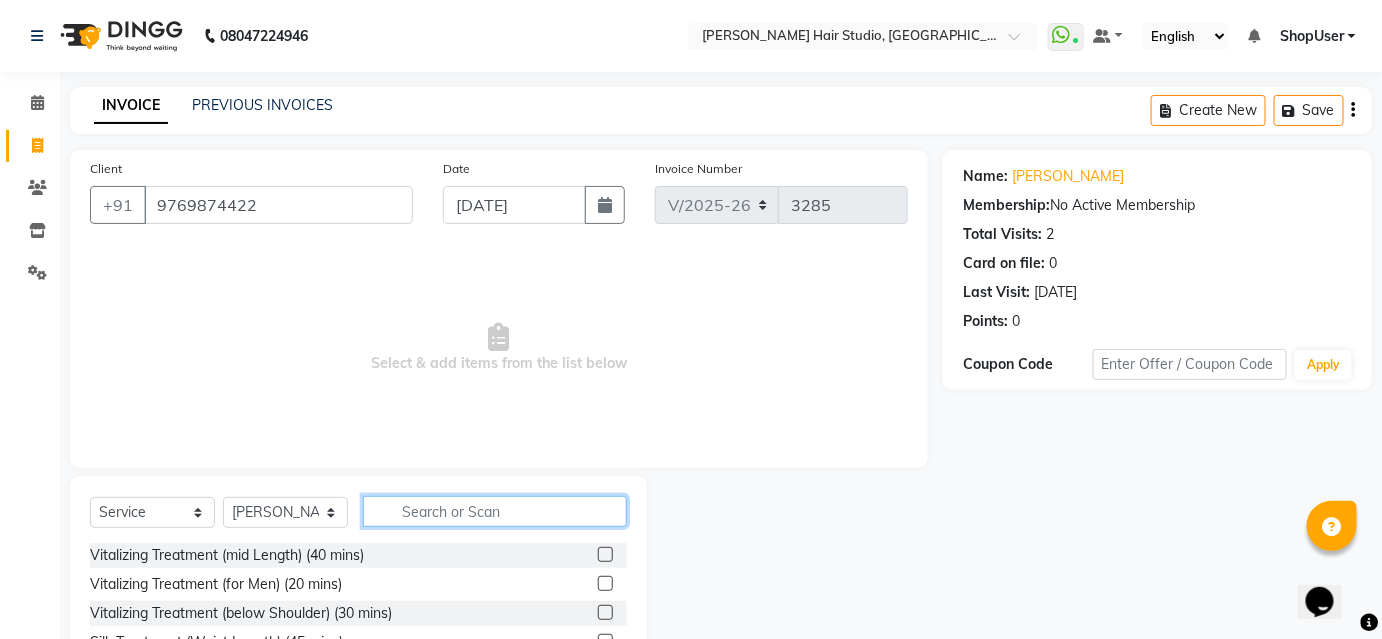 click 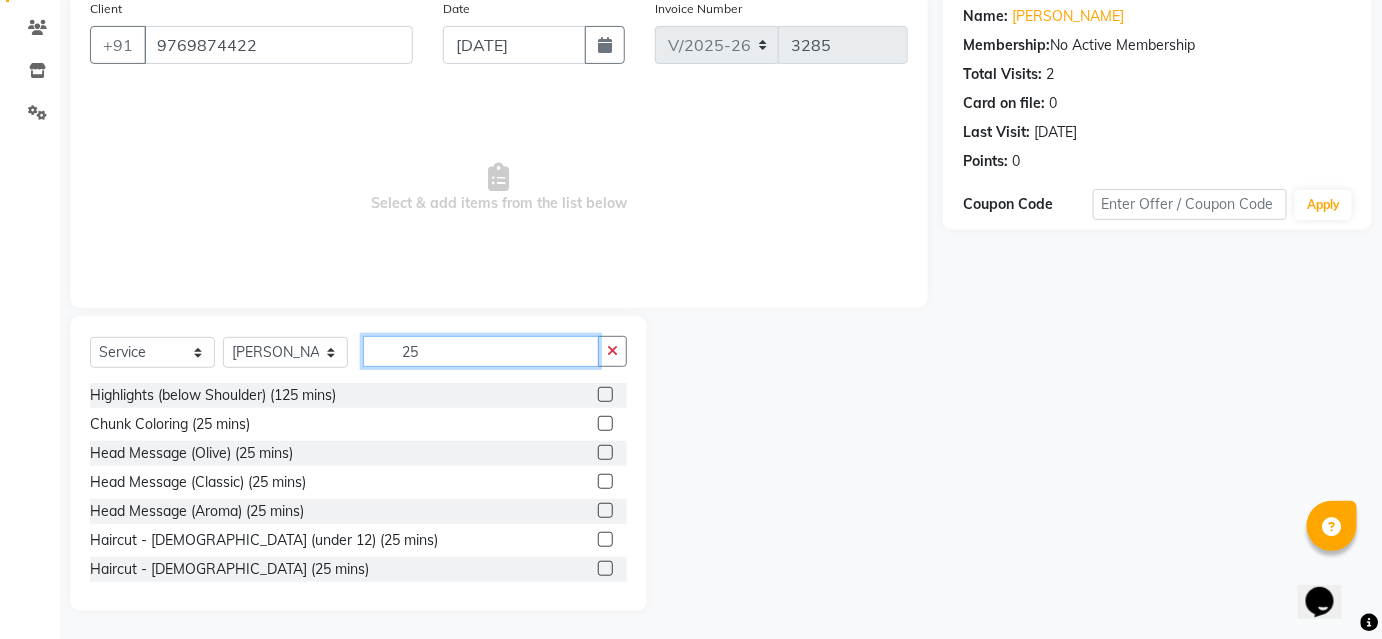 scroll, scrollTop: 161, scrollLeft: 0, axis: vertical 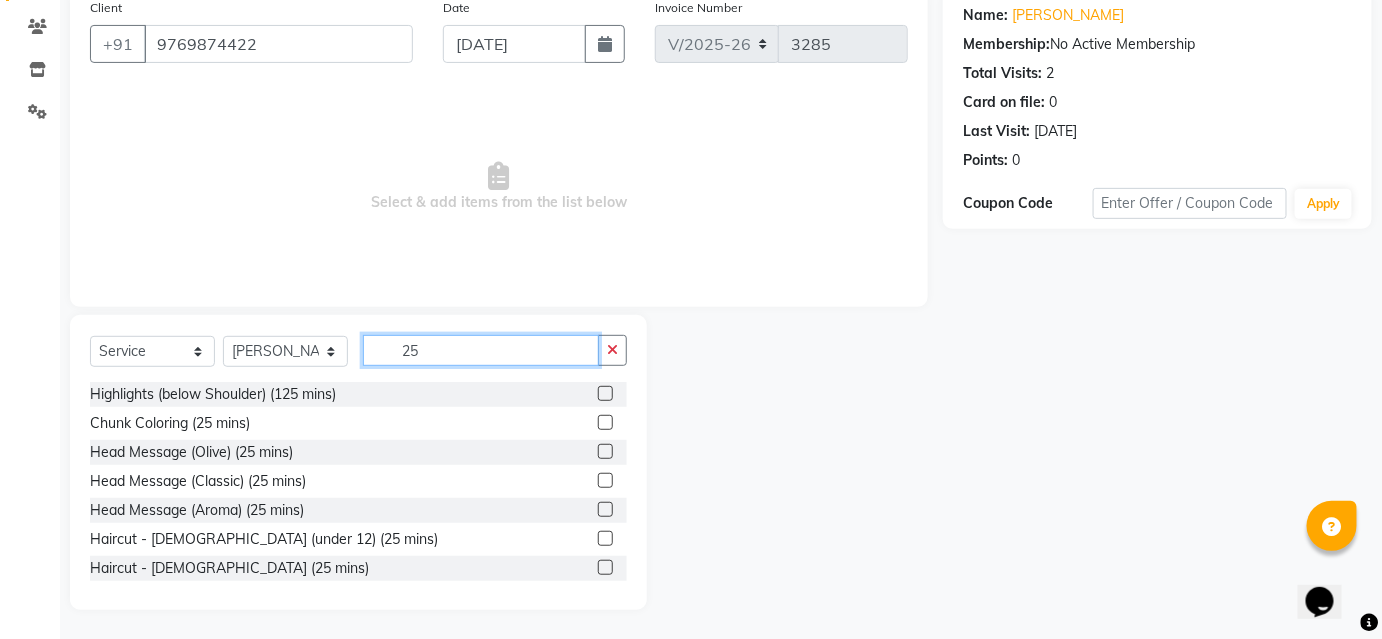 type on "25" 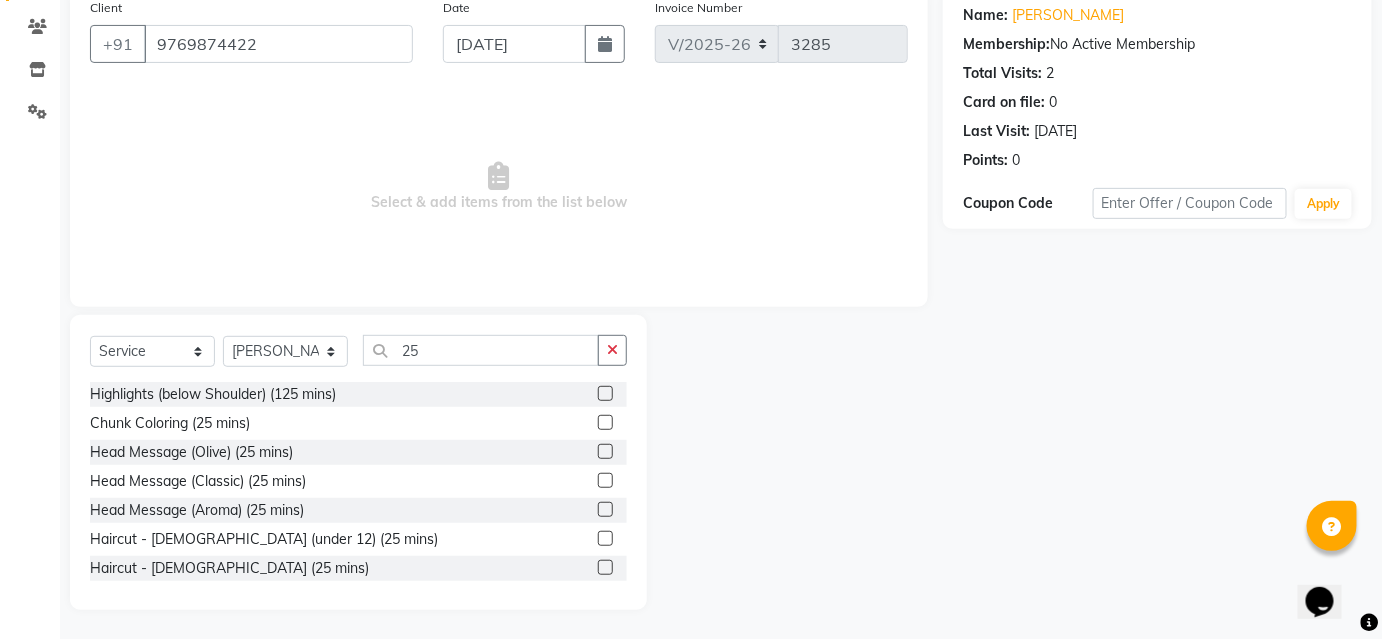 click 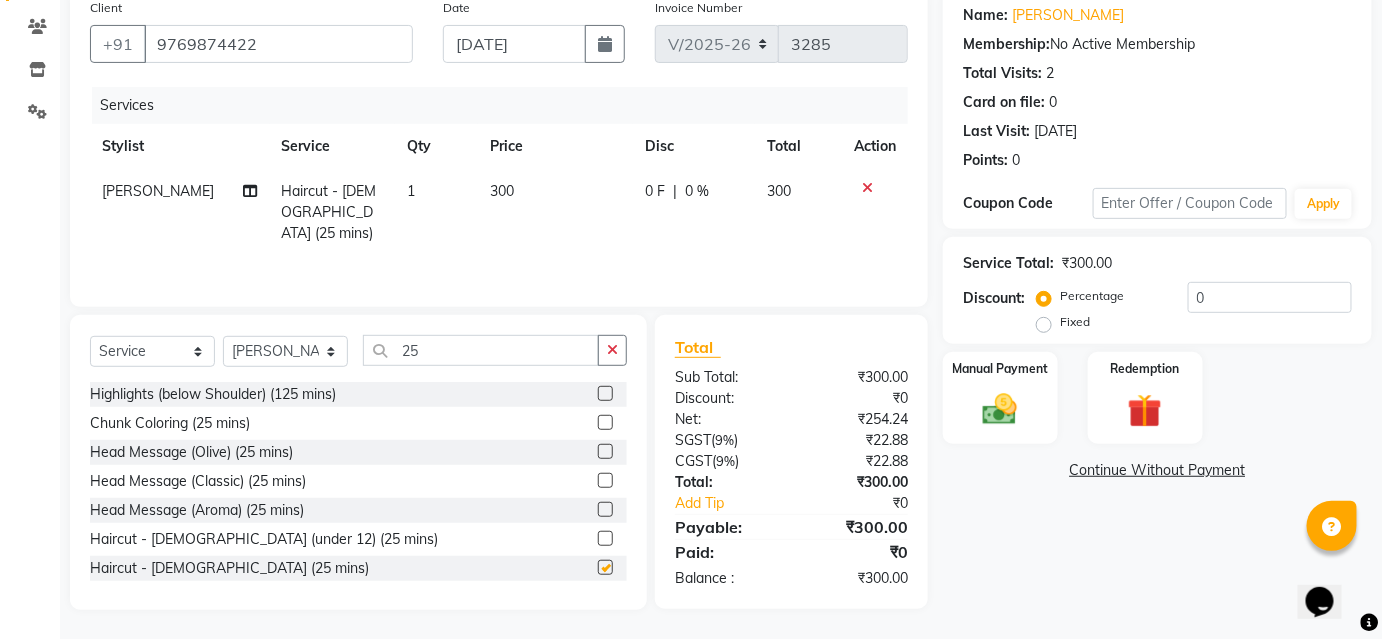 checkbox on "false" 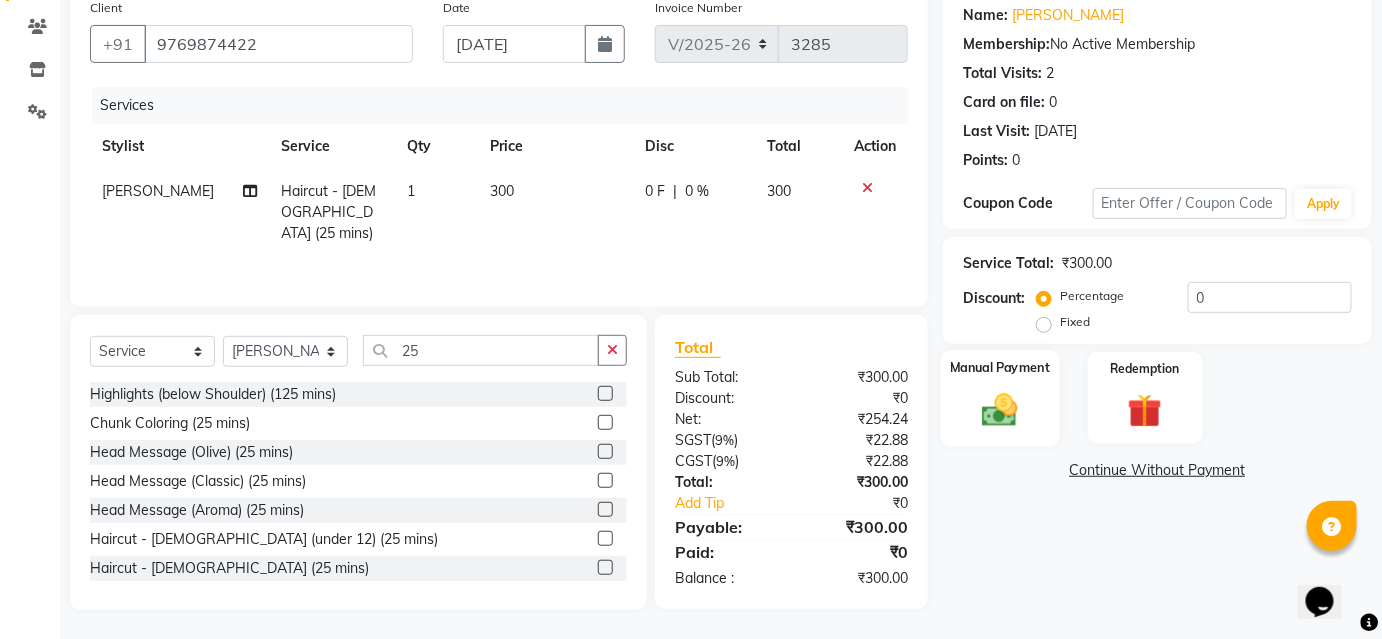 click 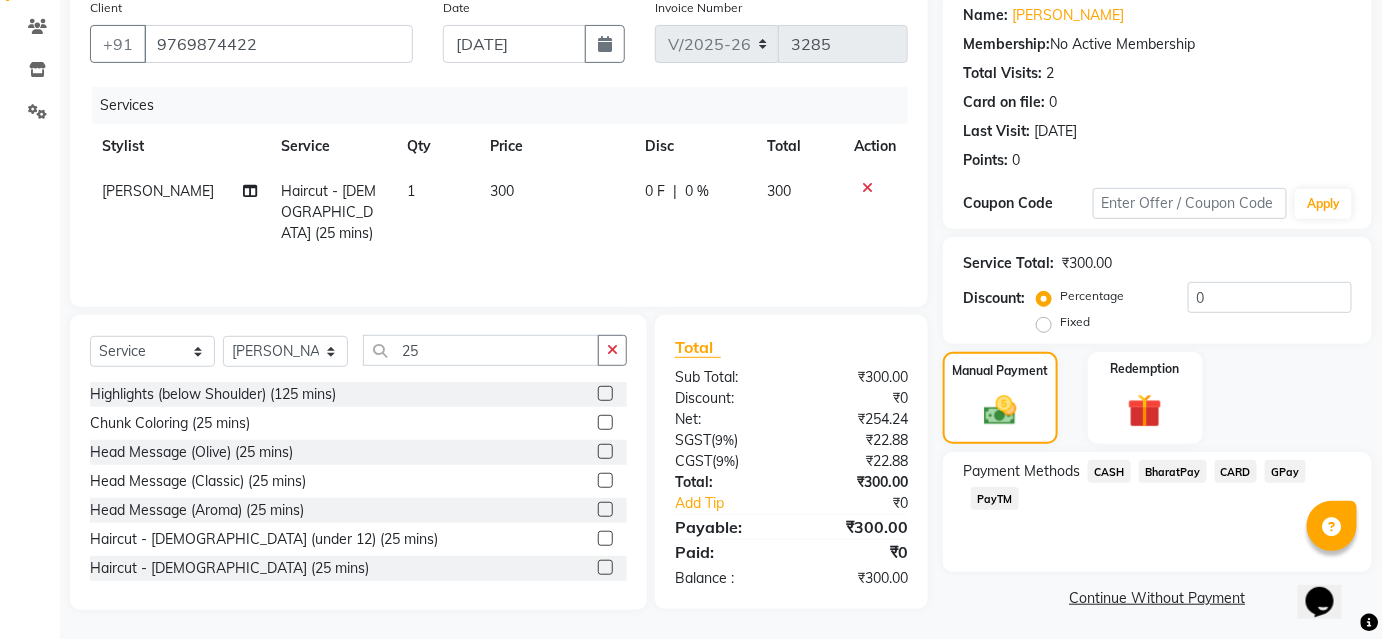 click on "BharatPay" 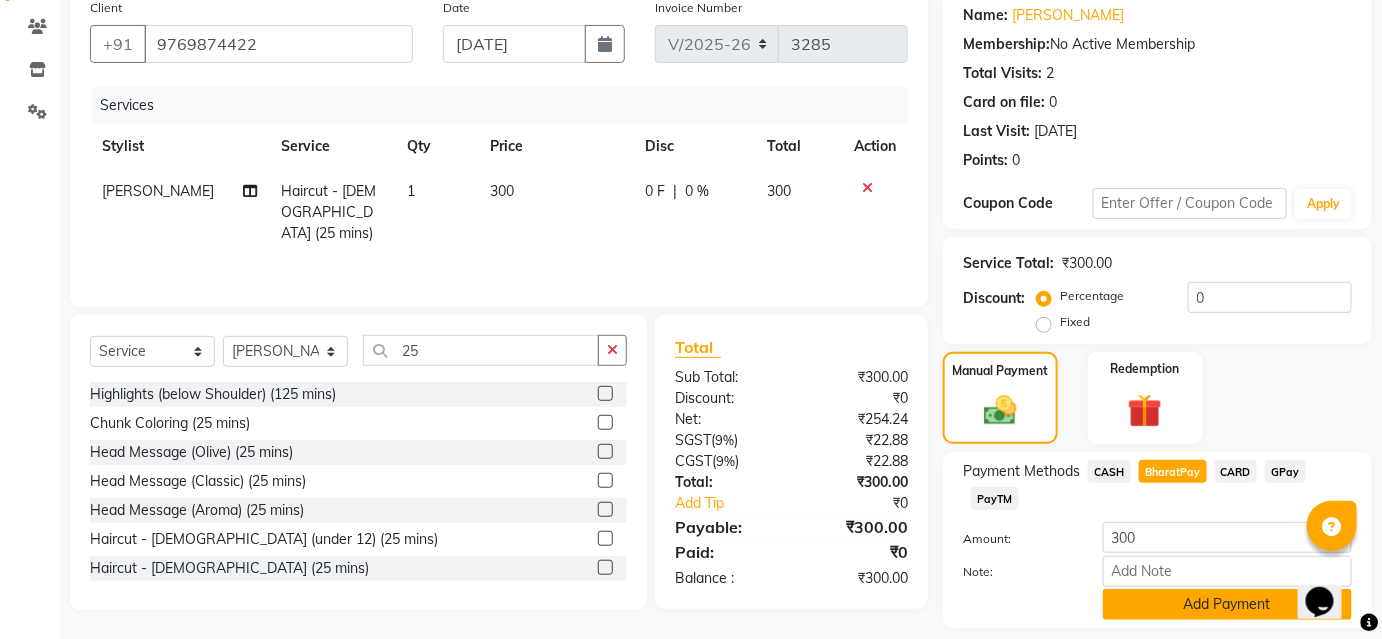 click on "Add Payment" 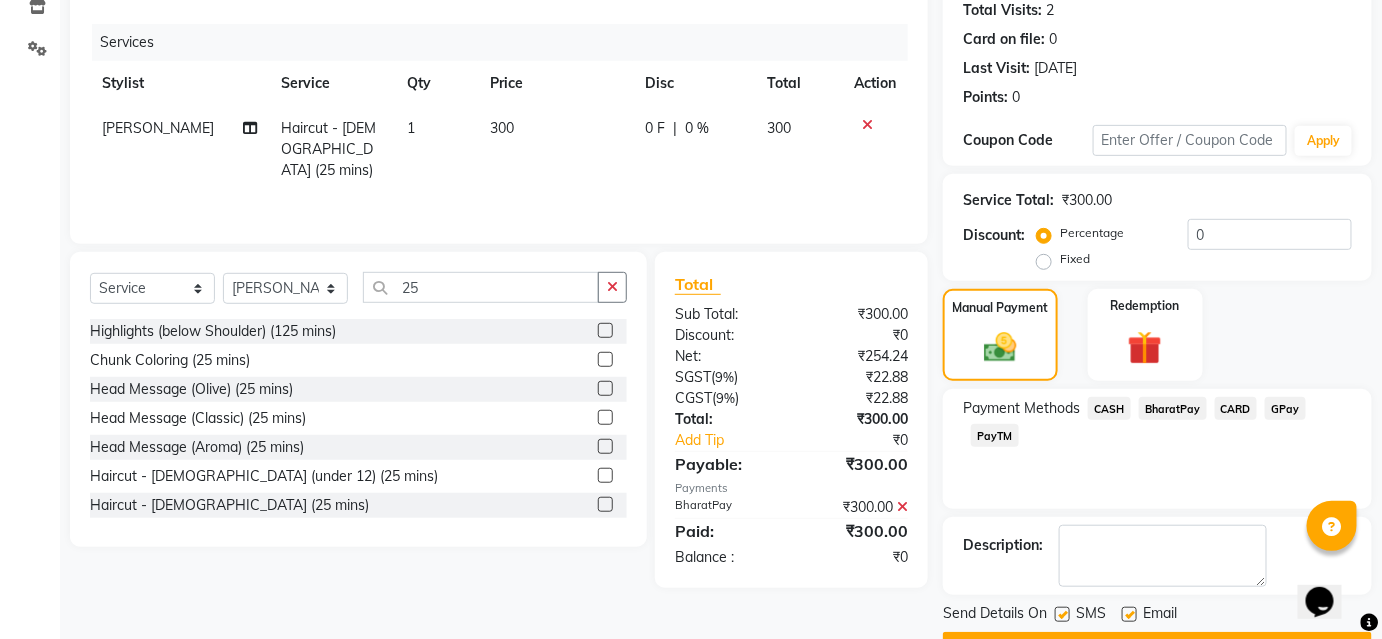 scroll, scrollTop: 276, scrollLeft: 0, axis: vertical 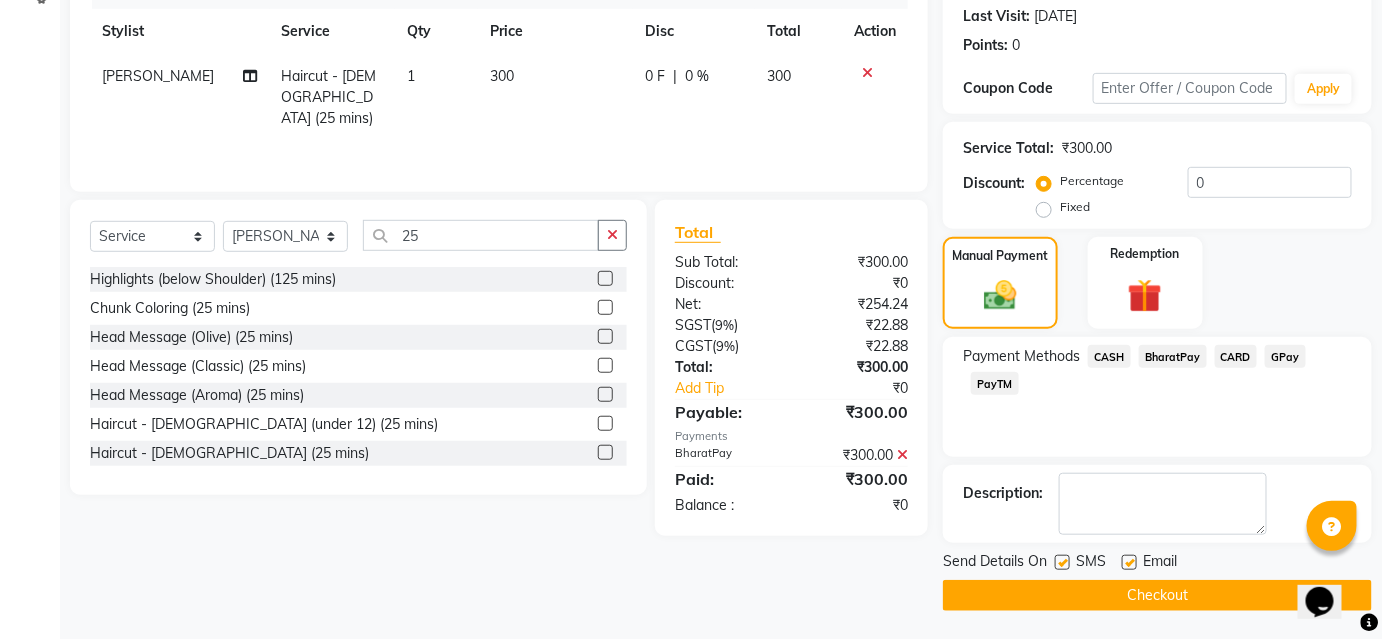 click on "Checkout" 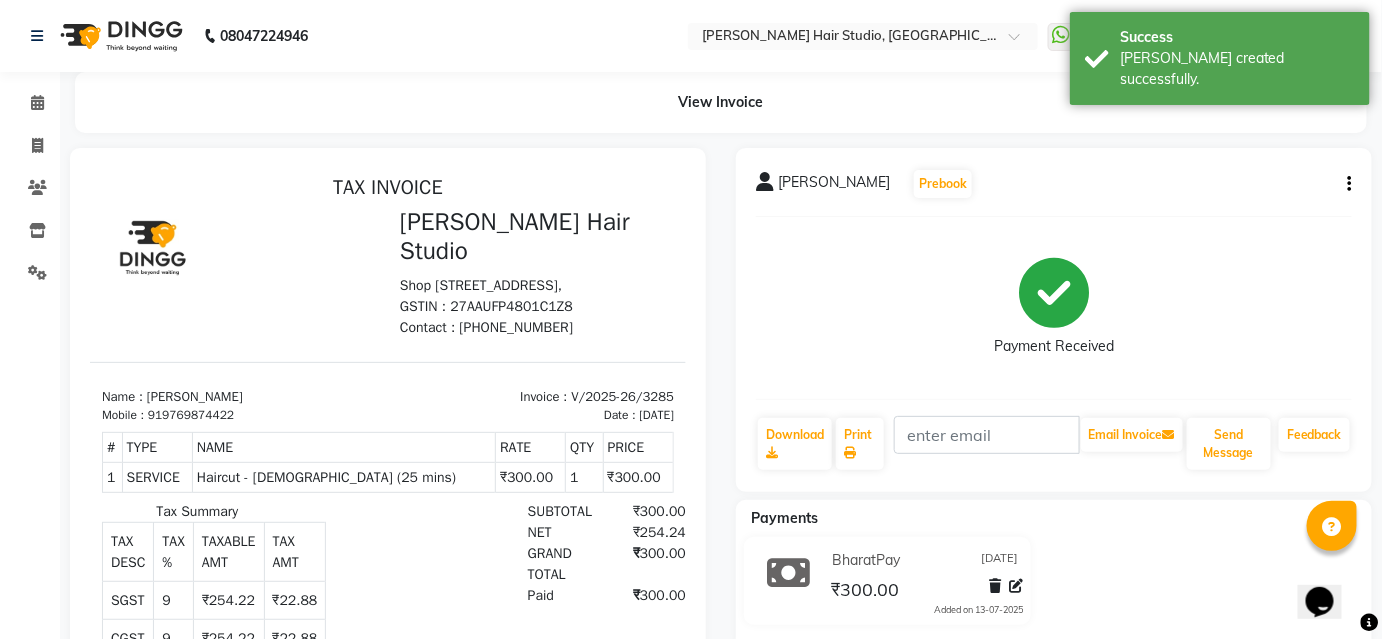 scroll, scrollTop: 0, scrollLeft: 0, axis: both 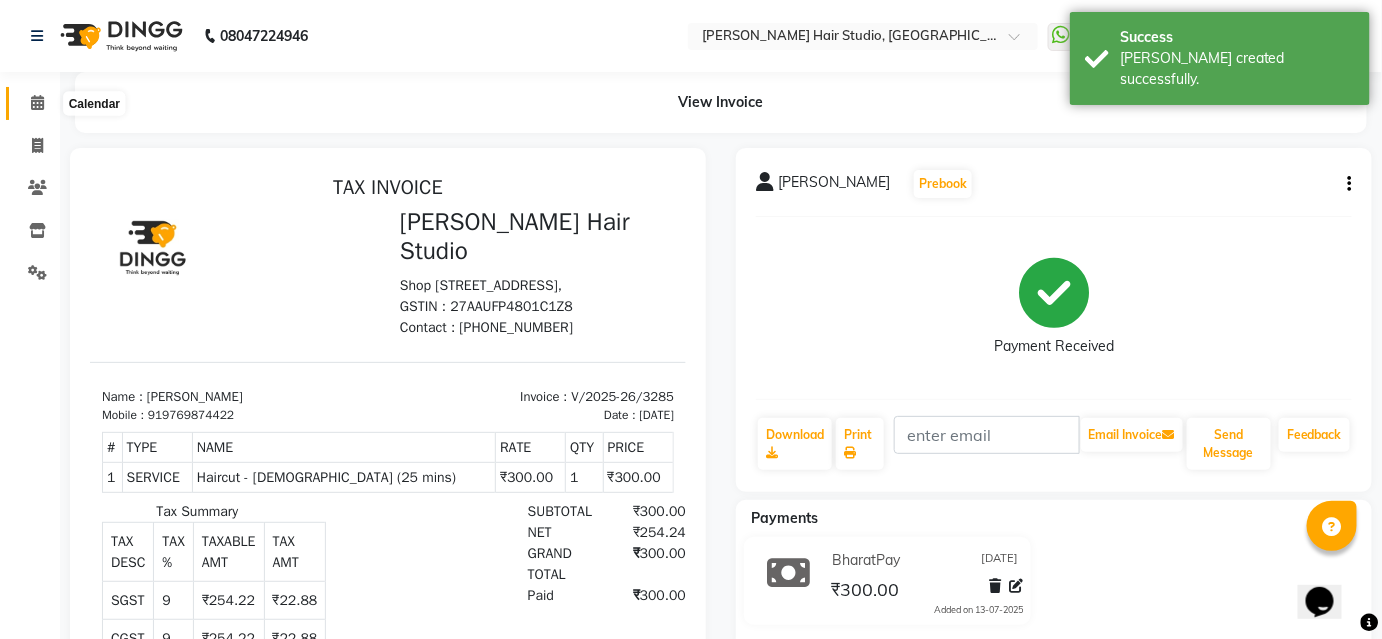 click 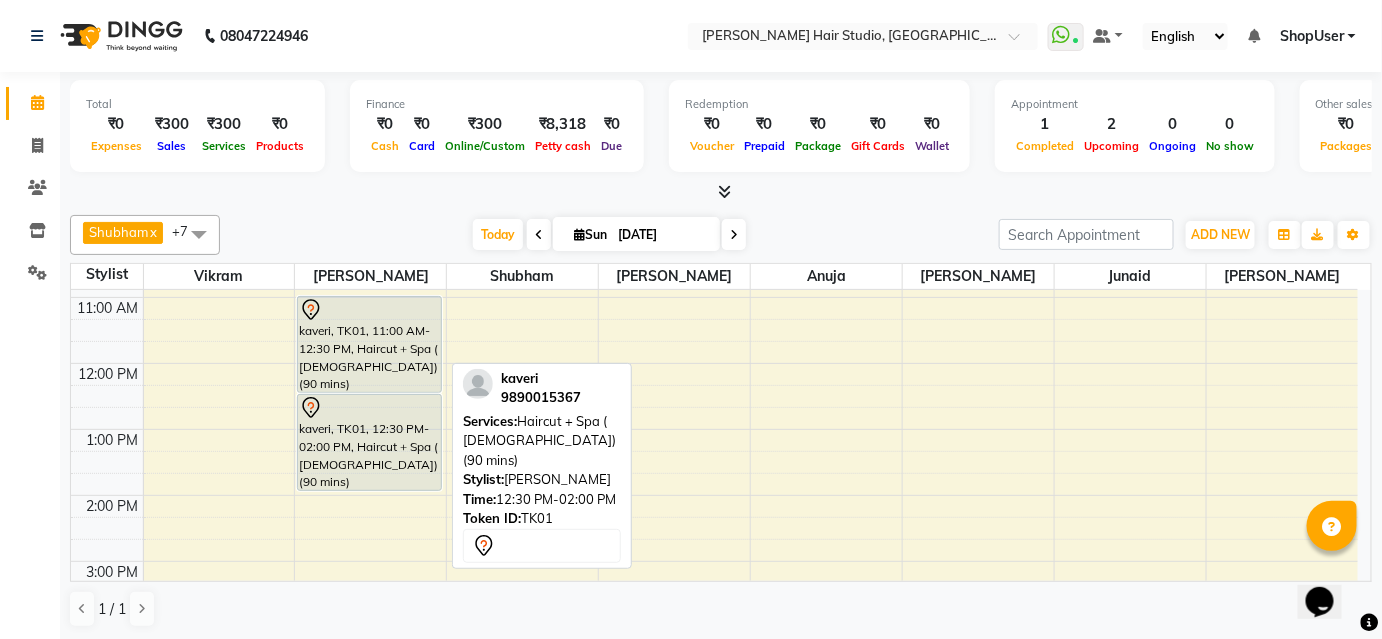 scroll, scrollTop: 0, scrollLeft: 0, axis: both 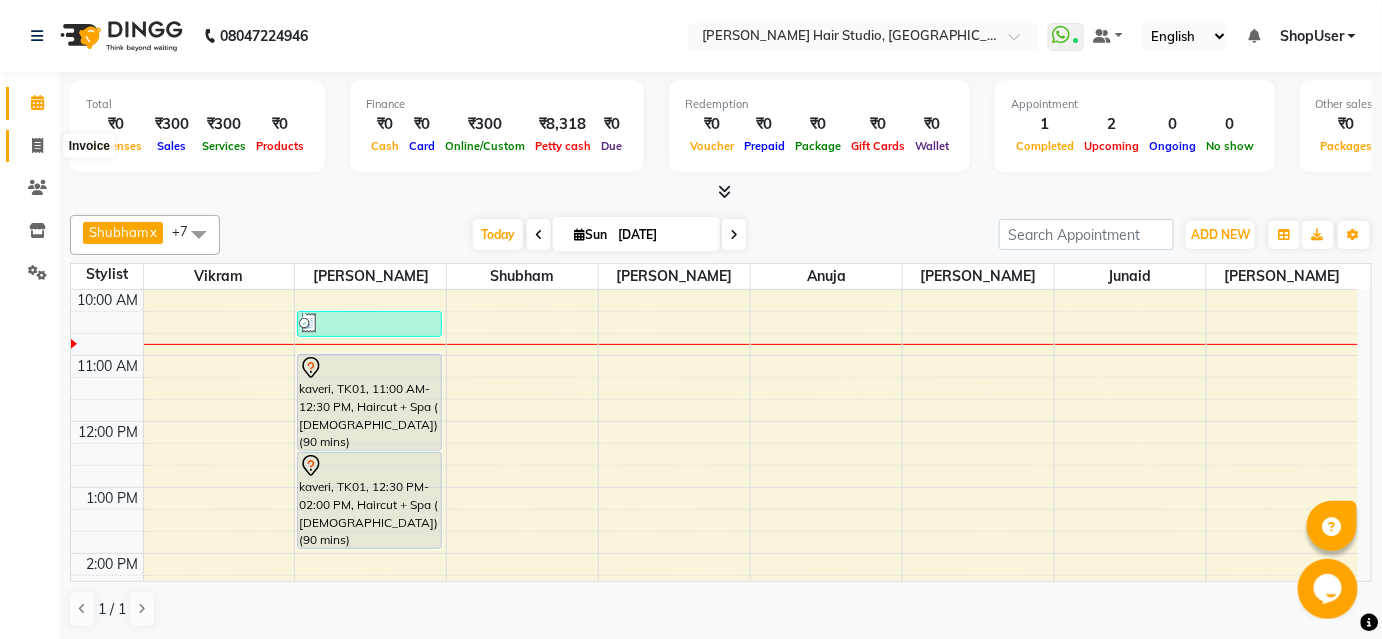 click 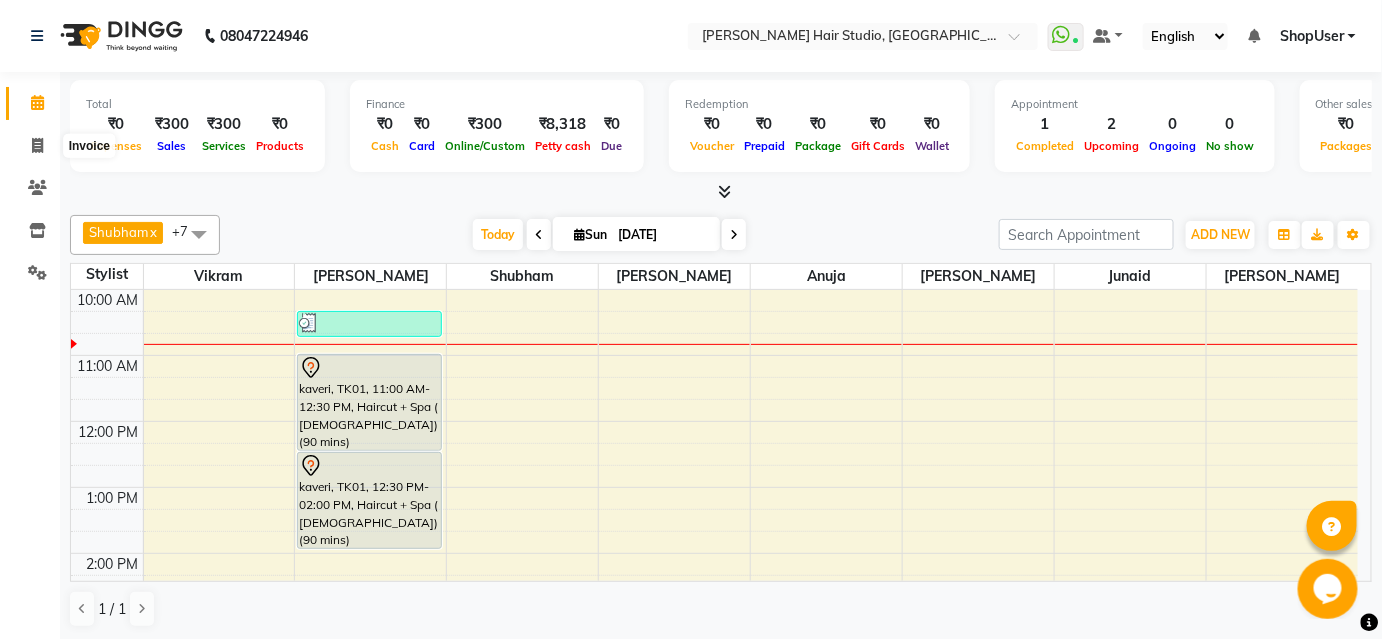 select on "627" 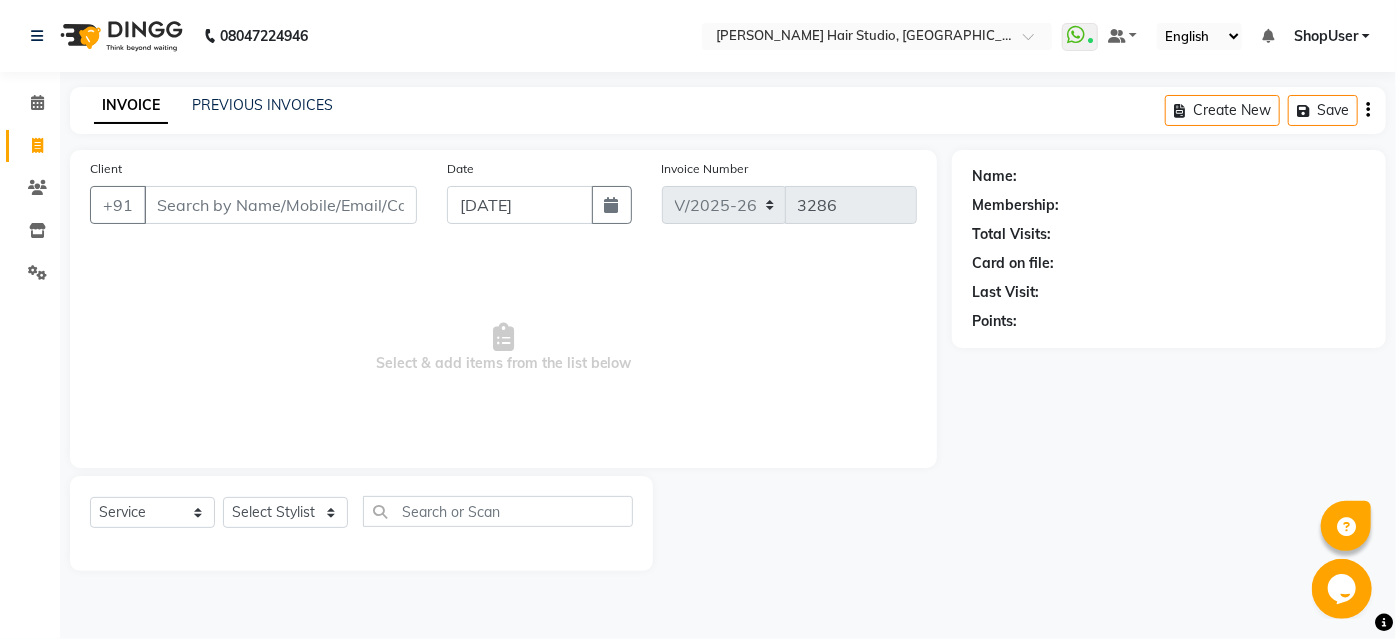 click on "Client" at bounding box center [280, 205] 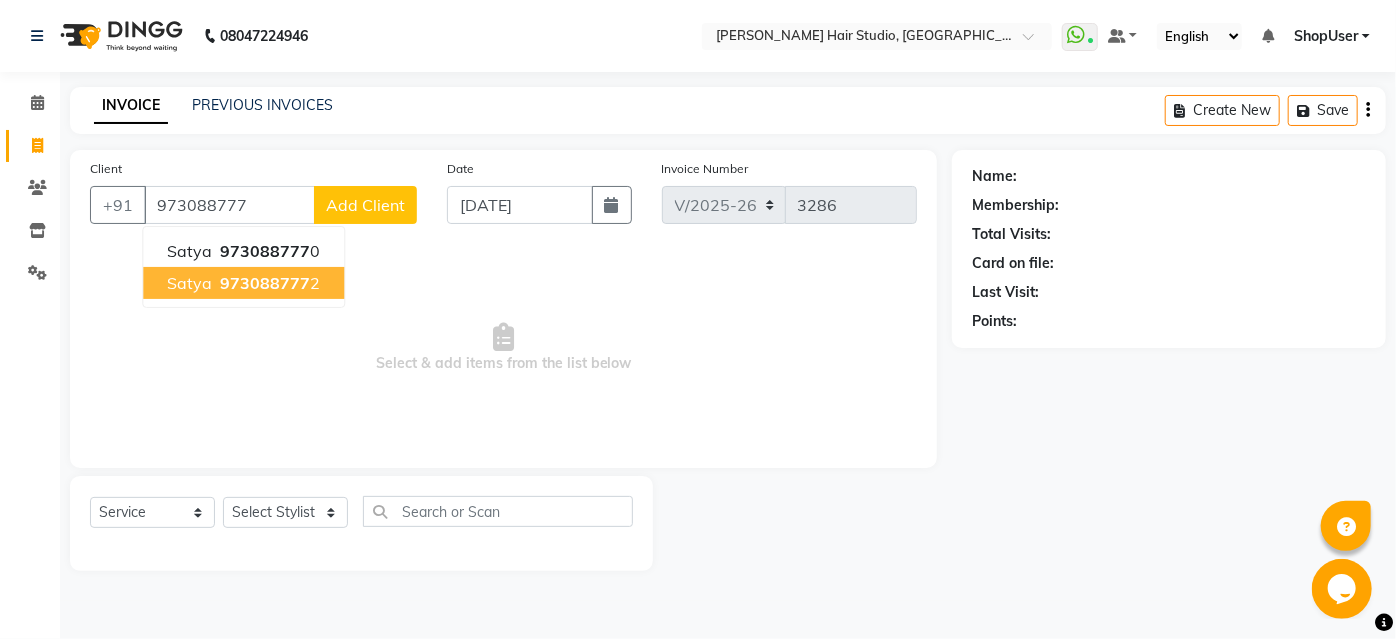 click on "973088777" at bounding box center [265, 283] 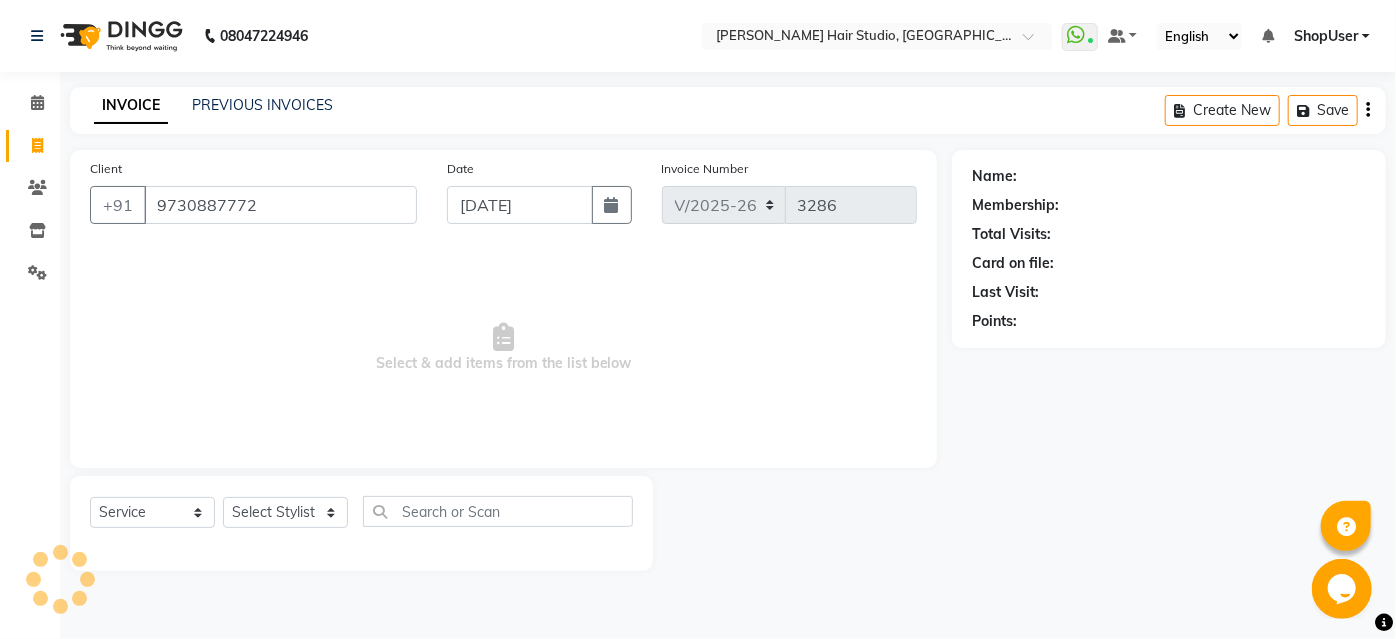 type on "9730887772" 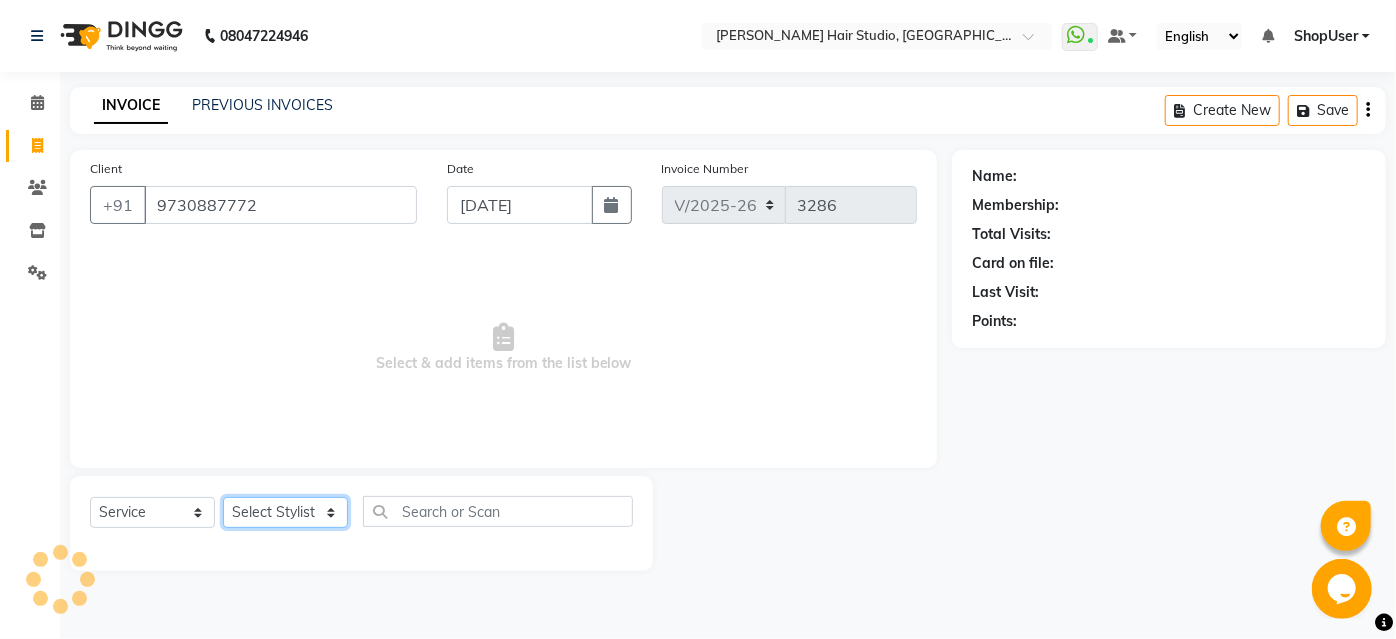 click on "Select Stylist [PERSON_NAME] [PERSON_NAME] Avinash [PERSON_NAME] Pawan [PERSON_NAME] ShopUser [PERSON_NAME] Shweta [PERSON_NAME]" 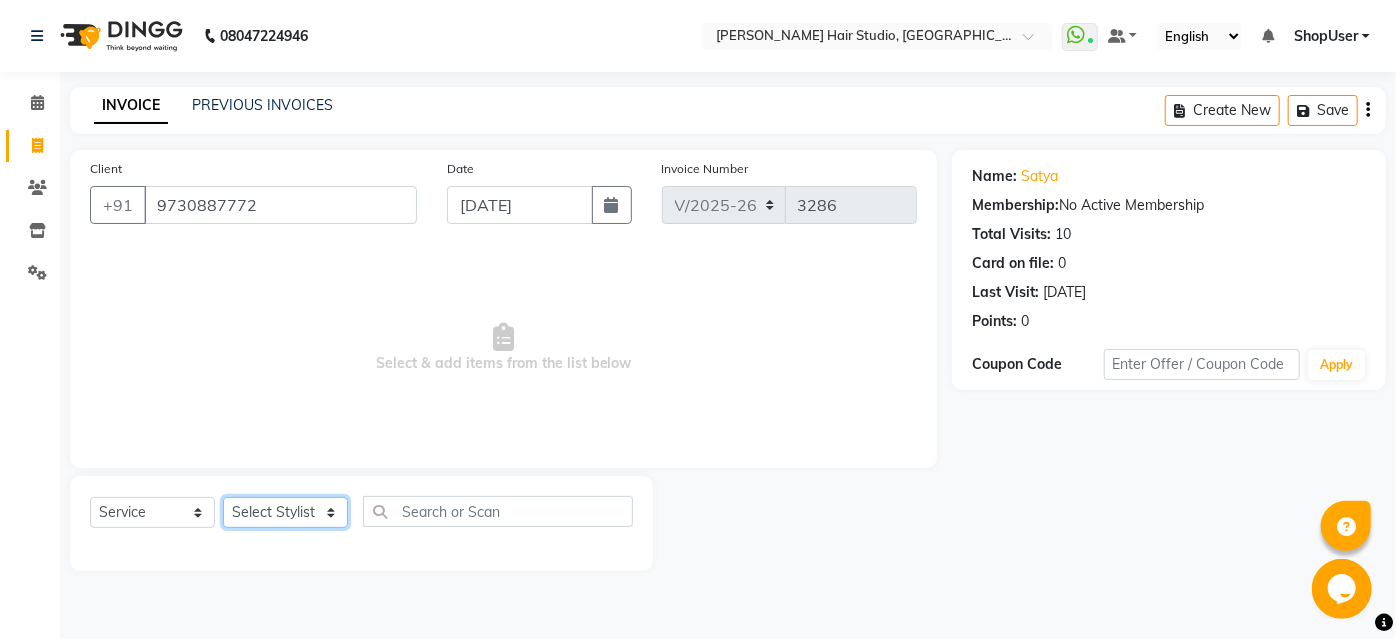 select on "32802" 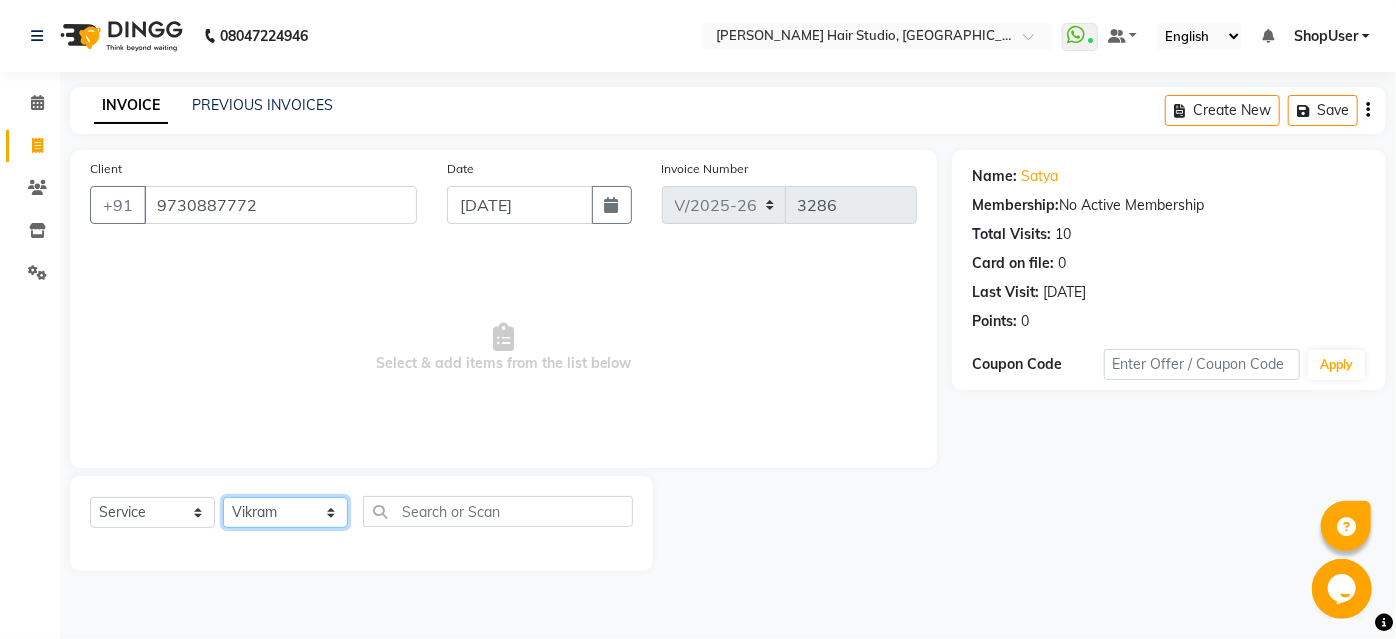 click on "Select Stylist [PERSON_NAME] [PERSON_NAME] Avinash [PERSON_NAME] Pawan [PERSON_NAME] ShopUser [PERSON_NAME] Shweta [PERSON_NAME]" 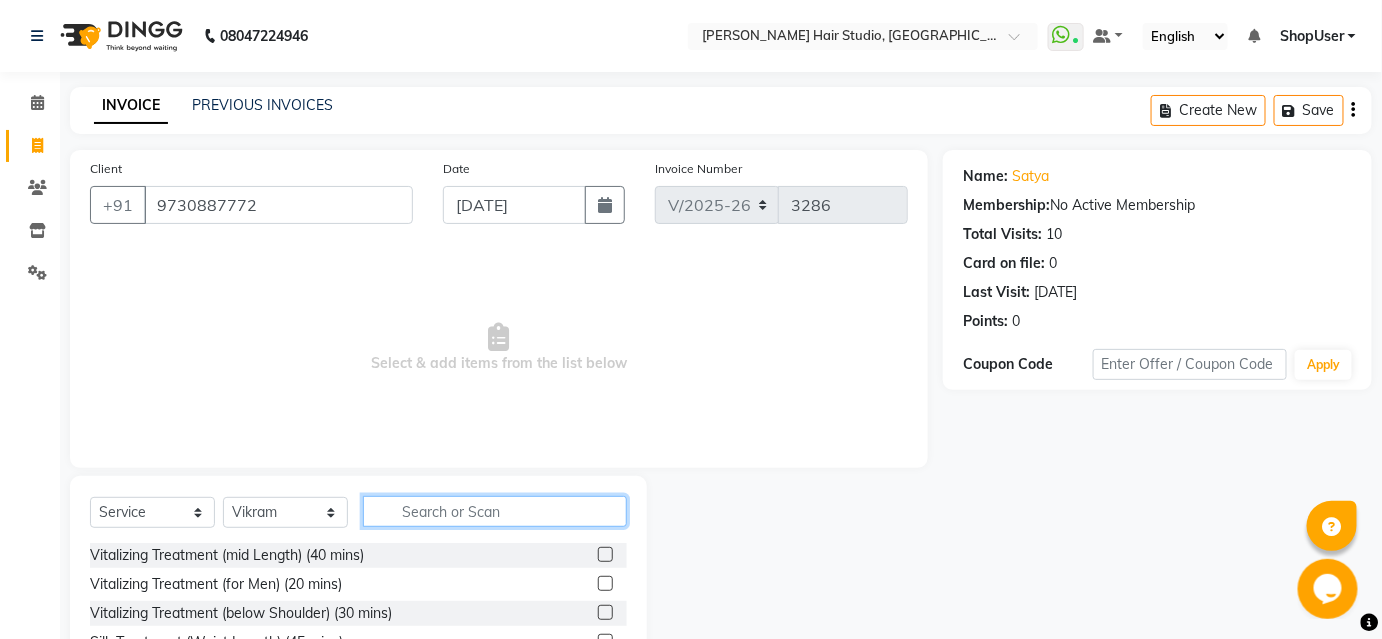 click 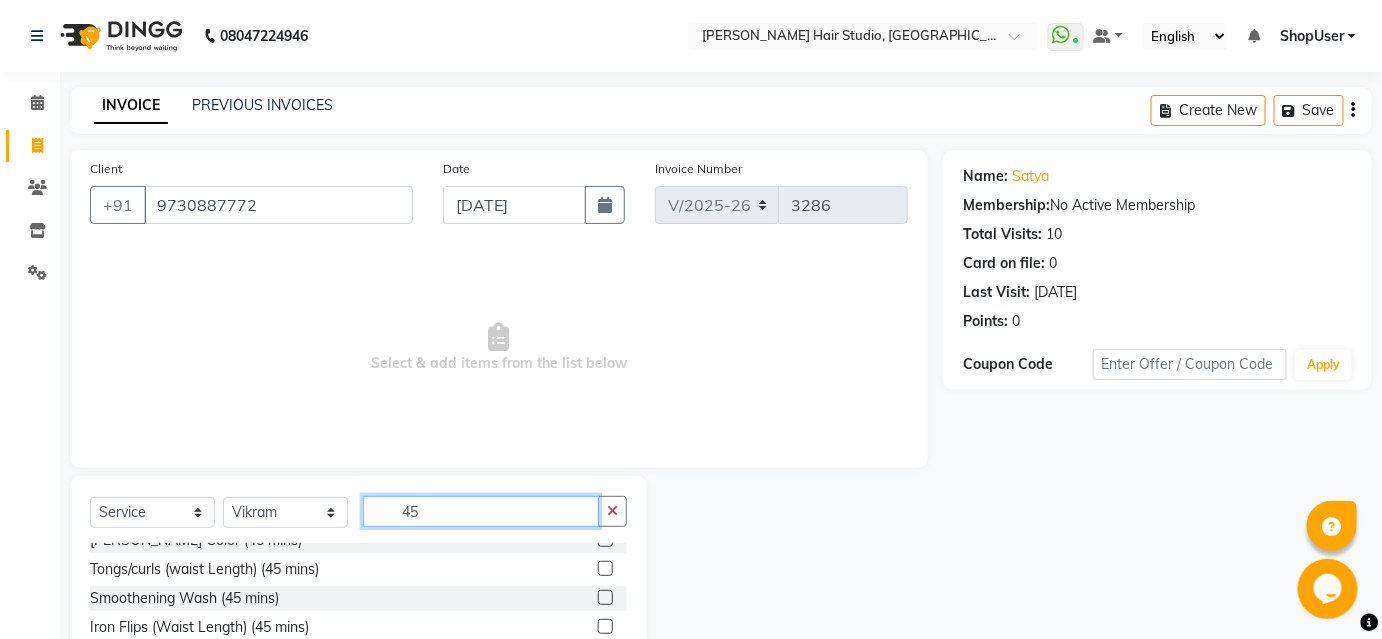scroll, scrollTop: 466, scrollLeft: 0, axis: vertical 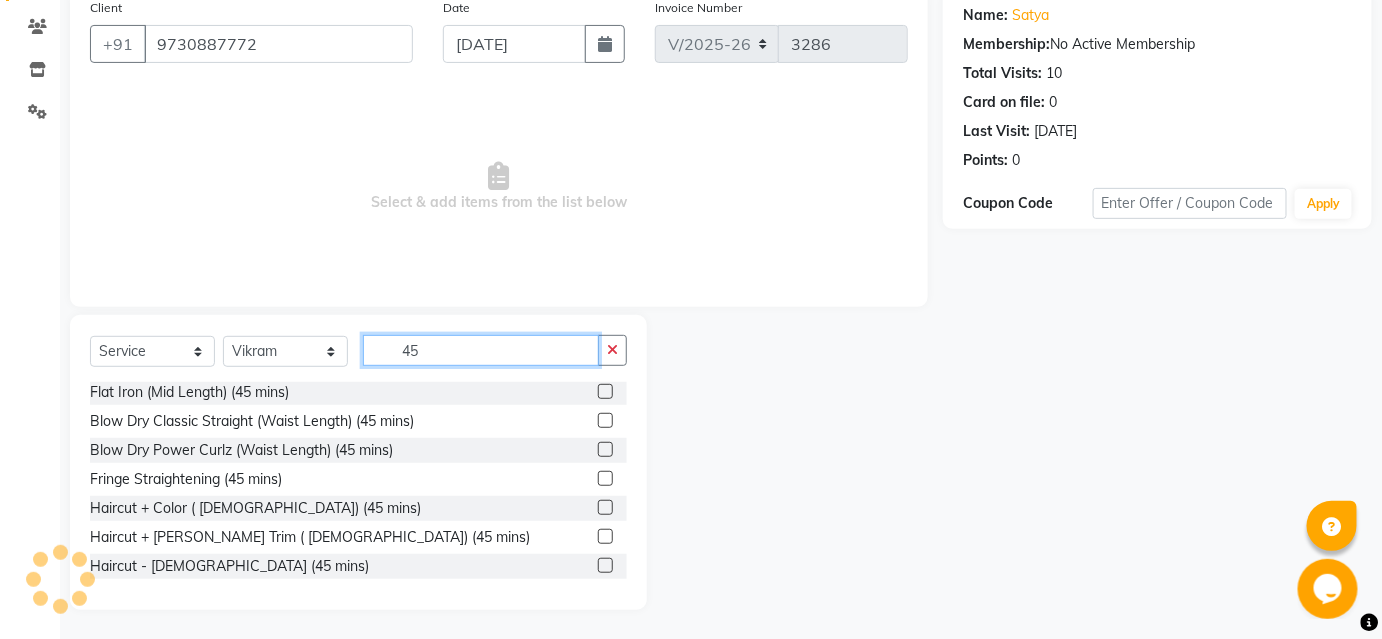 type on "45" 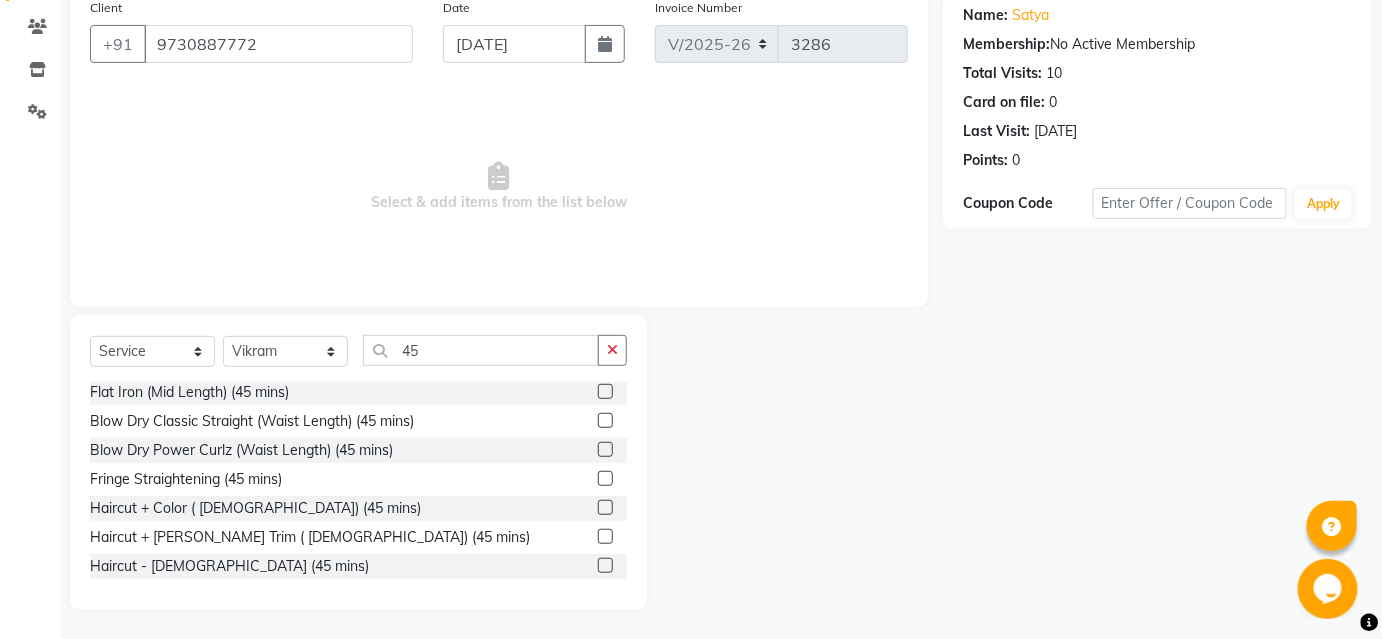 click 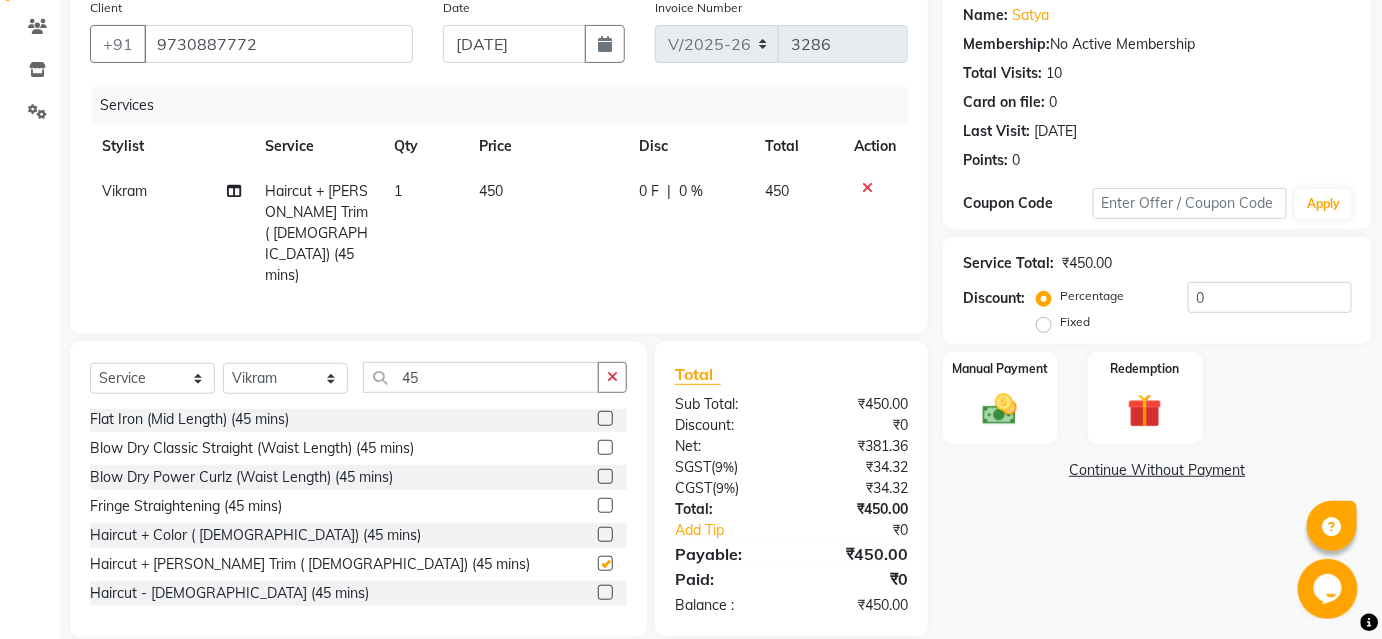 checkbox on "false" 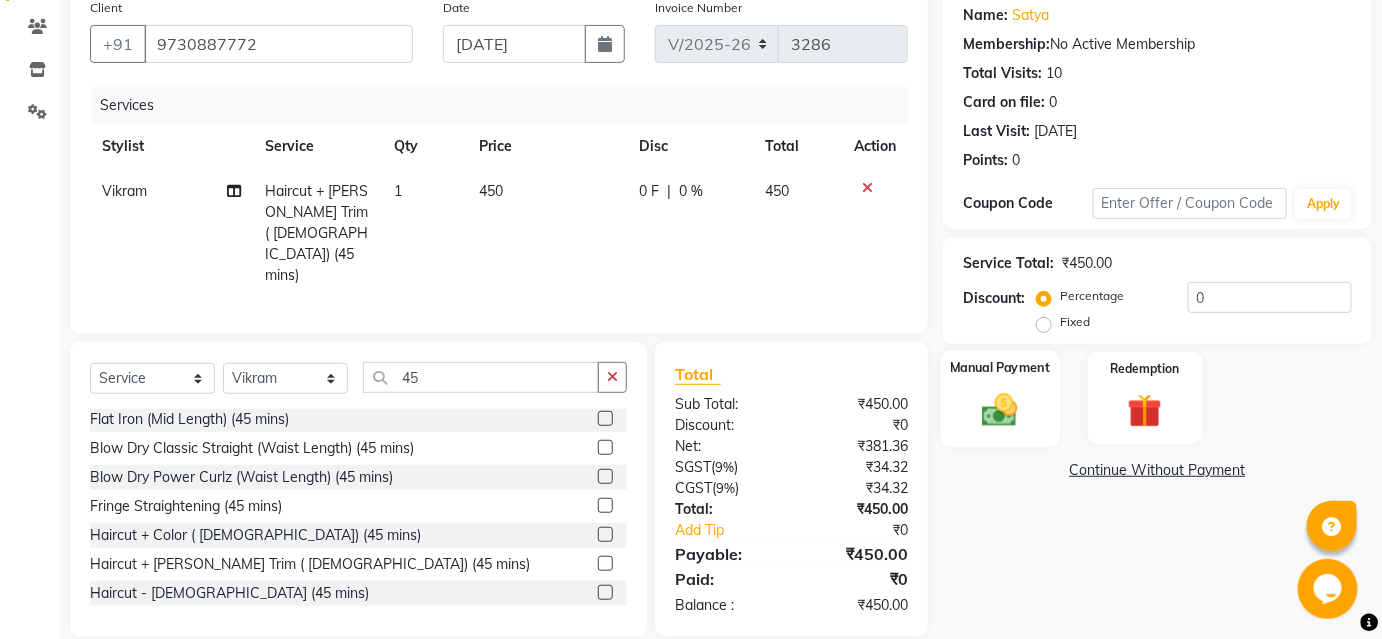 click on "Manual Payment" 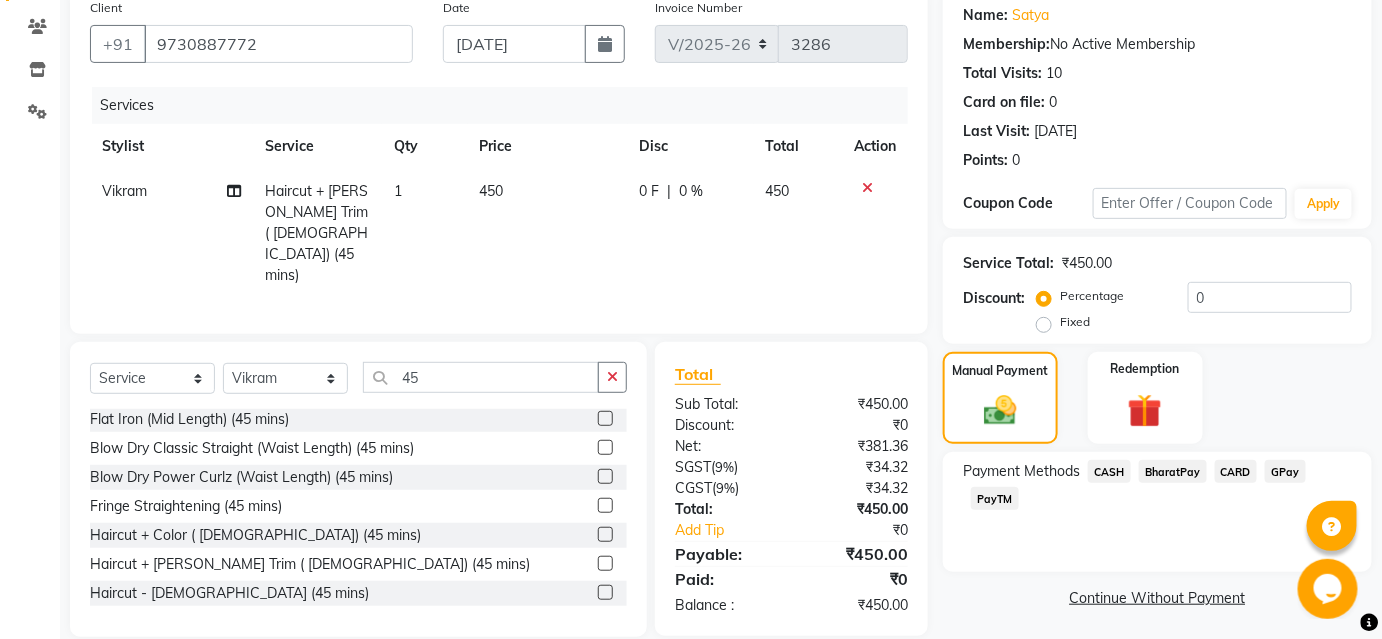 click on "BharatPay" 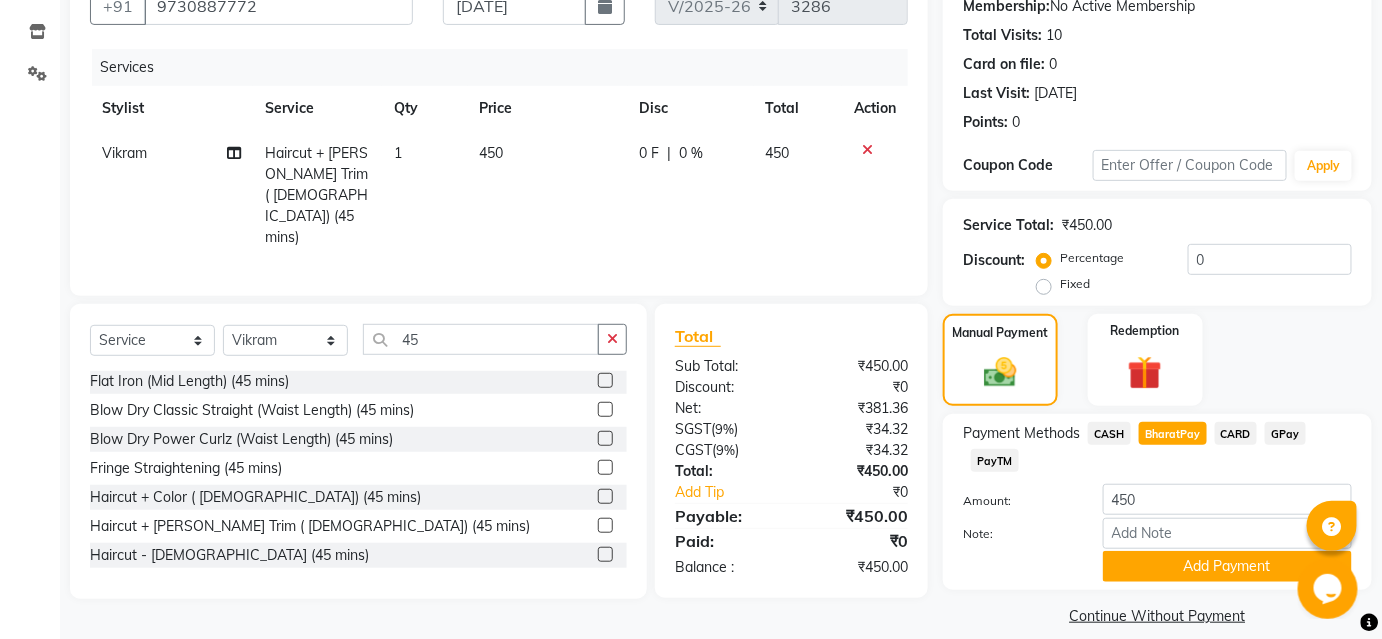 scroll, scrollTop: 220, scrollLeft: 0, axis: vertical 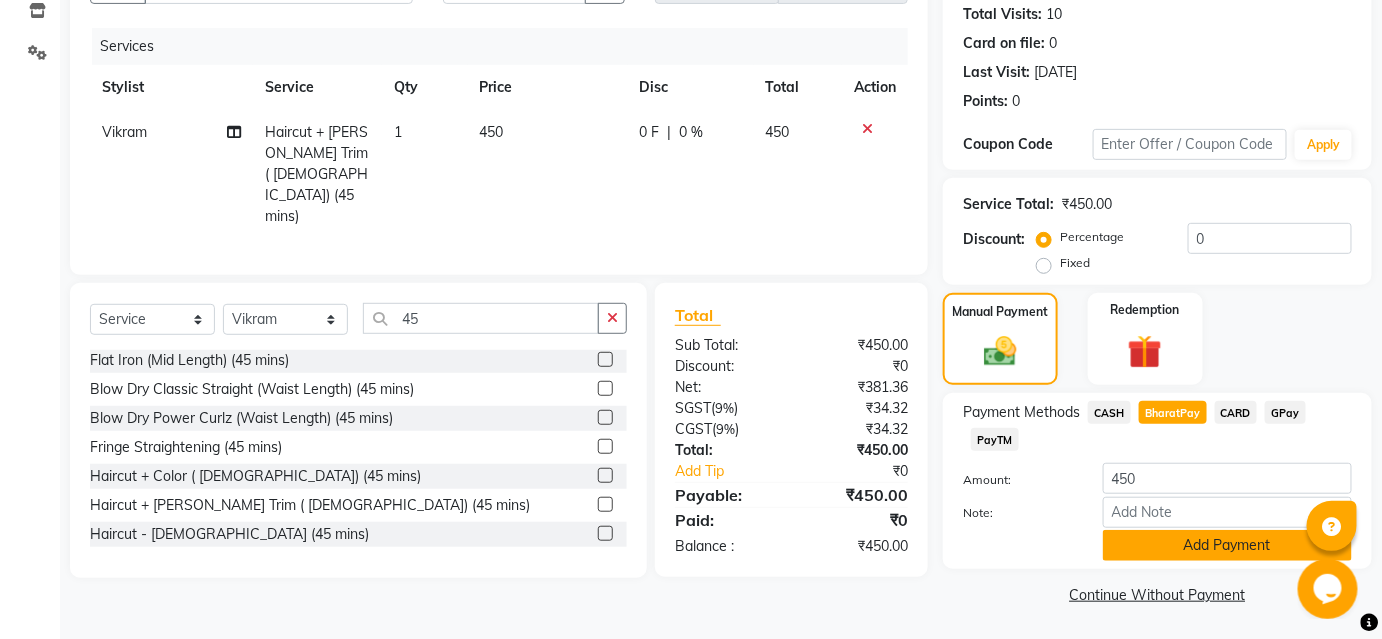 click on "Add Payment" 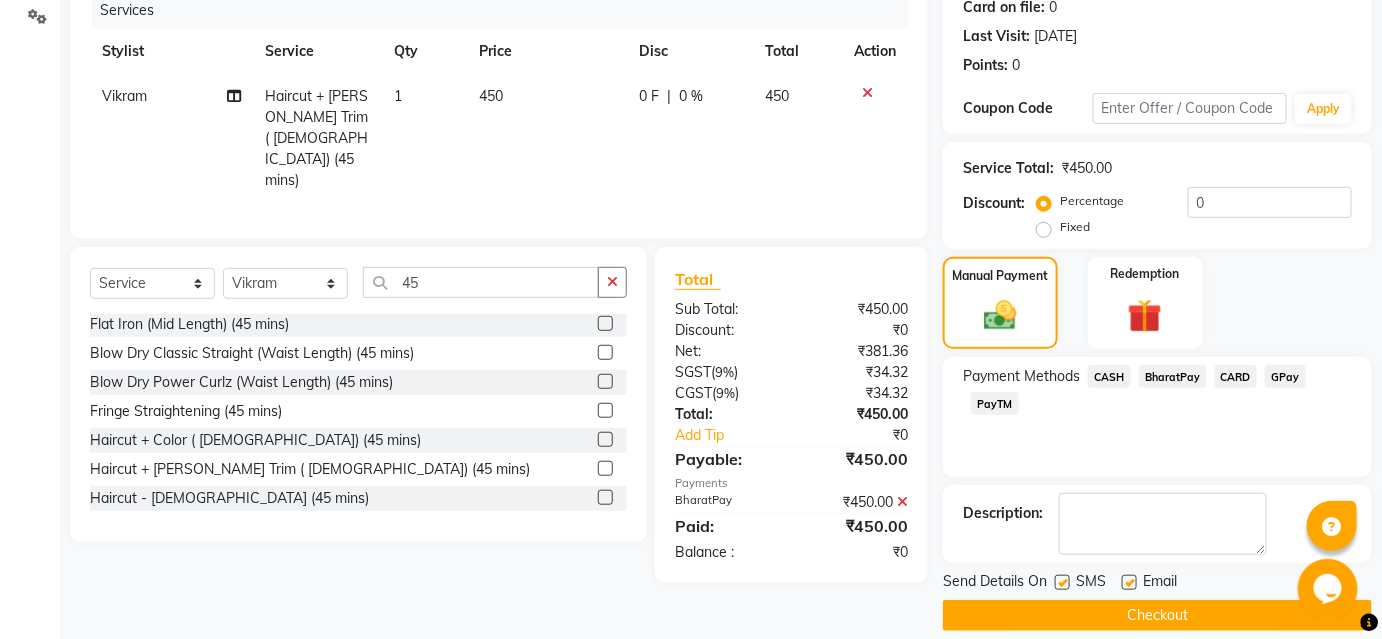 scroll, scrollTop: 276, scrollLeft: 0, axis: vertical 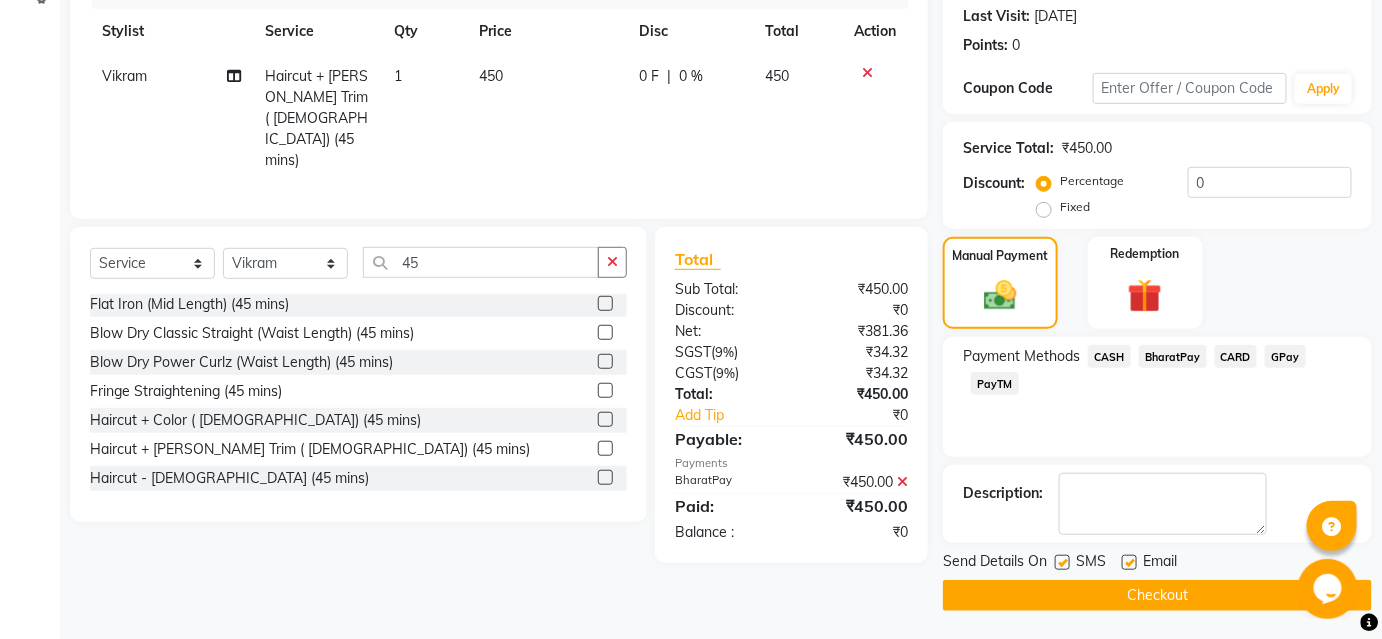 click on "Checkout" 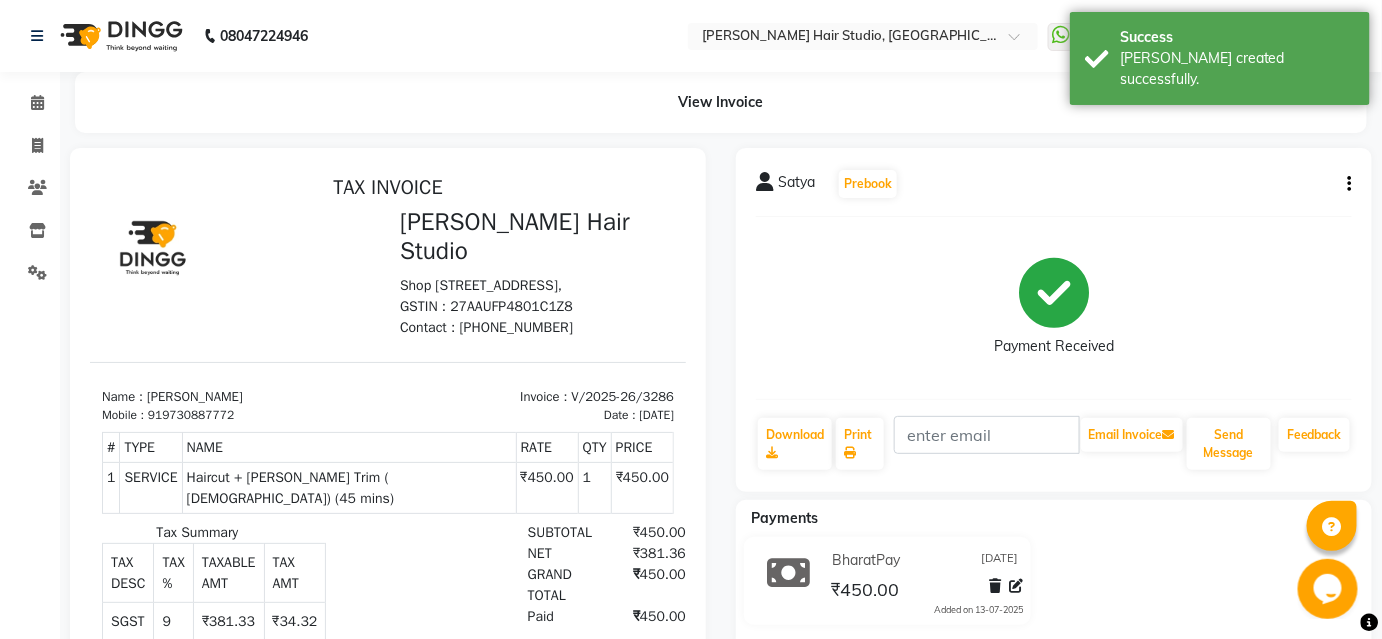 scroll, scrollTop: 0, scrollLeft: 0, axis: both 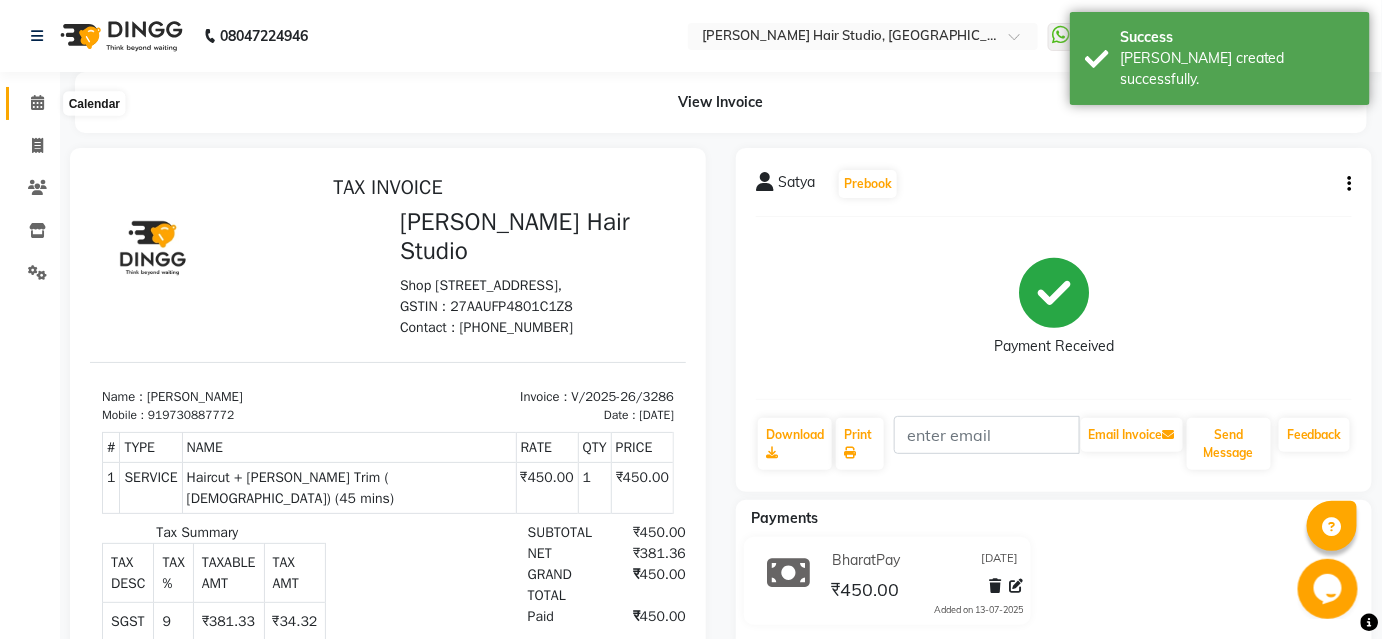click 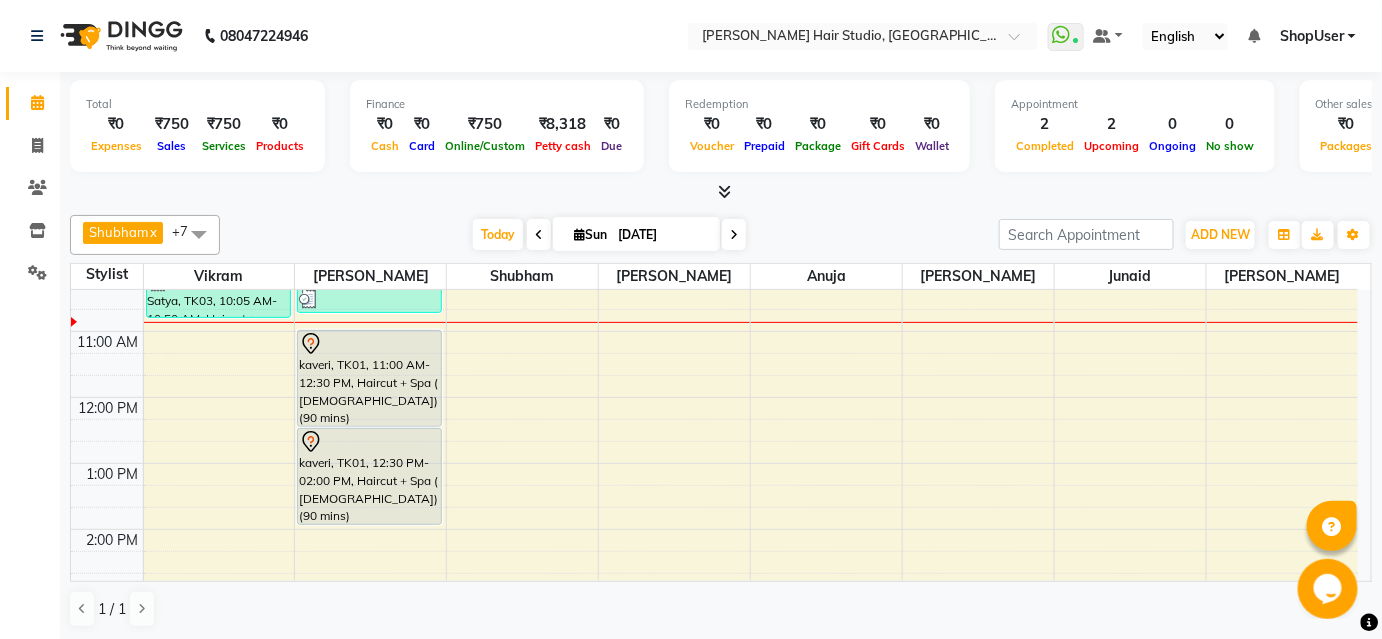 scroll, scrollTop: 0, scrollLeft: 0, axis: both 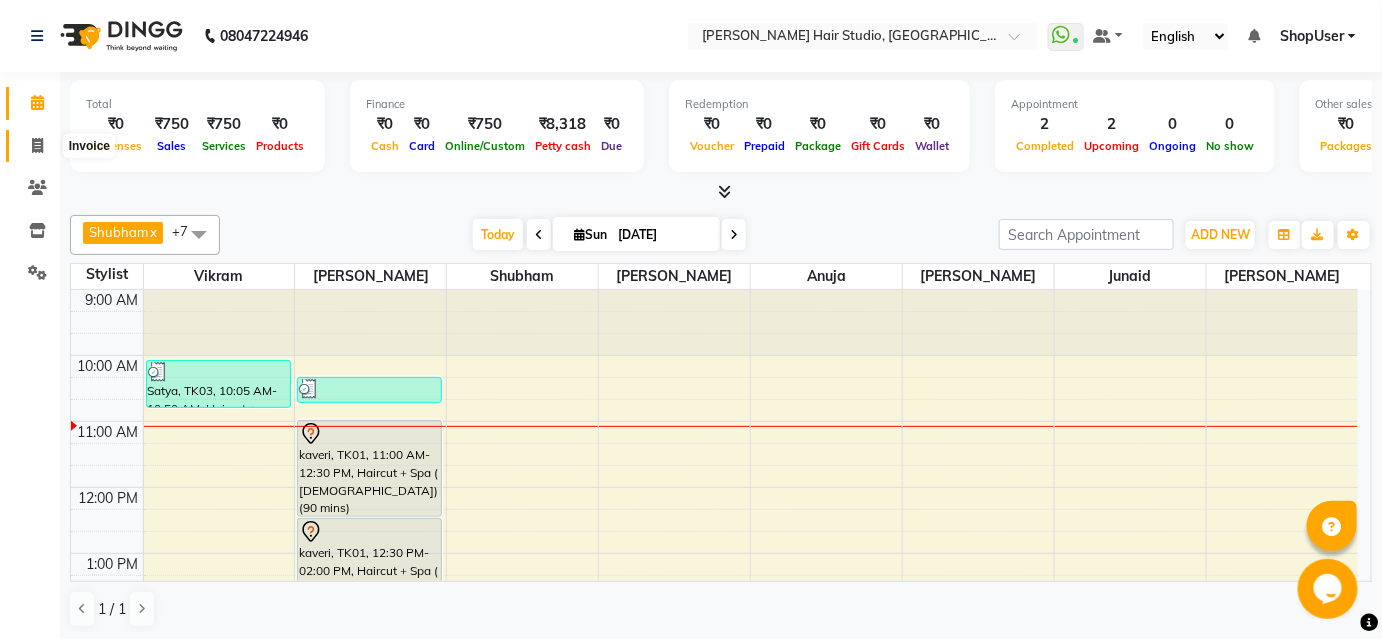 click 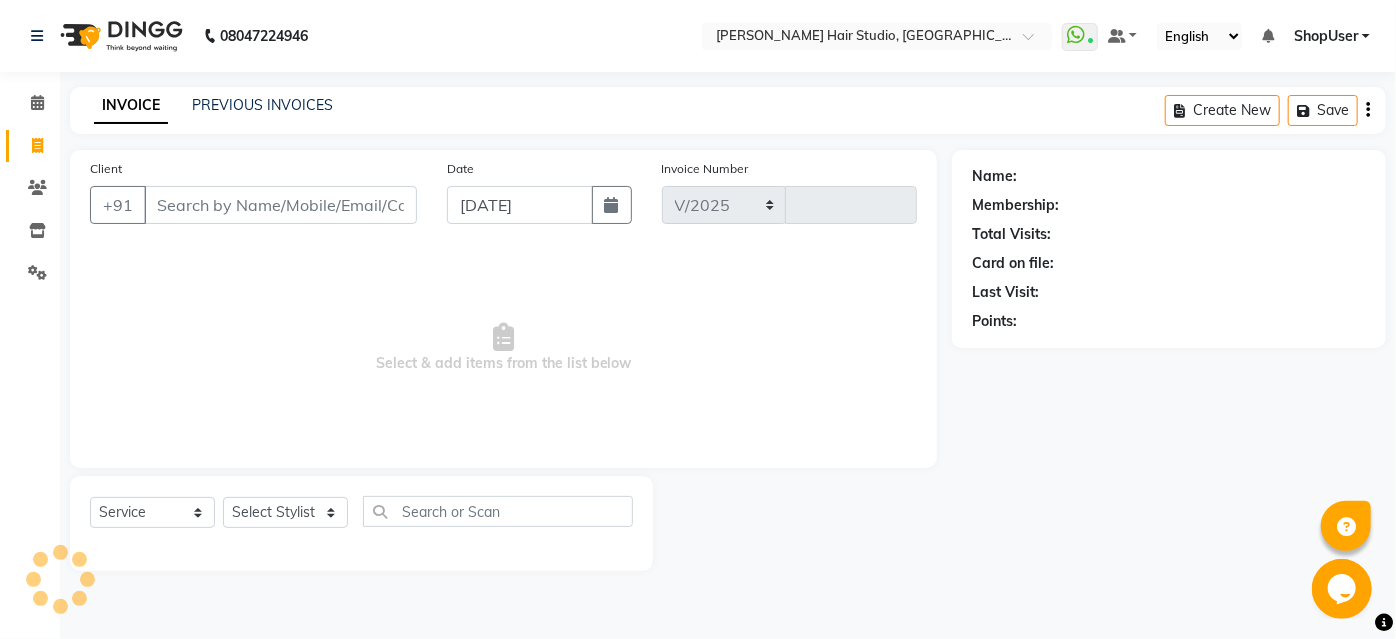 select on "627" 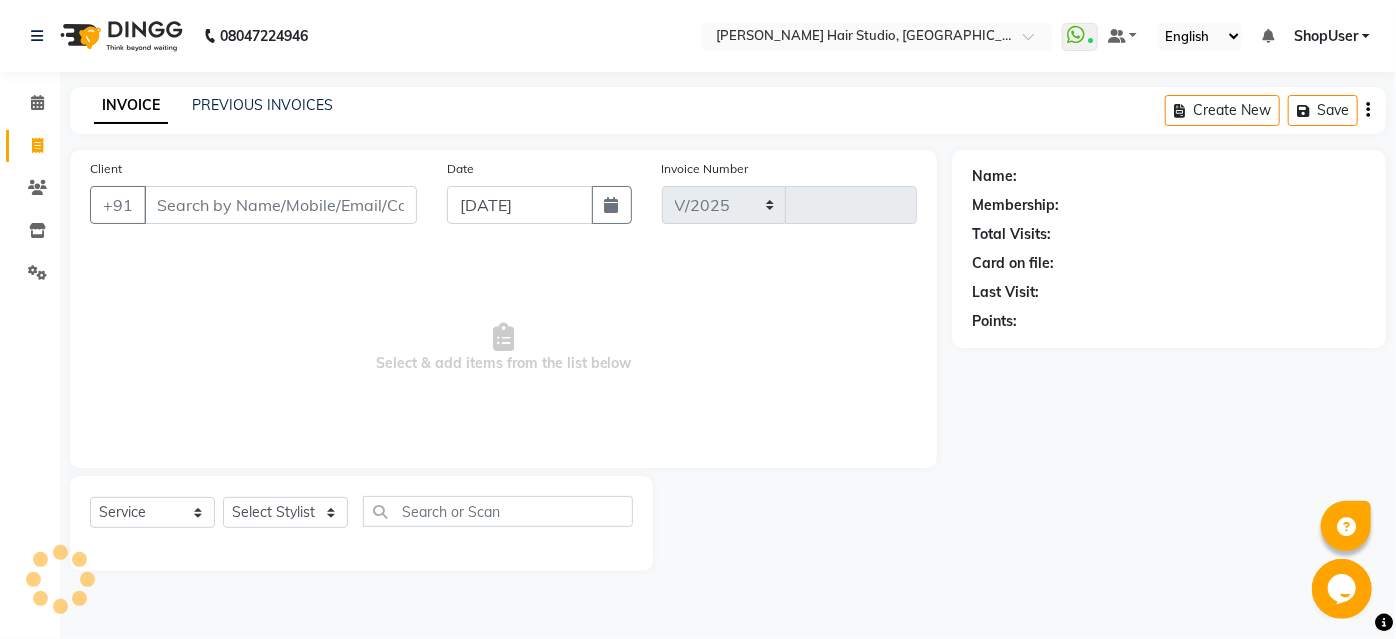 type on "3287" 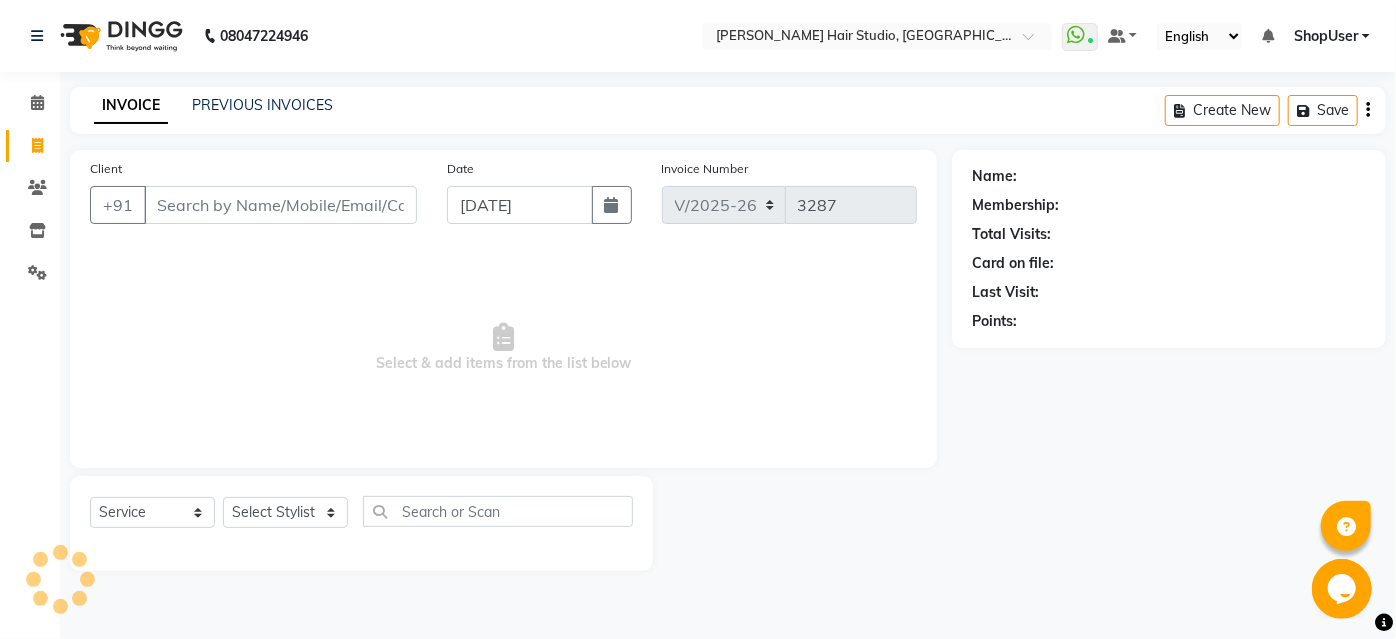 click on "Client" at bounding box center (280, 205) 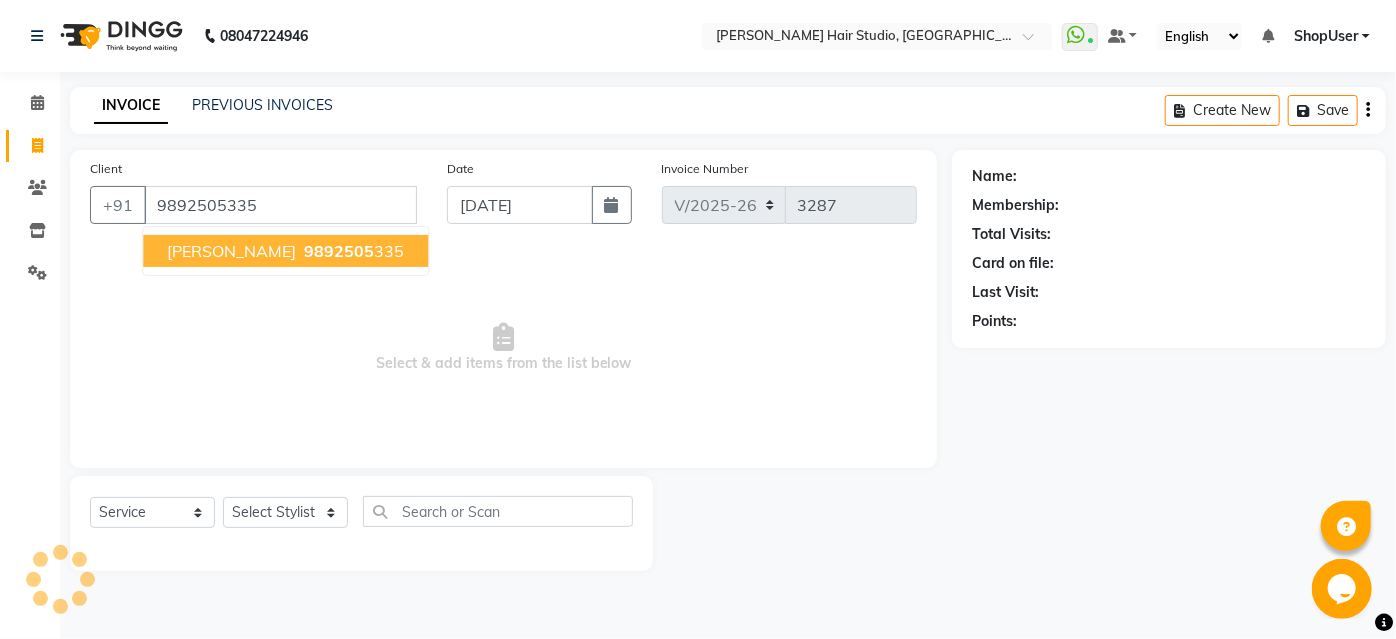type on "9892505335" 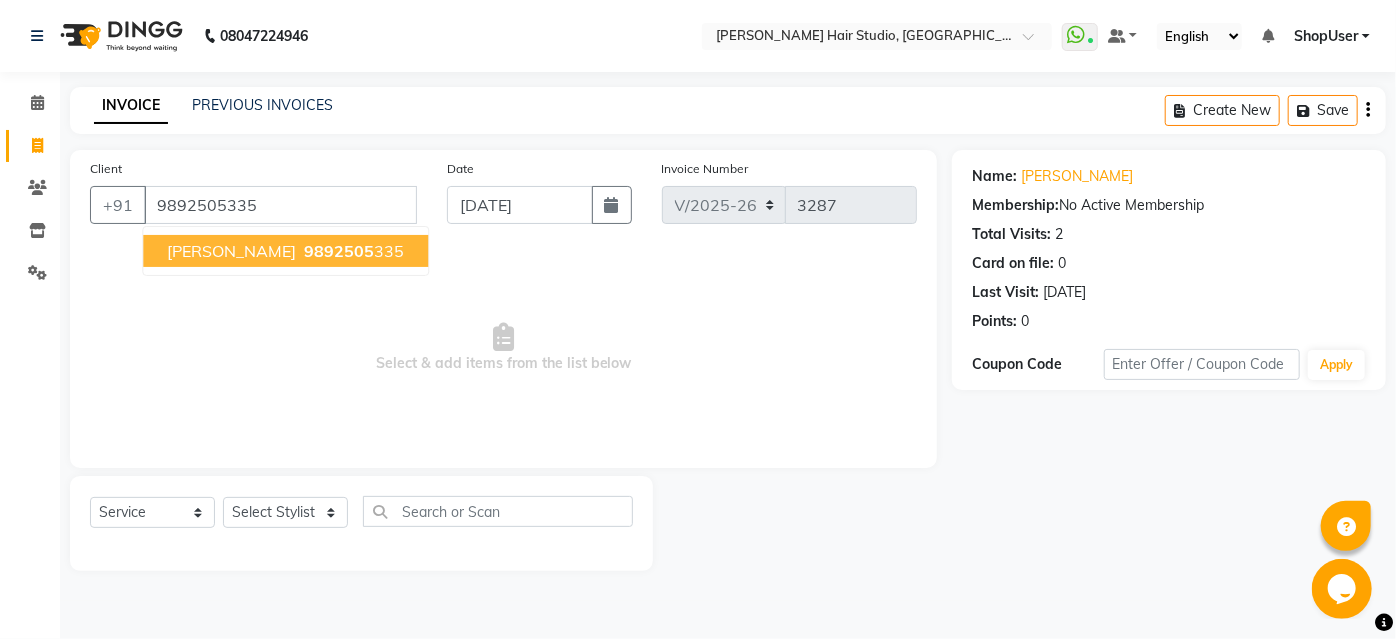 click on "peenal" at bounding box center [231, 251] 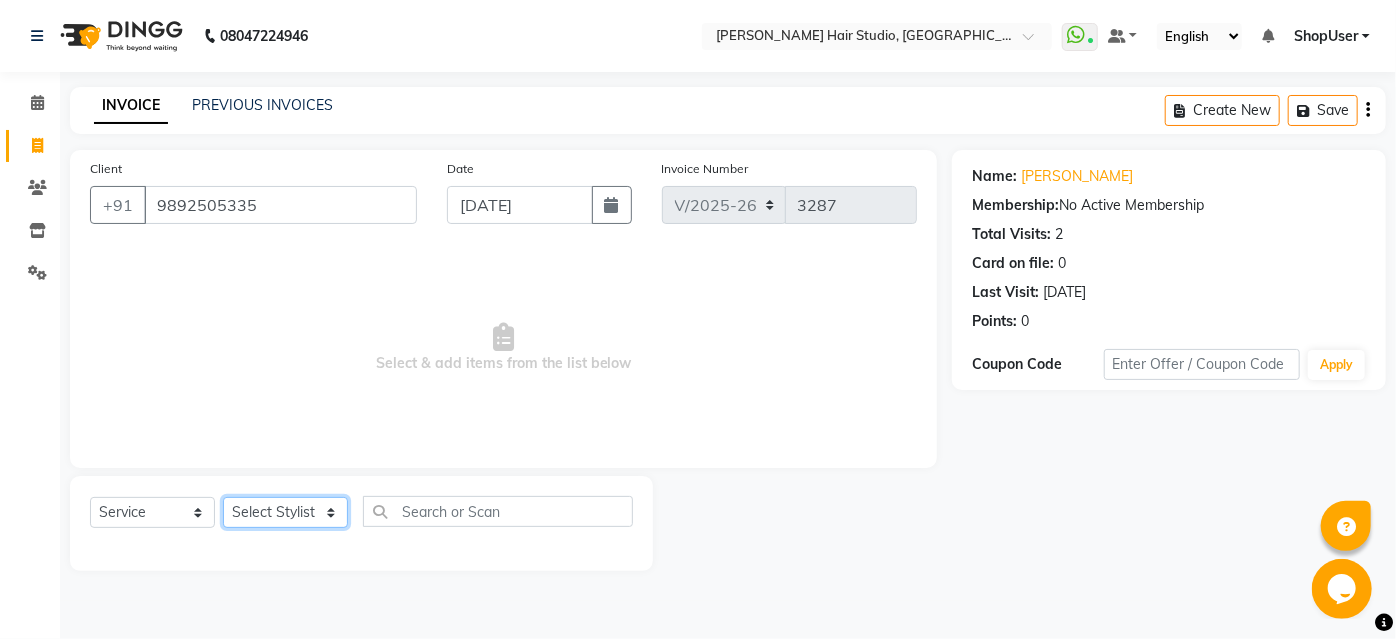 click on "Select Stylist [PERSON_NAME] [PERSON_NAME] Avinash [PERSON_NAME] Pawan [PERSON_NAME] ShopUser [PERSON_NAME] Shweta [PERSON_NAME]" 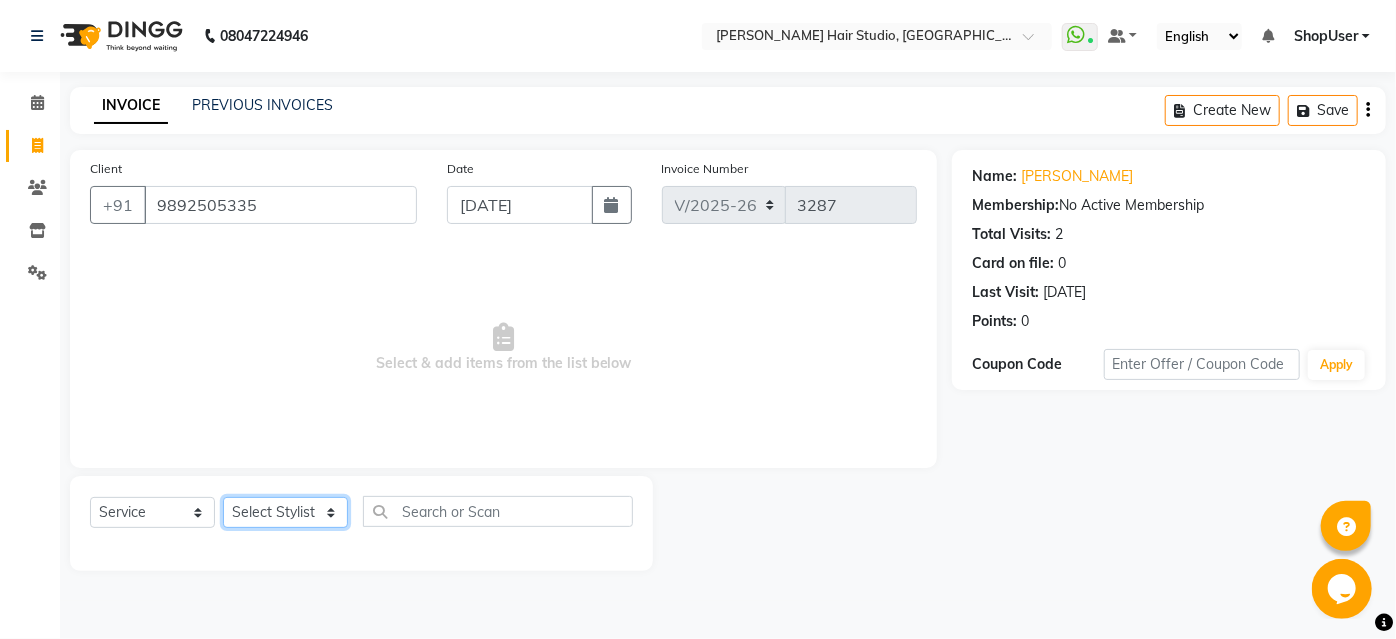 select on "80555" 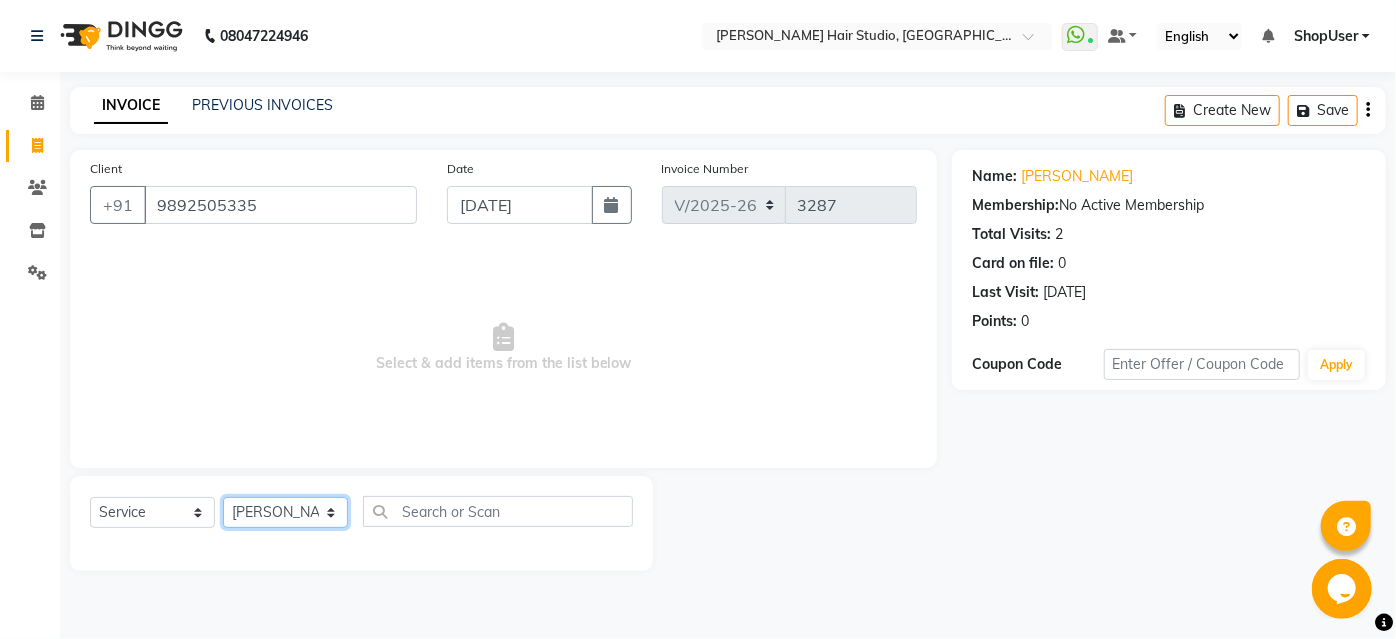 click on "Select Stylist [PERSON_NAME] [PERSON_NAME] Avinash [PERSON_NAME] Pawan [PERSON_NAME] ShopUser [PERSON_NAME] Shweta [PERSON_NAME]" 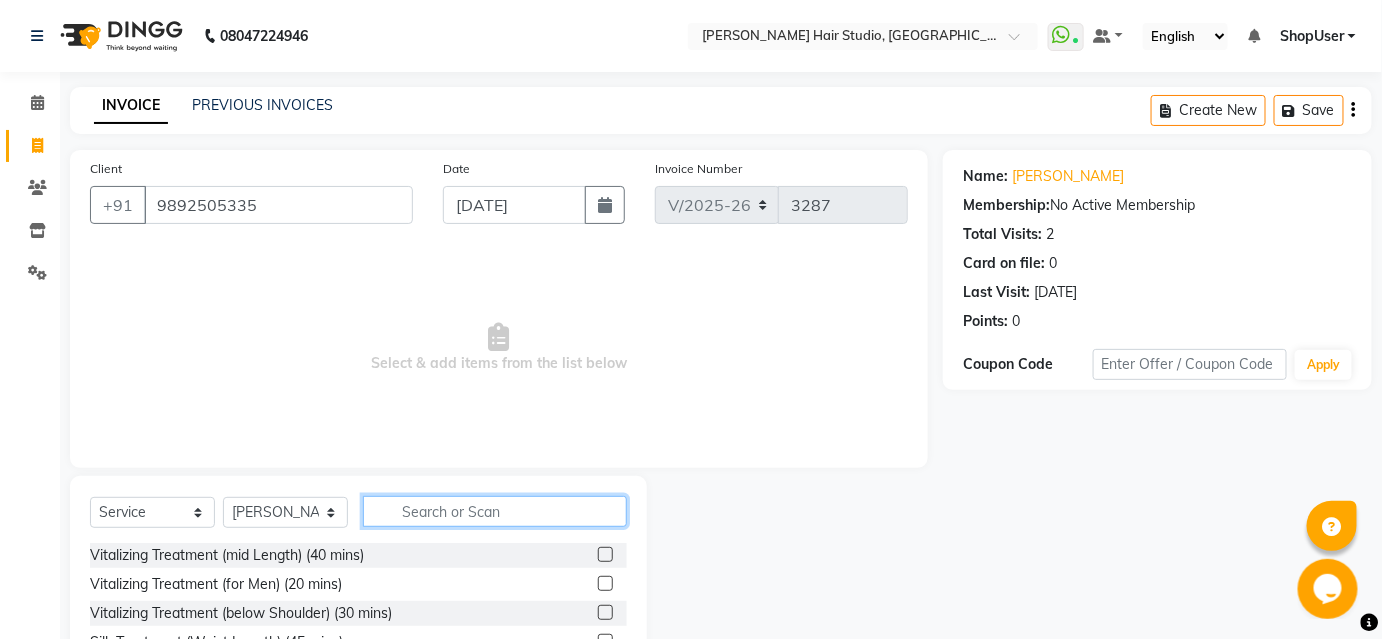 click 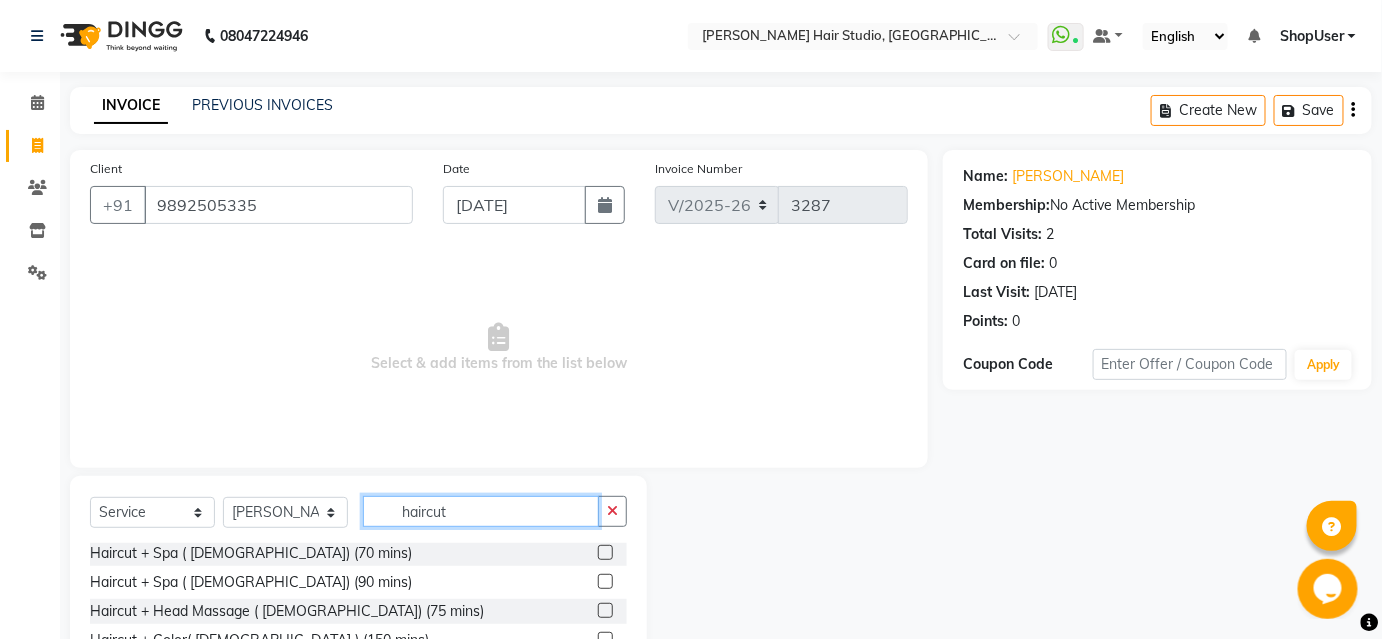 scroll, scrollTop: 205, scrollLeft: 0, axis: vertical 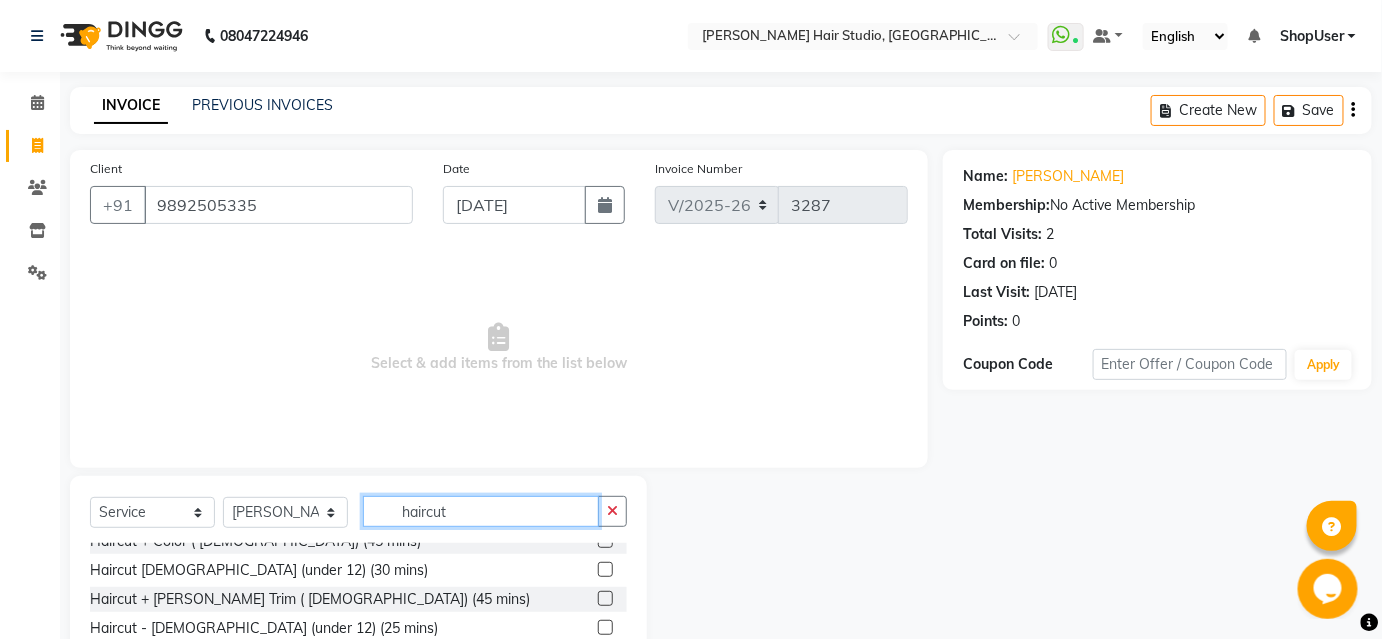 type on "haircut" 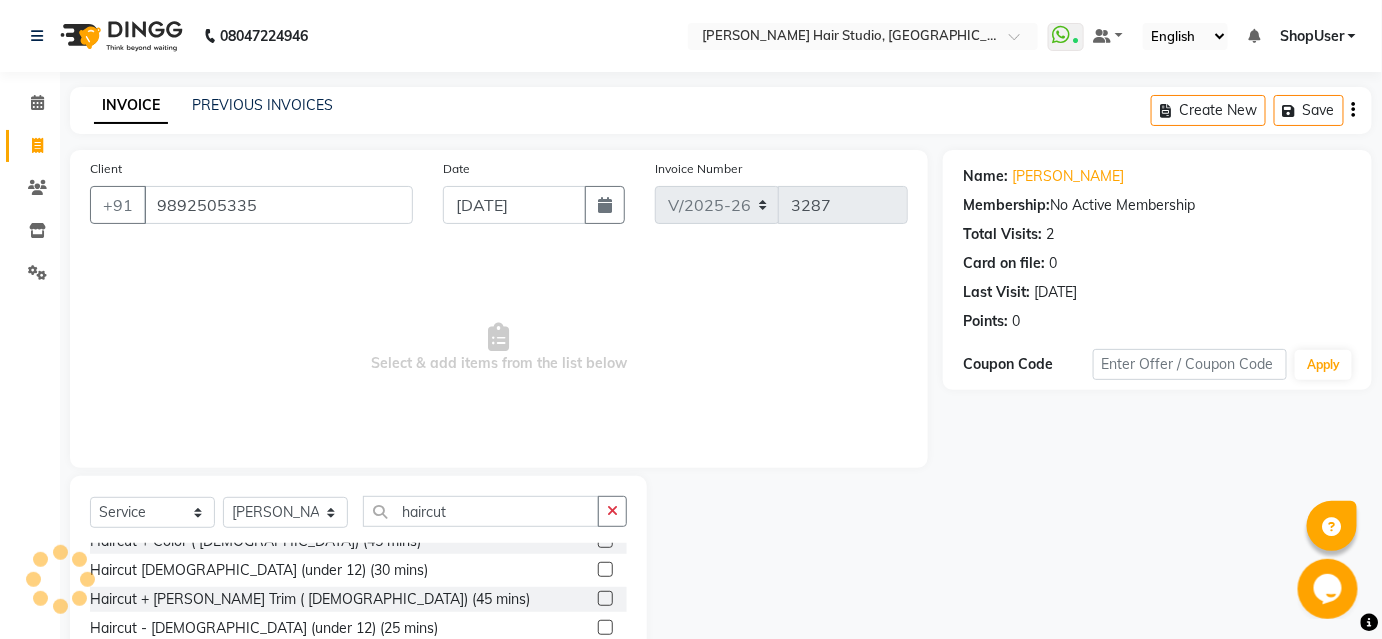 click 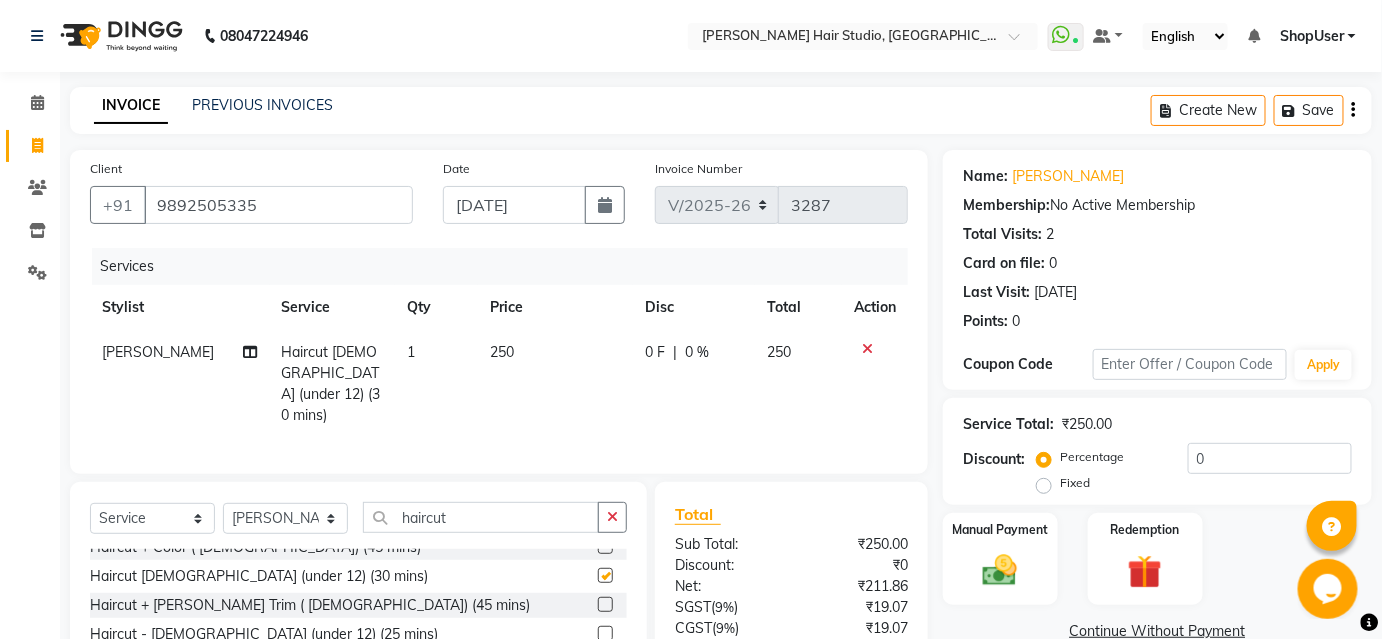 checkbox on "false" 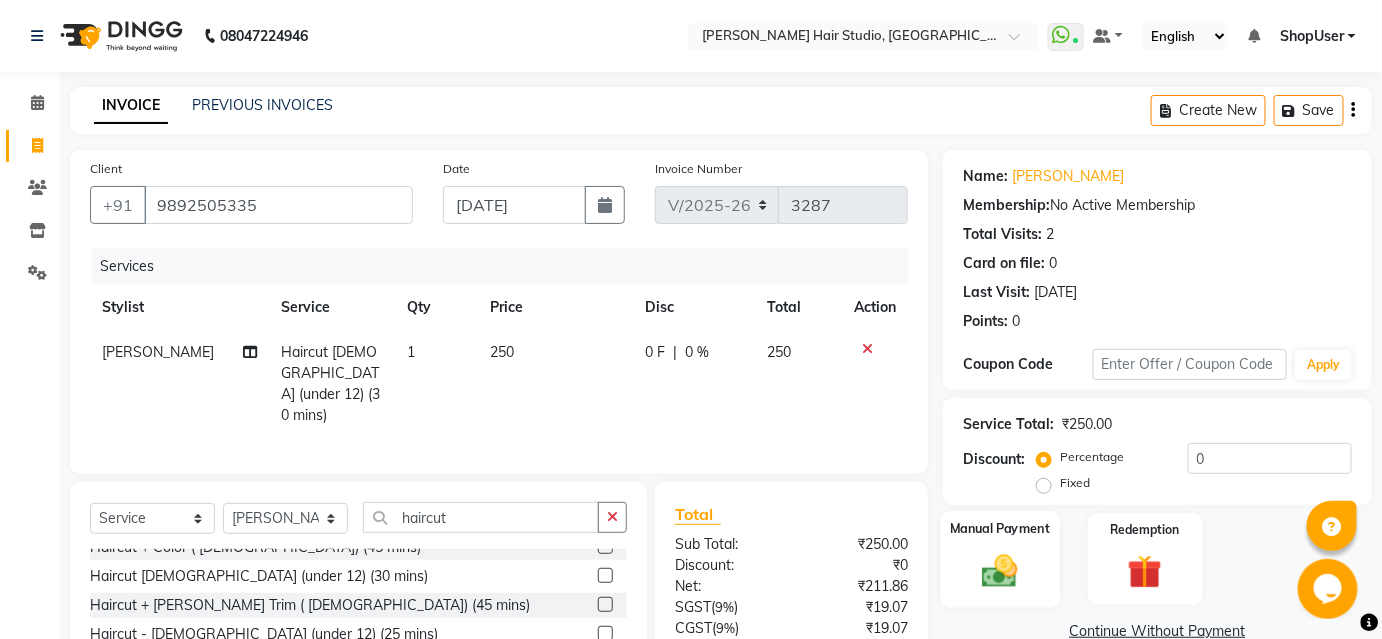 click on "Manual Payment" 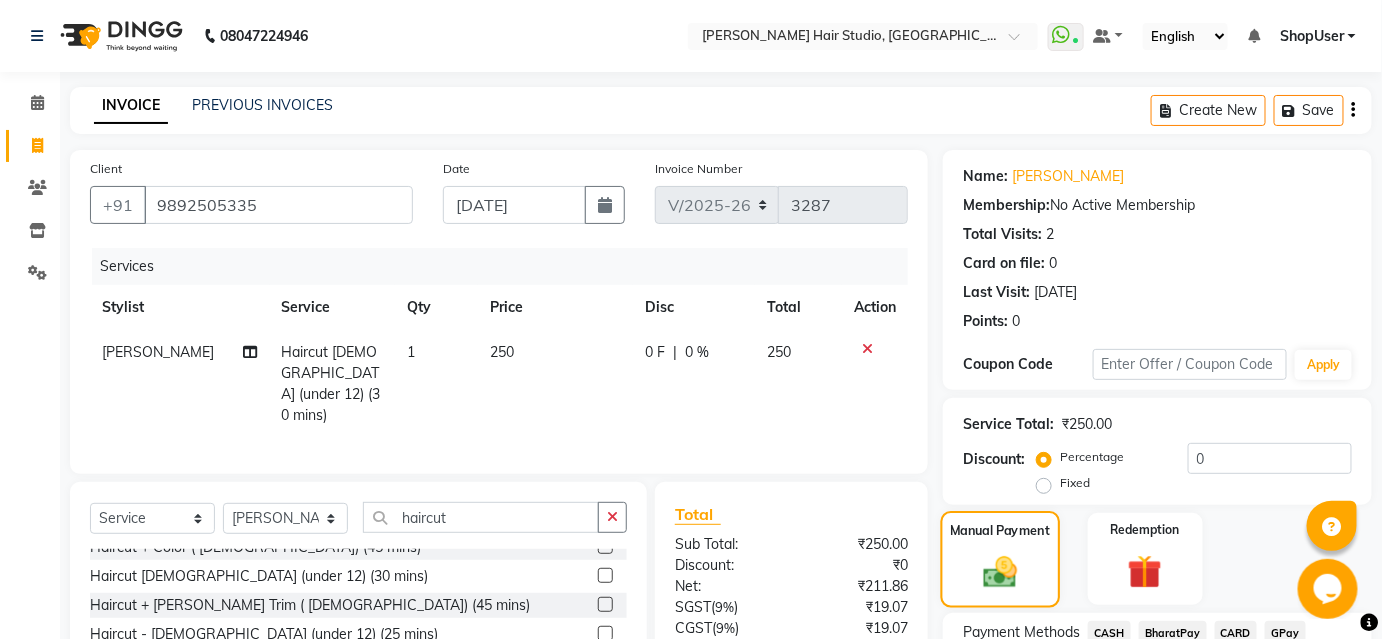 scroll, scrollTop: 164, scrollLeft: 0, axis: vertical 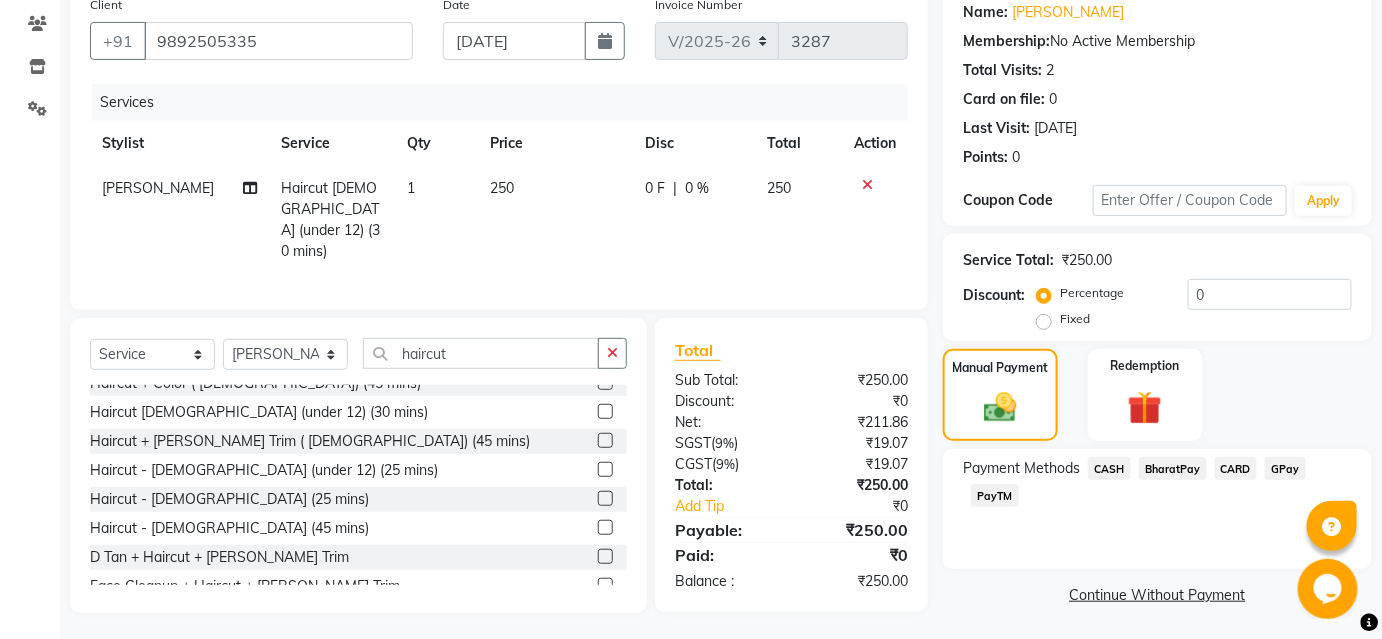click on "BharatPay" 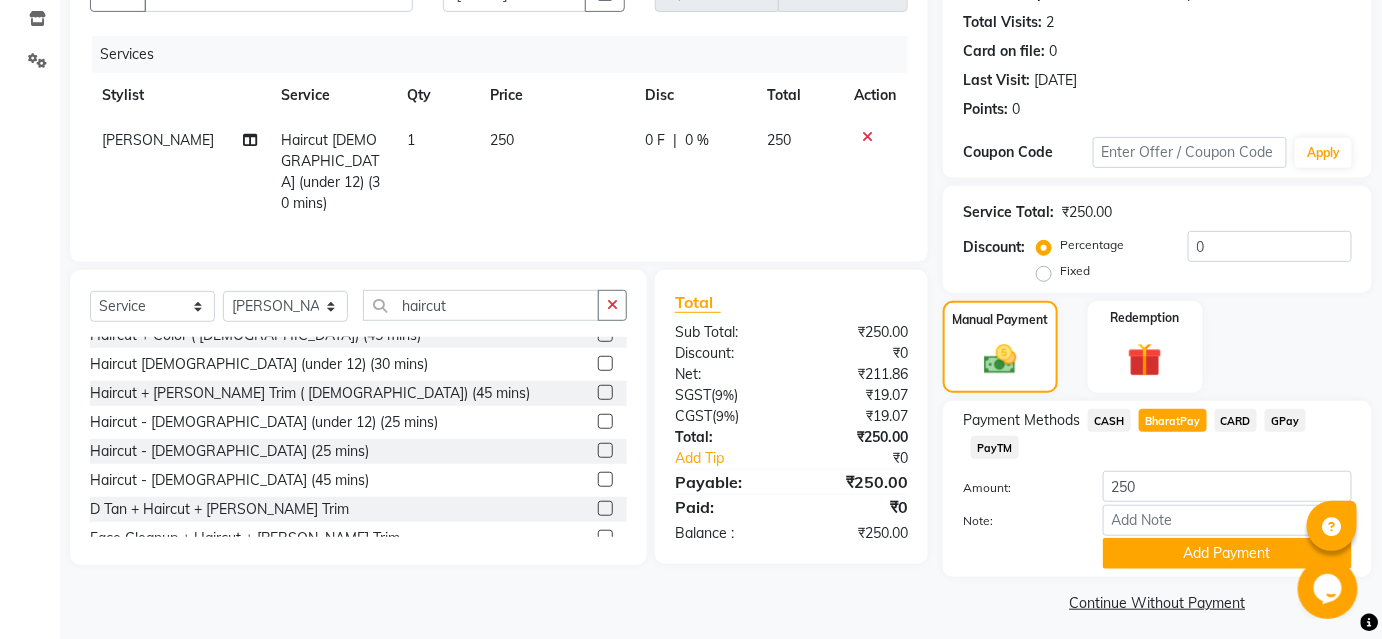 scroll, scrollTop: 220, scrollLeft: 0, axis: vertical 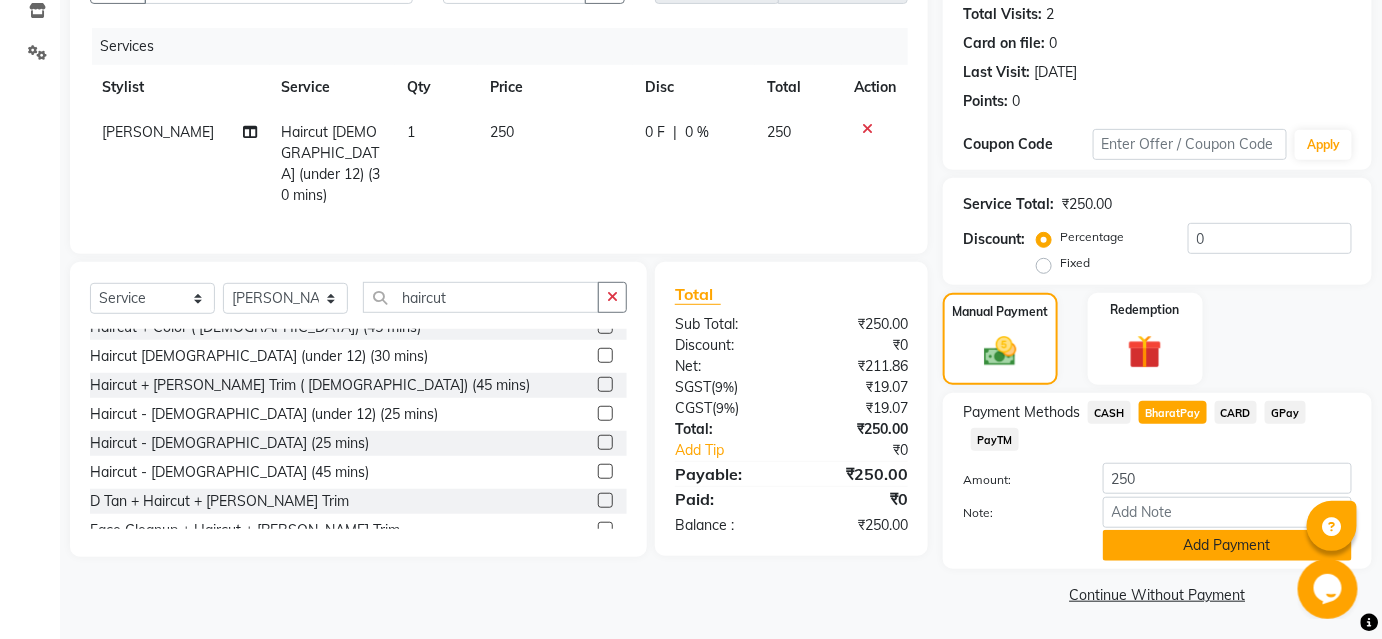 click on "Add Payment" 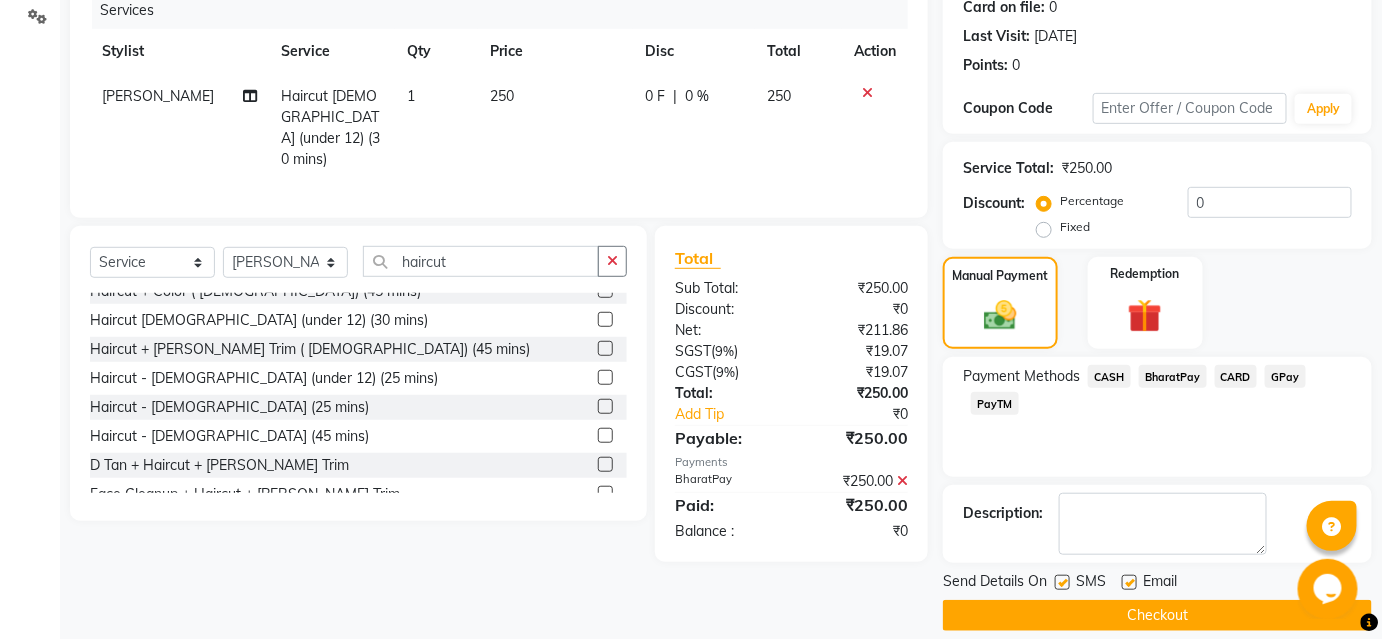 scroll, scrollTop: 276, scrollLeft: 0, axis: vertical 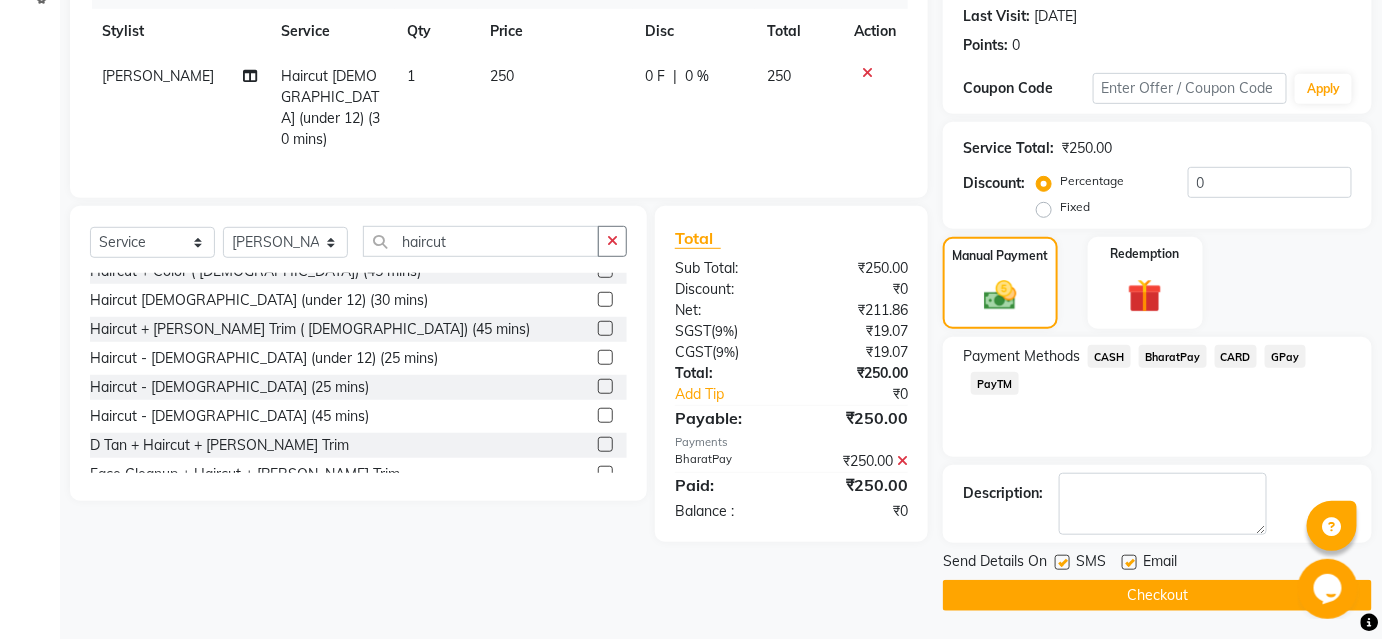 click on "Checkout" 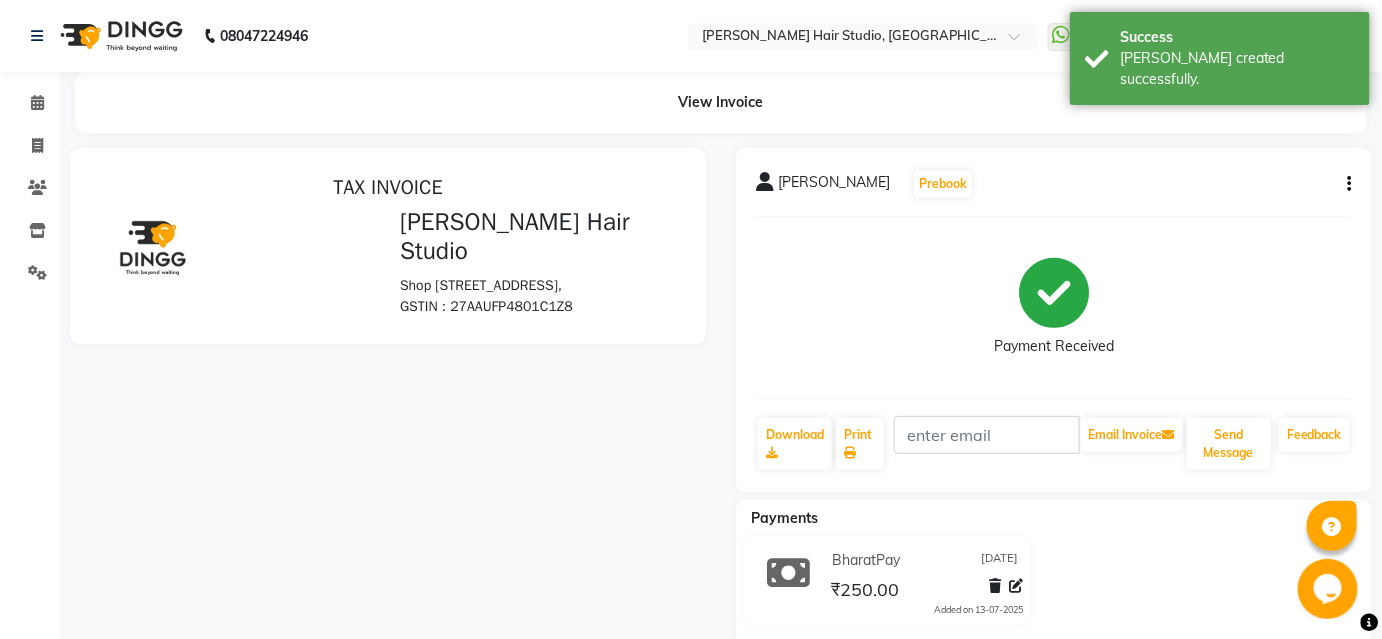 scroll, scrollTop: 0, scrollLeft: 0, axis: both 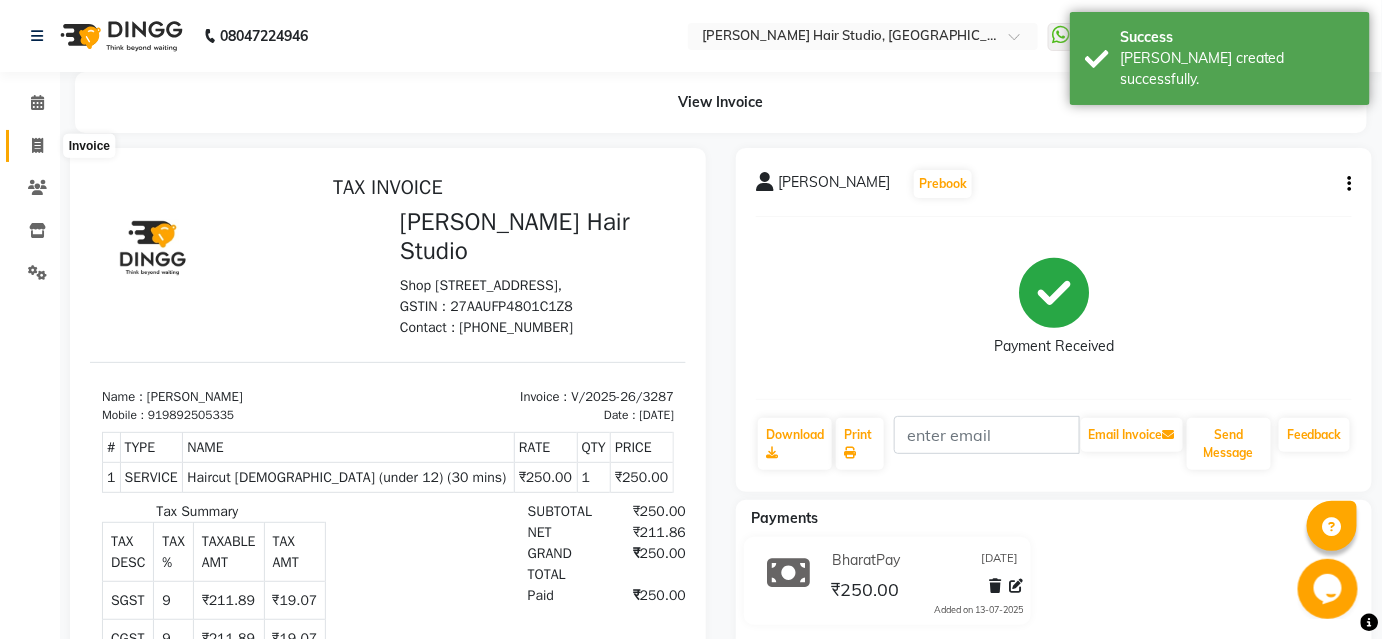 click 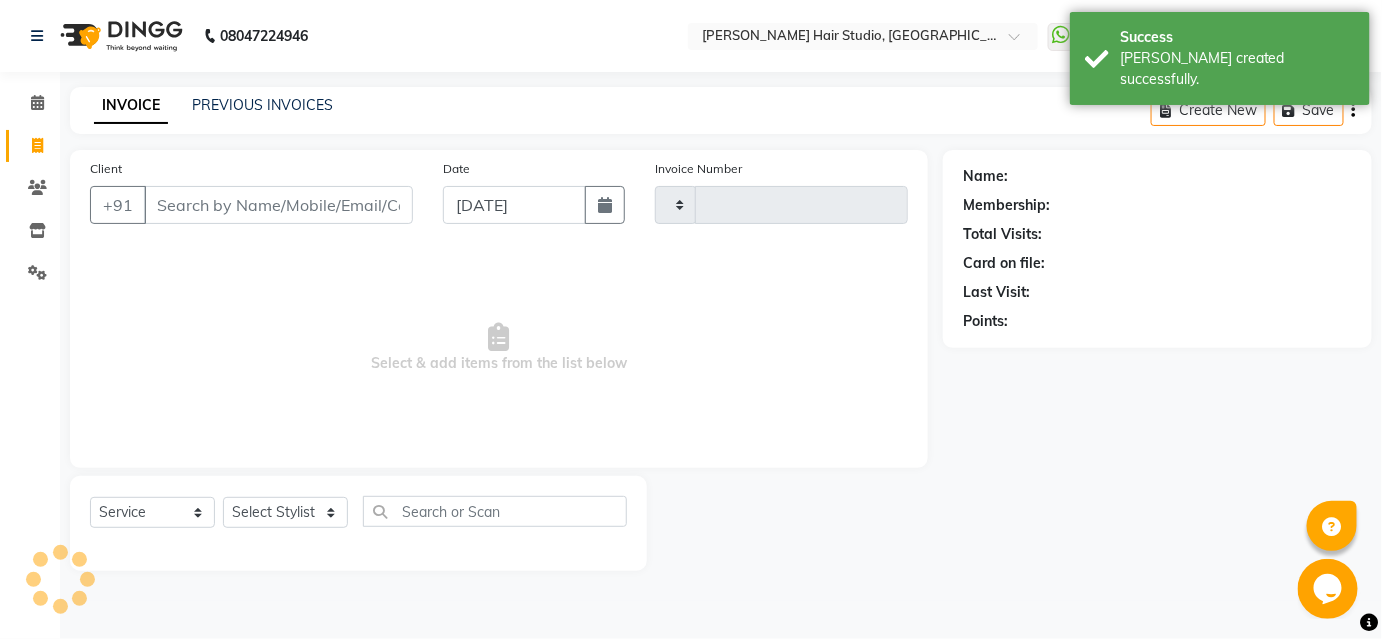 type on "3288" 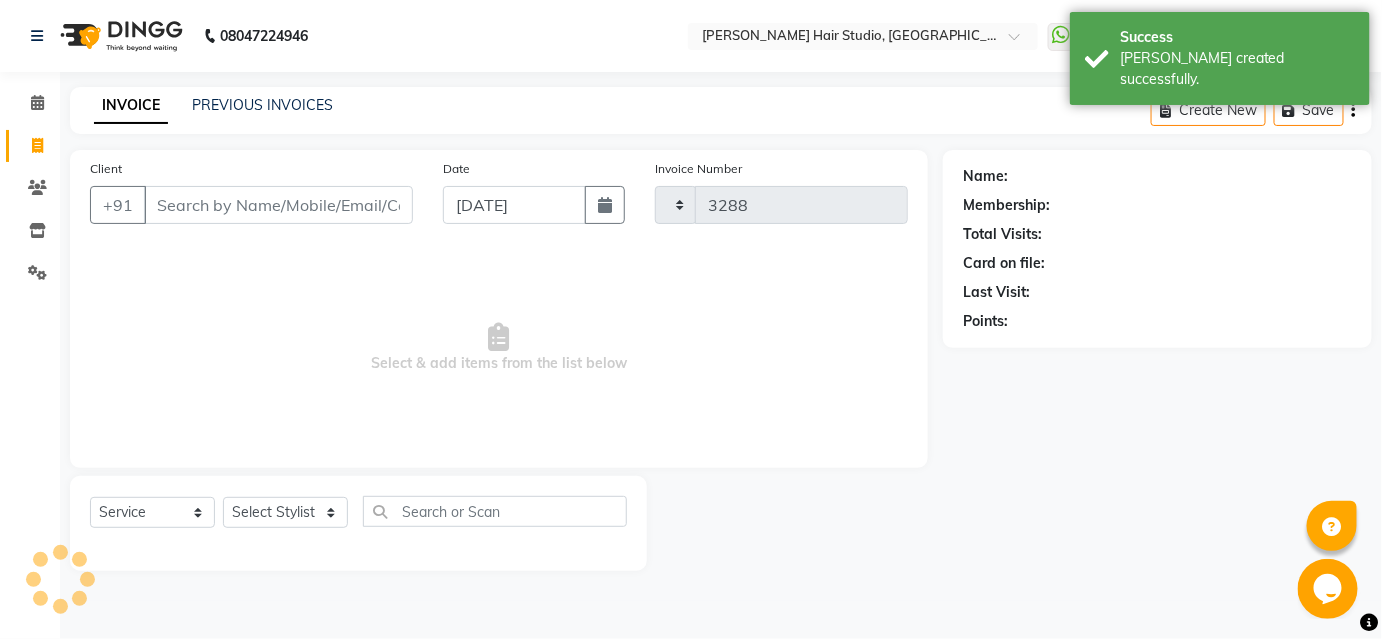 select on "627" 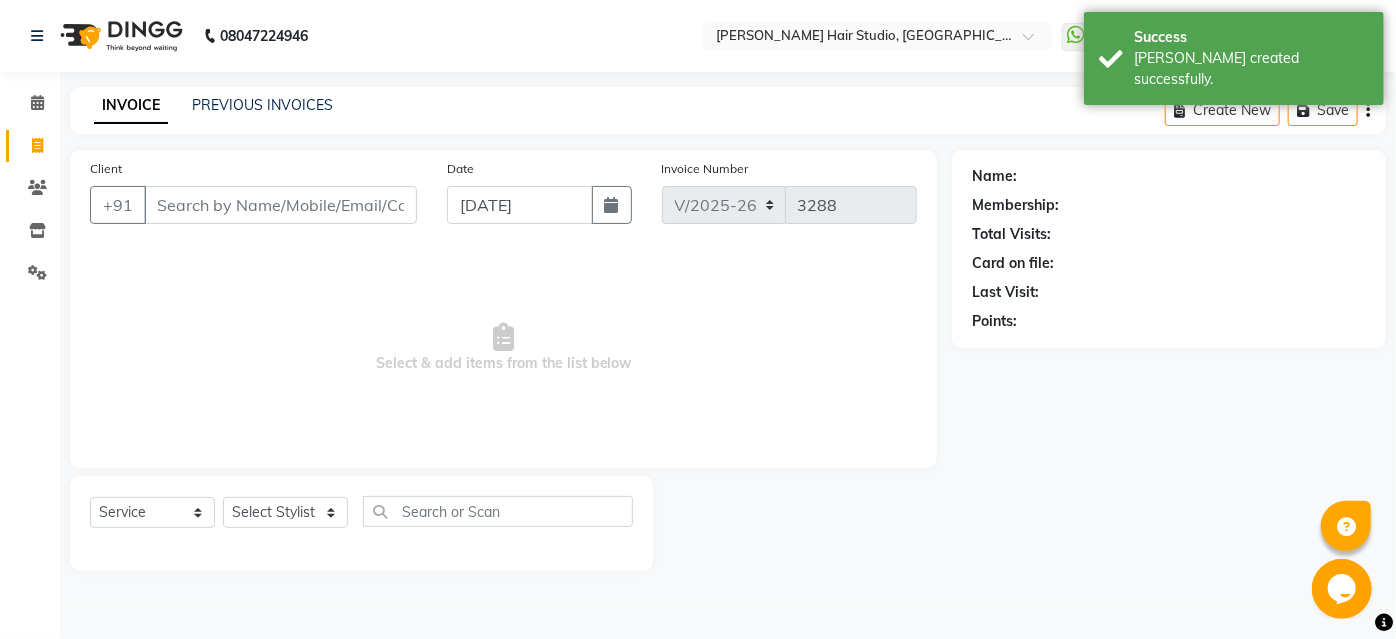 click on "Client" at bounding box center [280, 205] 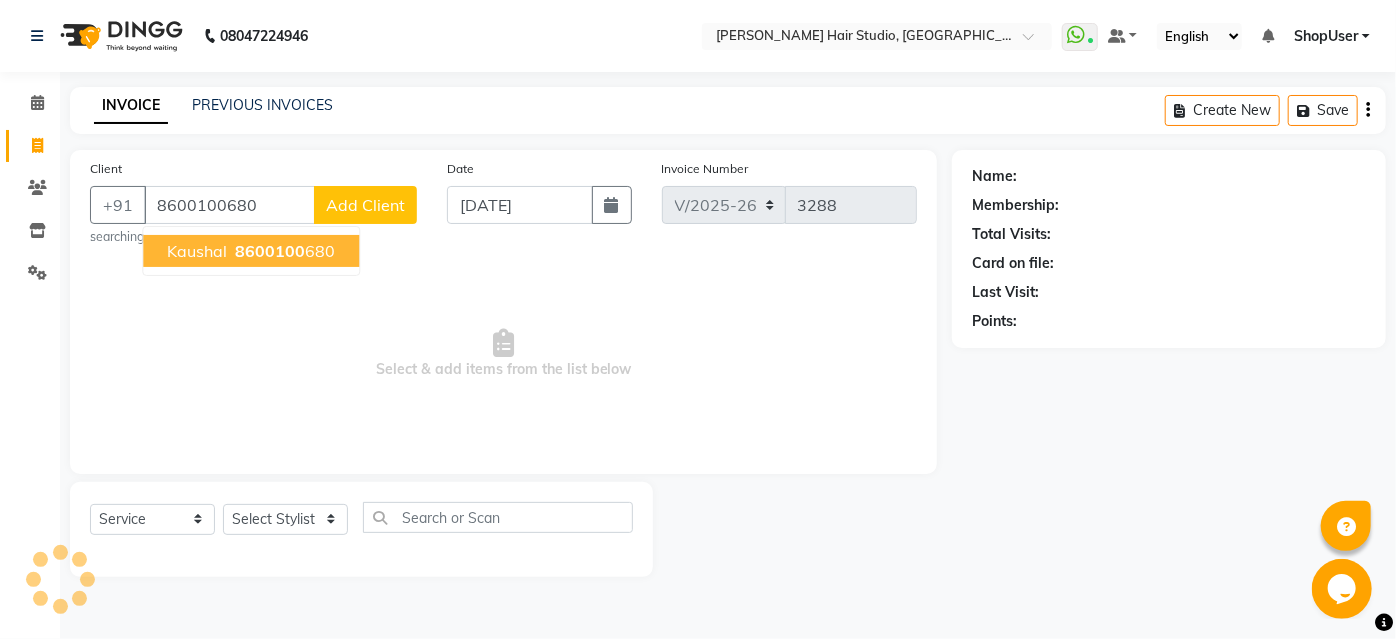 type on "8600100680" 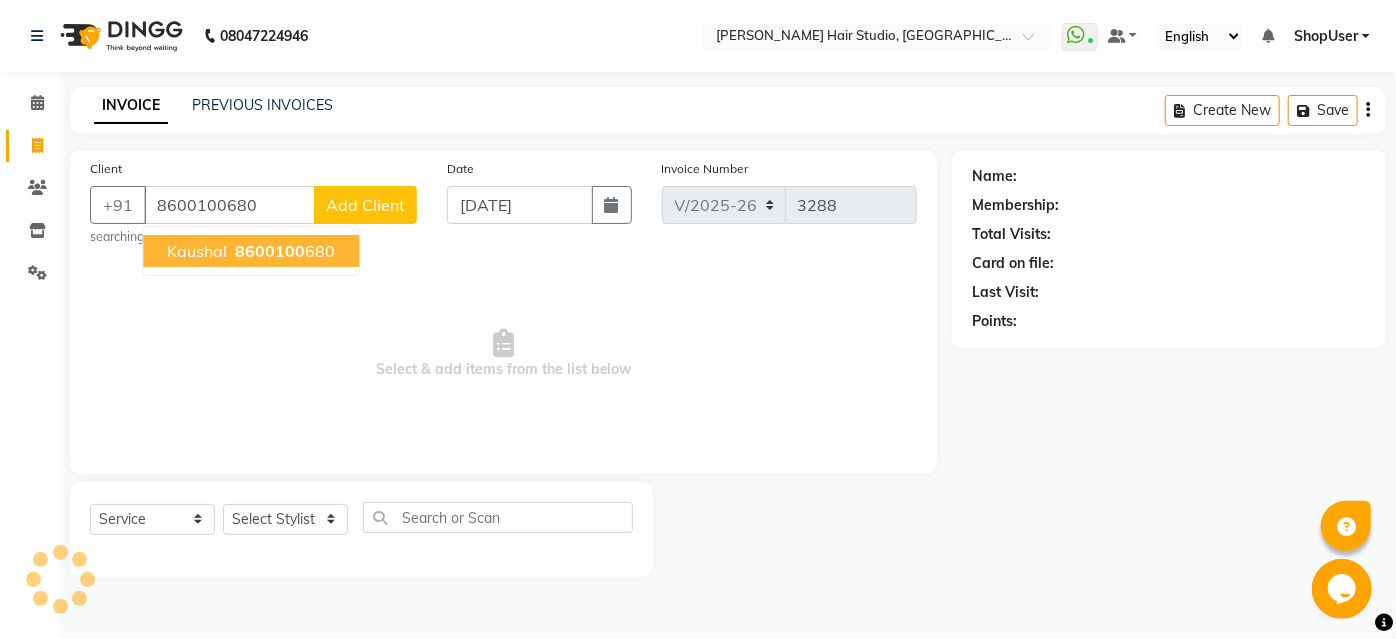select on "1: Object" 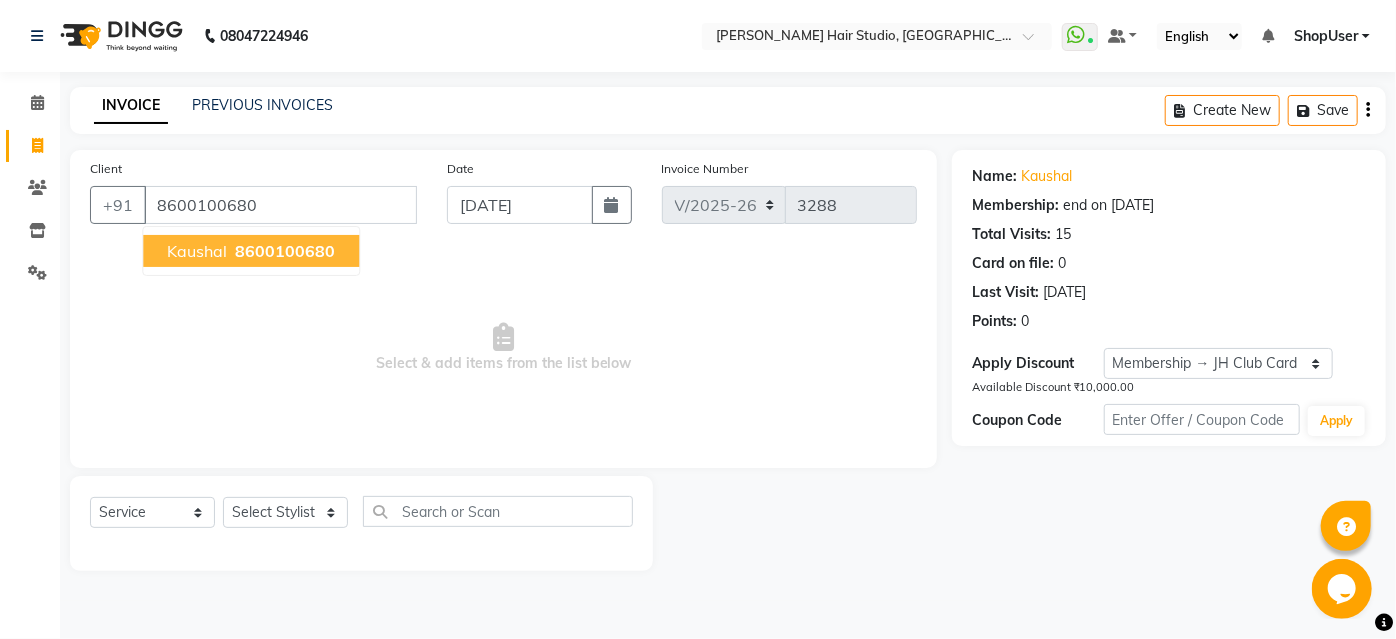 click on "8600100680" at bounding box center (285, 251) 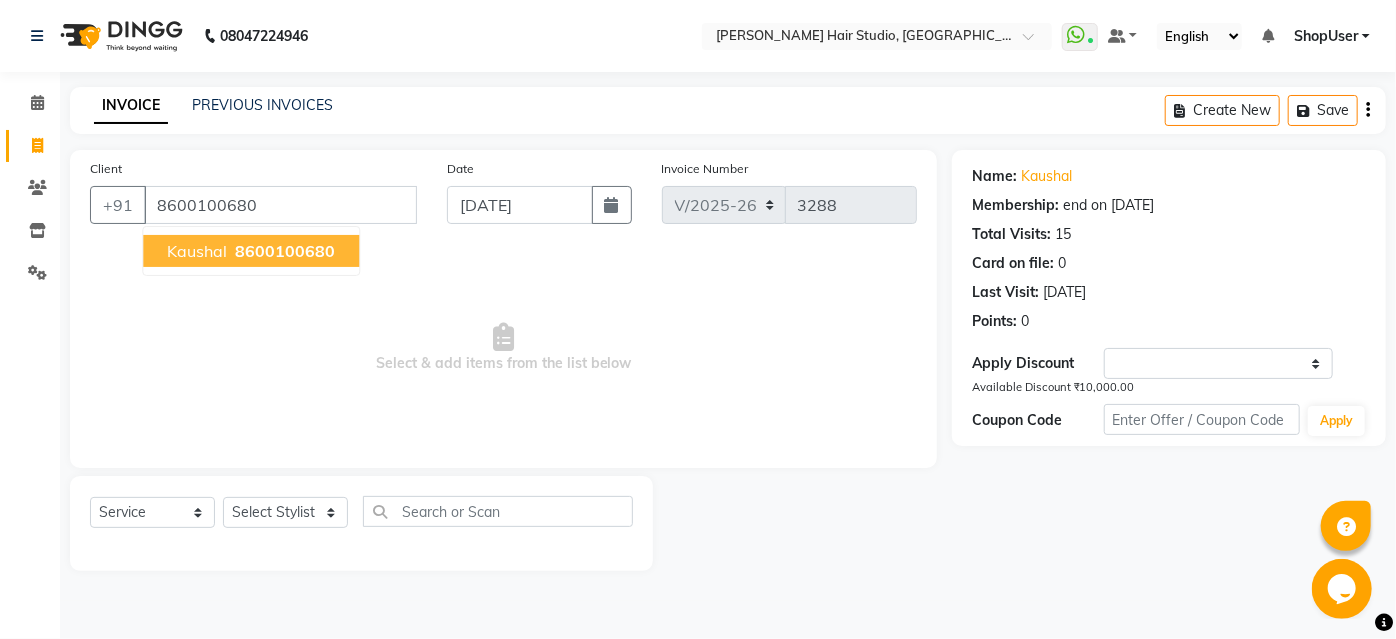 select on "1: Object" 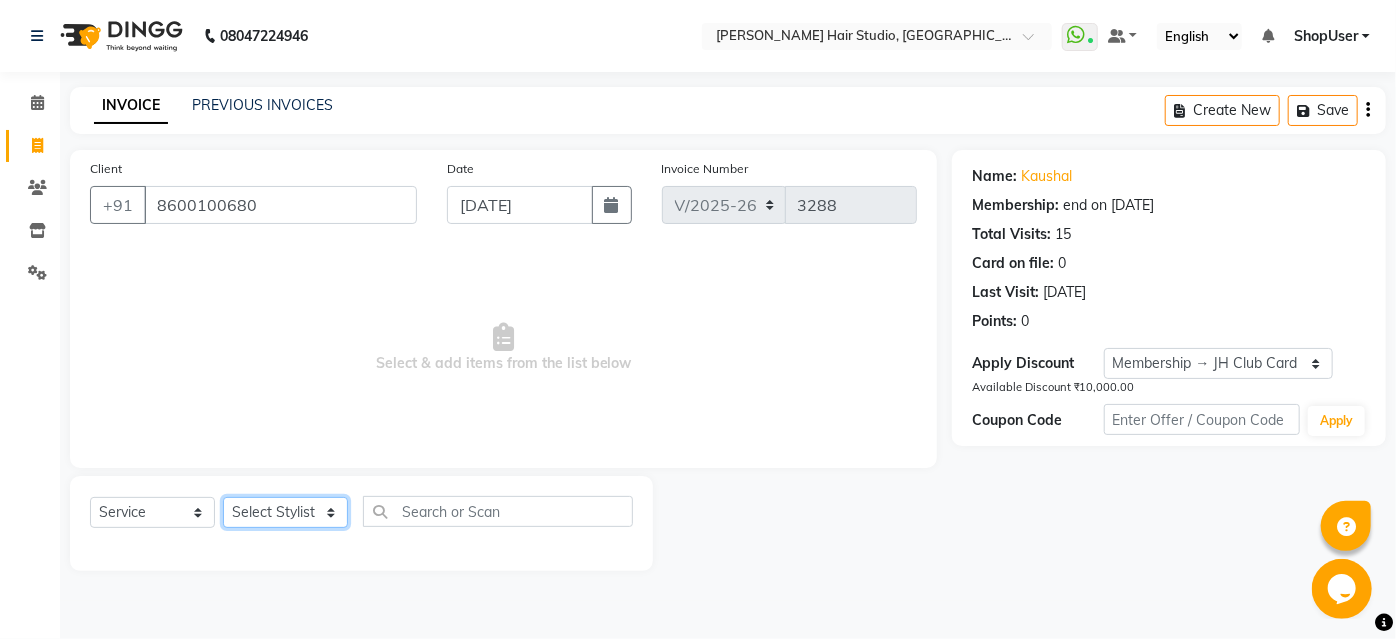 click on "Select Stylist [PERSON_NAME] [PERSON_NAME] Avinash [PERSON_NAME] Pawan [PERSON_NAME] ShopUser [PERSON_NAME] Shweta [PERSON_NAME]" 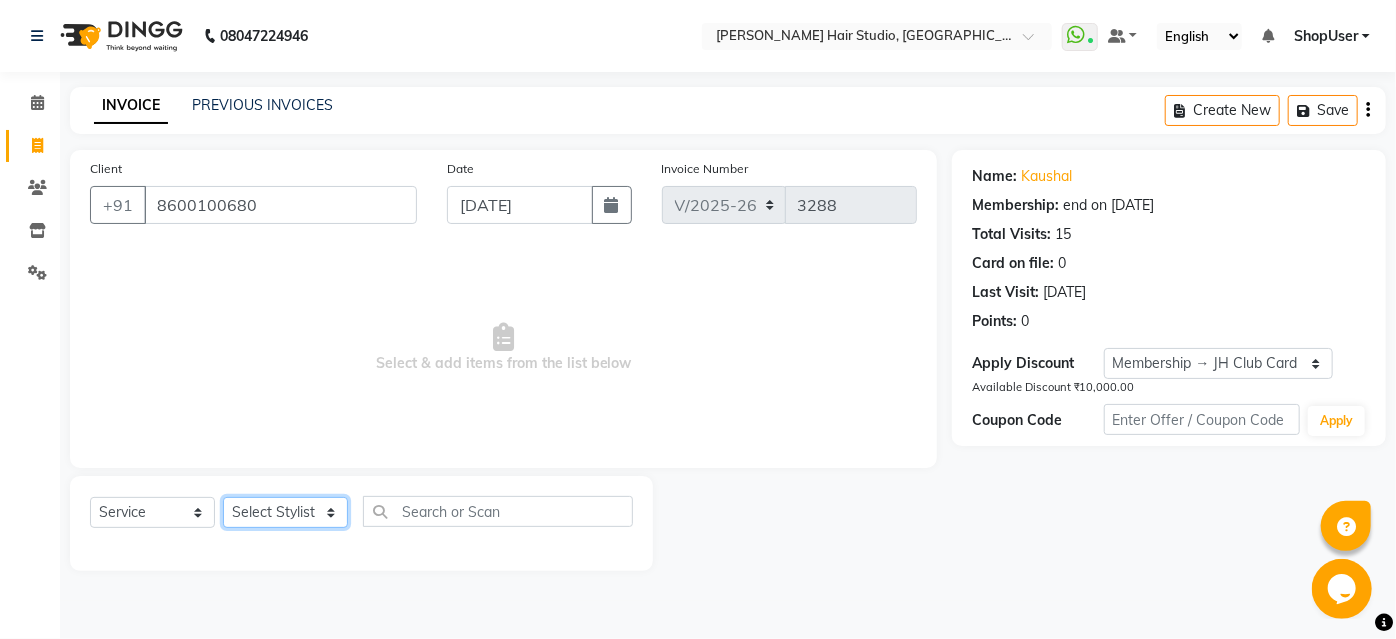 select on "81286" 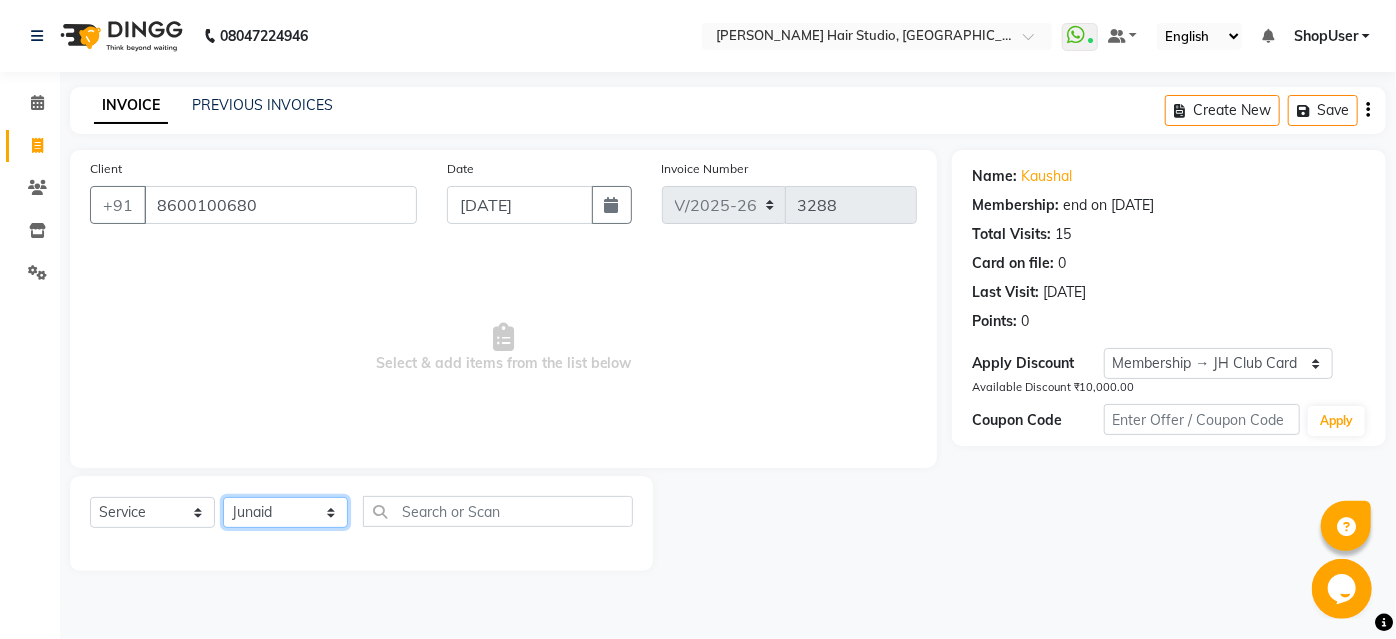 click on "Select Stylist [PERSON_NAME] [PERSON_NAME] Avinash [PERSON_NAME] Pawan [PERSON_NAME] ShopUser [PERSON_NAME] Shweta [PERSON_NAME]" 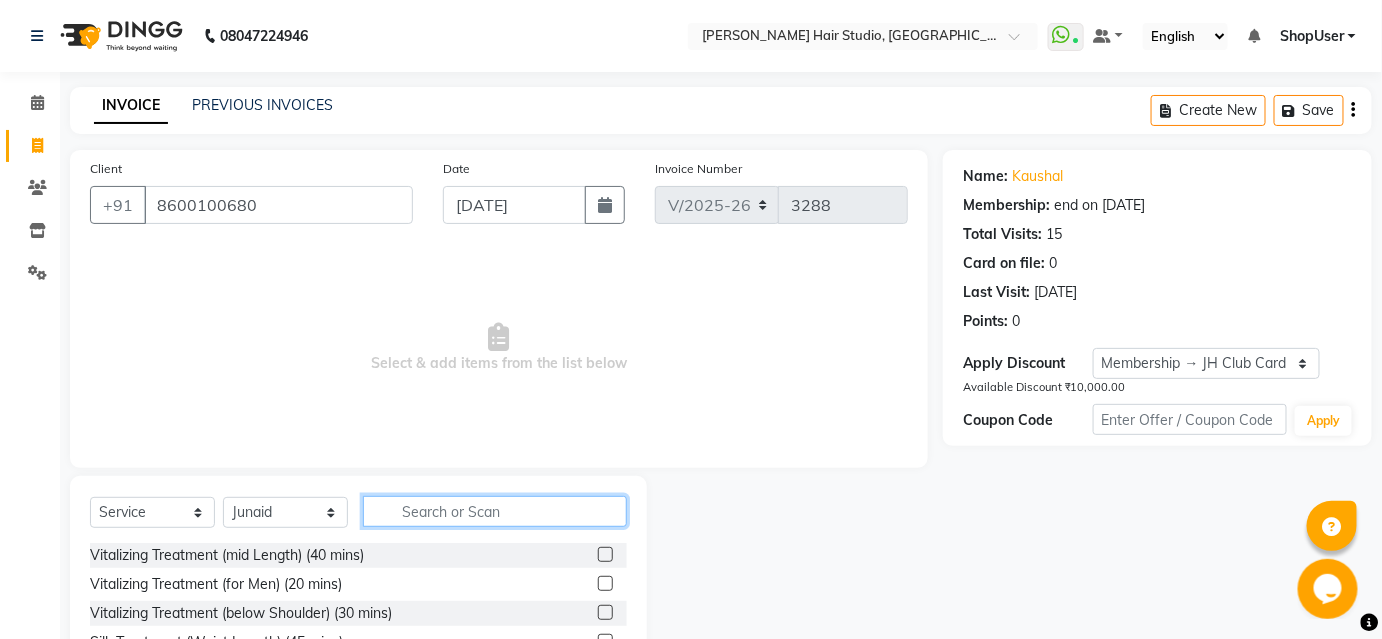 click 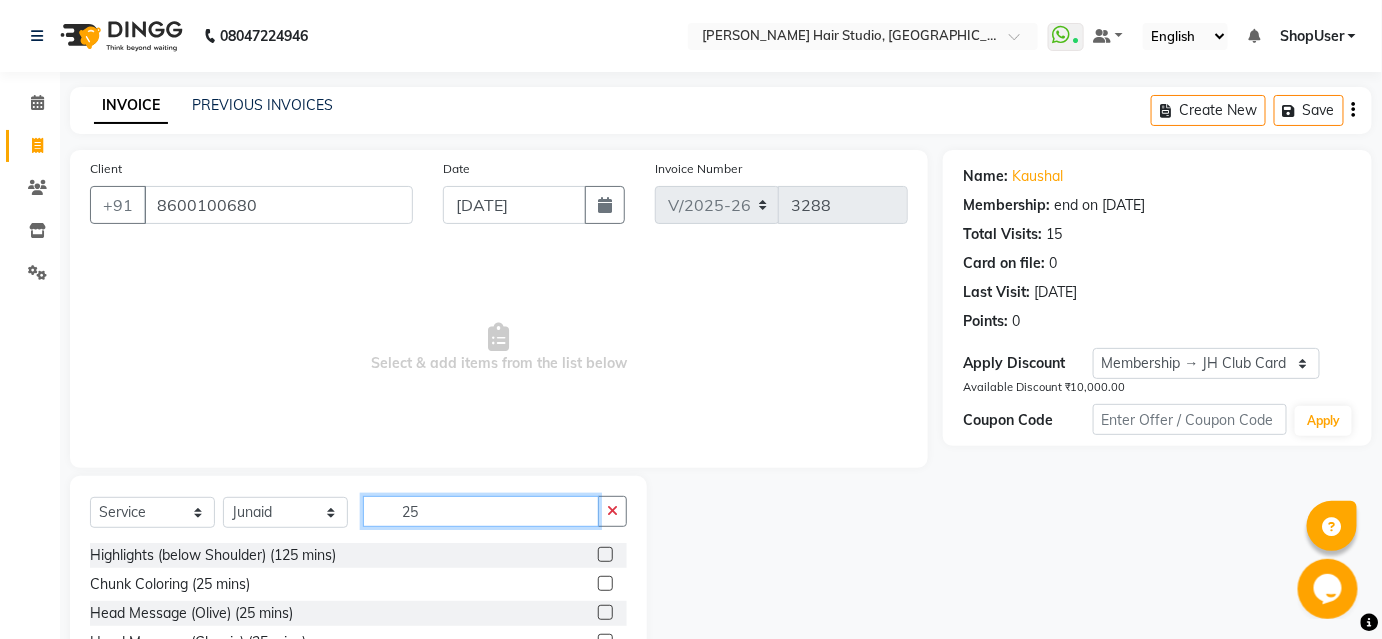 scroll, scrollTop: 2, scrollLeft: 0, axis: vertical 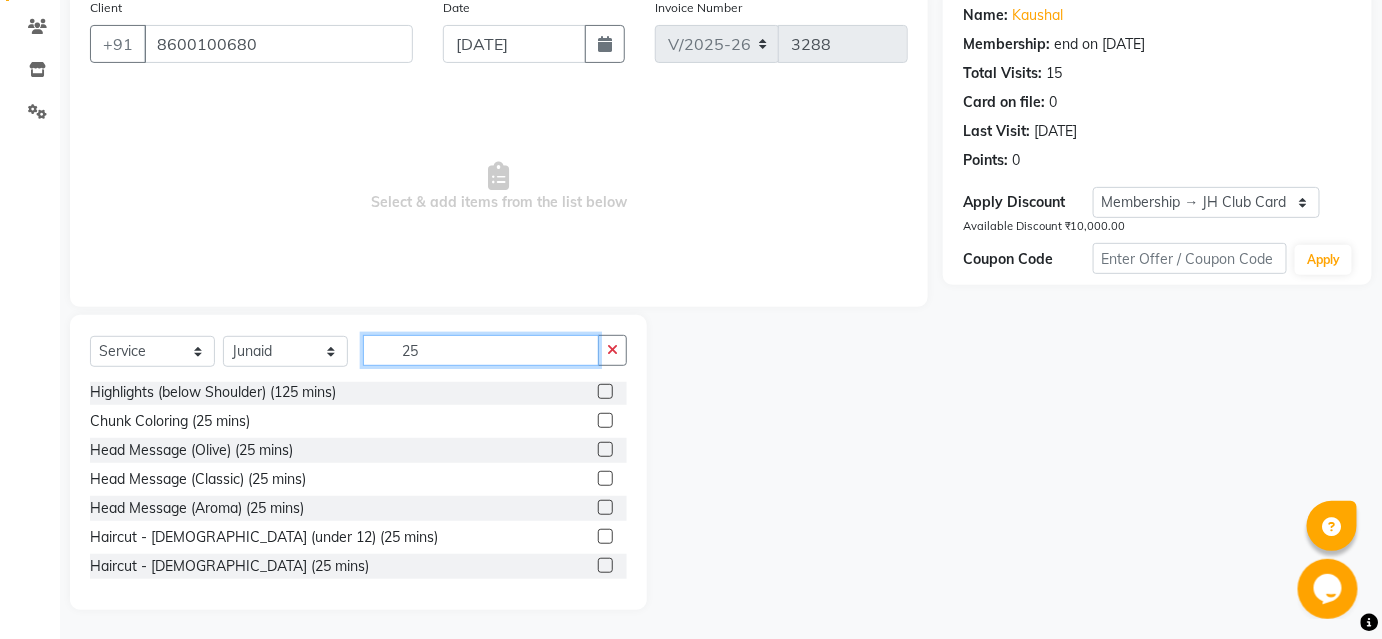 type on "25" 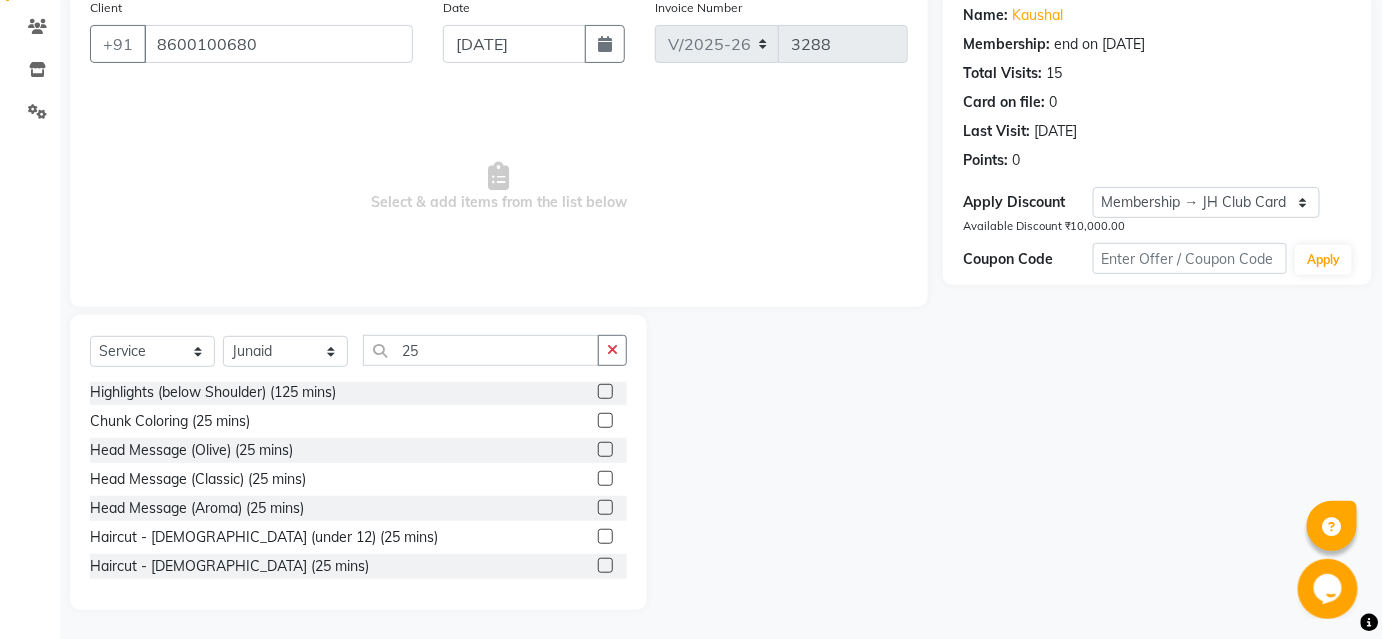 click 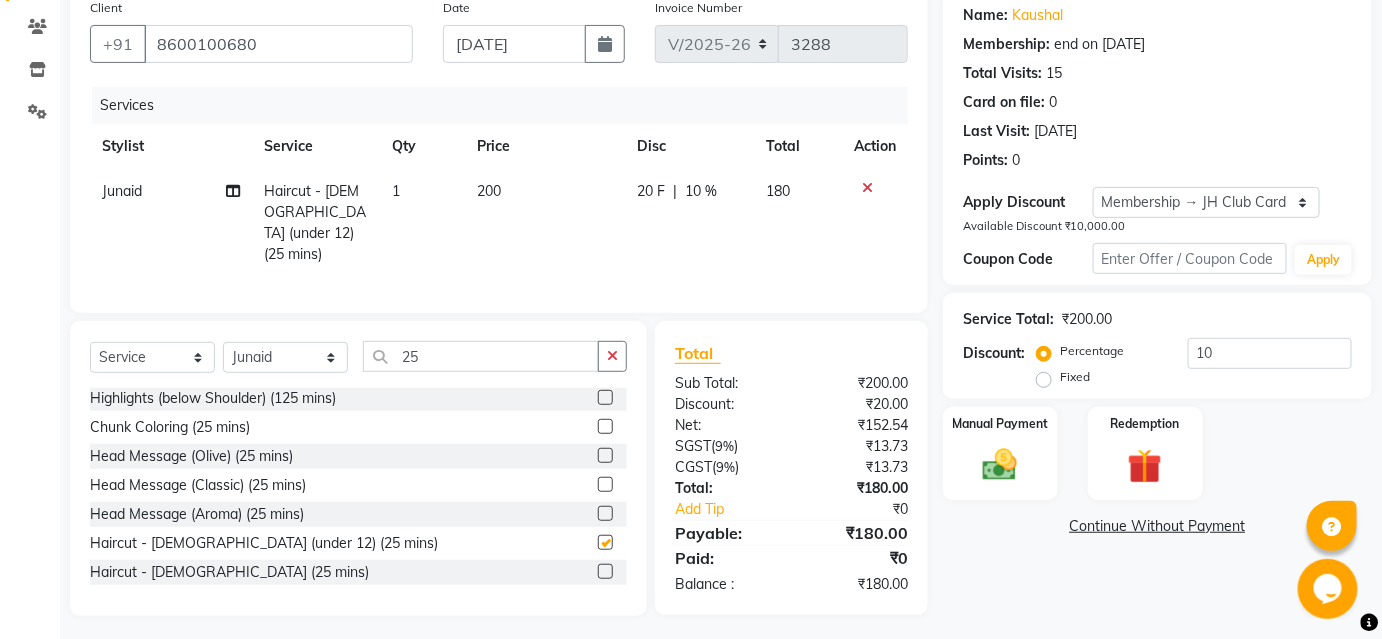 checkbox on "false" 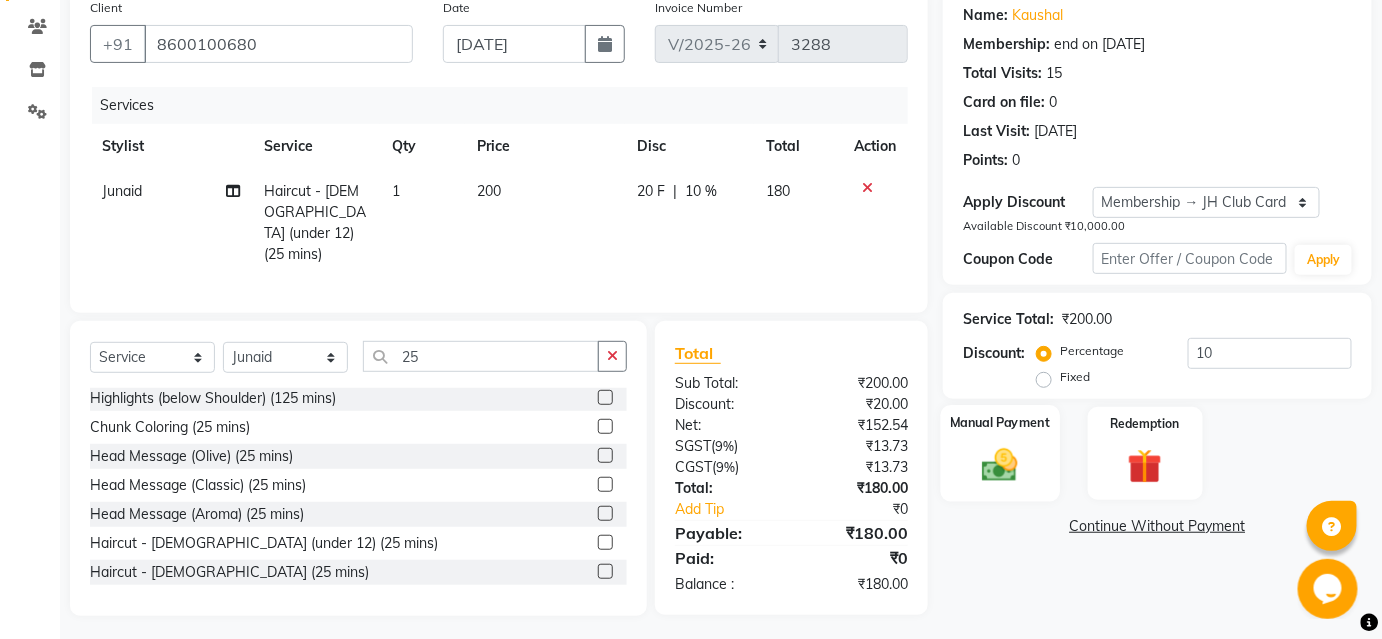 click 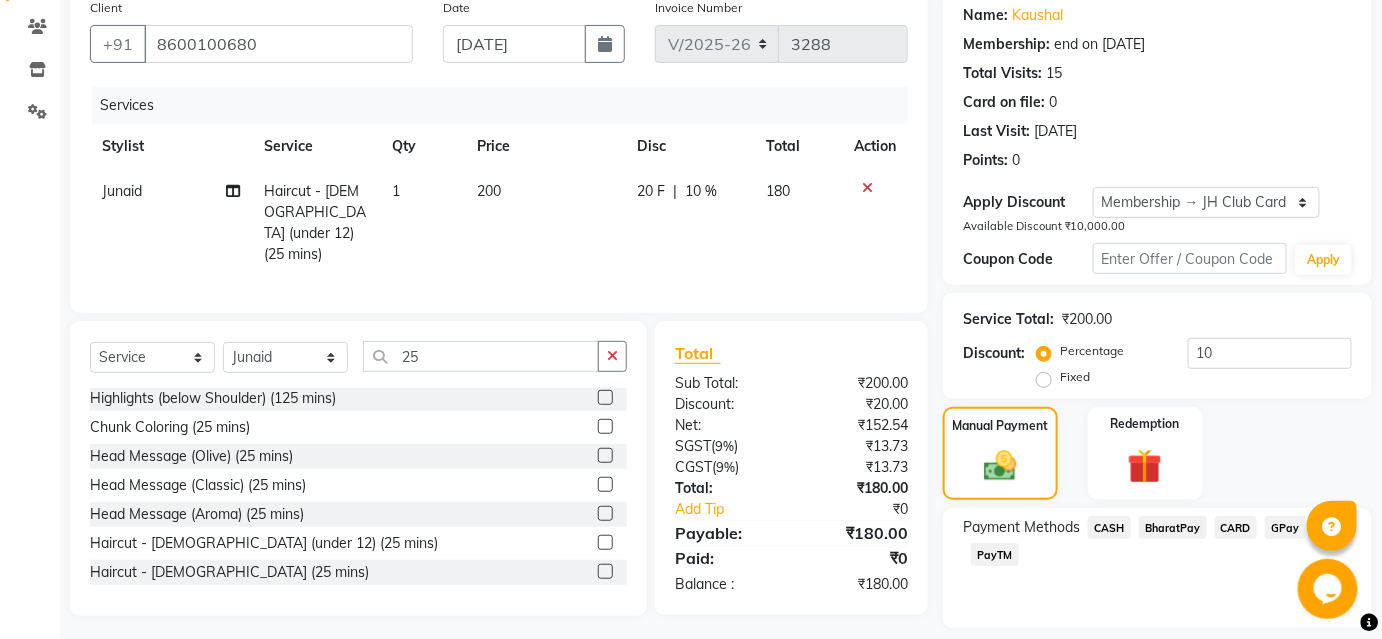 scroll, scrollTop: 220, scrollLeft: 0, axis: vertical 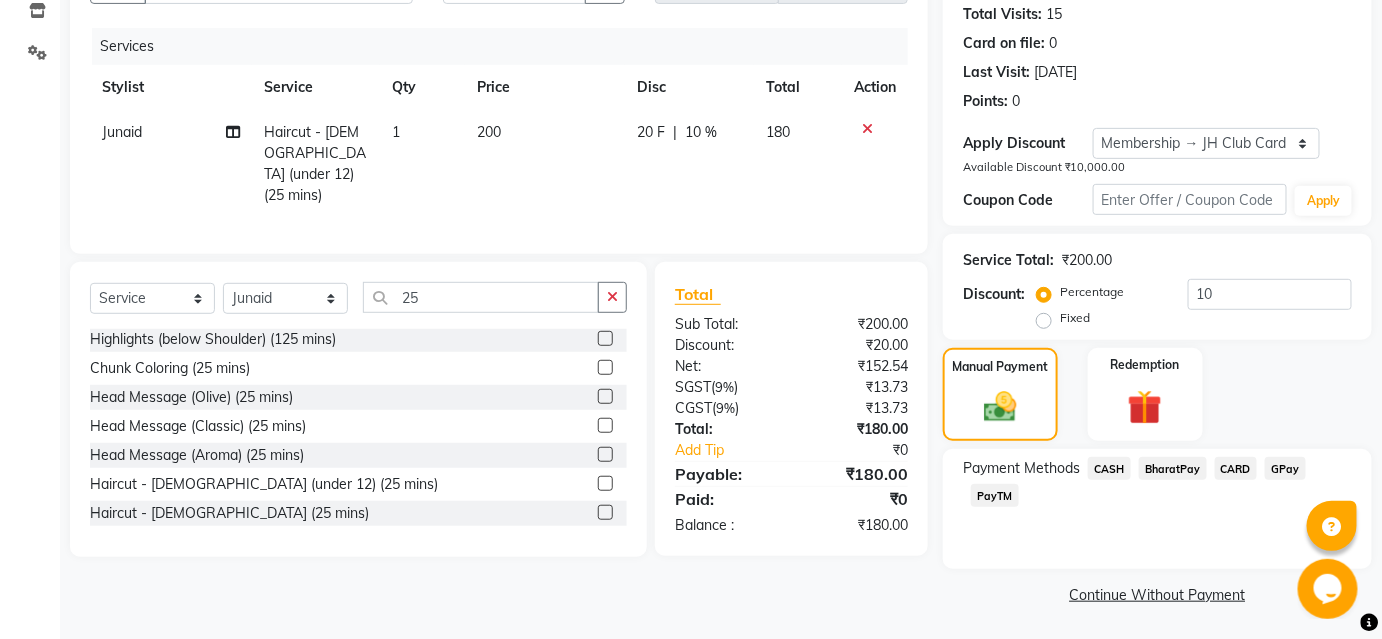 click on "BharatPay" 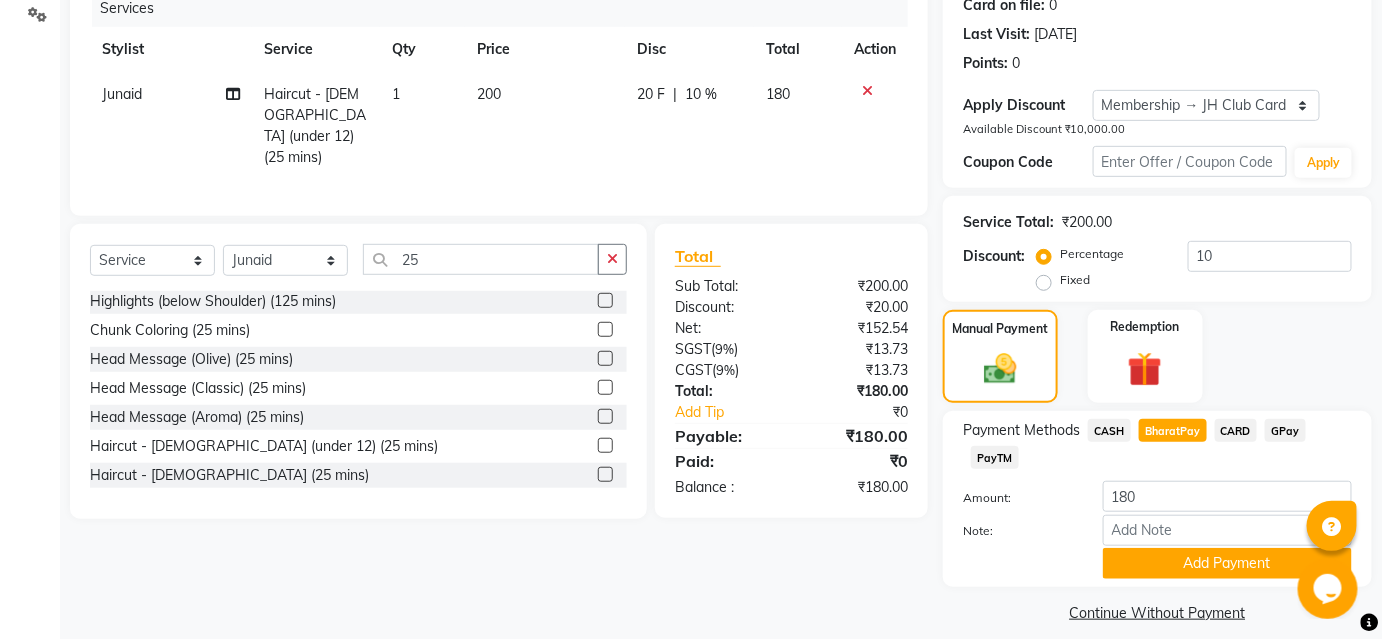scroll, scrollTop: 276, scrollLeft: 0, axis: vertical 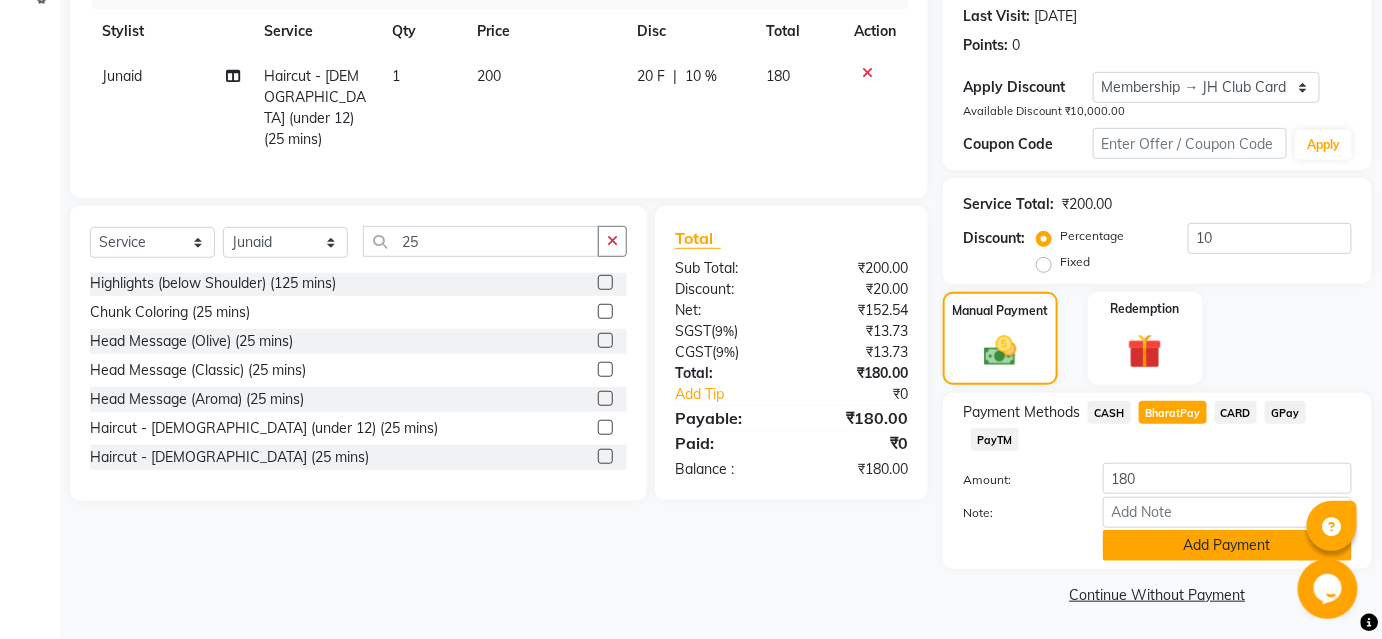 click on "Add Payment" 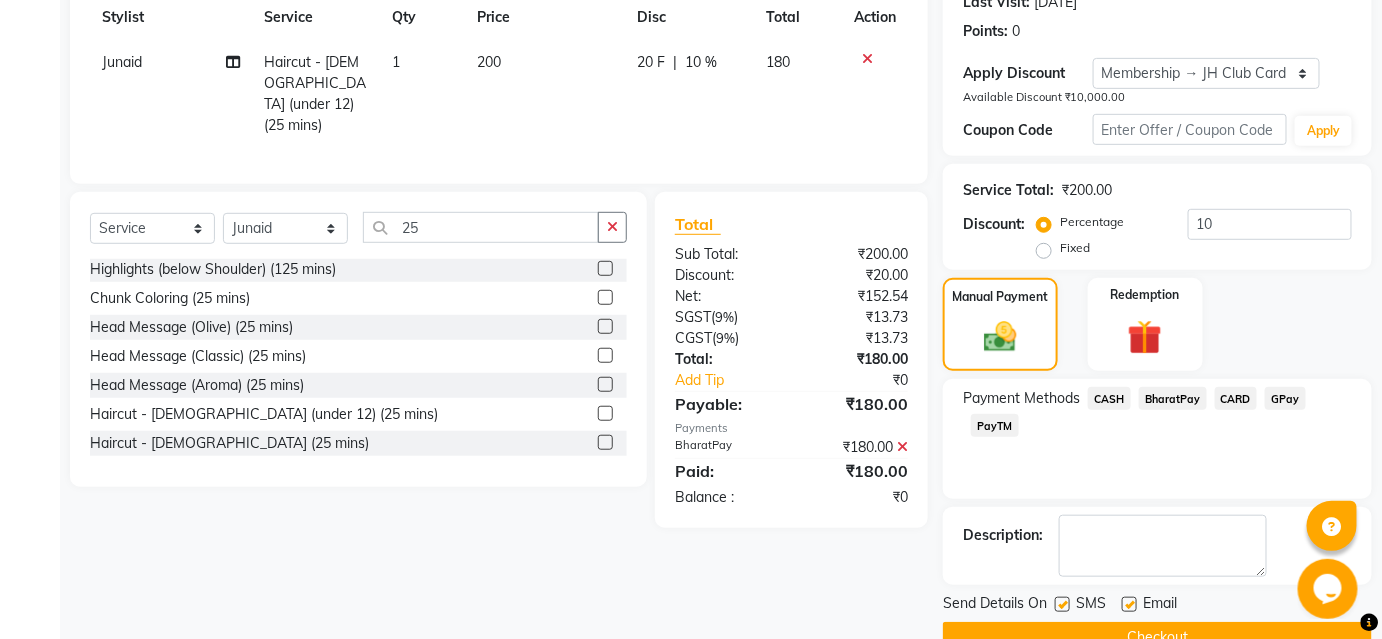 scroll, scrollTop: 332, scrollLeft: 0, axis: vertical 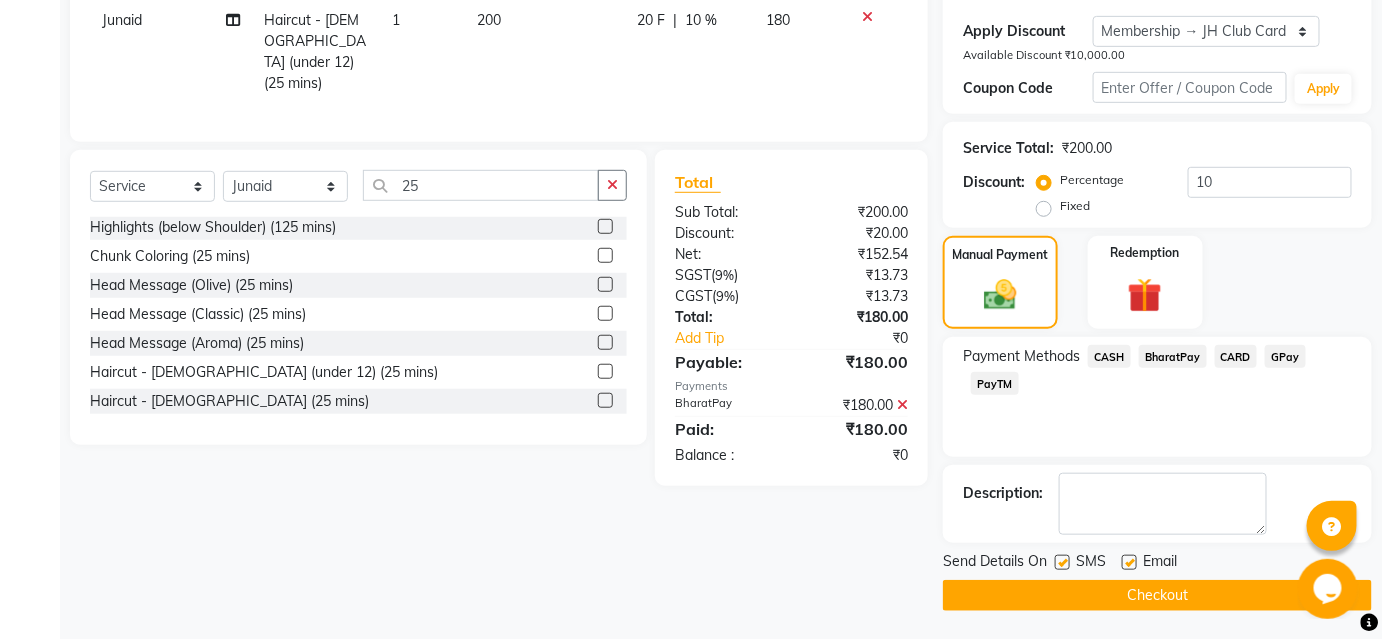 click on "Checkout" 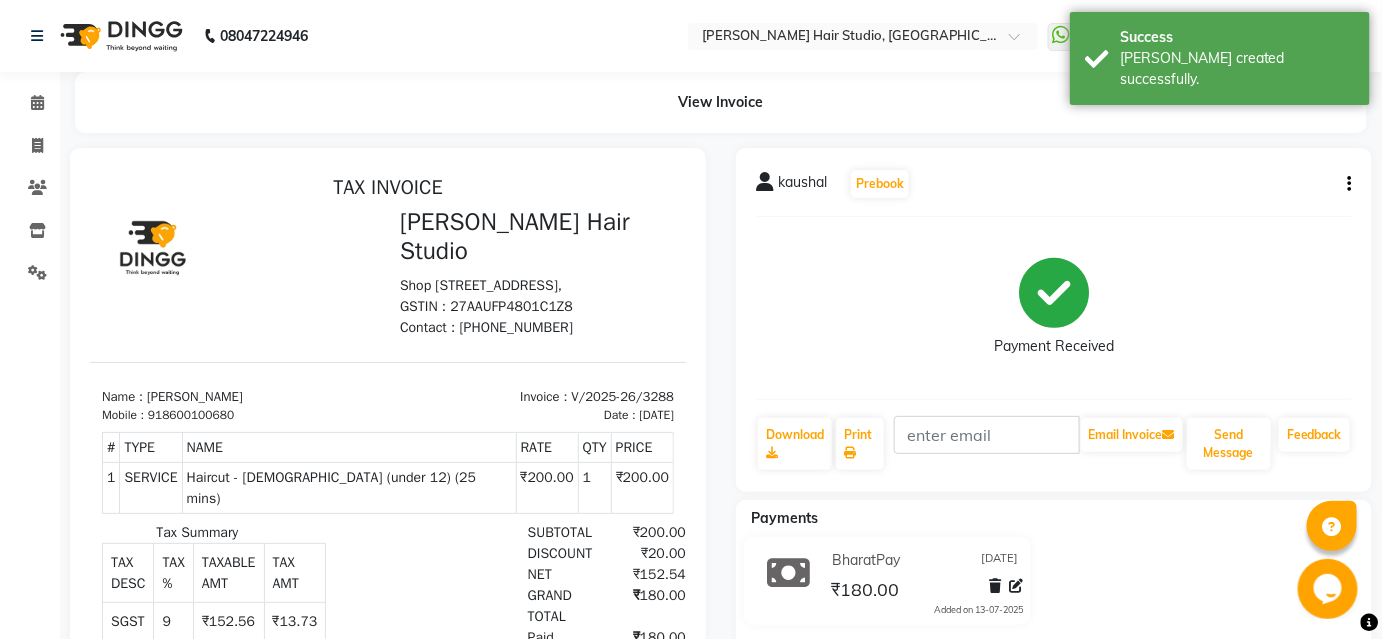 scroll, scrollTop: 0, scrollLeft: 0, axis: both 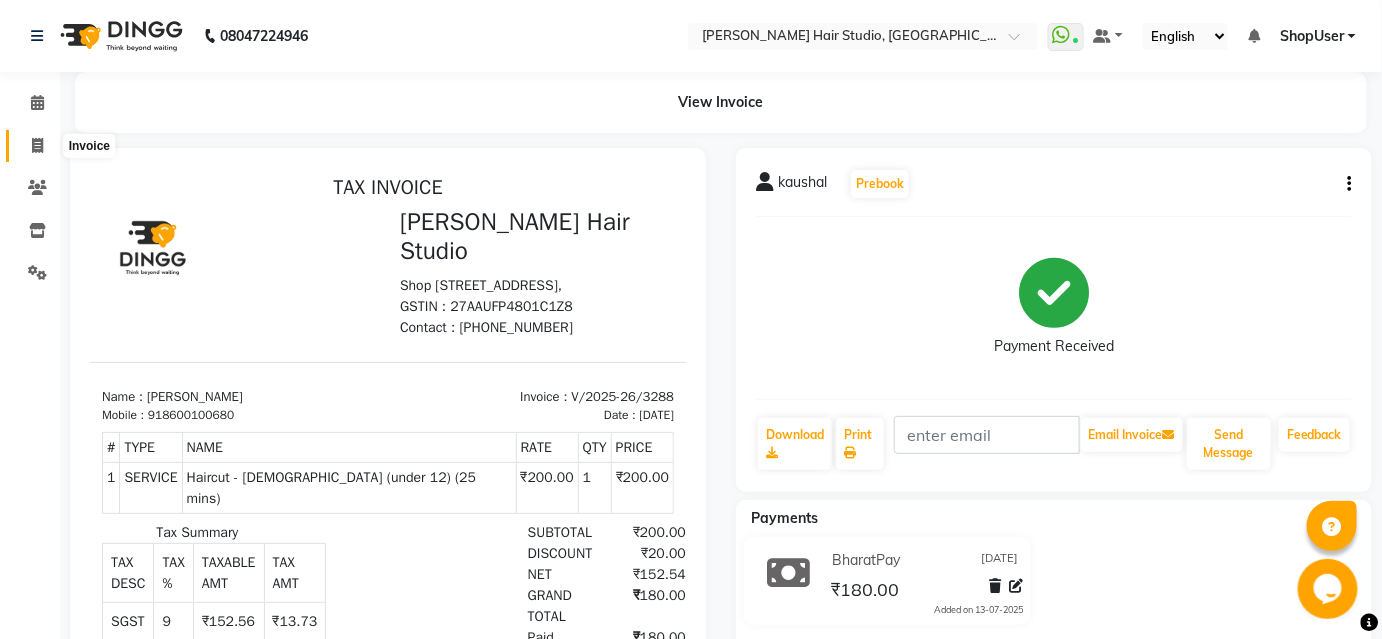 drag, startPoint x: 25, startPoint y: 138, endPoint x: 36, endPoint y: 142, distance: 11.7046995 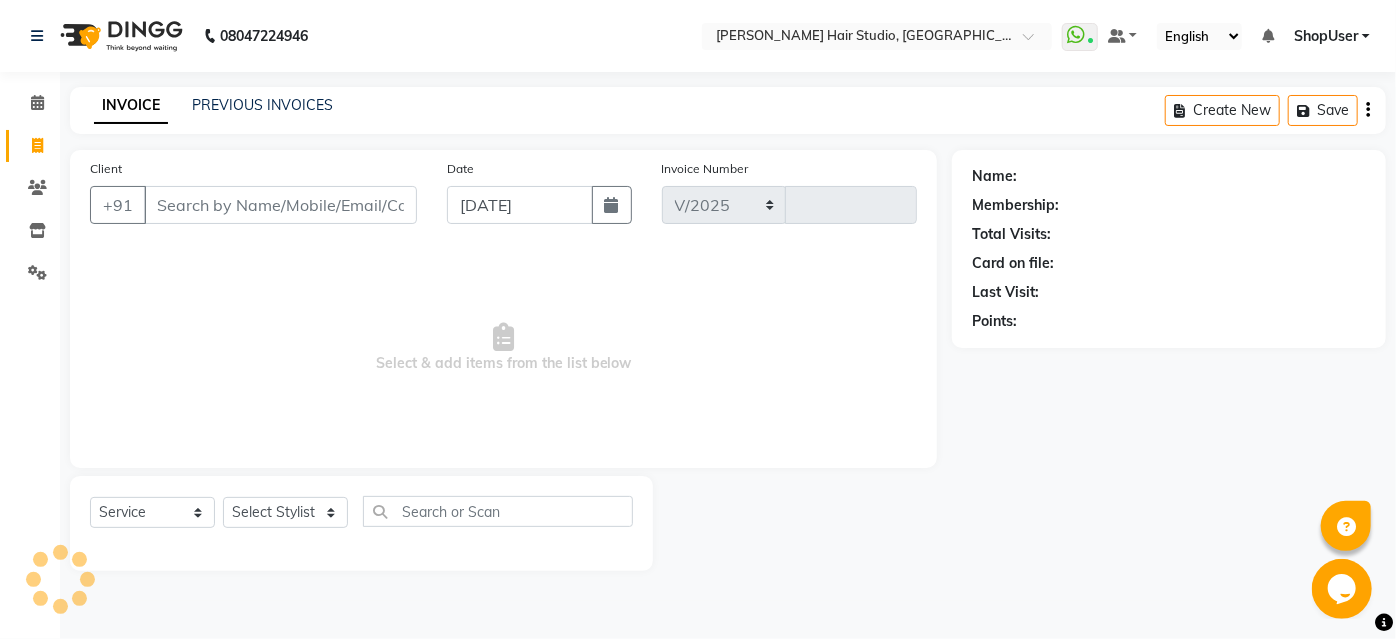select on "627" 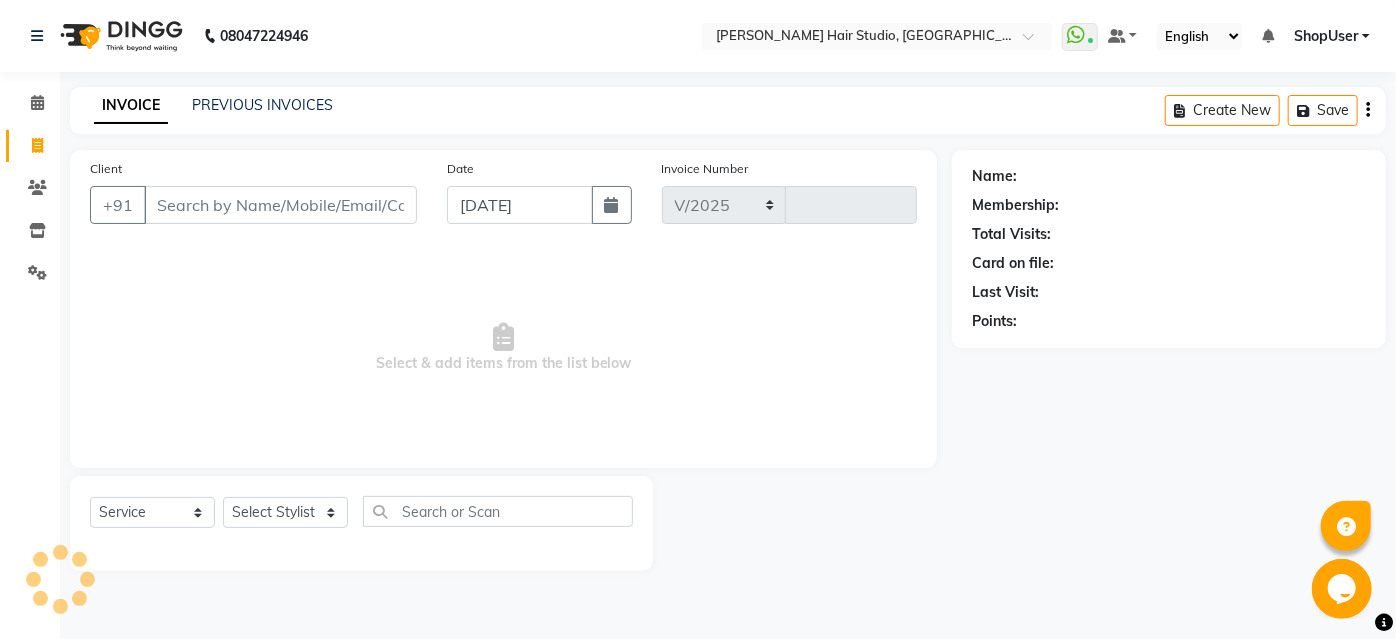 type on "3289" 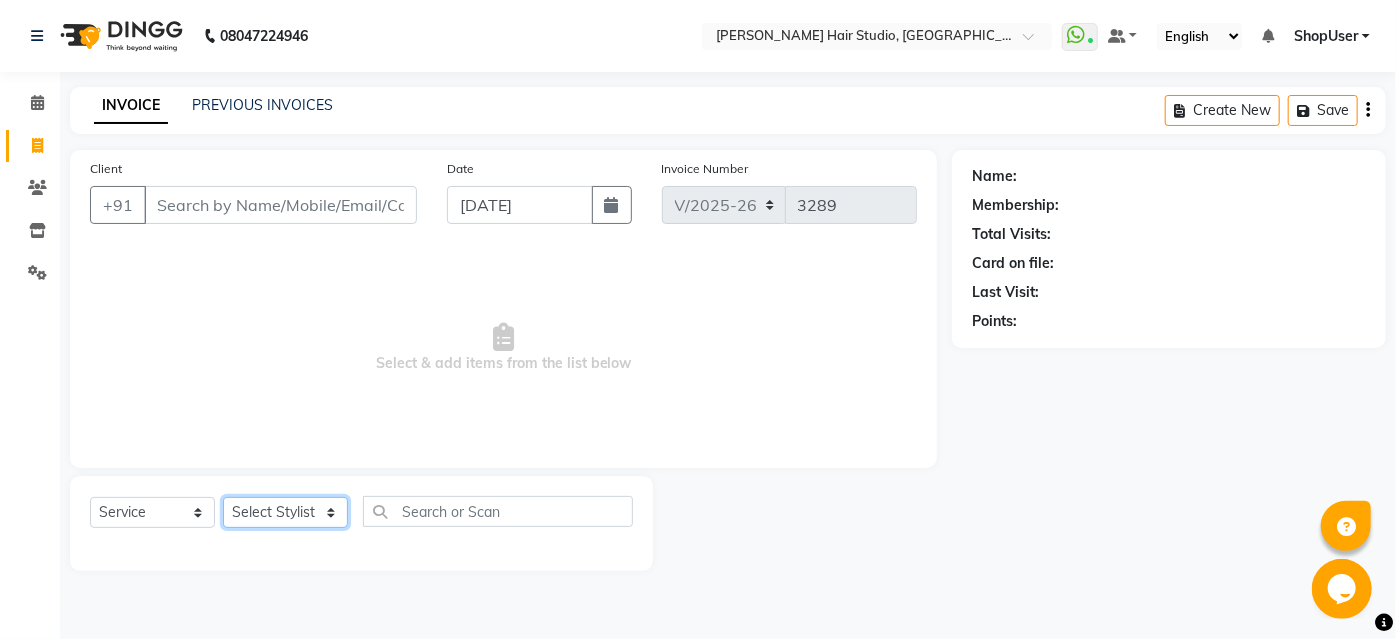 click on "Select Stylist Ajinkya Anuja Arunesh Avinash Junaid Mohammad Pawan Krishna Rushikesh ShopUser Shubham Shweta Kale Vikram" 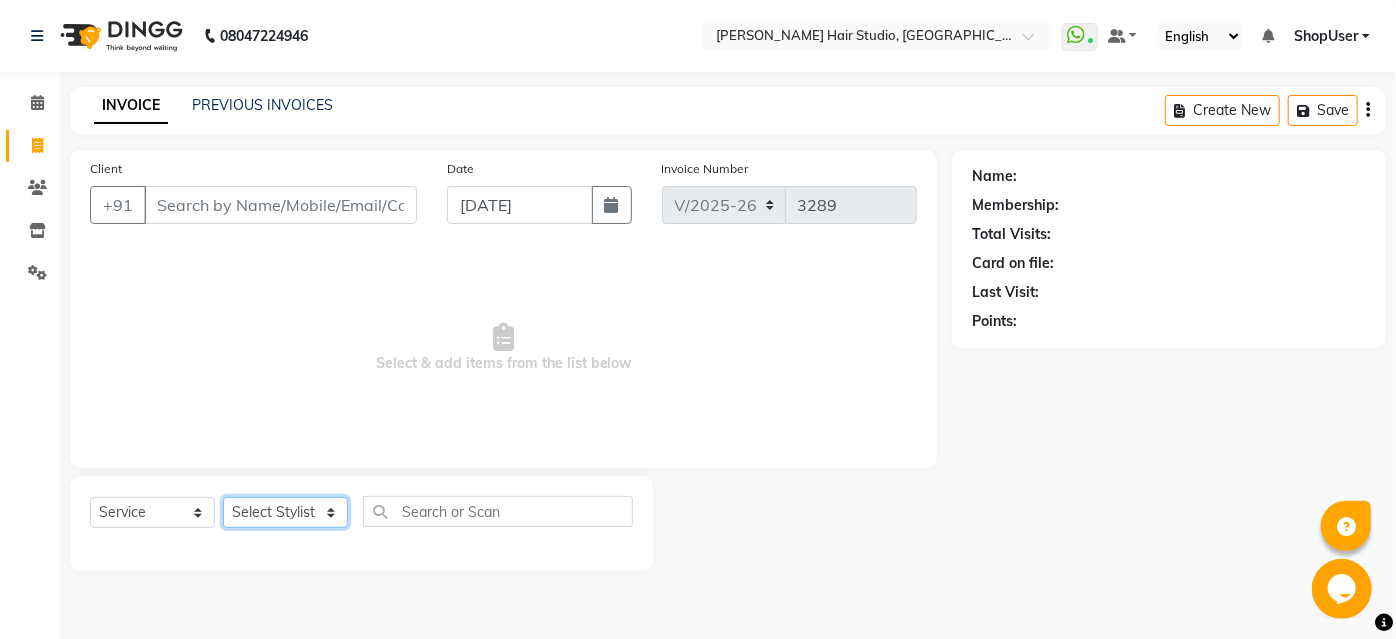 select on "34696" 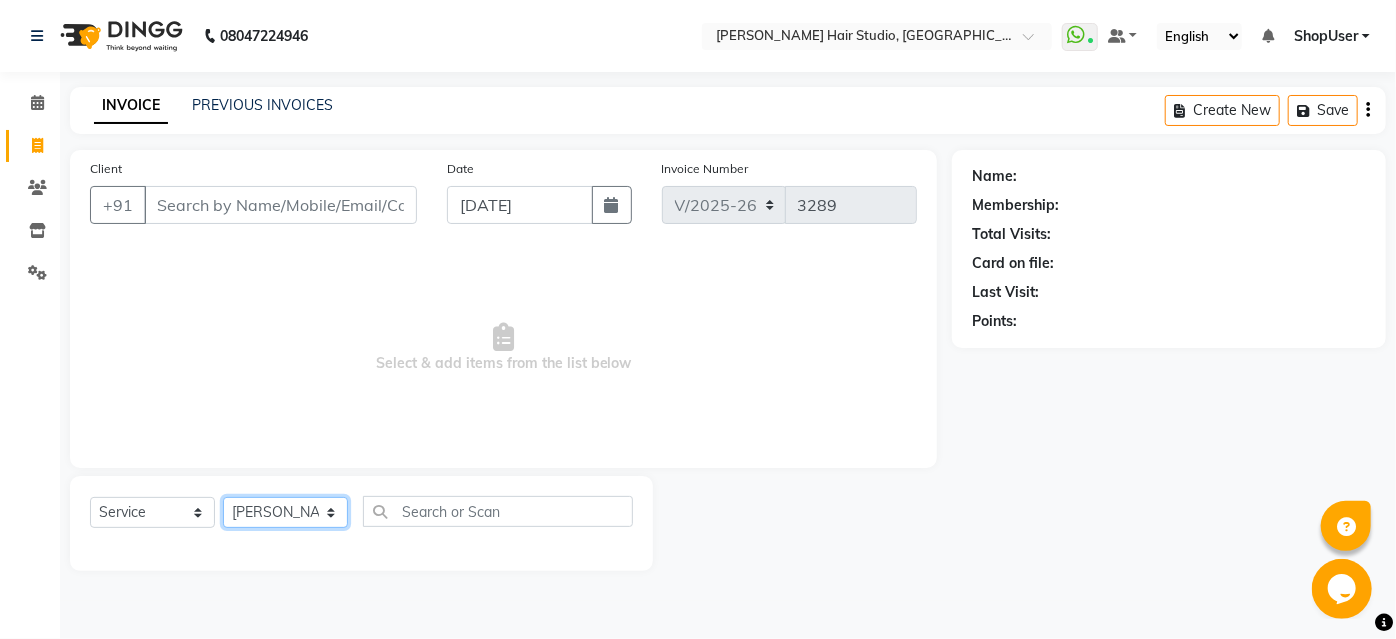 click on "Select Stylist Ajinkya Anuja Arunesh Avinash Junaid Mohammad Pawan Krishna Rushikesh ShopUser Shubham Shweta Kale Vikram" 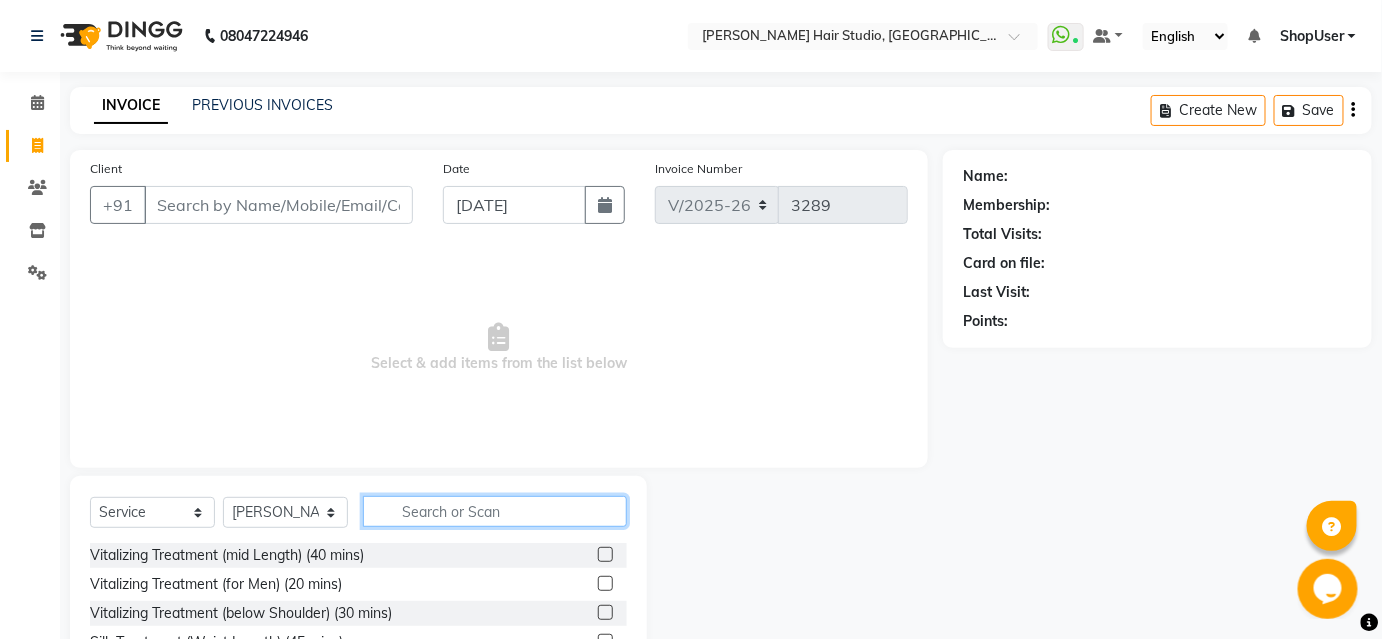 click 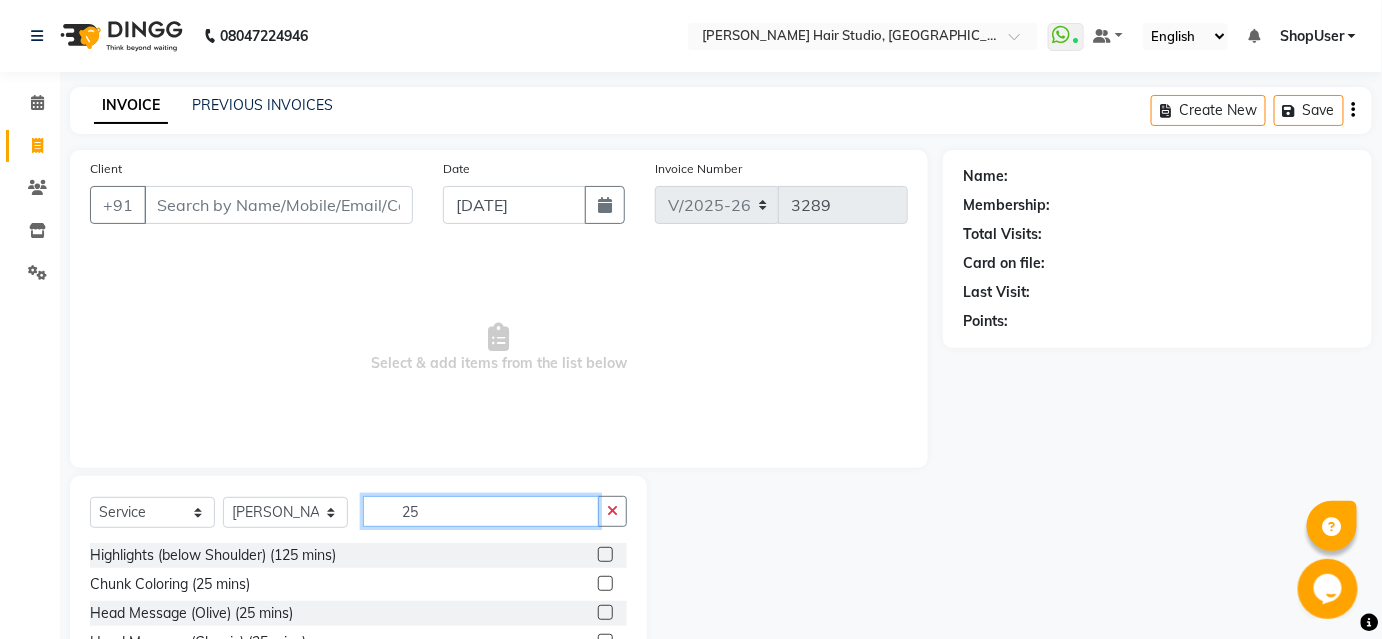 scroll, scrollTop: 2, scrollLeft: 0, axis: vertical 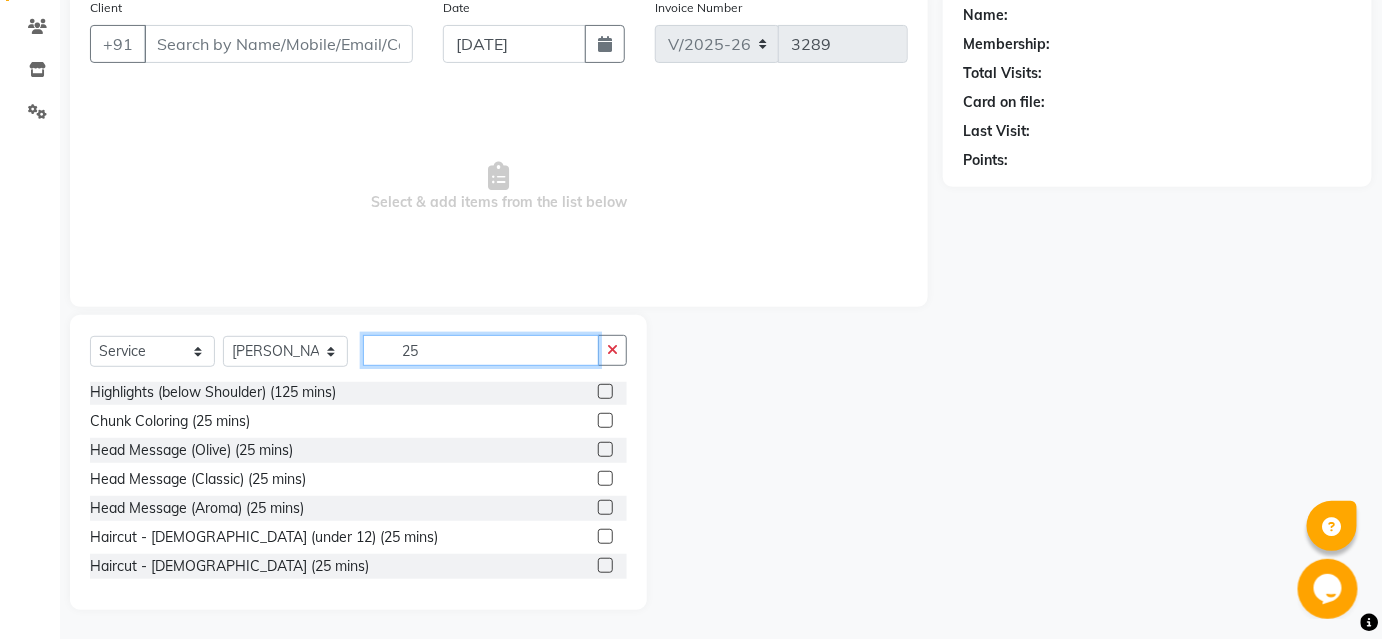 type on "25" 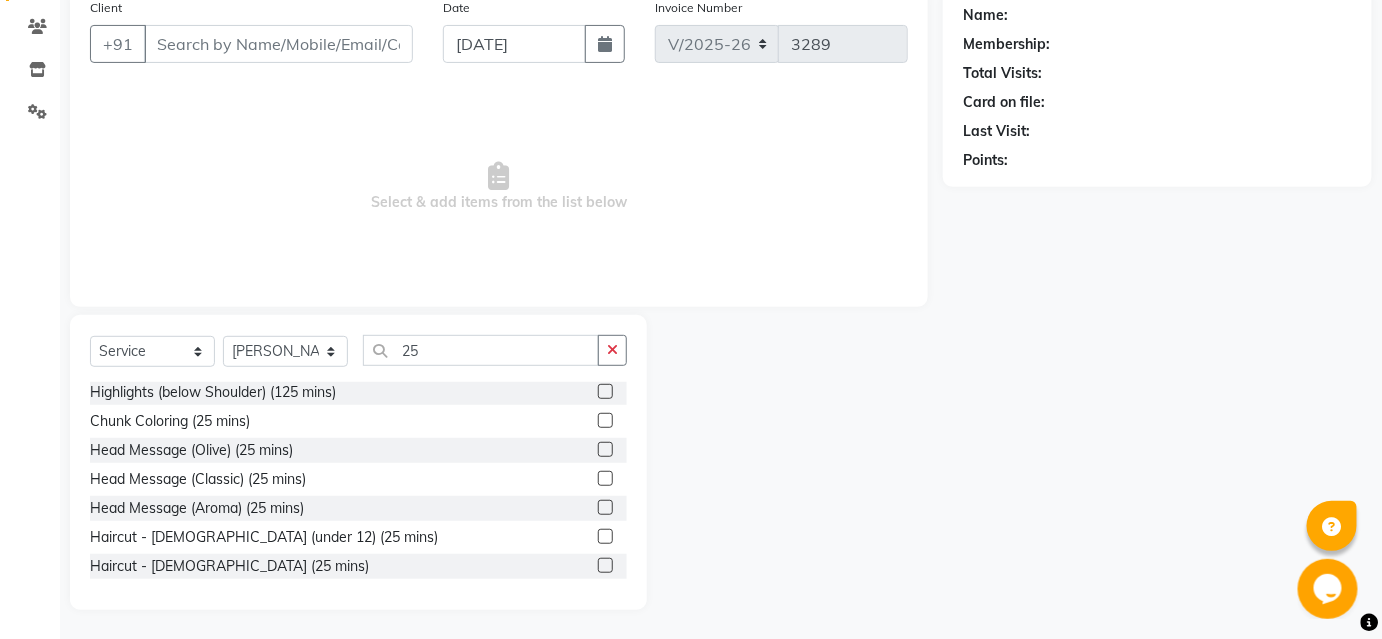 click 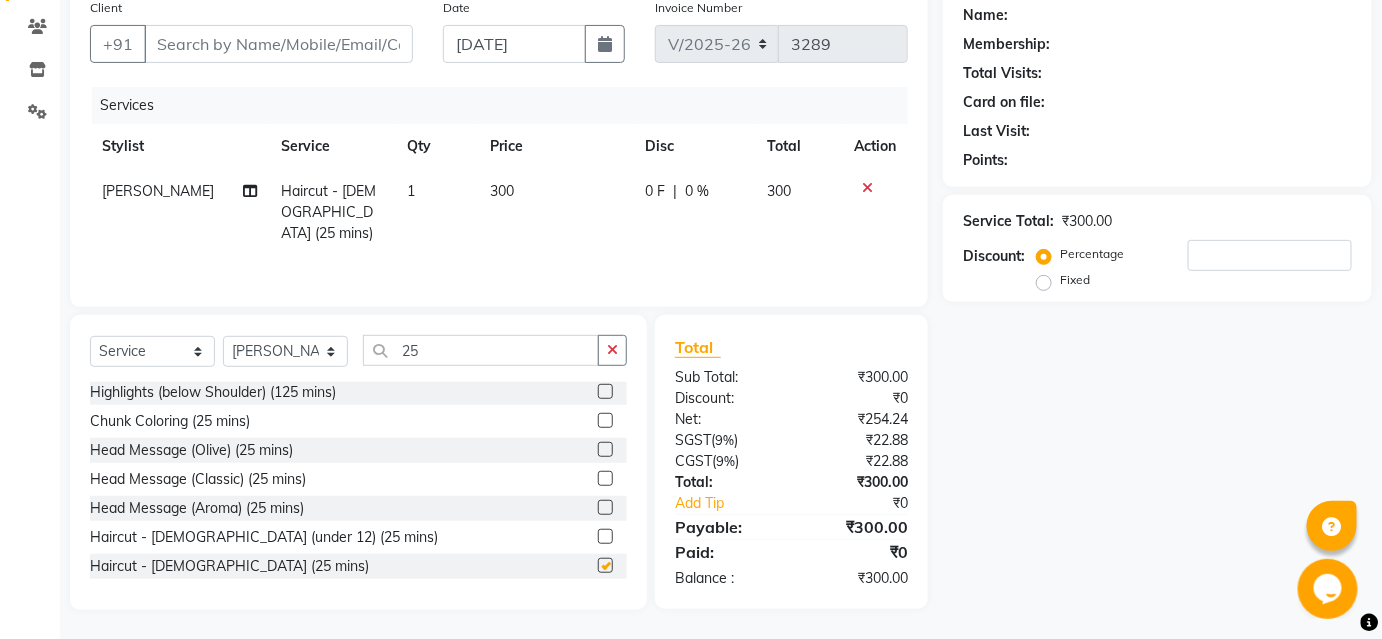 checkbox on "false" 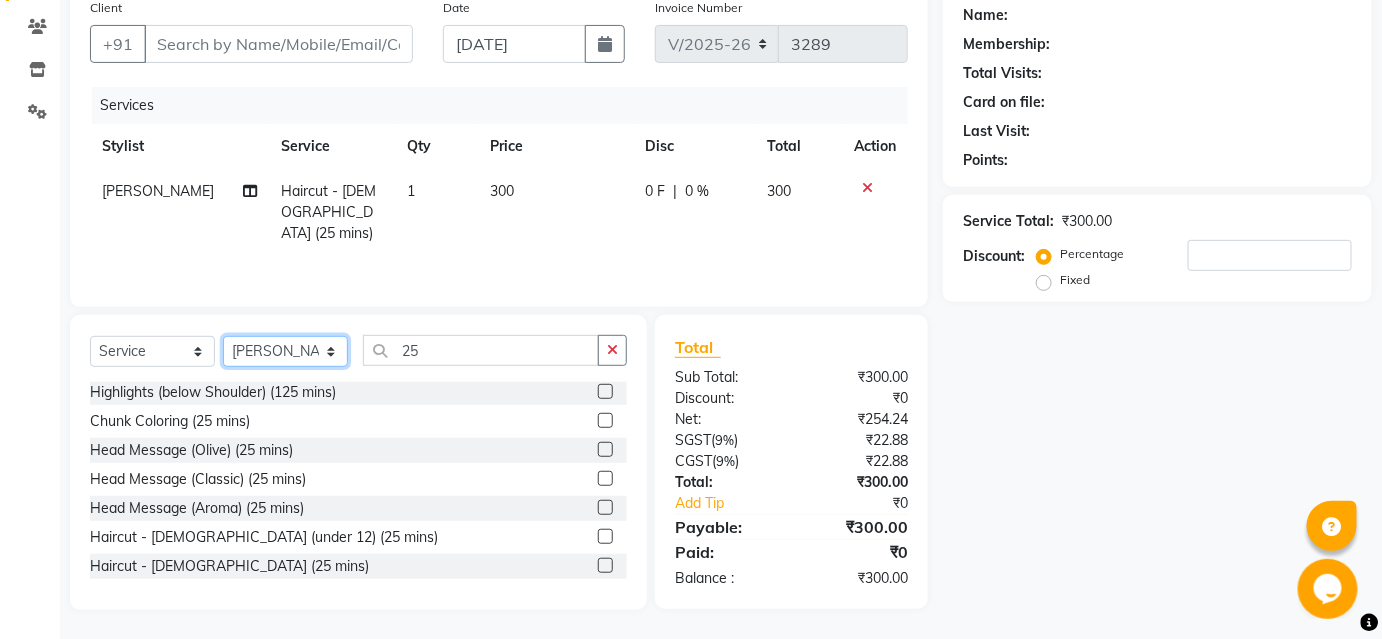 click on "Select Stylist Ajinkya Anuja Arunesh Avinash Junaid Mohammad Pawan Krishna Rushikesh ShopUser Shubham Shweta Kale Vikram" 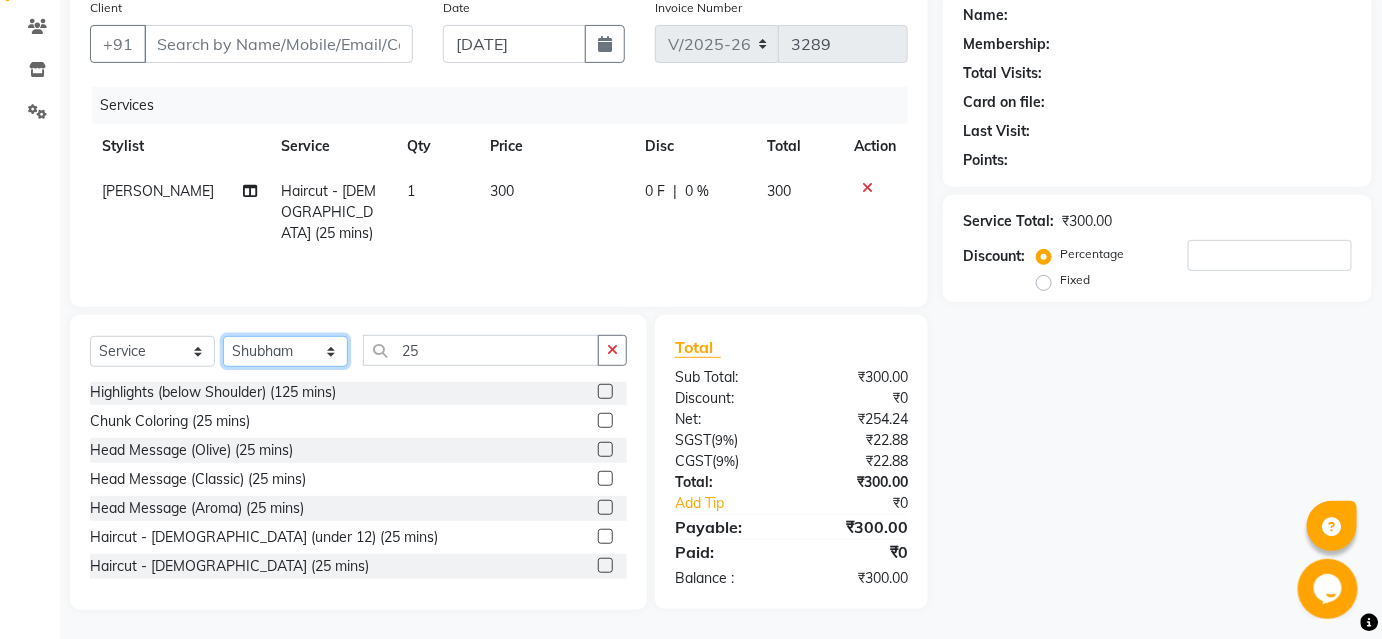 click on "Select Stylist Ajinkya Anuja Arunesh Avinash Junaid Mohammad Pawan Krishna Rushikesh ShopUser Shubham Shweta Kale Vikram" 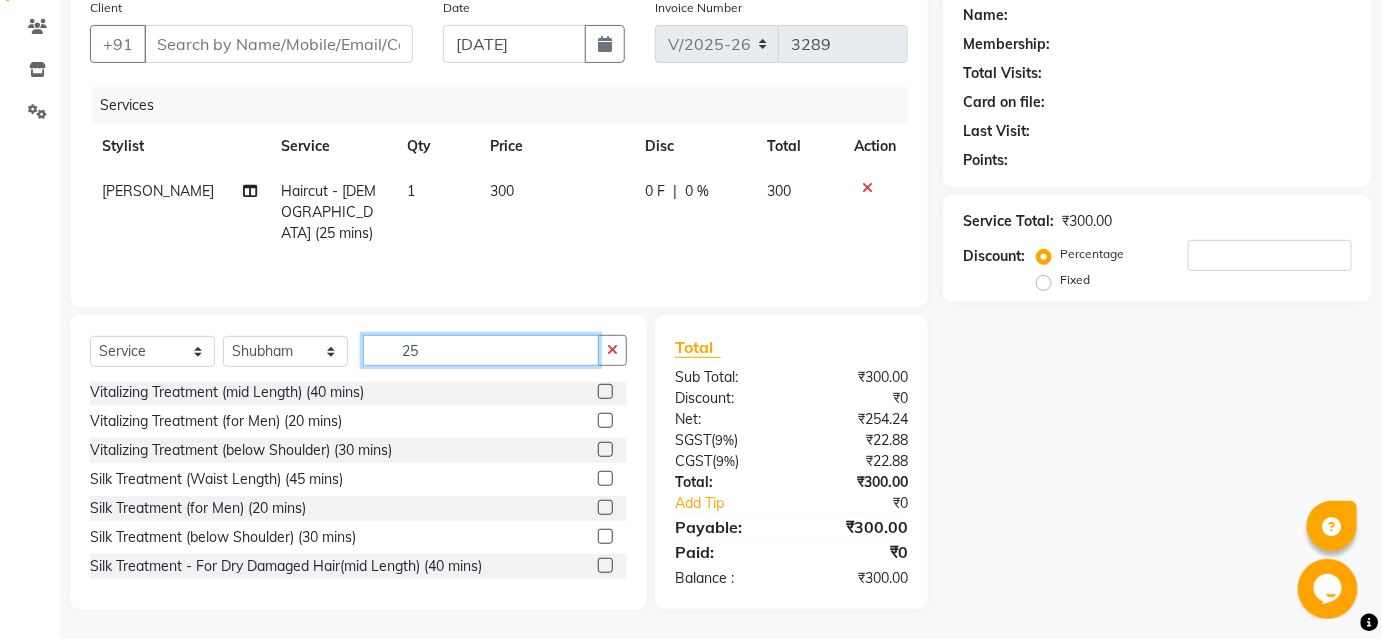 click on "25" 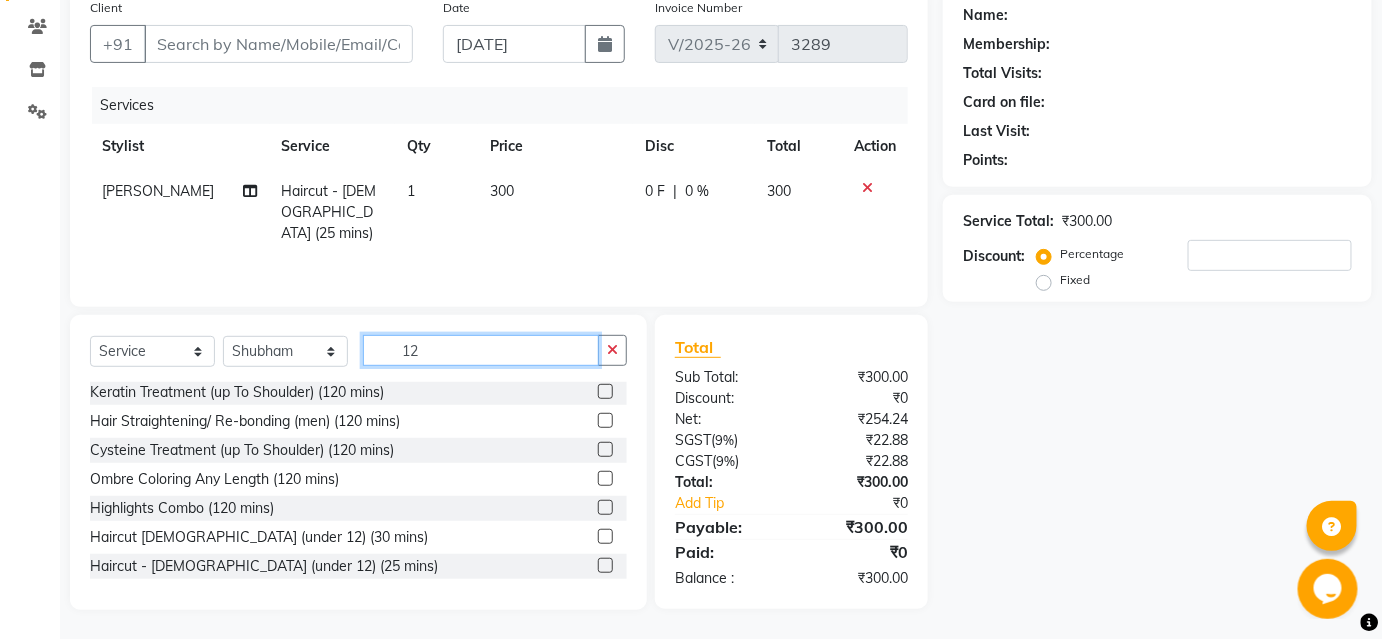 scroll, scrollTop: 234, scrollLeft: 0, axis: vertical 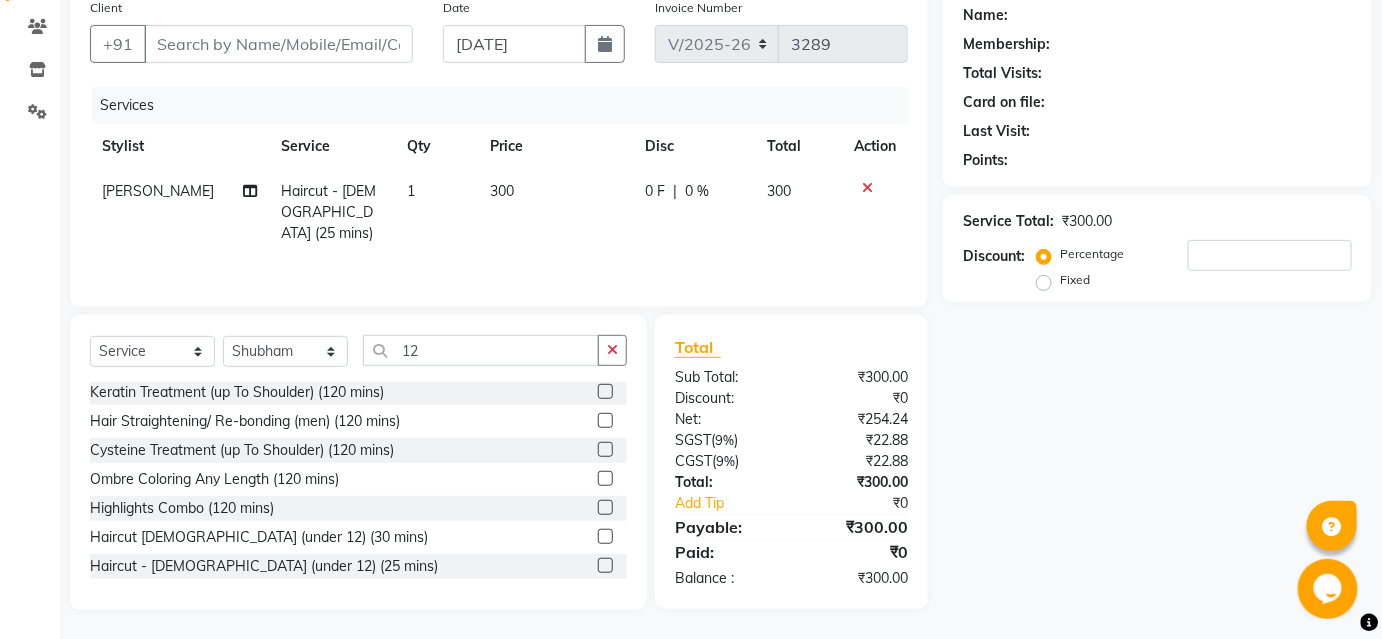 click 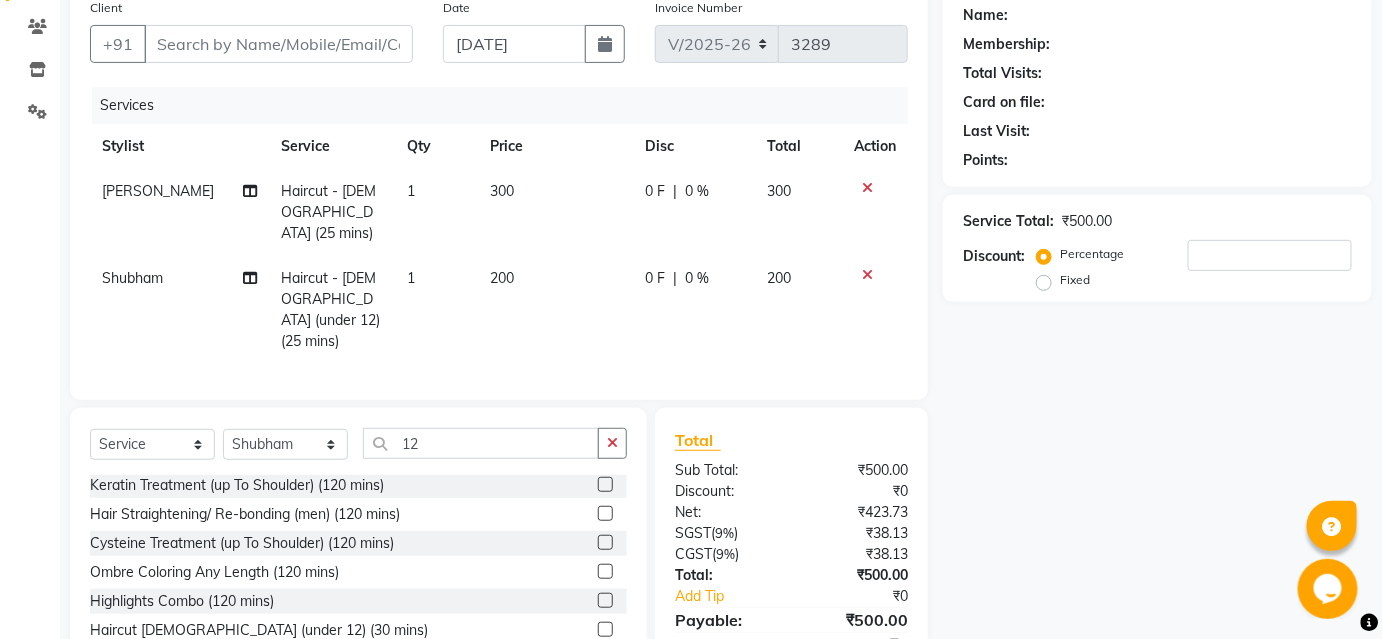 checkbox on "false" 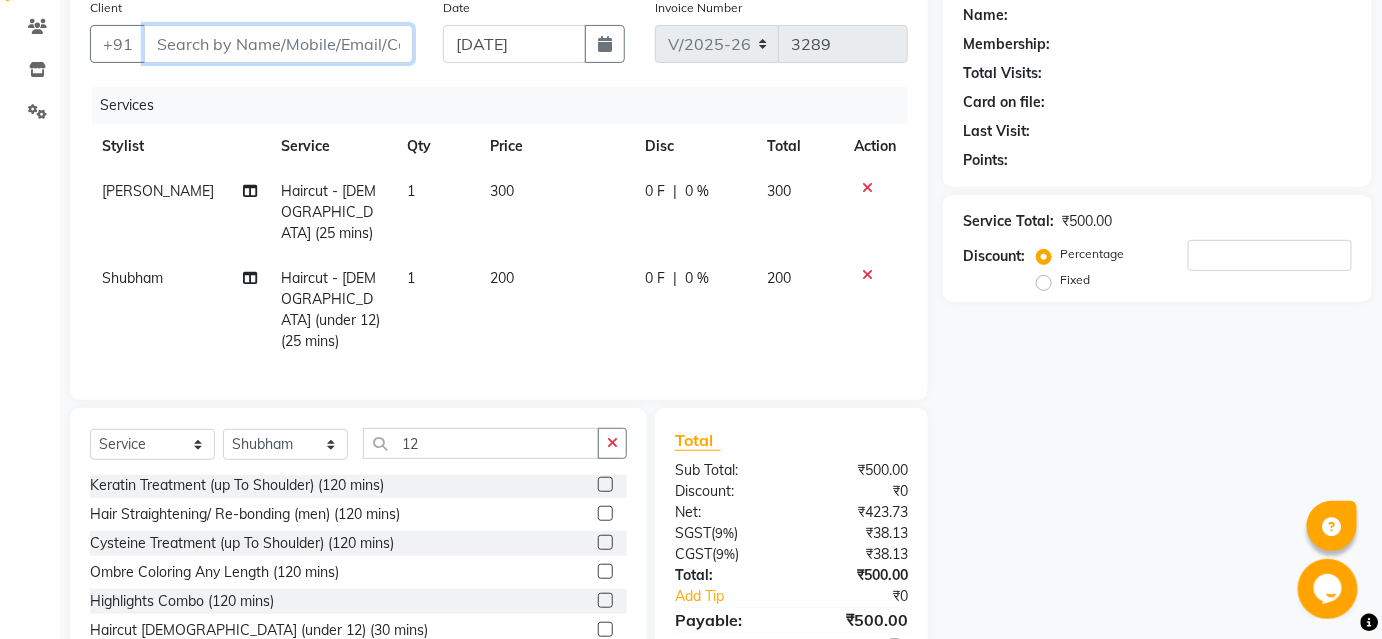 click on "Client" at bounding box center (278, 44) 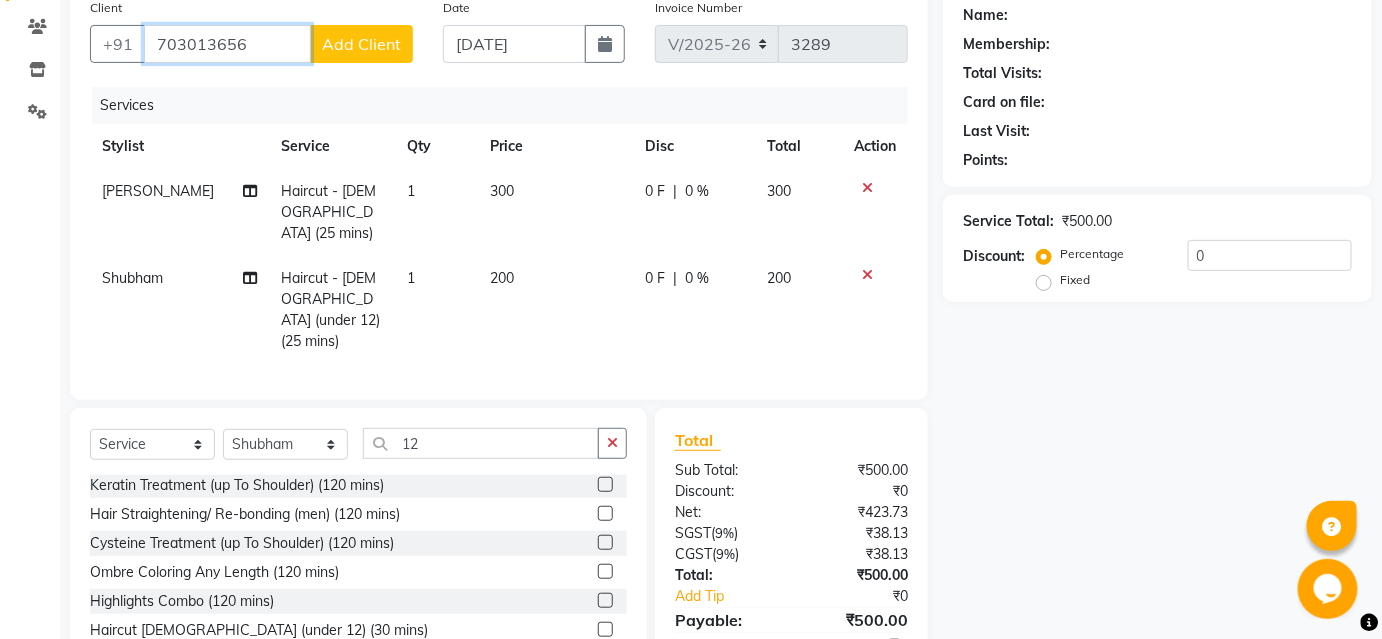 drag, startPoint x: 280, startPoint y: 47, endPoint x: 288, endPoint y: 57, distance: 12.806249 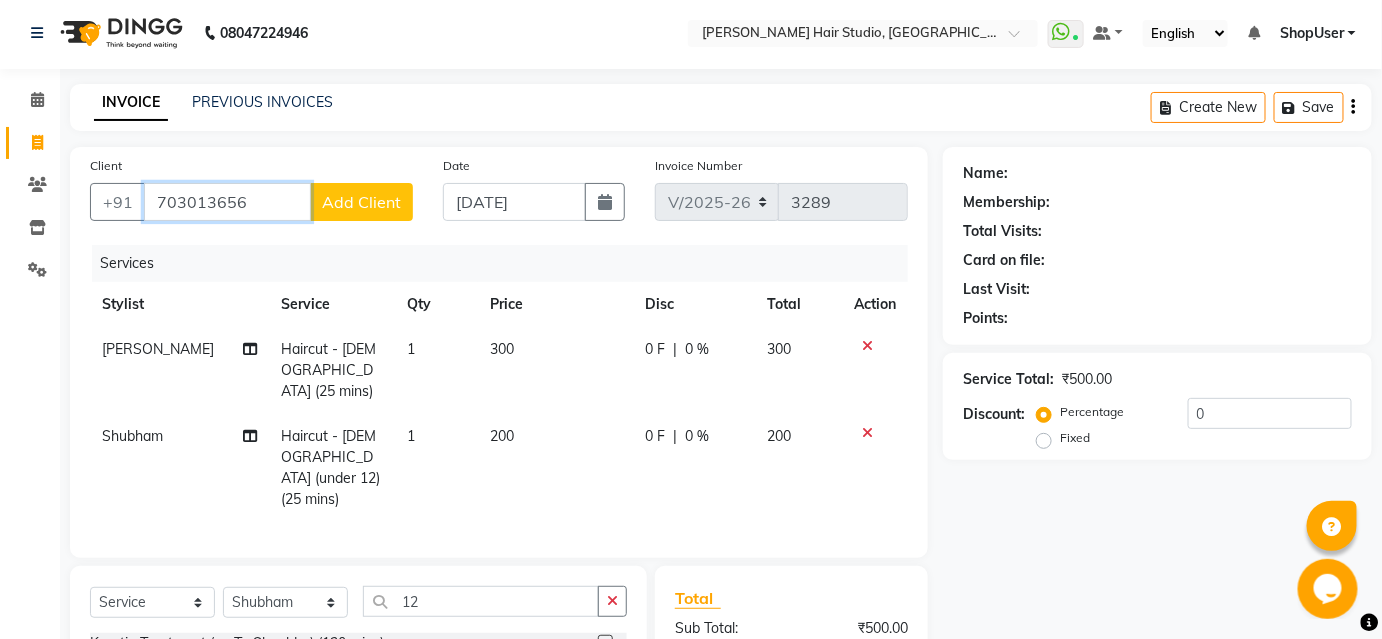 scroll, scrollTop: 0, scrollLeft: 0, axis: both 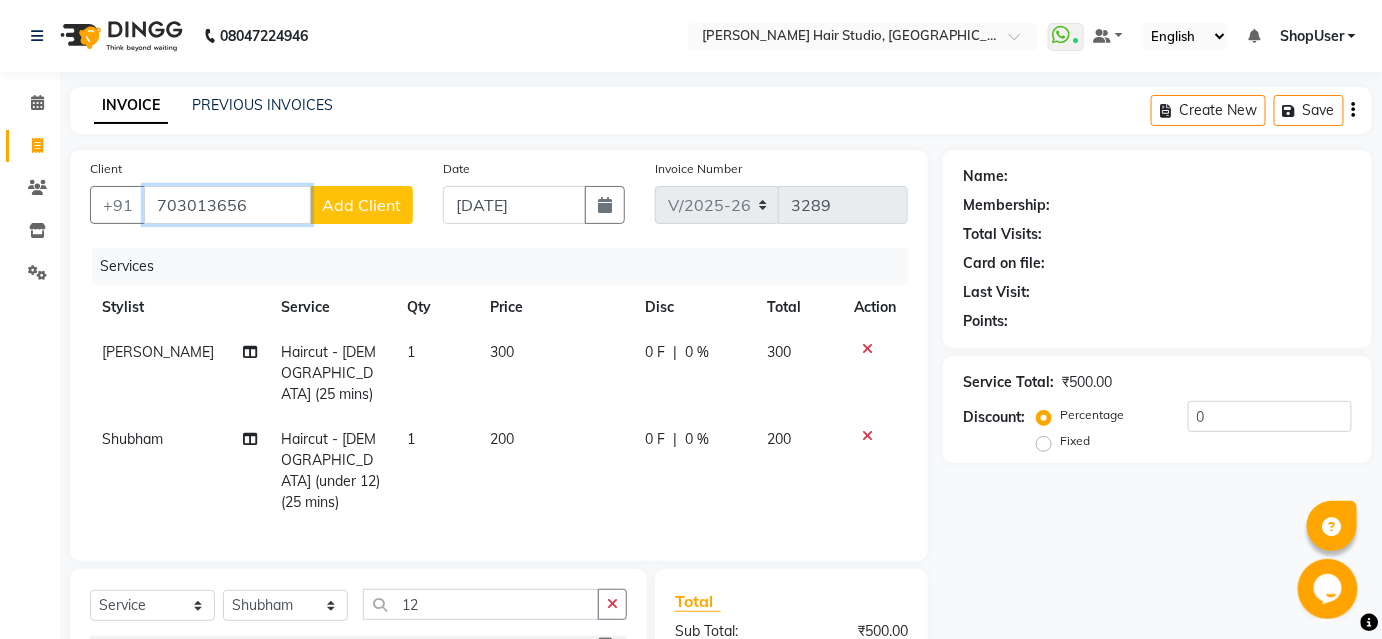 click on "703013656" at bounding box center [227, 205] 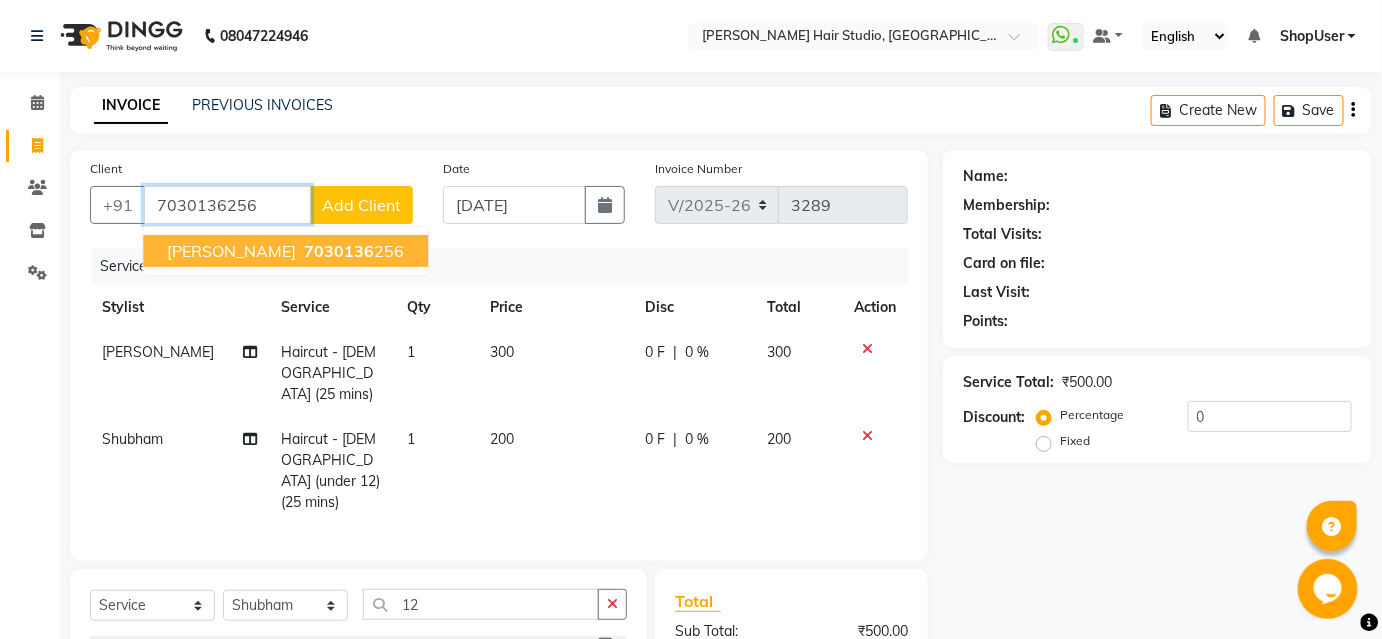 type on "7030136256" 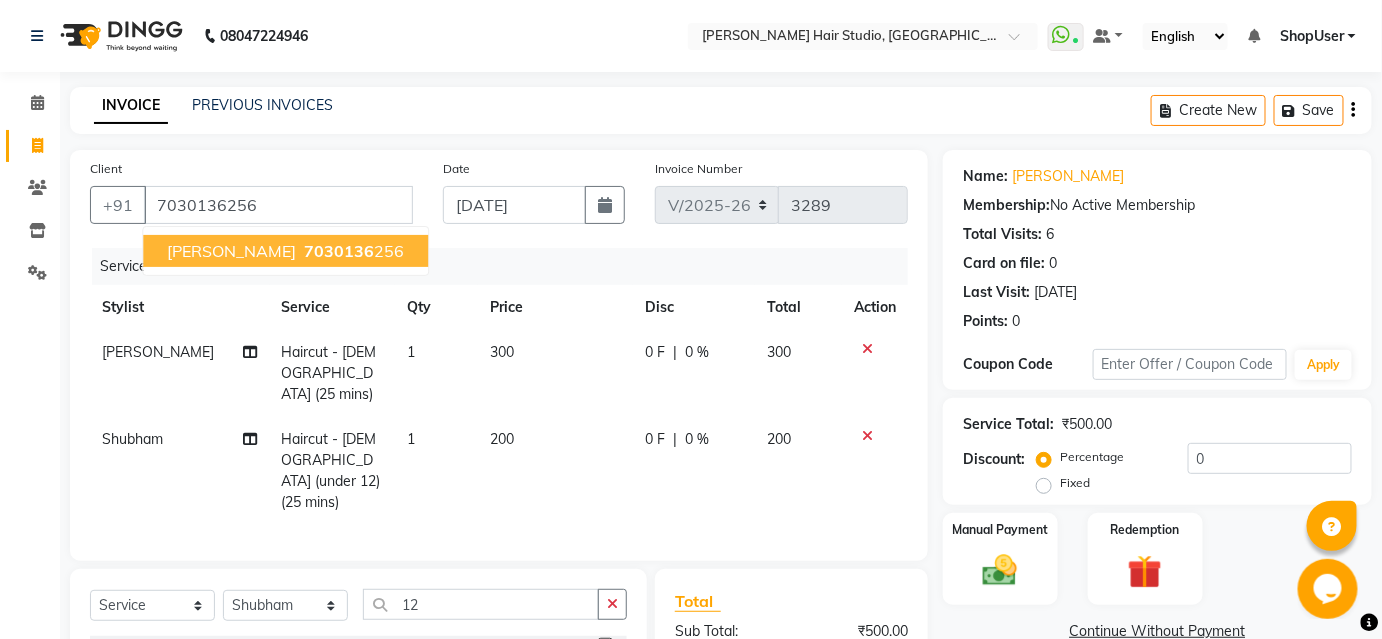 click on "7030136 256" at bounding box center (352, 251) 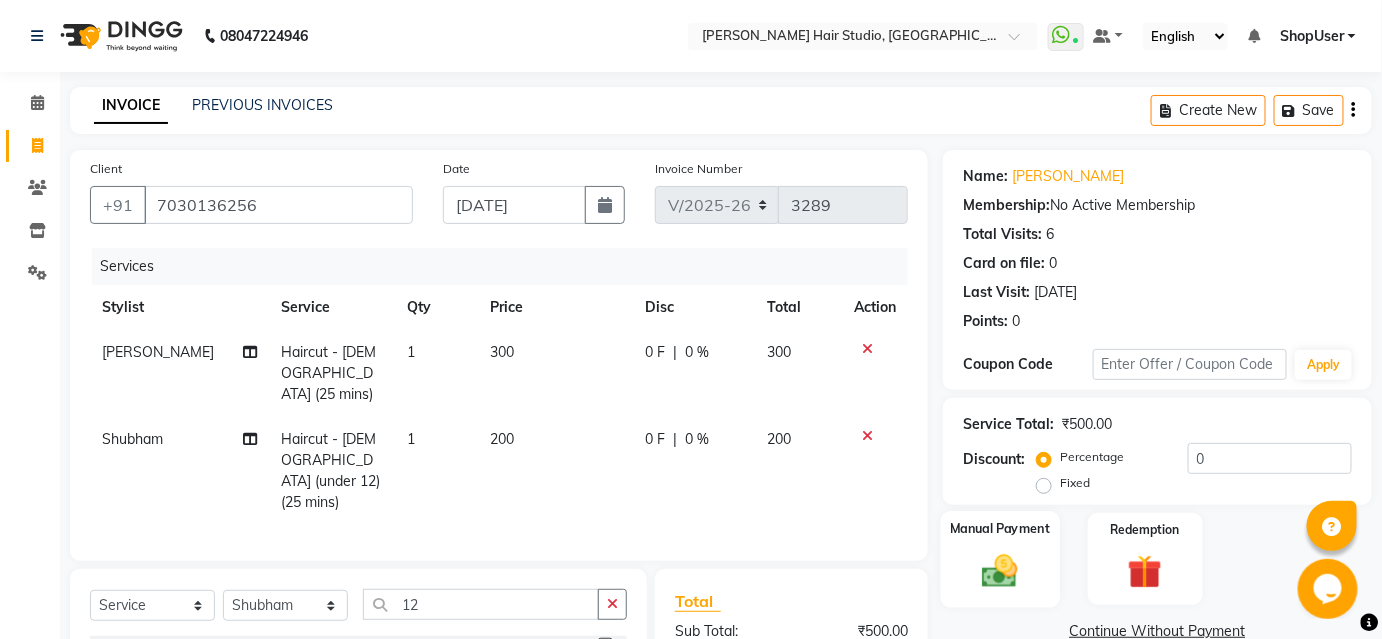 click 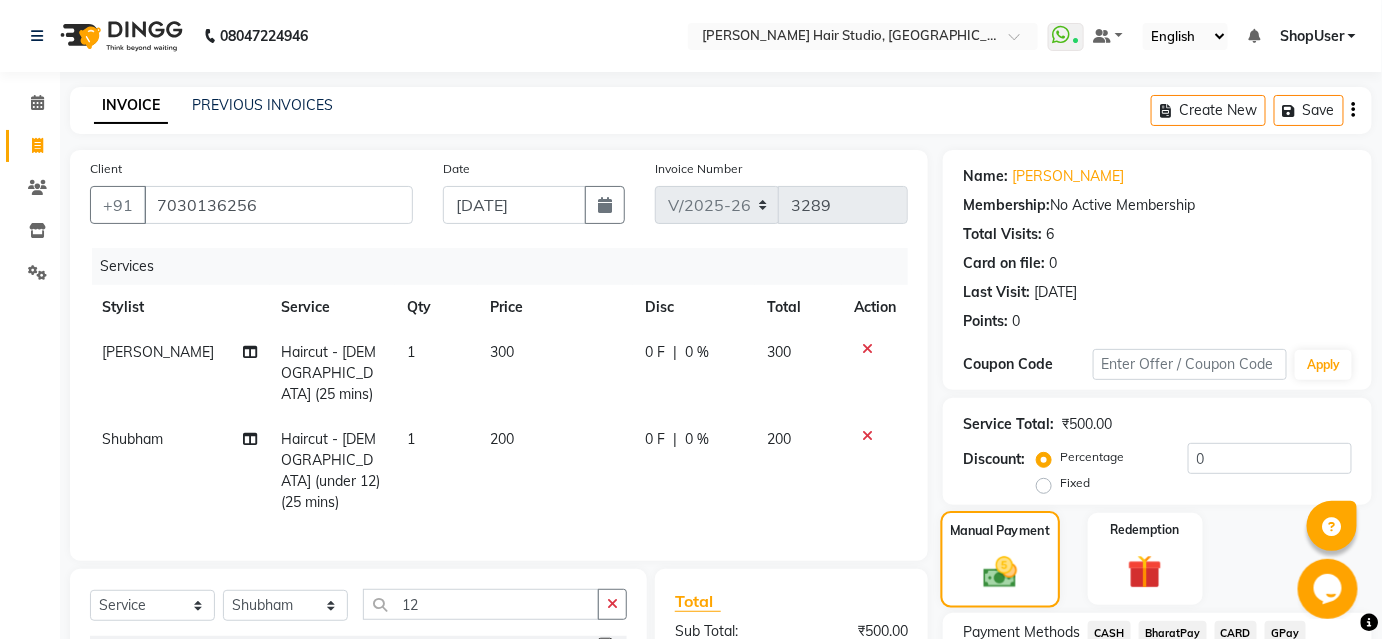 click 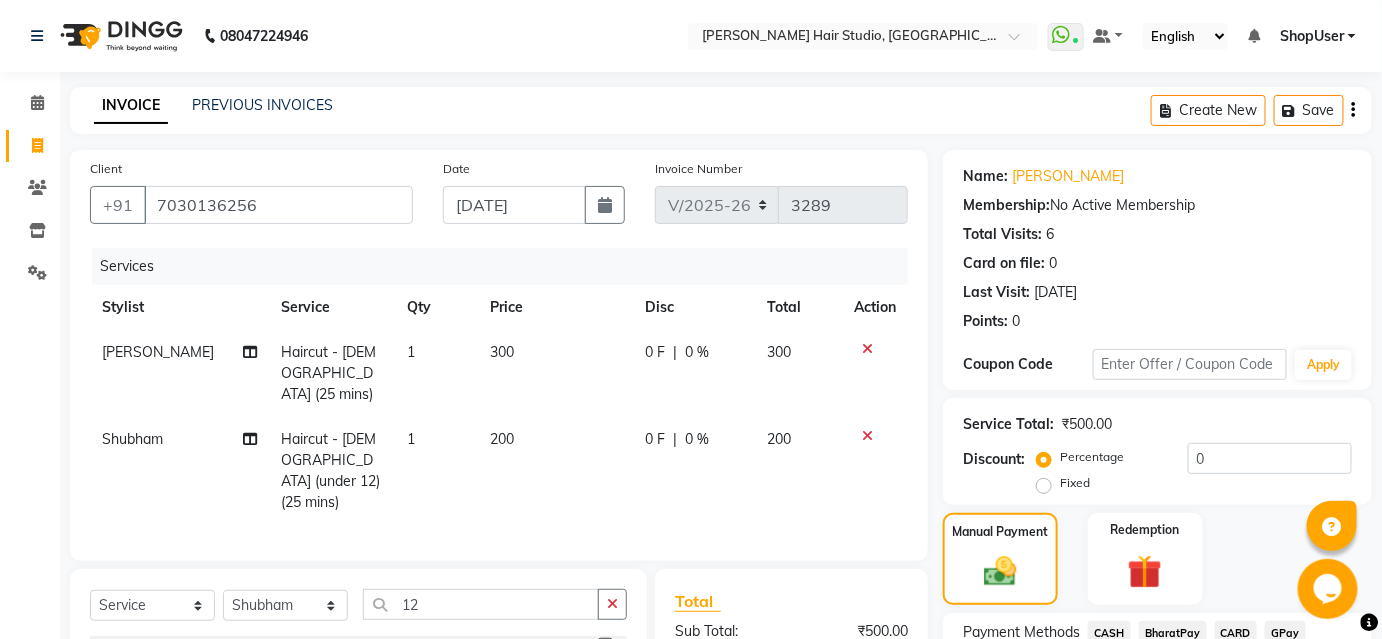 click on "BharatPay" 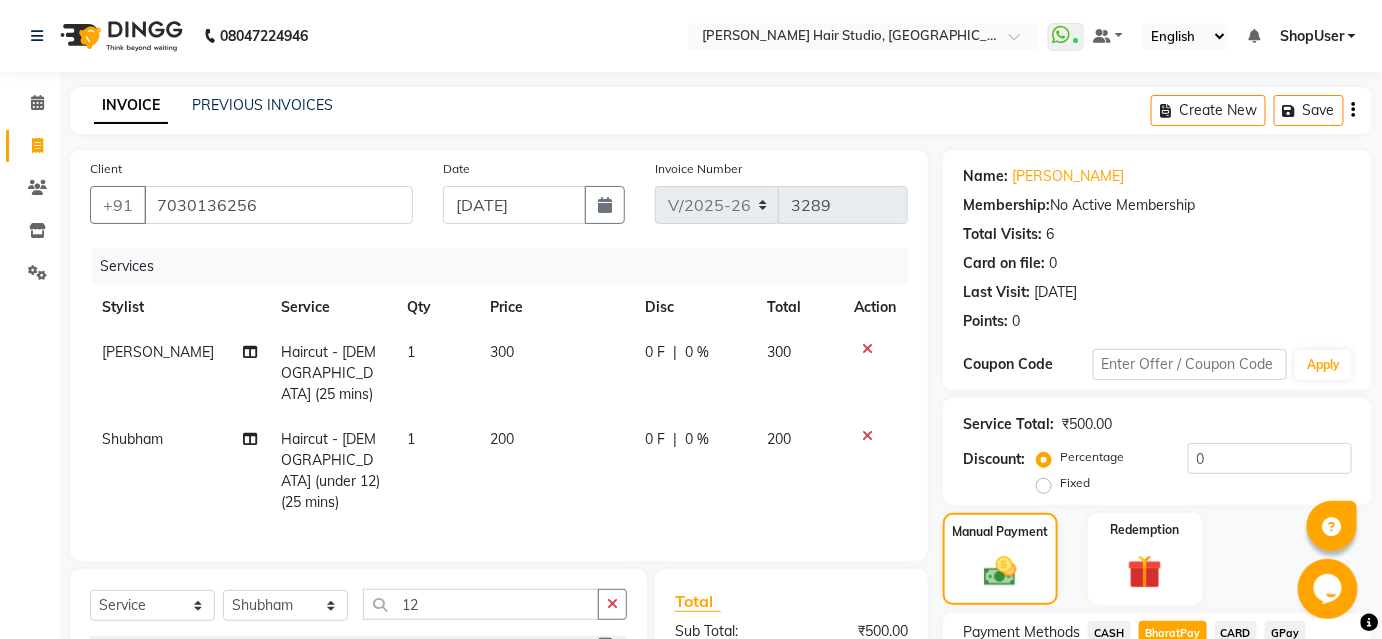 click on "BharatPay" 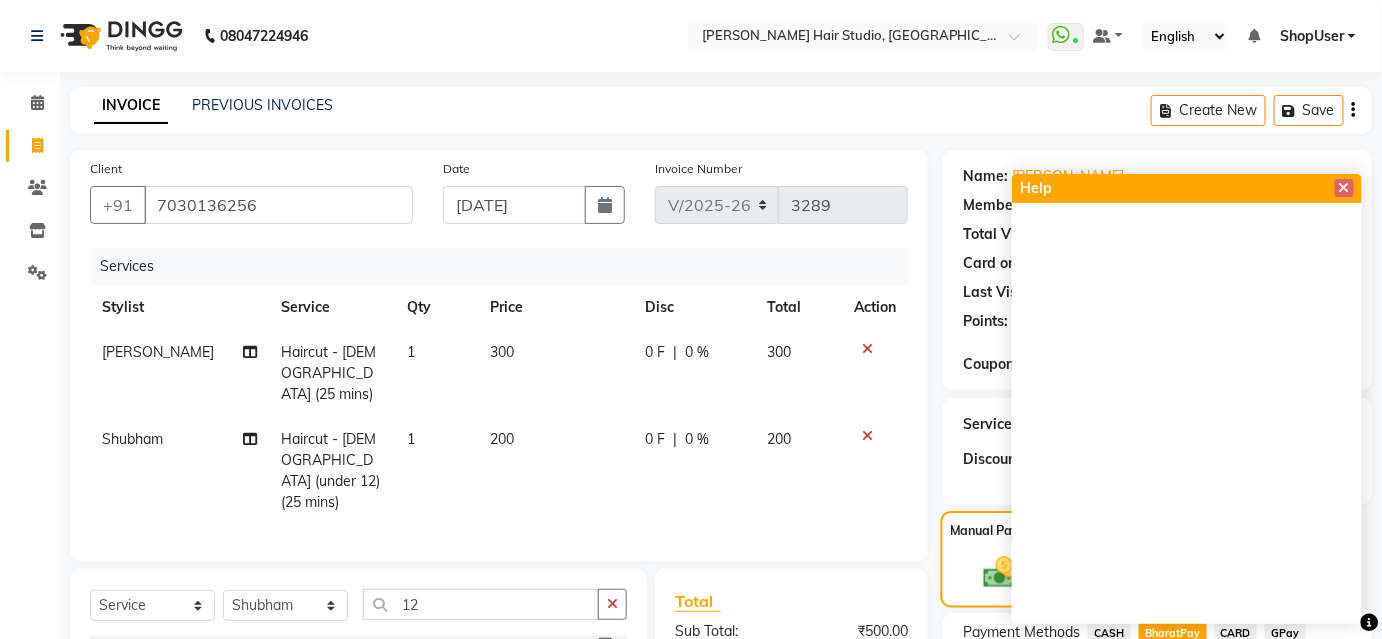 click on "Manual Payment" 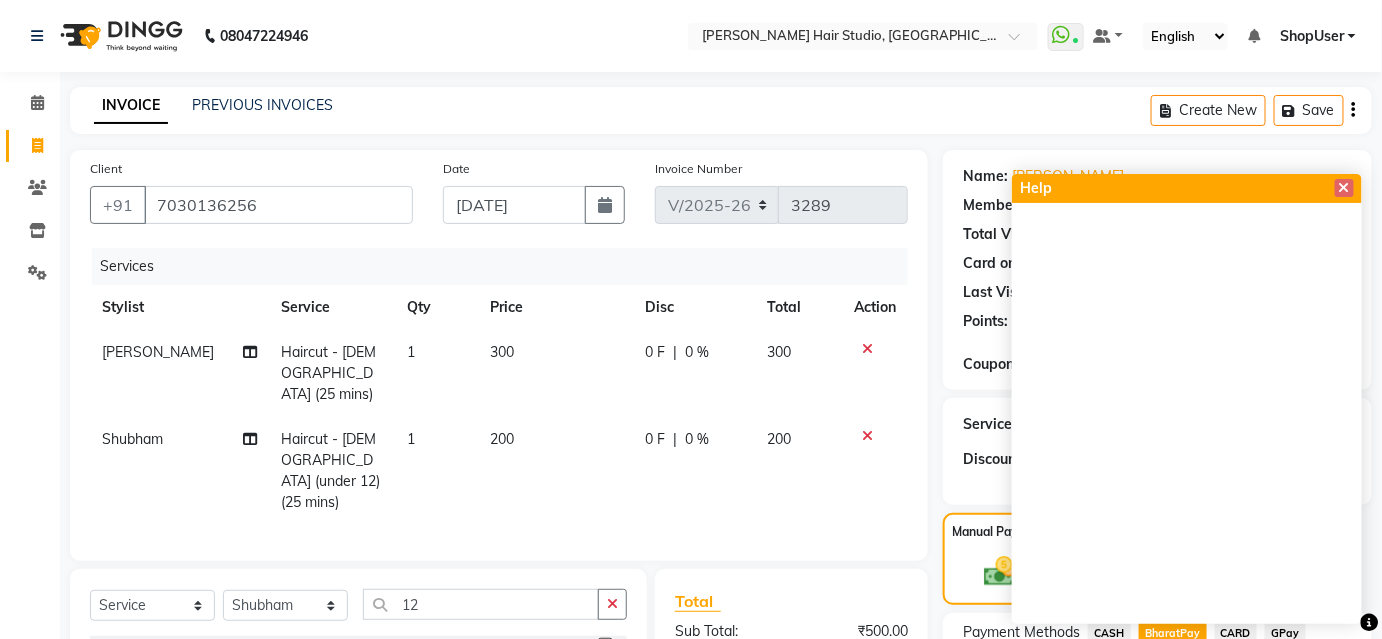 drag, startPoint x: 973, startPoint y: 561, endPoint x: 1008, endPoint y: 506, distance: 65.192024 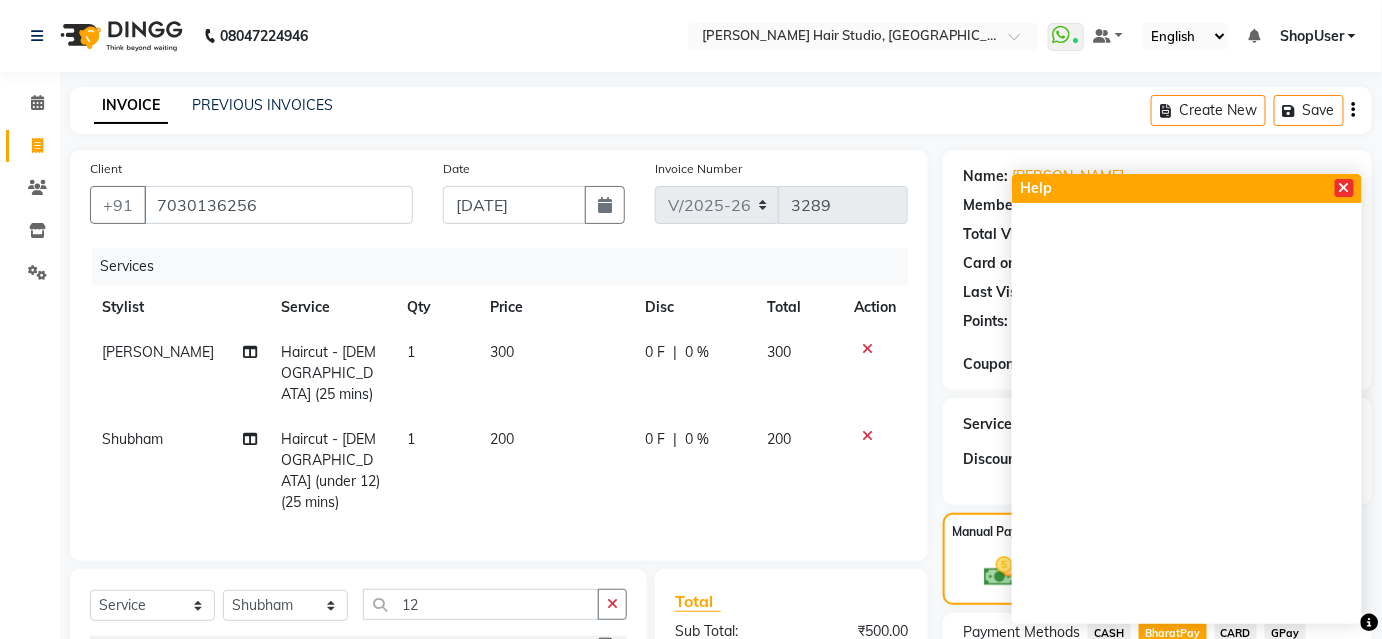 click at bounding box center (1344, 188) 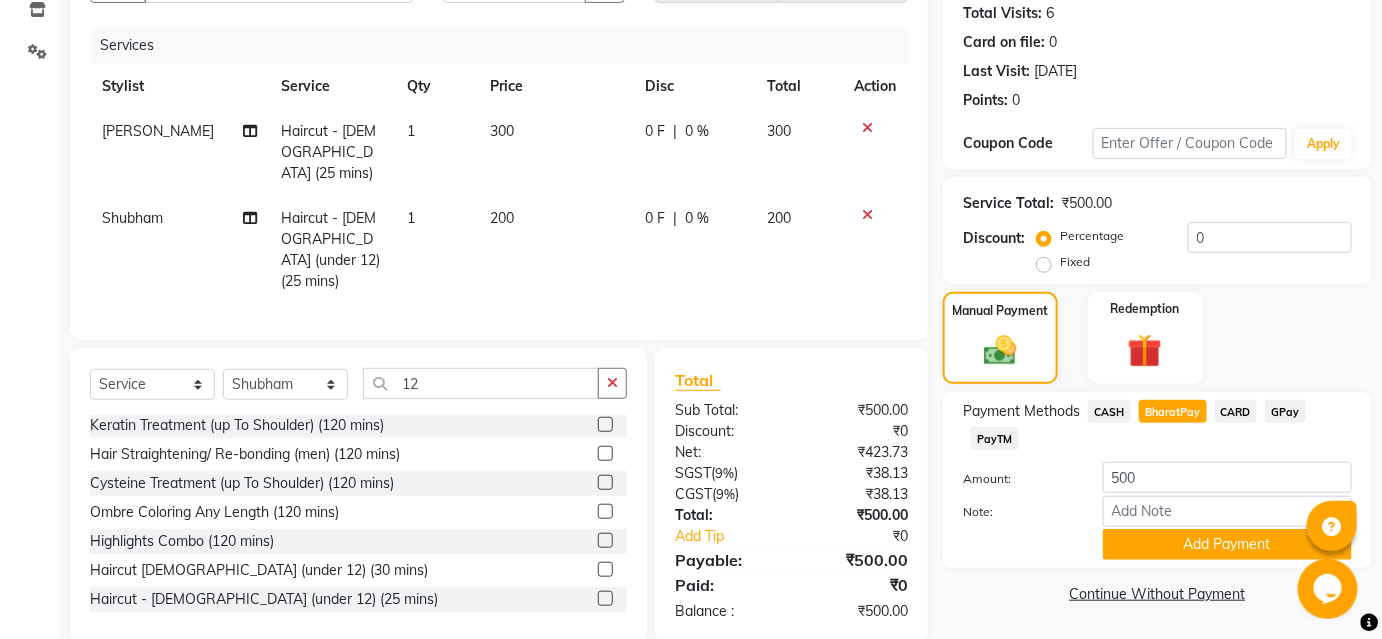 scroll, scrollTop: 226, scrollLeft: 0, axis: vertical 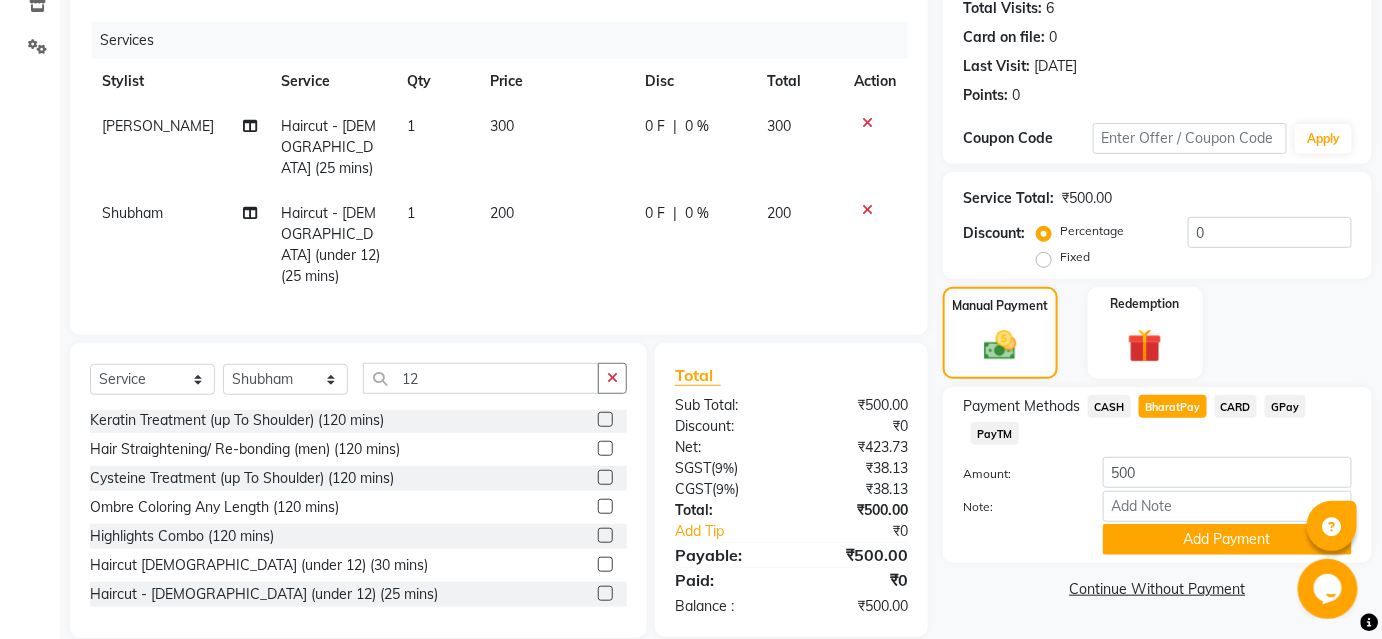 click on "Amount: 500 Note: Add Payment" 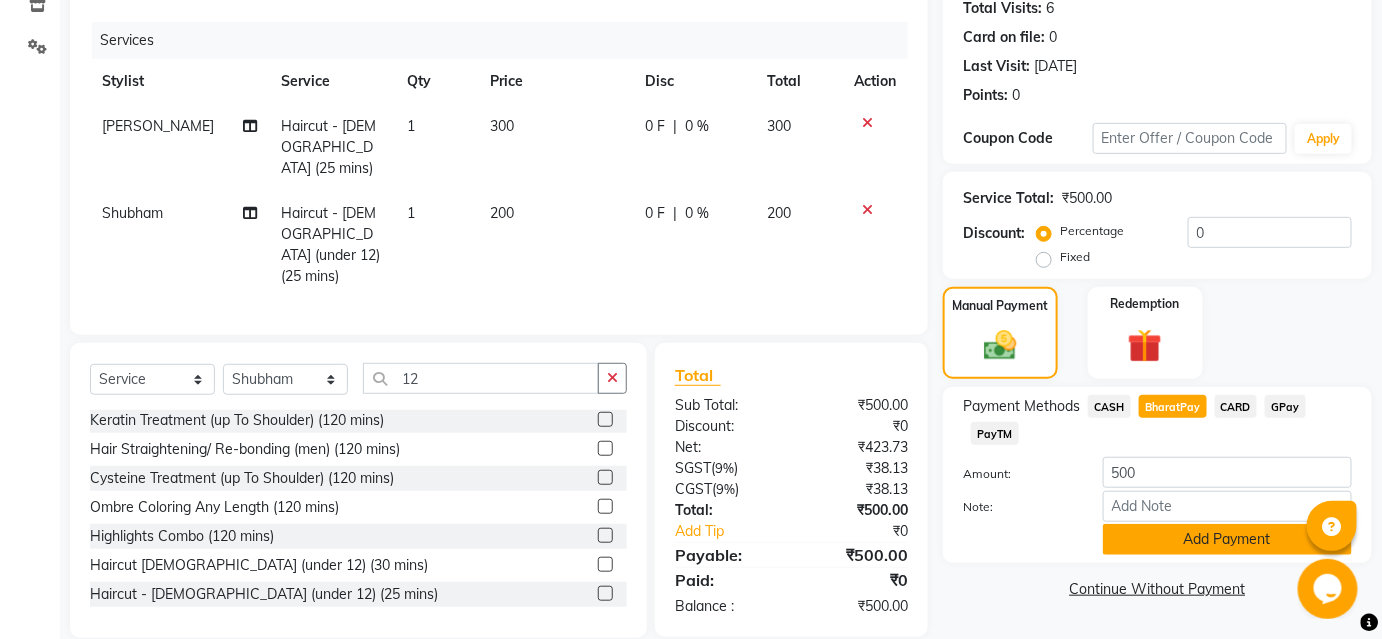 click on "Add Payment" 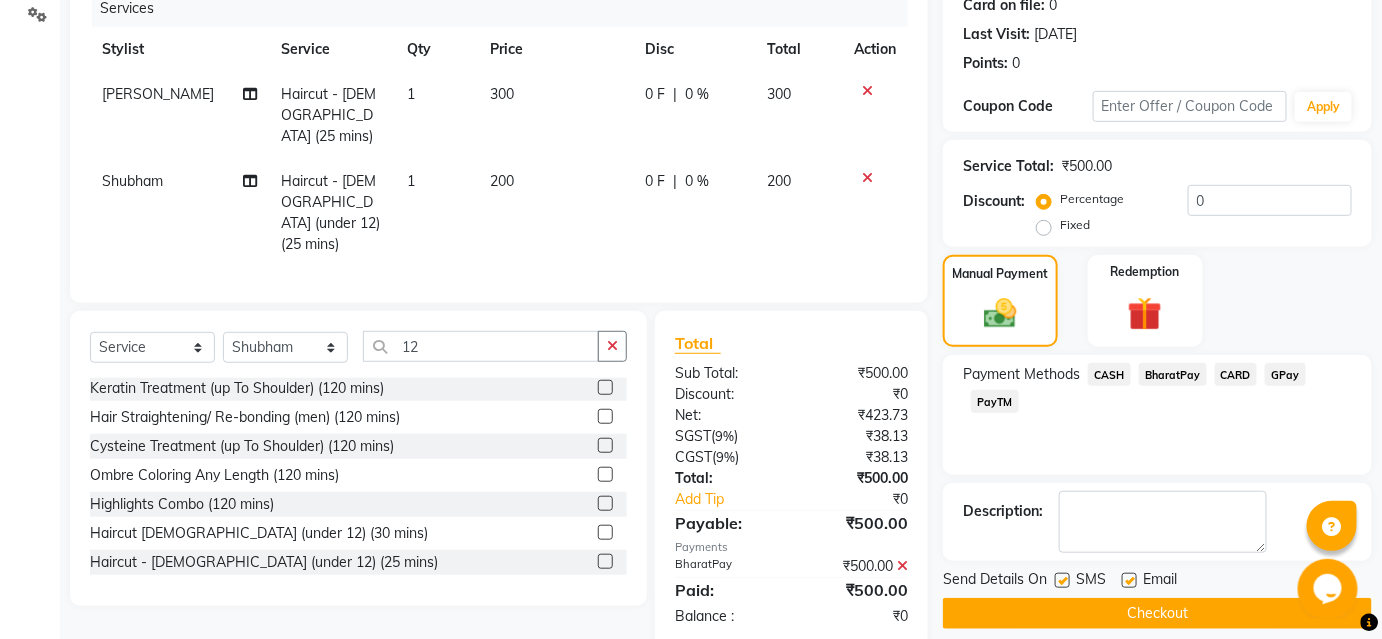 scroll, scrollTop: 276, scrollLeft: 0, axis: vertical 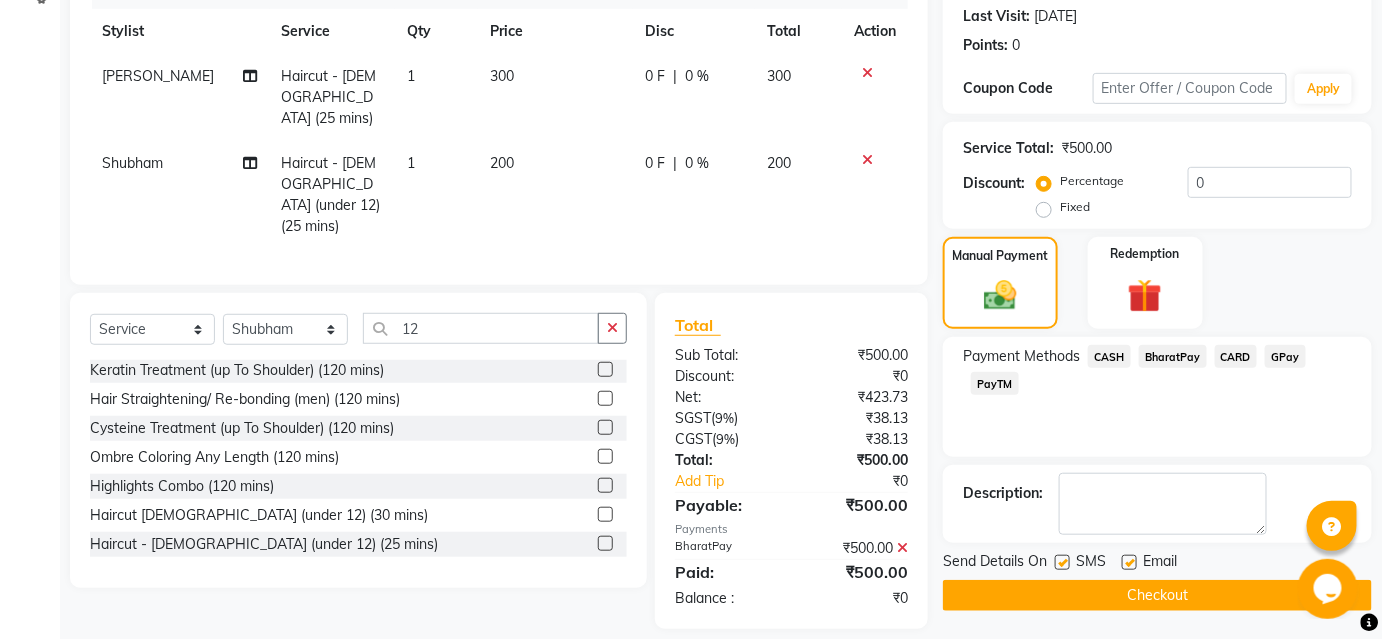 click on "Checkout" 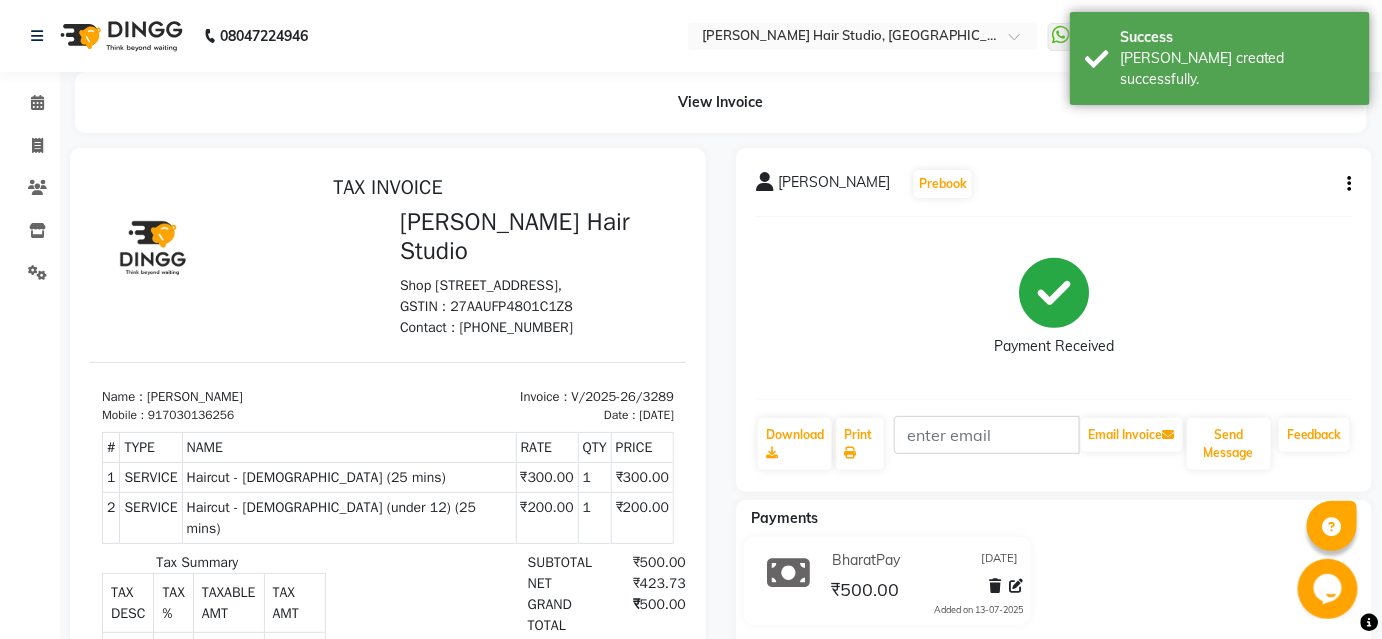 scroll, scrollTop: 0, scrollLeft: 0, axis: both 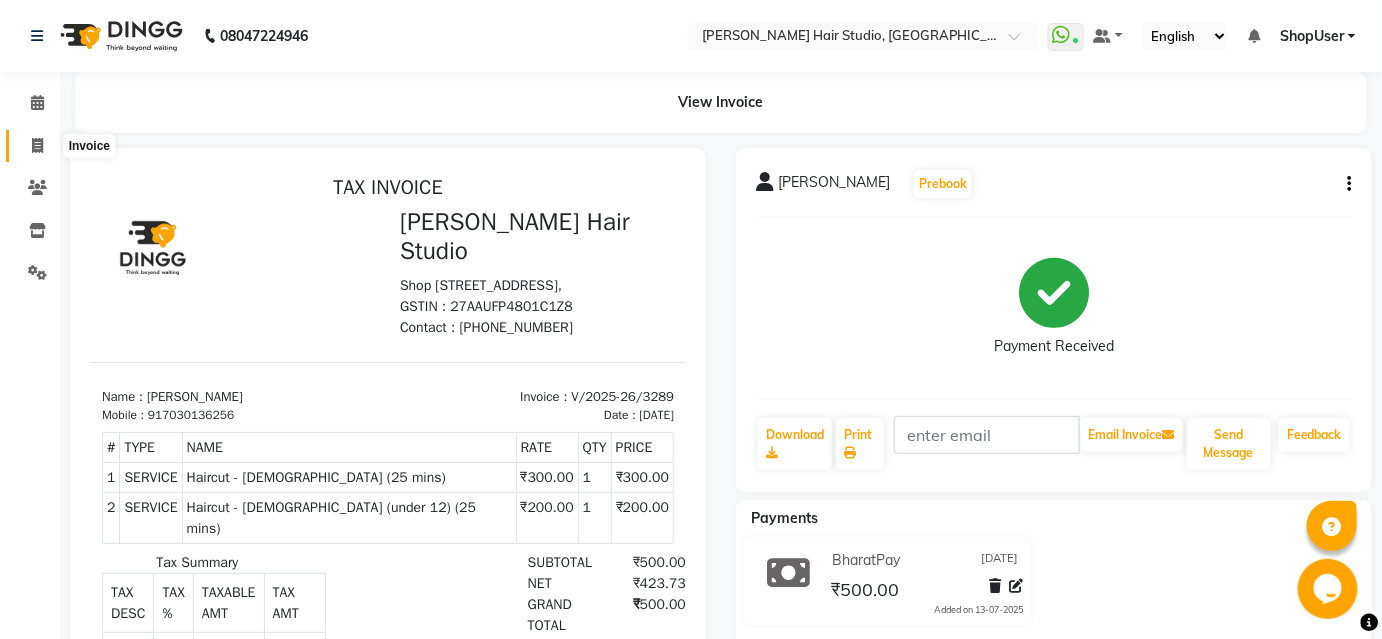 click 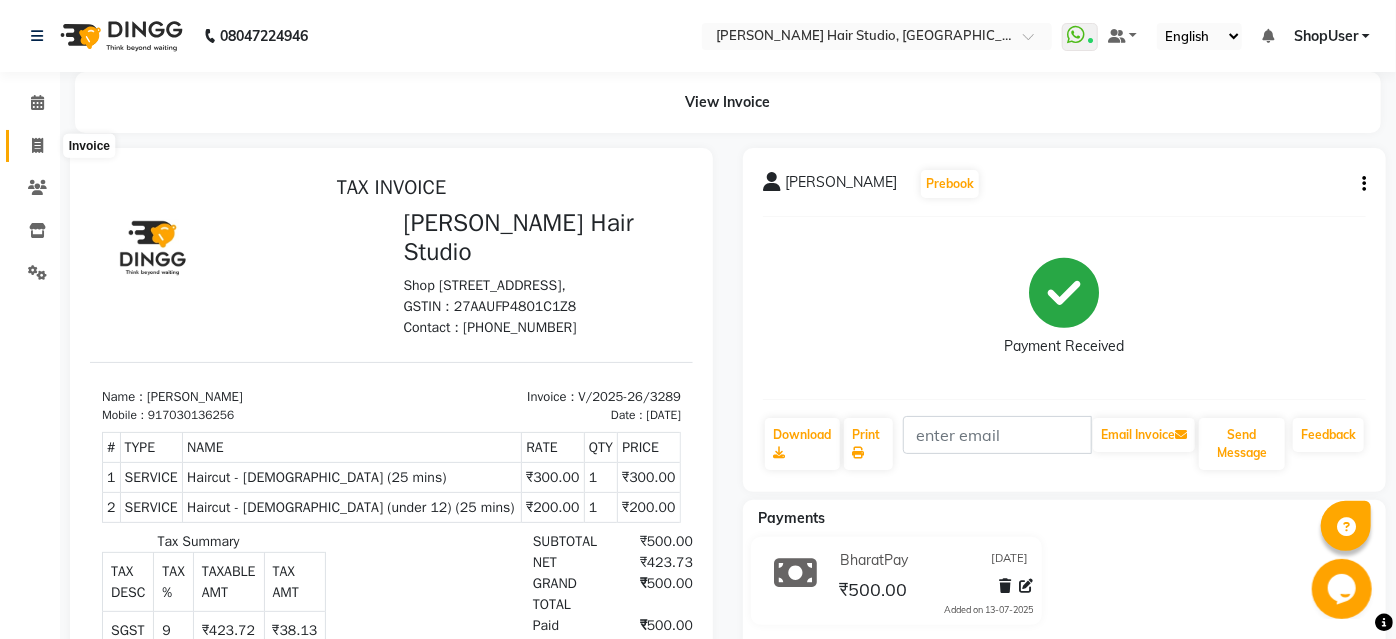 select on "627" 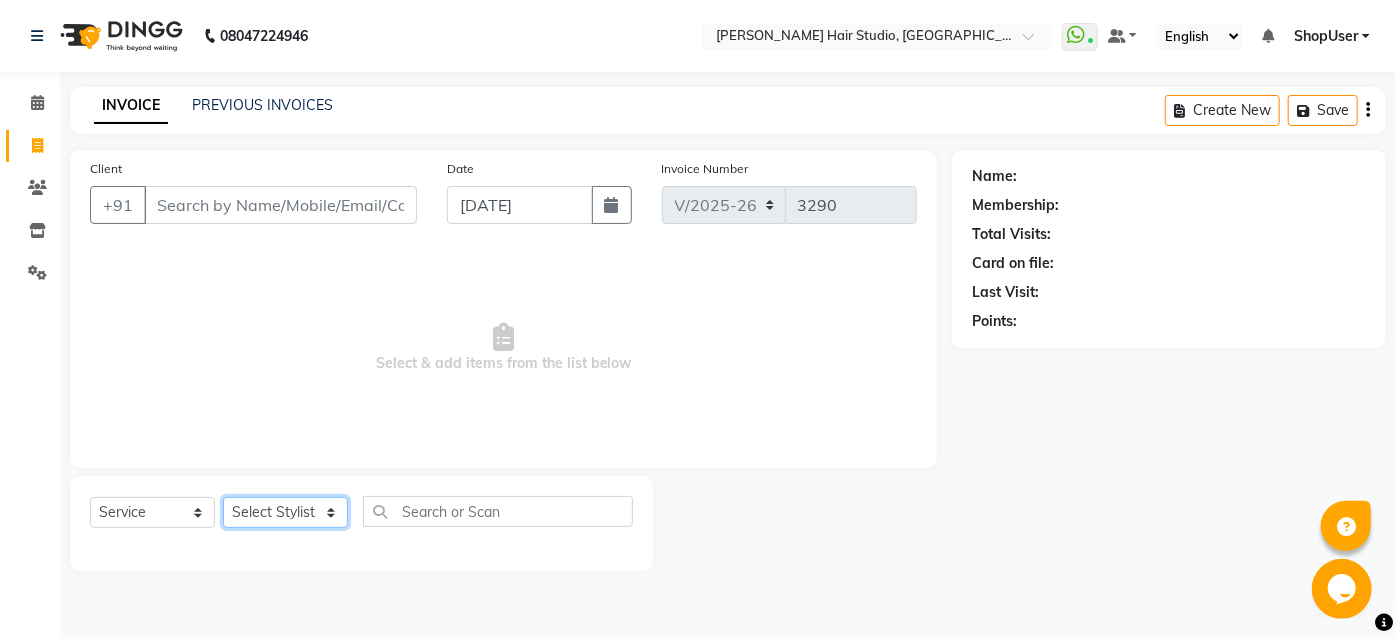 click on "Select Stylist Ajinkya Anuja Arunesh Avinash Junaid Mohammad Pawan Krishna Rushikesh ShopUser Shubham Shweta Kale Vikram" 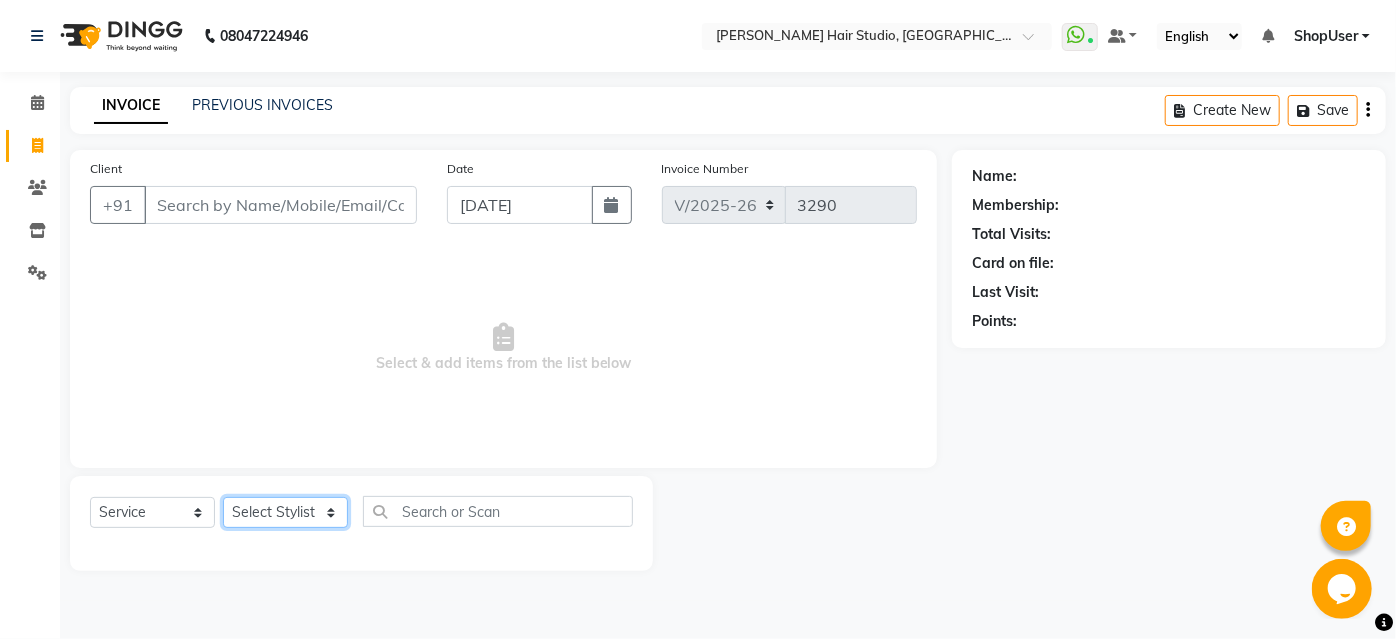 select on "51893" 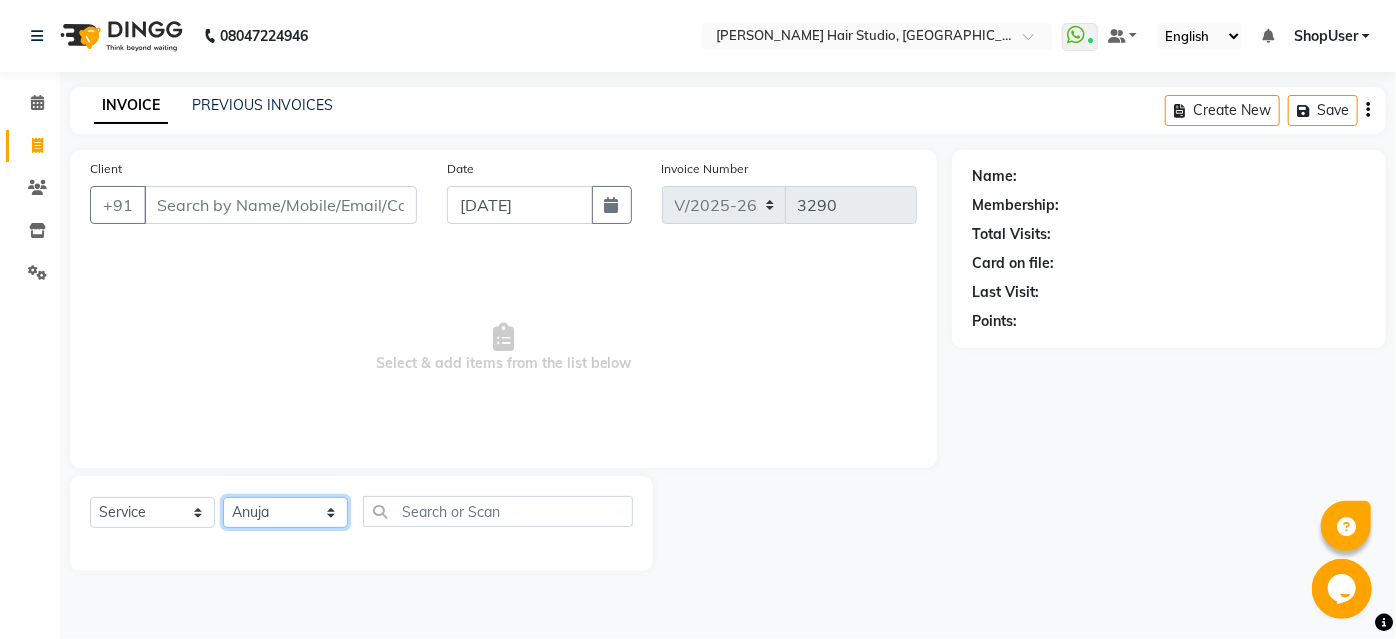 click on "Select Stylist Ajinkya Anuja Arunesh Avinash Junaid Mohammad Pawan Krishna Rushikesh ShopUser Shubham Shweta Kale Vikram" 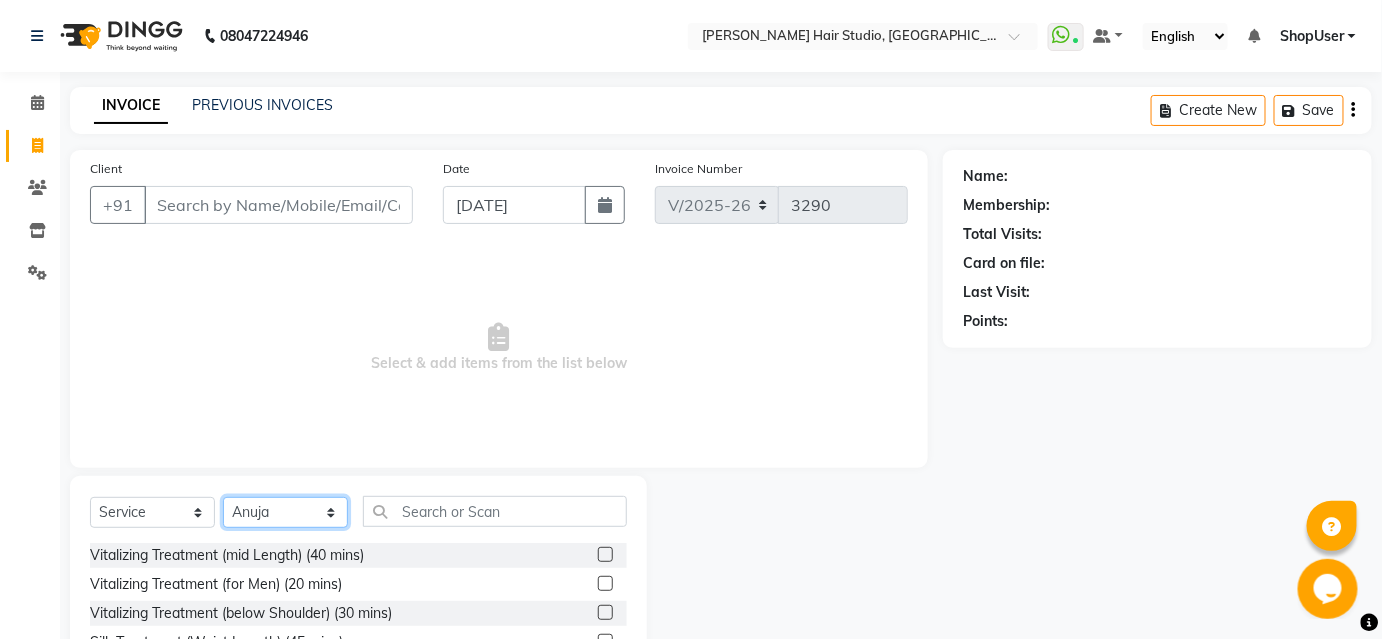 scroll, scrollTop: 90, scrollLeft: 0, axis: vertical 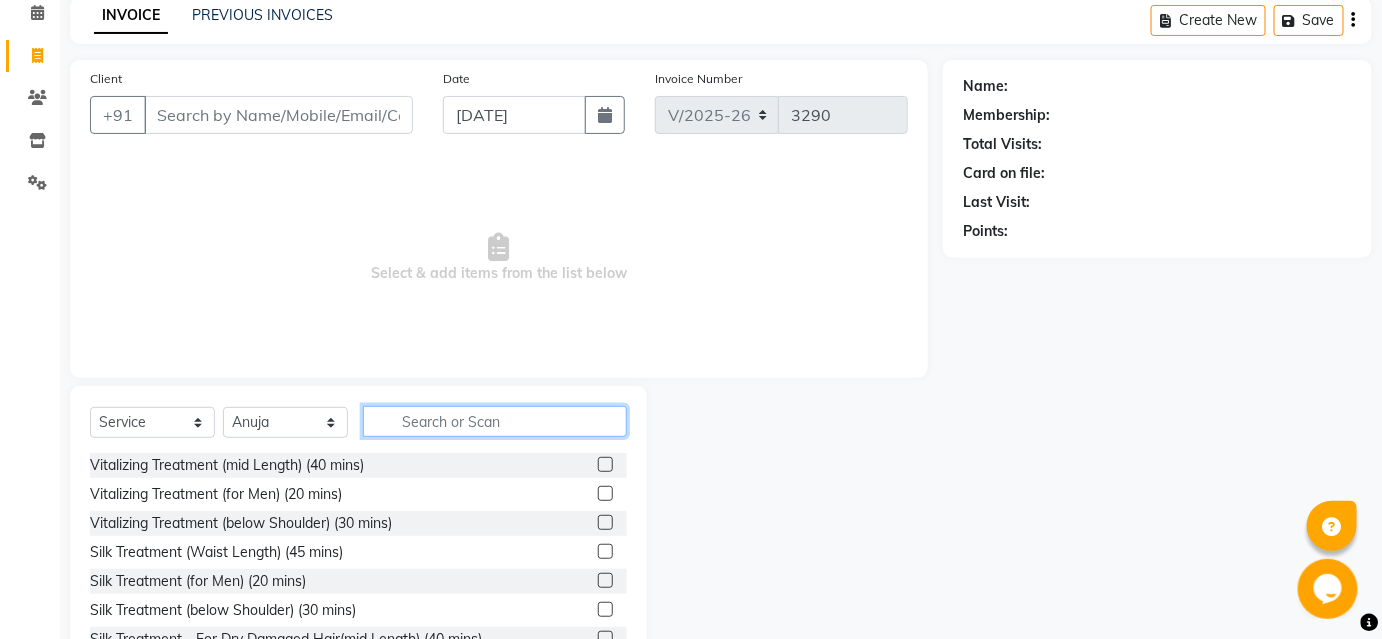 click 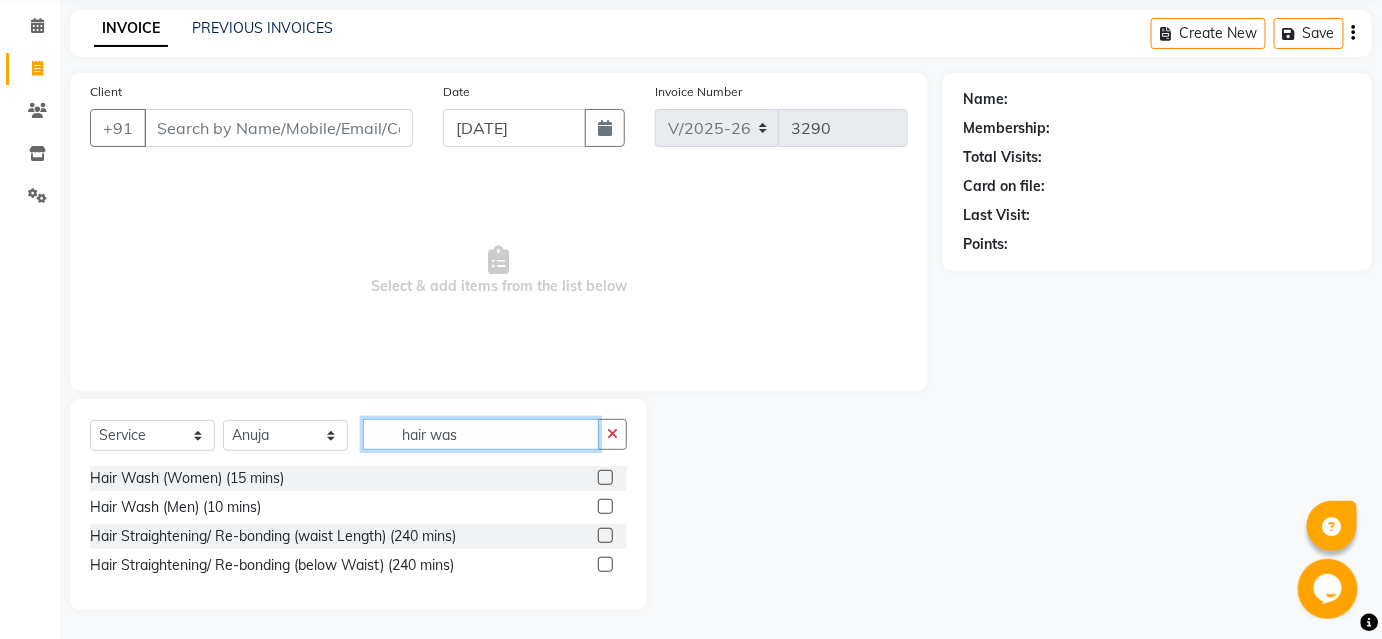 scroll, scrollTop: 19, scrollLeft: 0, axis: vertical 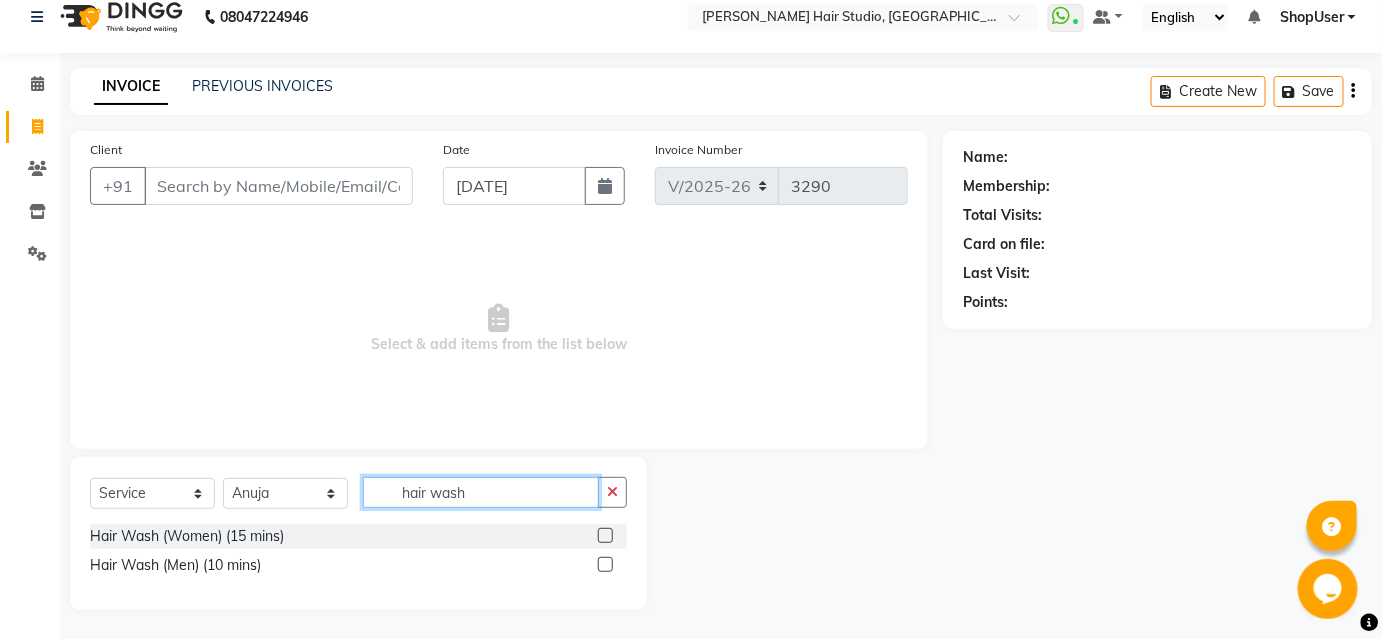 type on "hair wash" 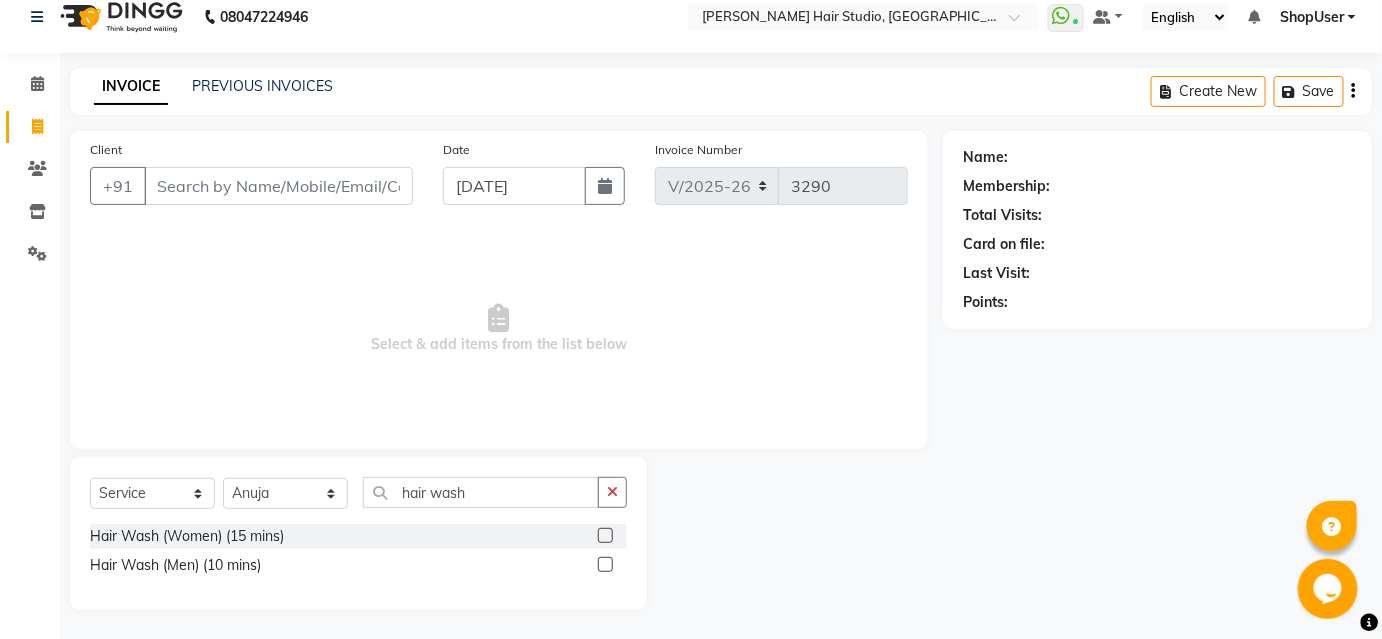 click 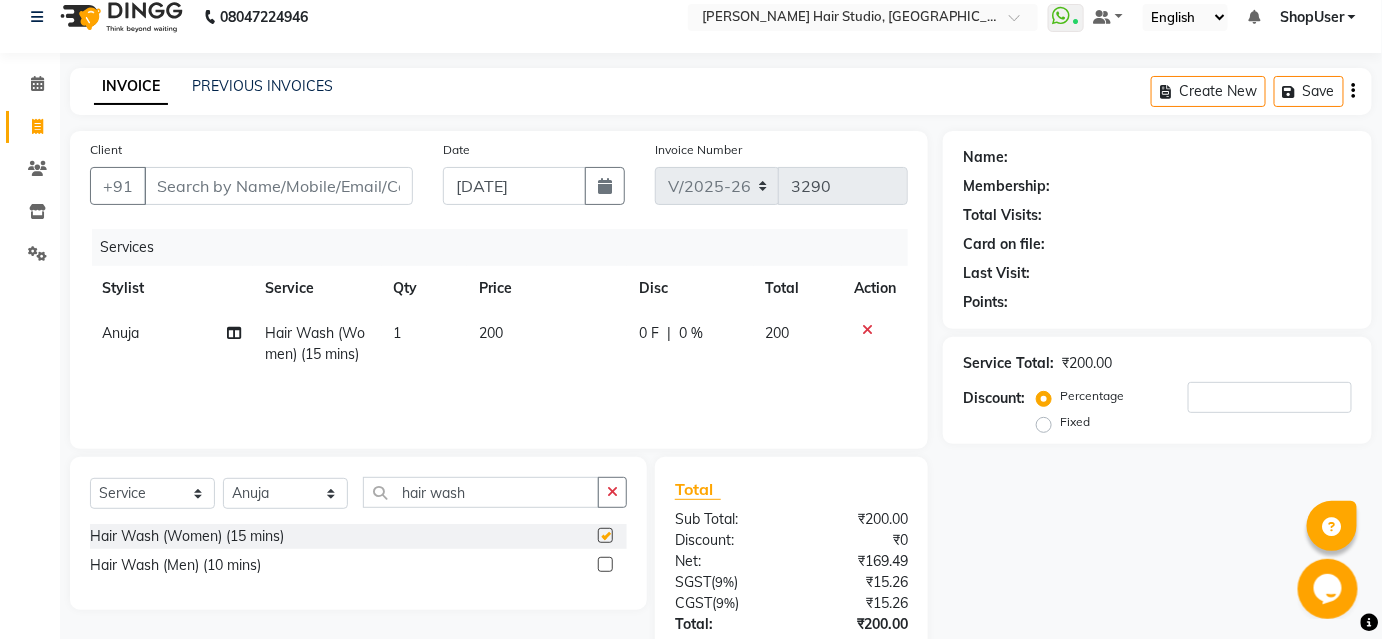 checkbox on "false" 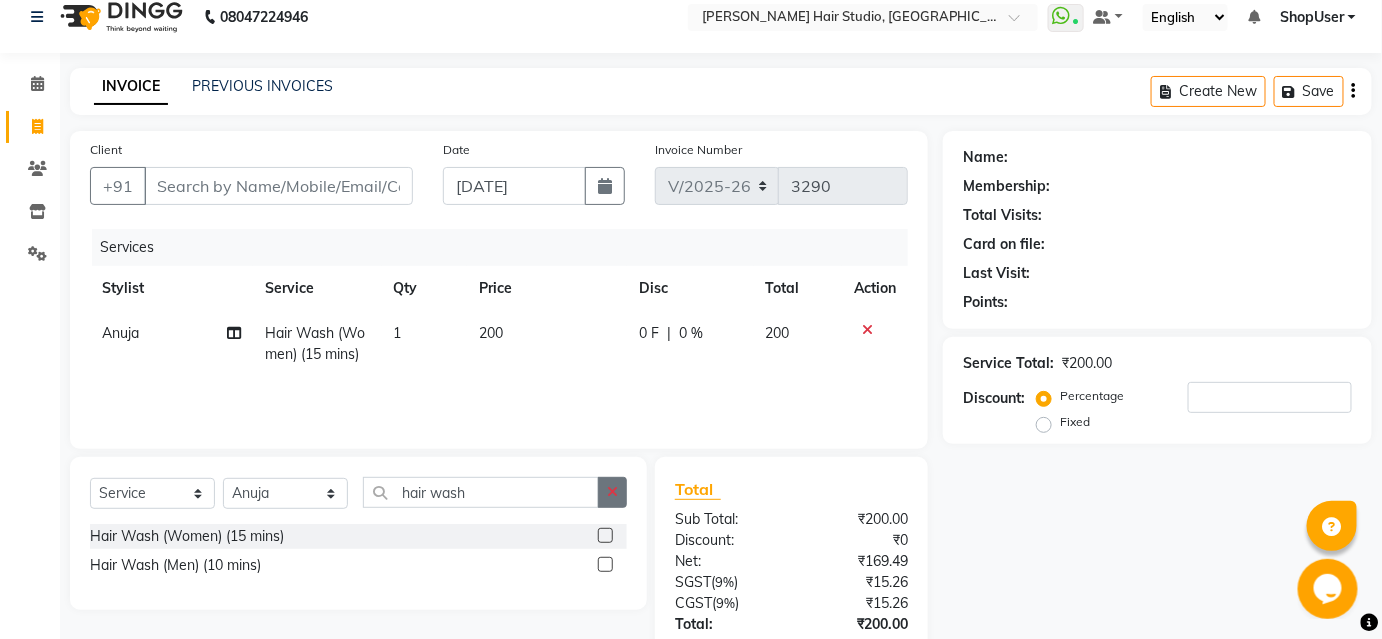 click 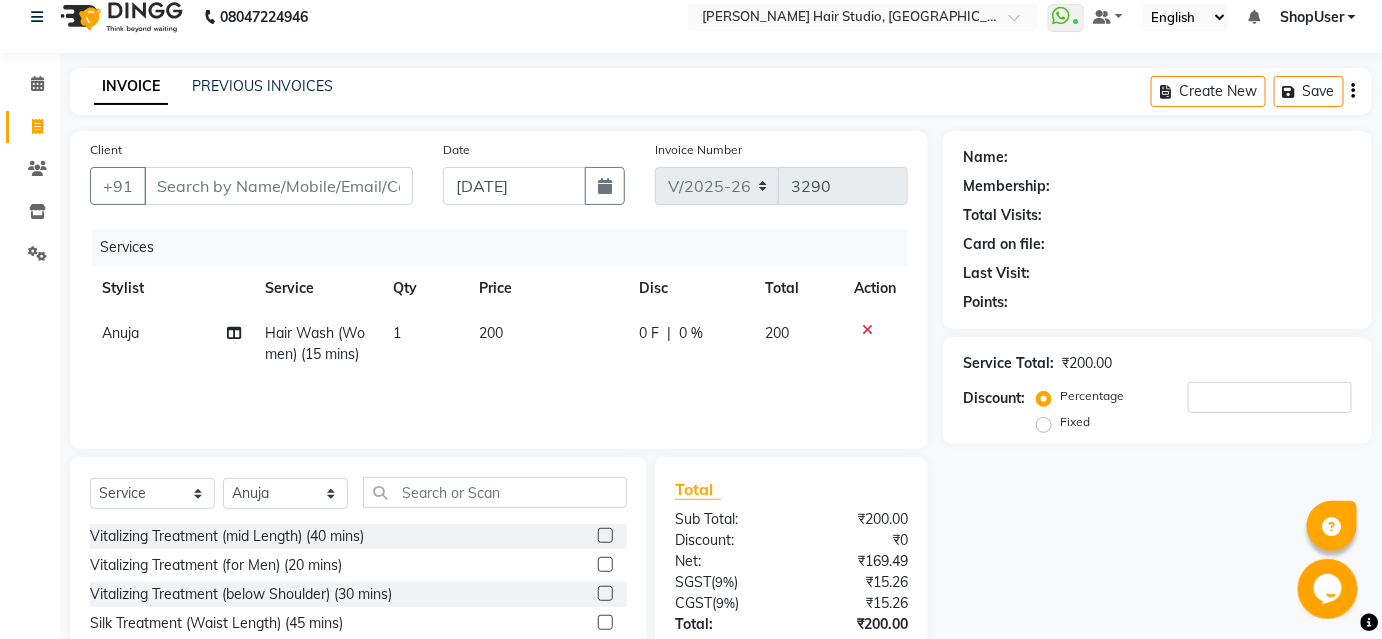 click on "Select  Service  Product  Membership  Package Voucher Prepaid Gift Card  Select Stylist Ajinkya Anuja Arunesh Avinash Junaid Mohammad Pawan Krishna Rushikesh ShopUser Shubham Shweta Kale Vikram Vitalizing Treatment (mid Length) (40 mins)  Vitalizing Treatment (for Men) (20 mins)  Vitalizing Treatment (below Shoulder) (30 mins)  Silk Treatment (Waist Length) (45 mins)  Silk Treatment (for Men) (20 mins)  Silk Treatment (below Shoulder) (30 mins)  Silk Treatment - For Dry Damaged Hair(mid Length) (40 mins)  Scalp Clean Treatment (Waist Length) (45 mins)  Scalp Clean Treatment (Mid Length) (40 mins)  Scalp Clean Treatment (for Men) (20 mins)  Scalp Clean Treatment (below Shoulder) (30 mins)  Root Booster Treatment -for Anti Hair Fall And Strength(mid Length) (40 mins)  Root Booster Treatment (Waist Length) (45 mins)  Root Booster Treatment (for Men) (20 mins)  Root Booster Treatment (below Shoulder) (30 mins)  Oil Reflection Treatment (Waist Length) (45 mins)  Oil Reflection Treatment (for Men) (20 mins)" 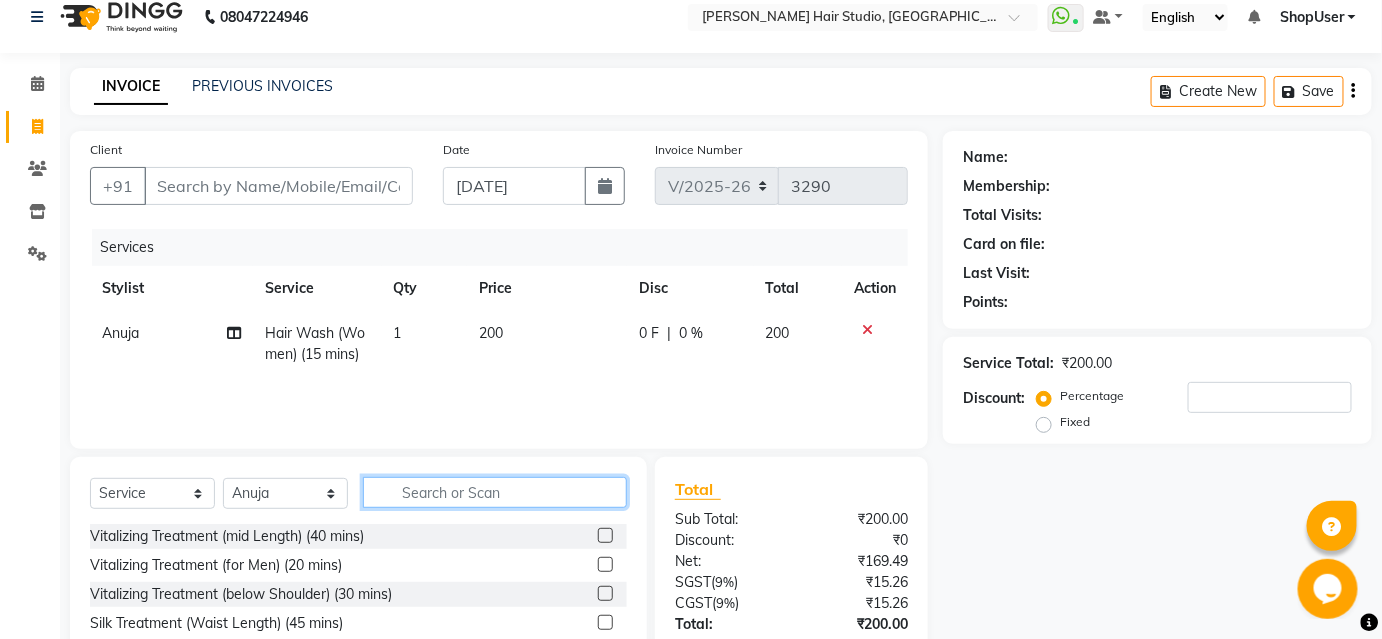 click 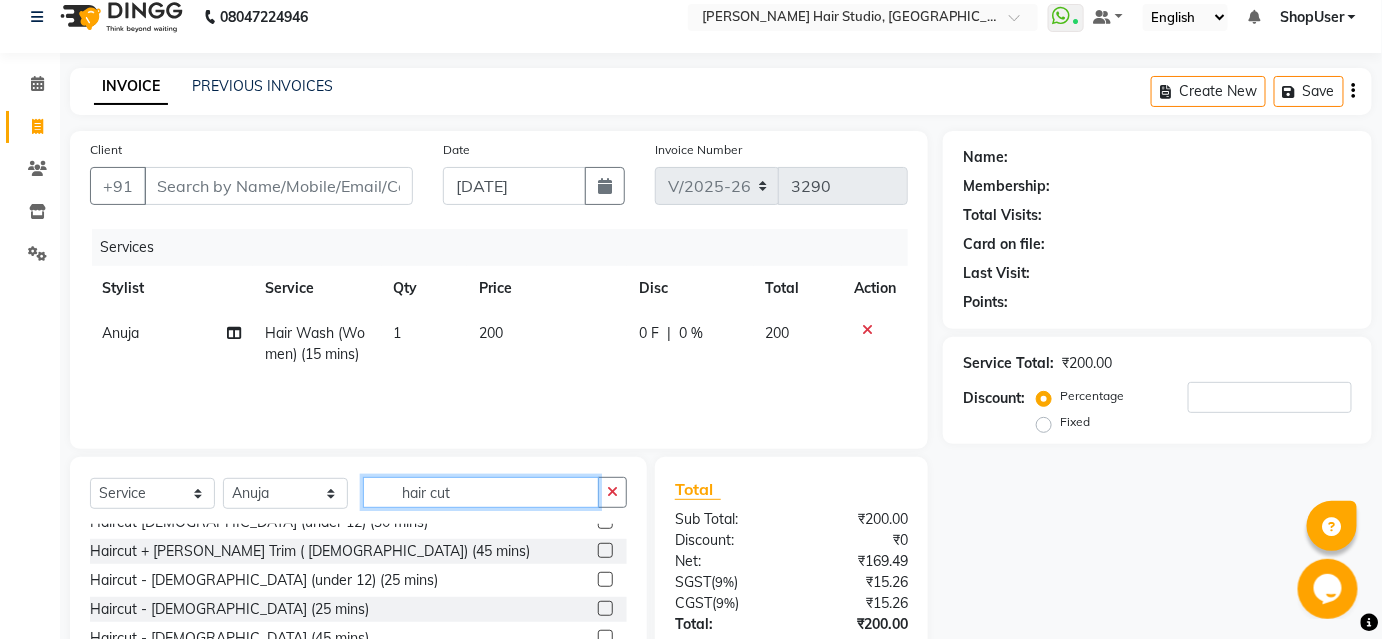 scroll, scrollTop: 234, scrollLeft: 0, axis: vertical 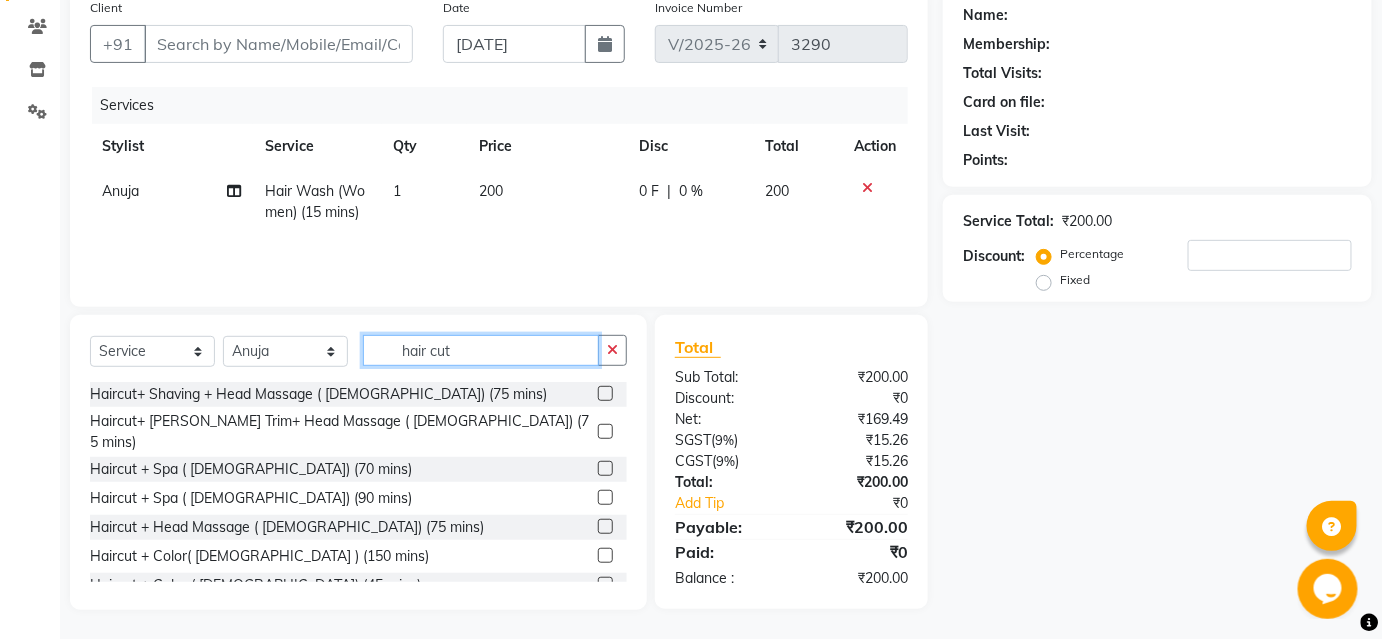 type on "hair cut" 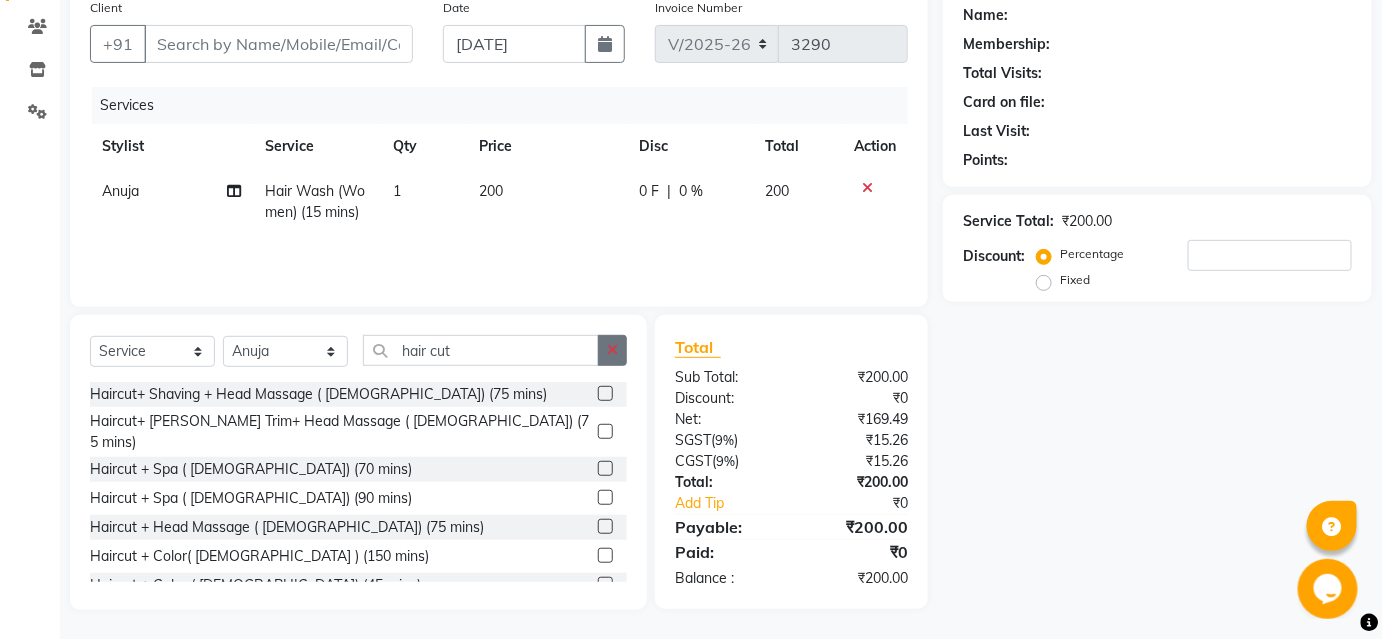 click 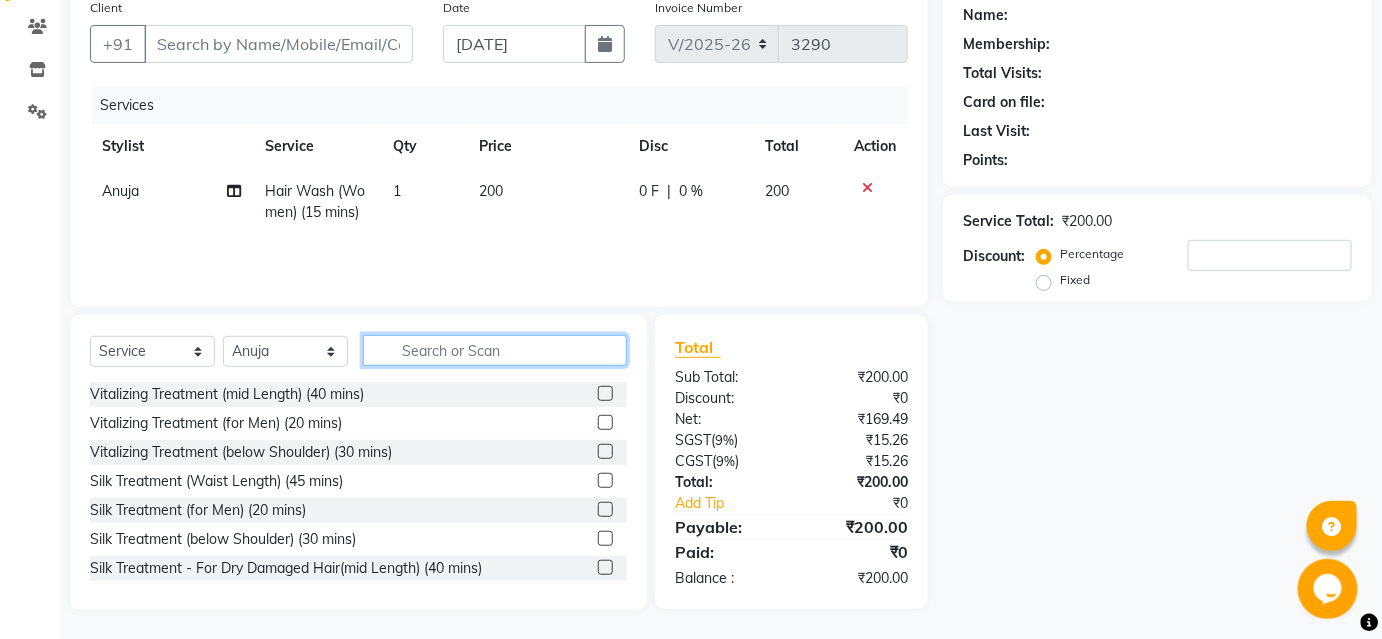 click 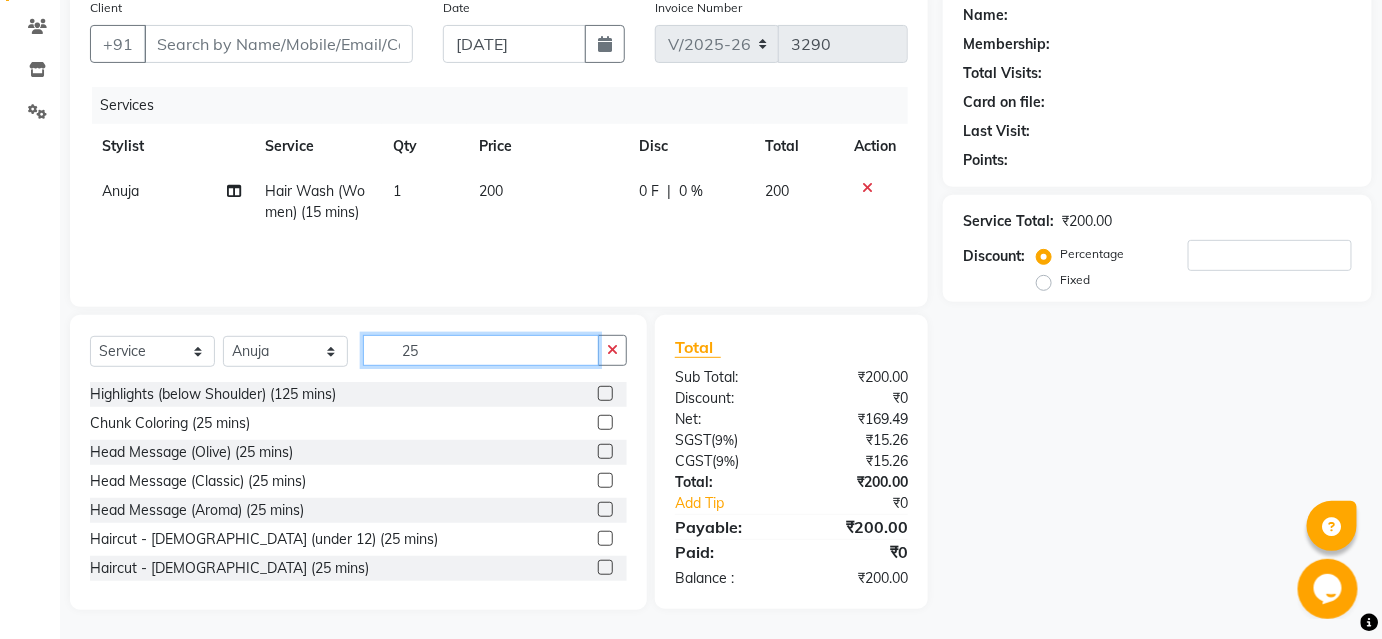 scroll, scrollTop: 2, scrollLeft: 0, axis: vertical 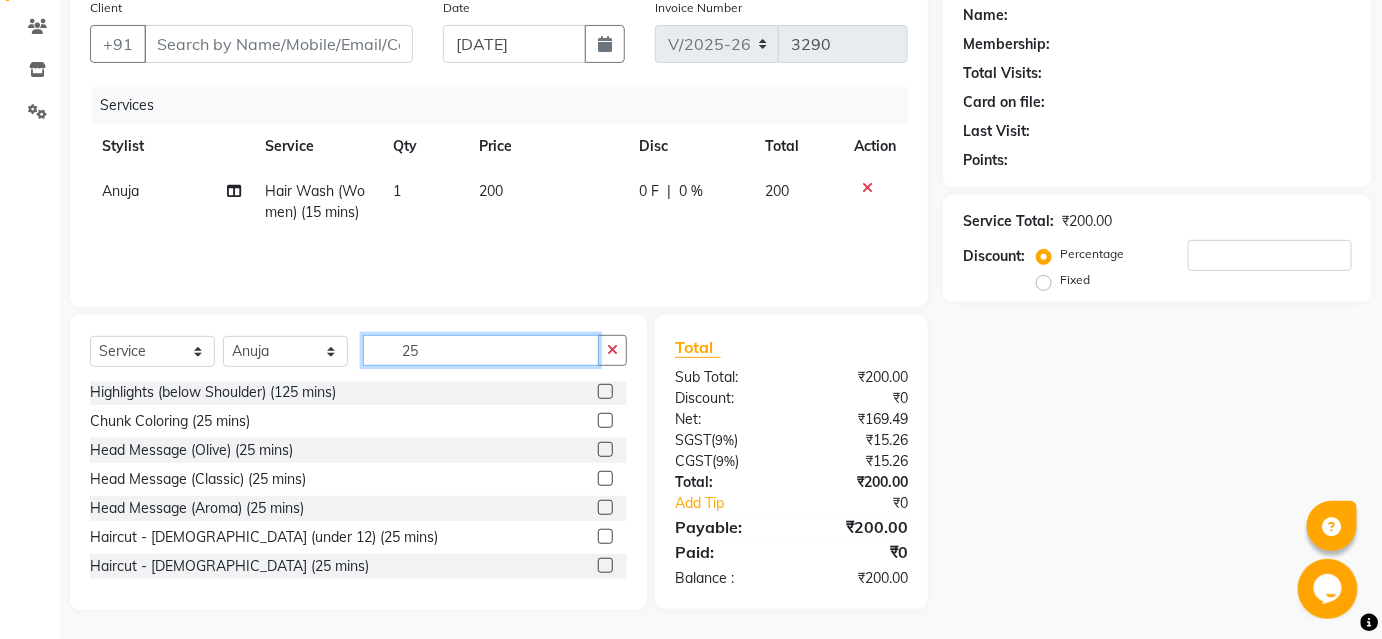 type on "25" 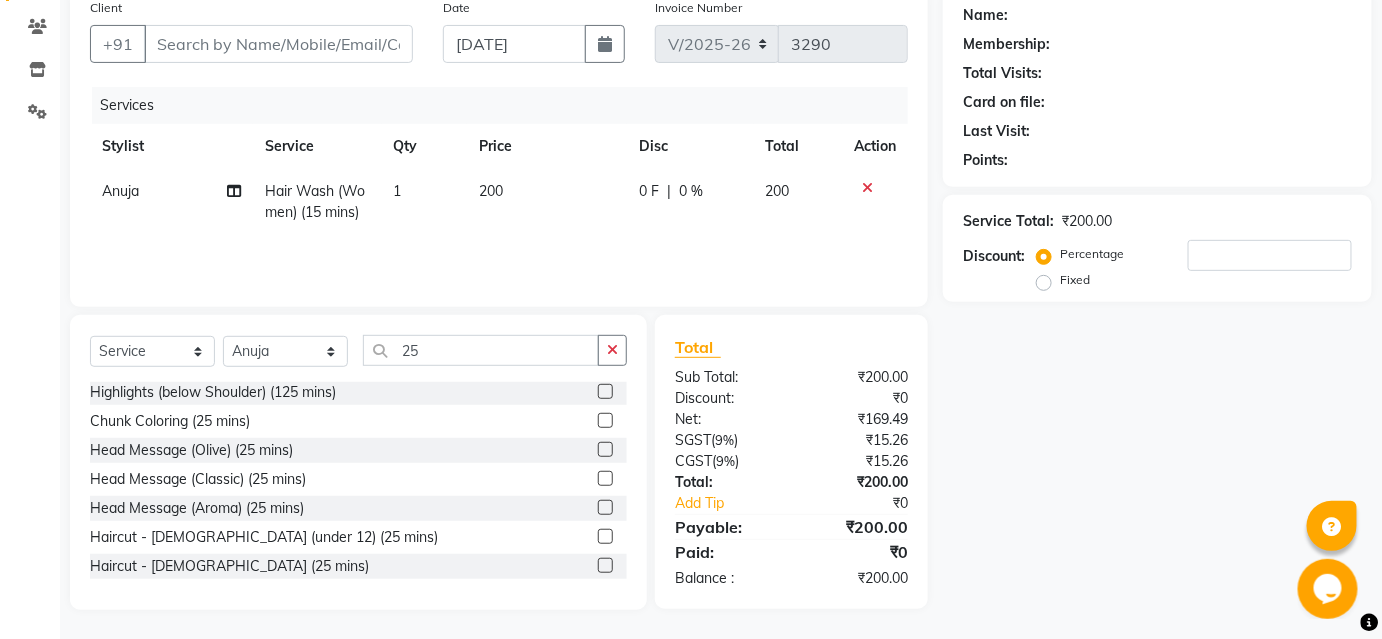 click 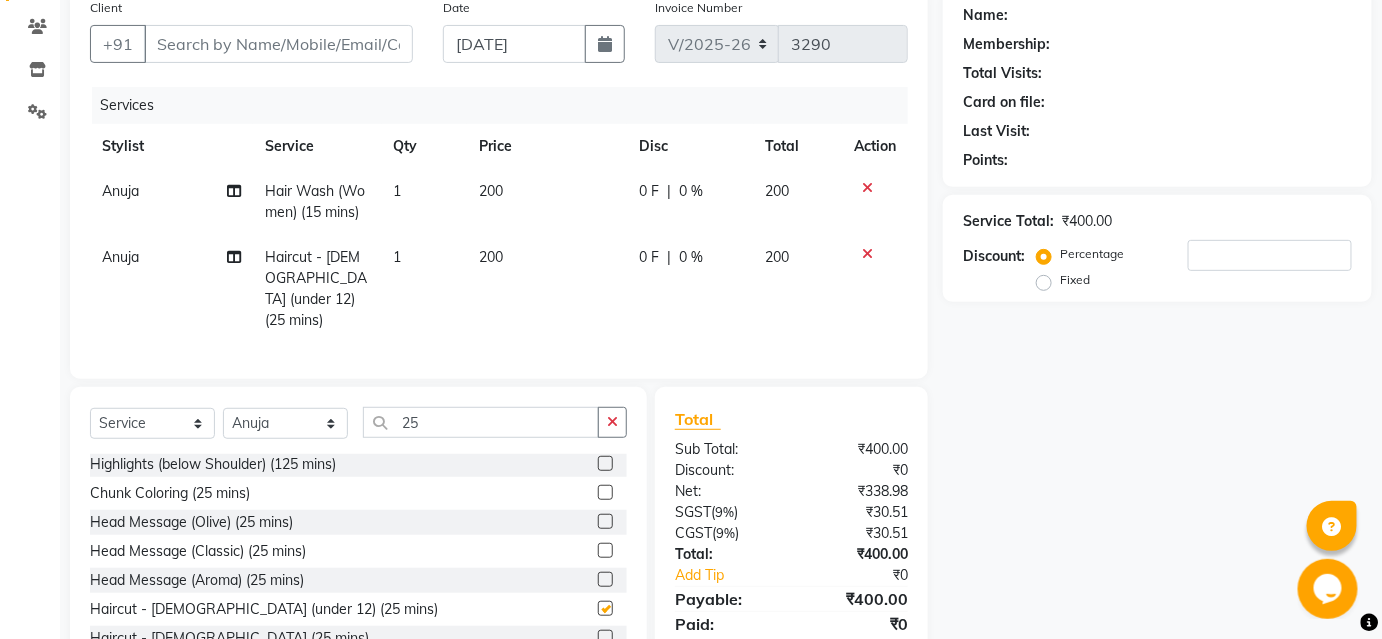 checkbox on "false" 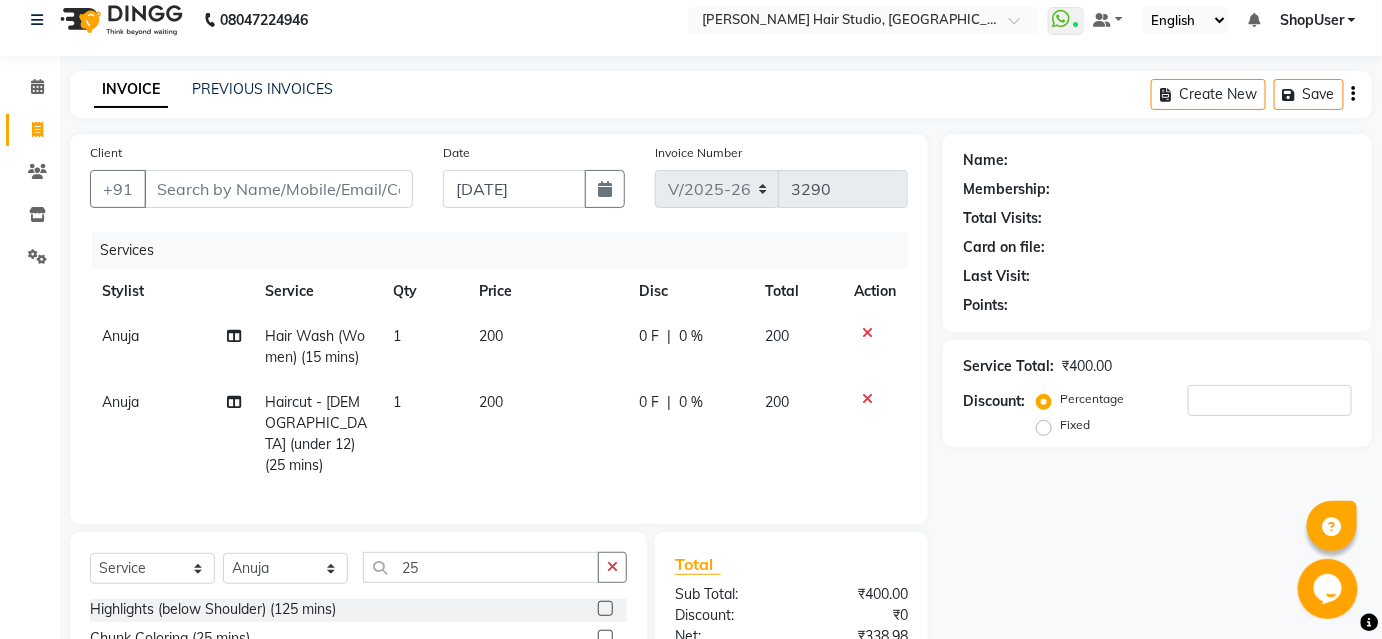 scroll, scrollTop: 0, scrollLeft: 0, axis: both 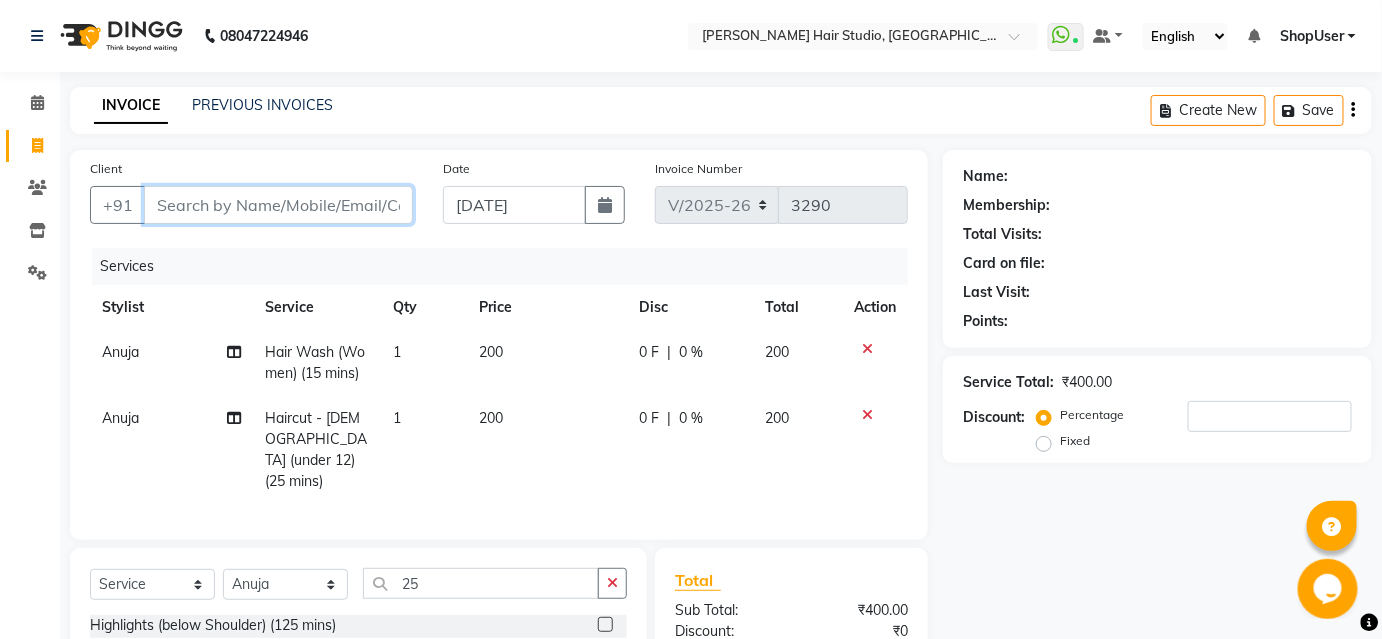 click on "Client" at bounding box center (278, 205) 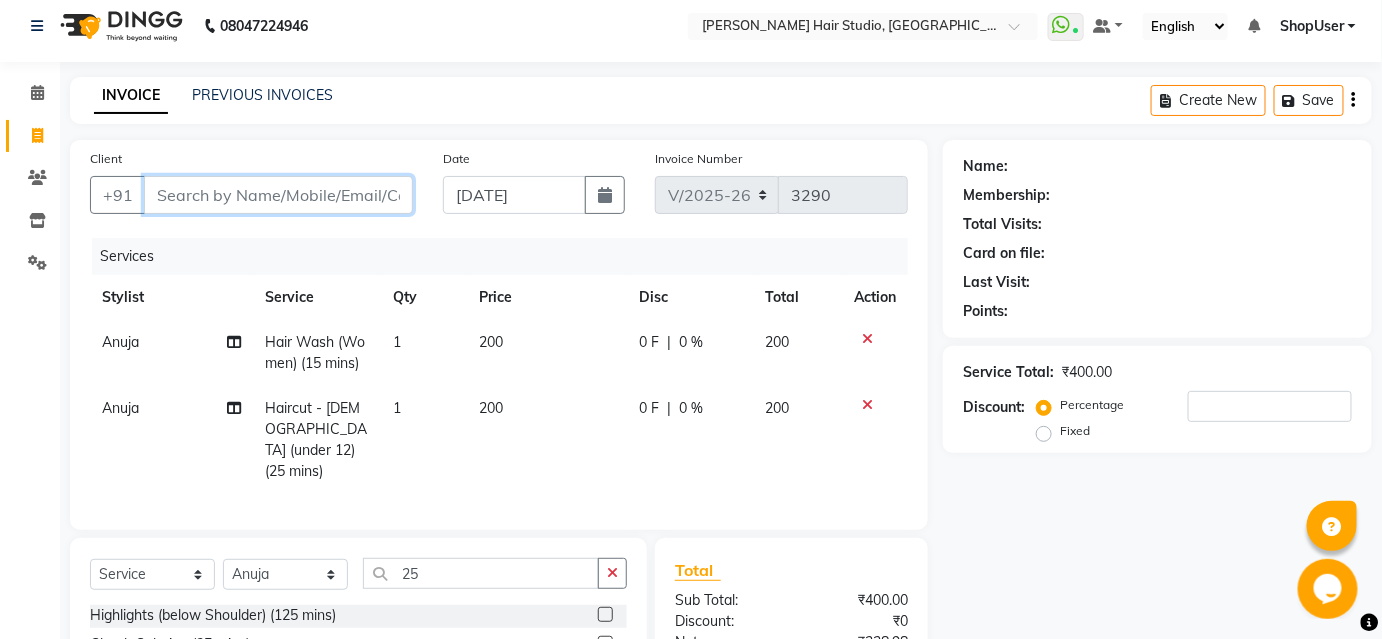 scroll, scrollTop: 0, scrollLeft: 0, axis: both 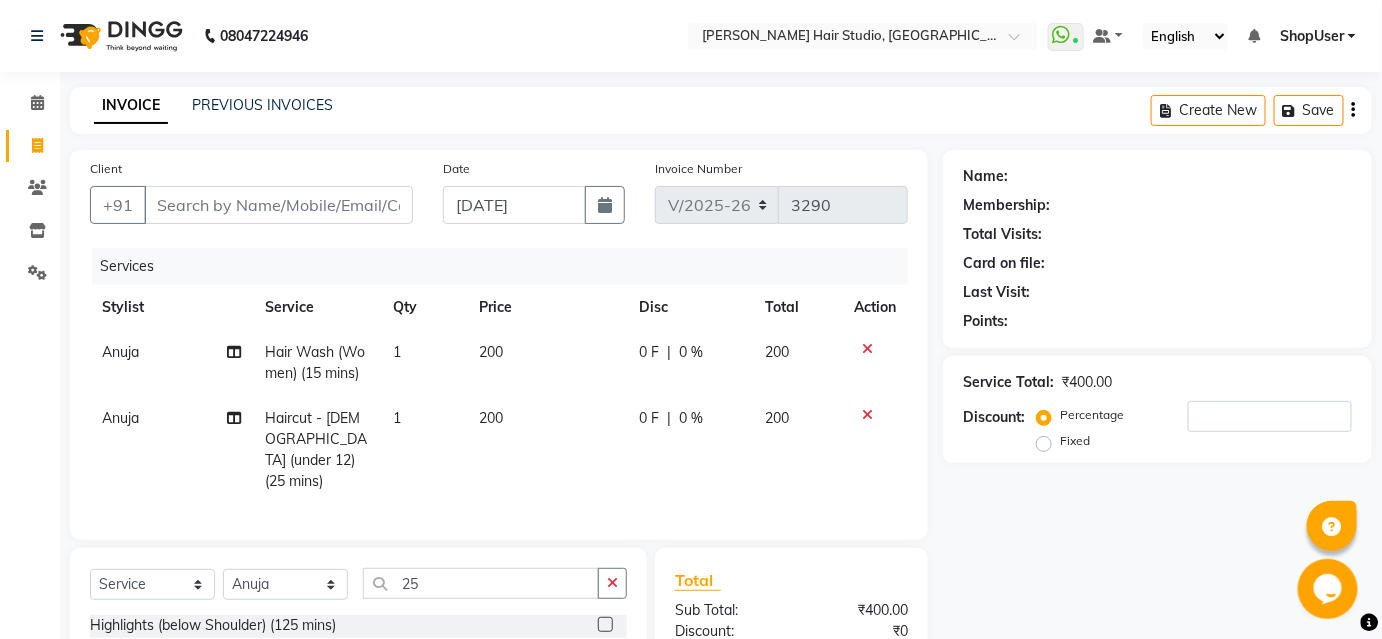click on "Anuja" 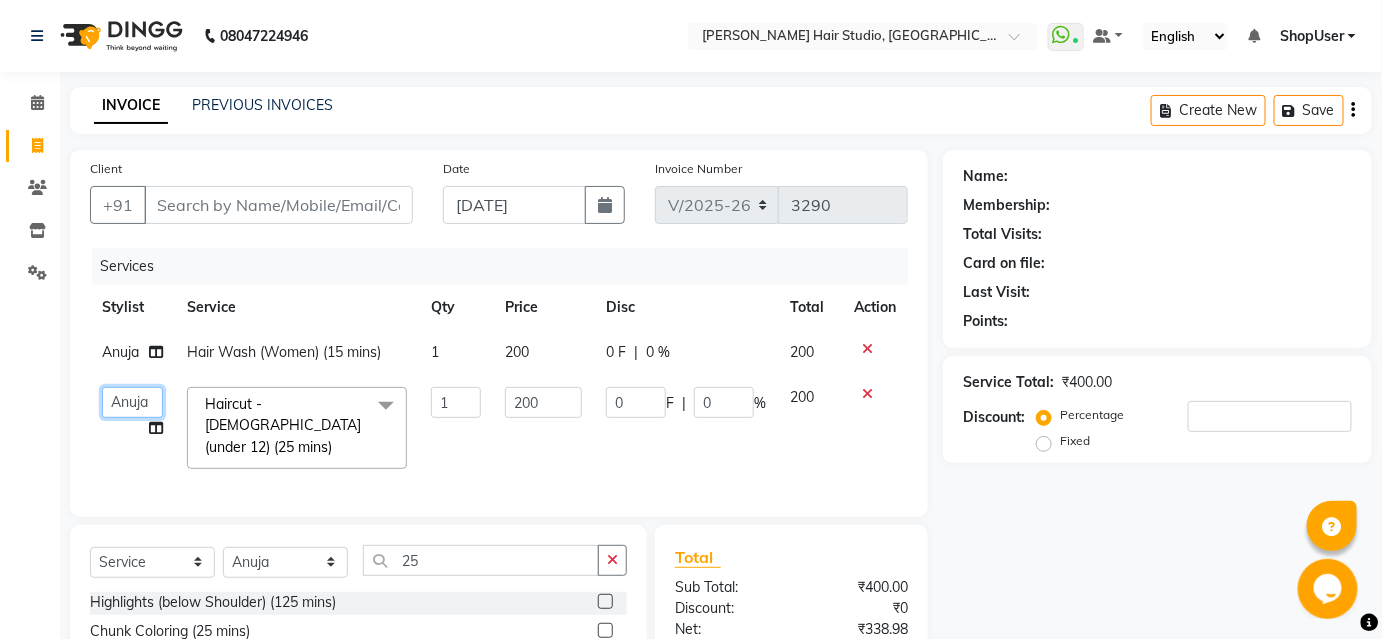 click on "Ajinkya   Anuja   Arunesh   Avinash   Junaid   Mohammad   Pawan Krishna   Rushikesh   ShopUser   Shubham   Shweta Kale   Vikram" 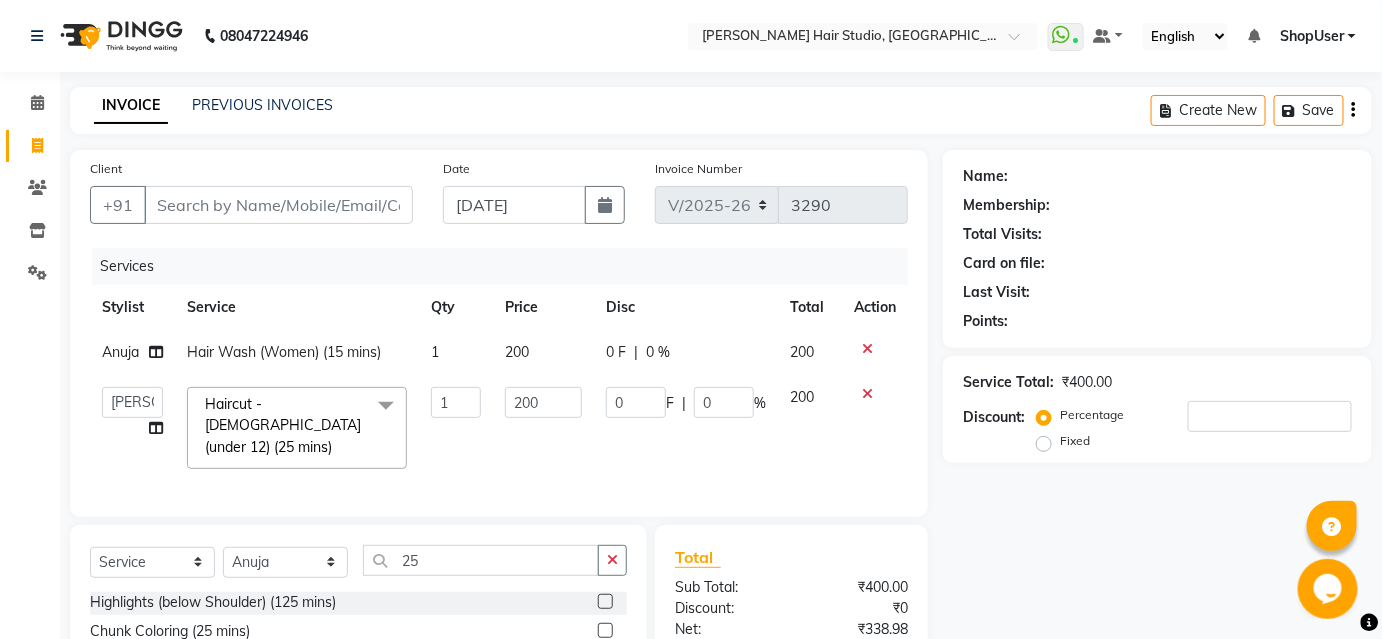 select on "80555" 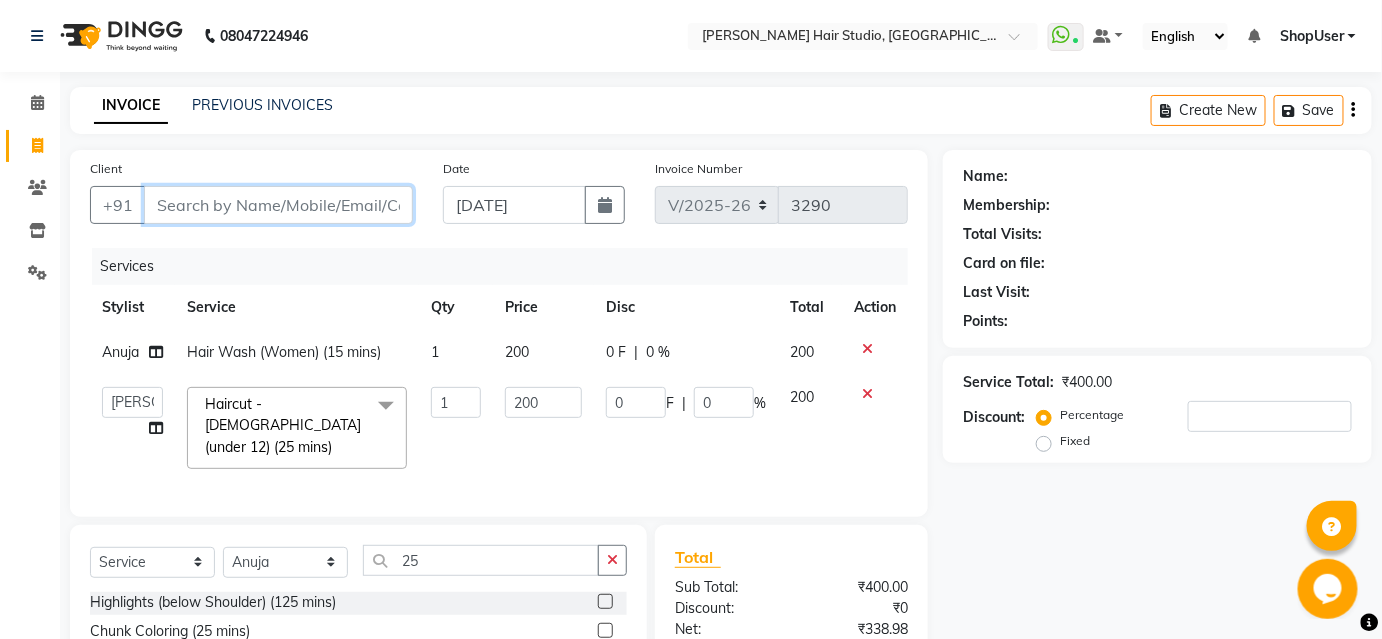 click on "Client" at bounding box center (278, 205) 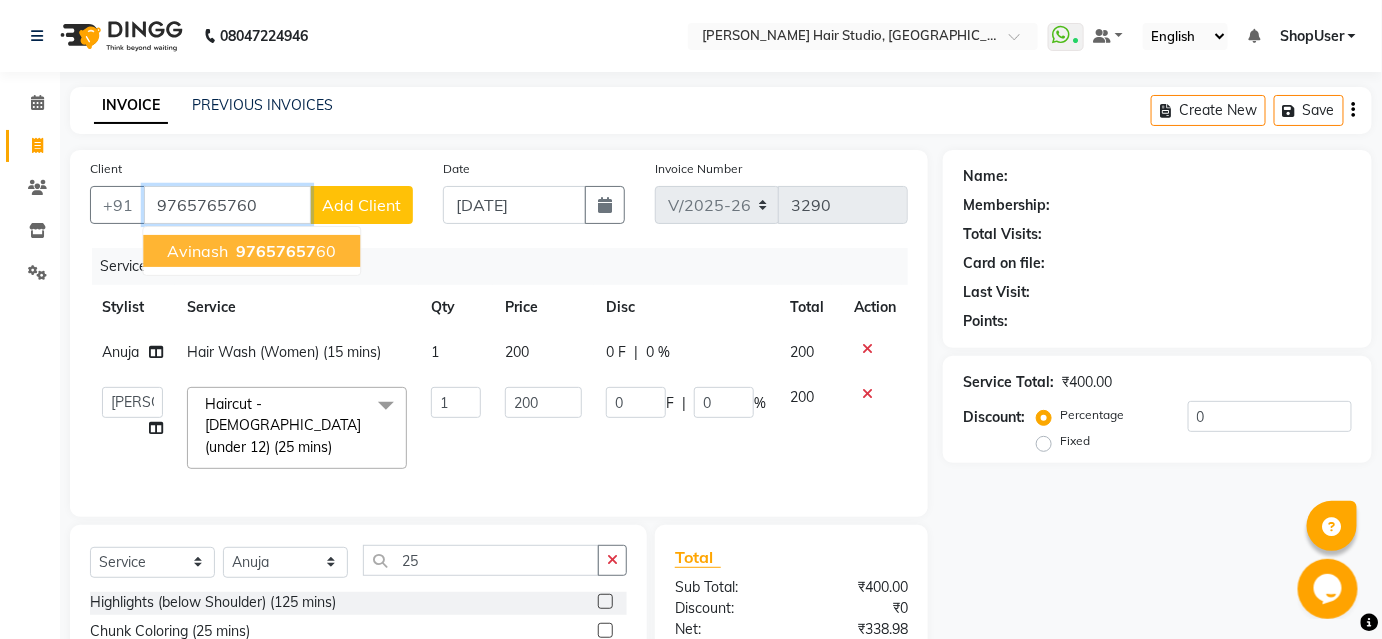 type on "9765765760" 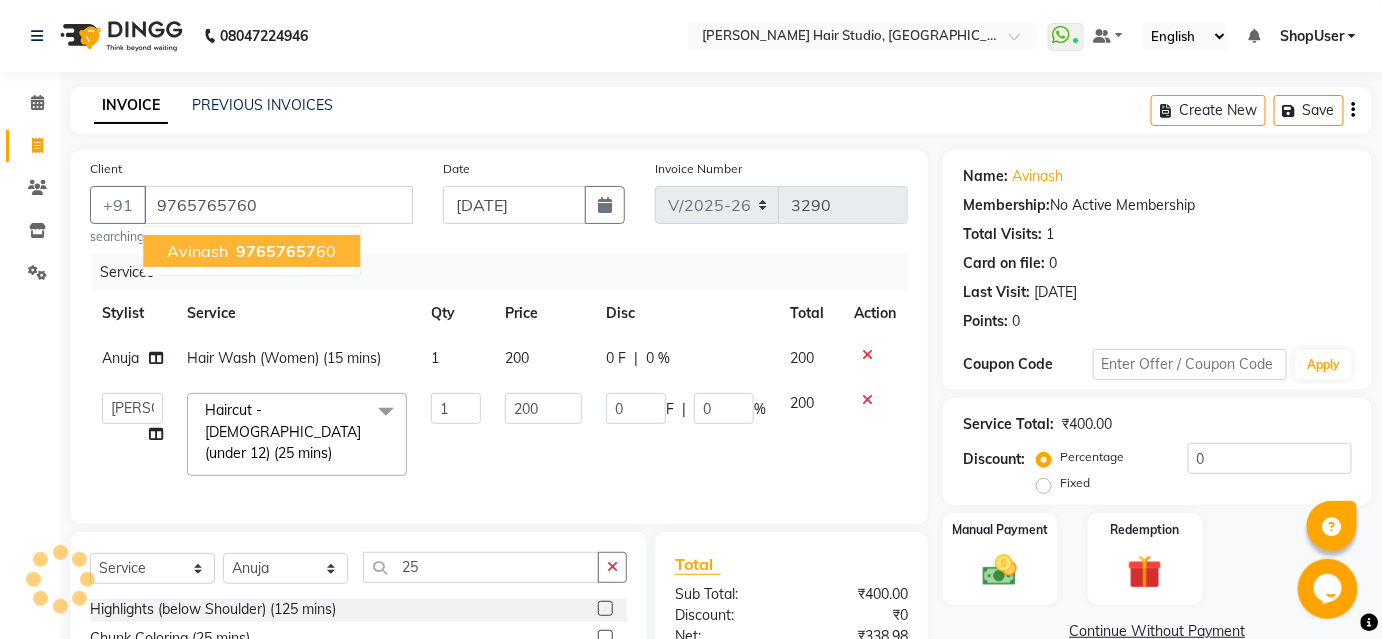 click on "97657657" at bounding box center [276, 251] 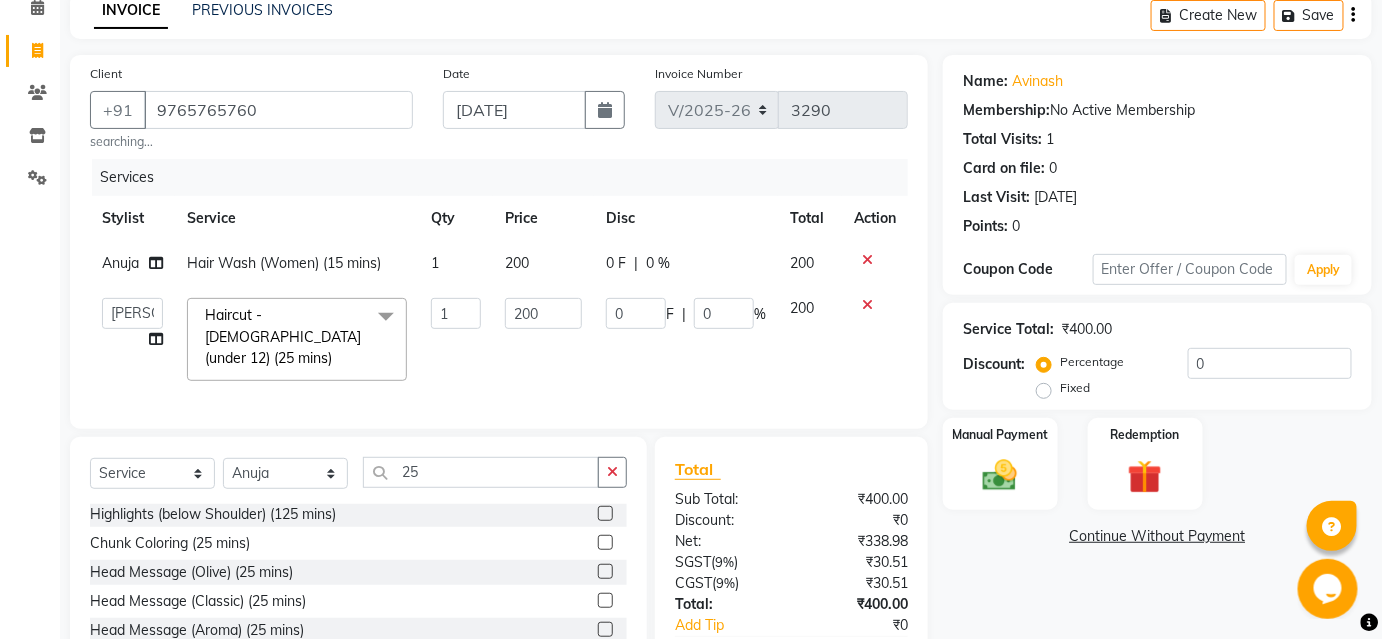 scroll, scrollTop: 208, scrollLeft: 0, axis: vertical 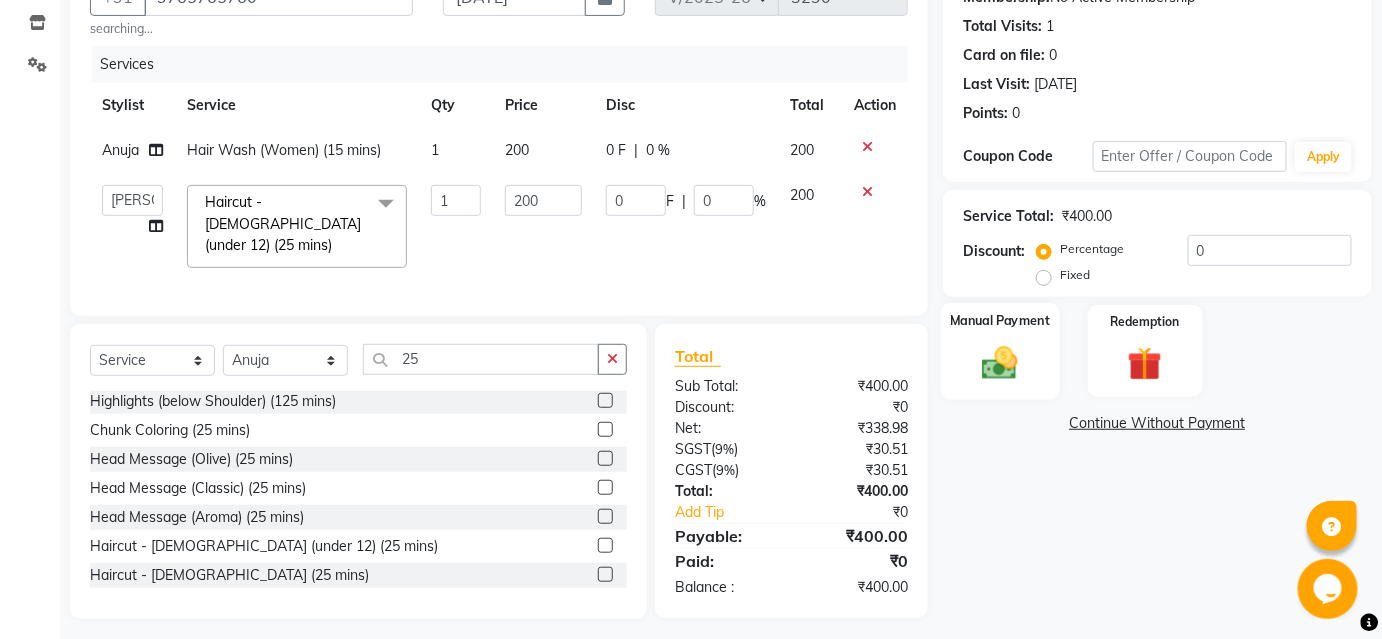click 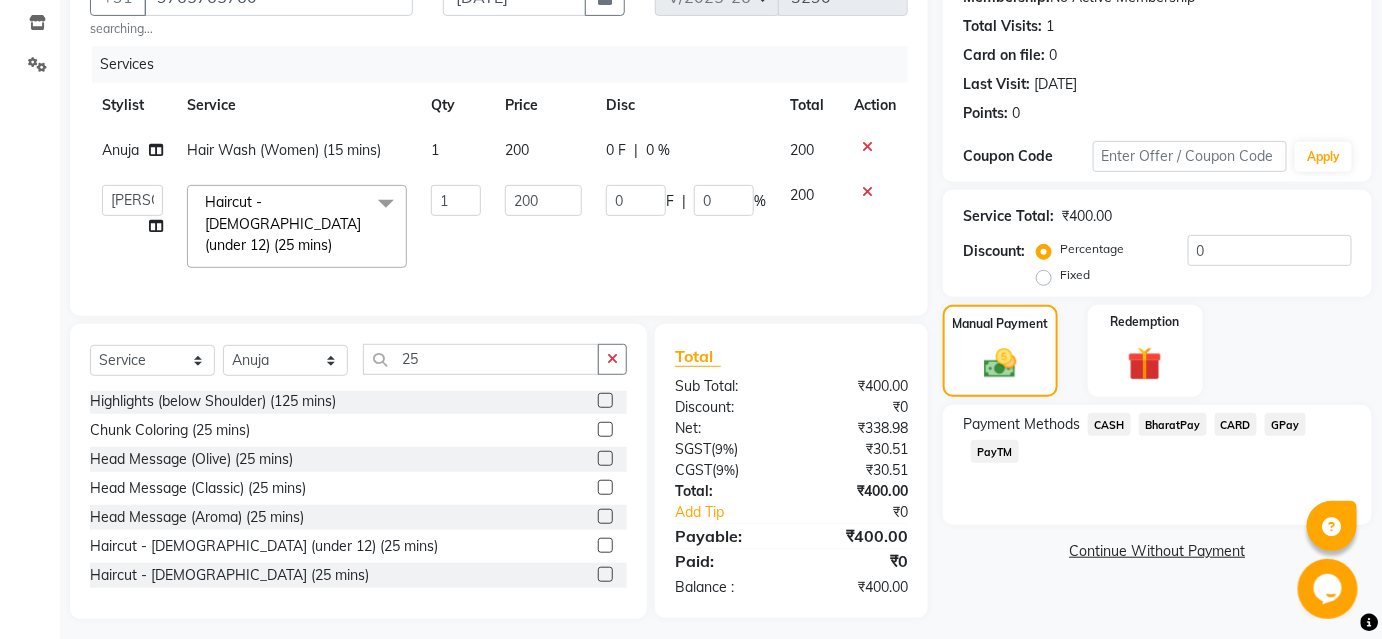 click on "BharatPay" 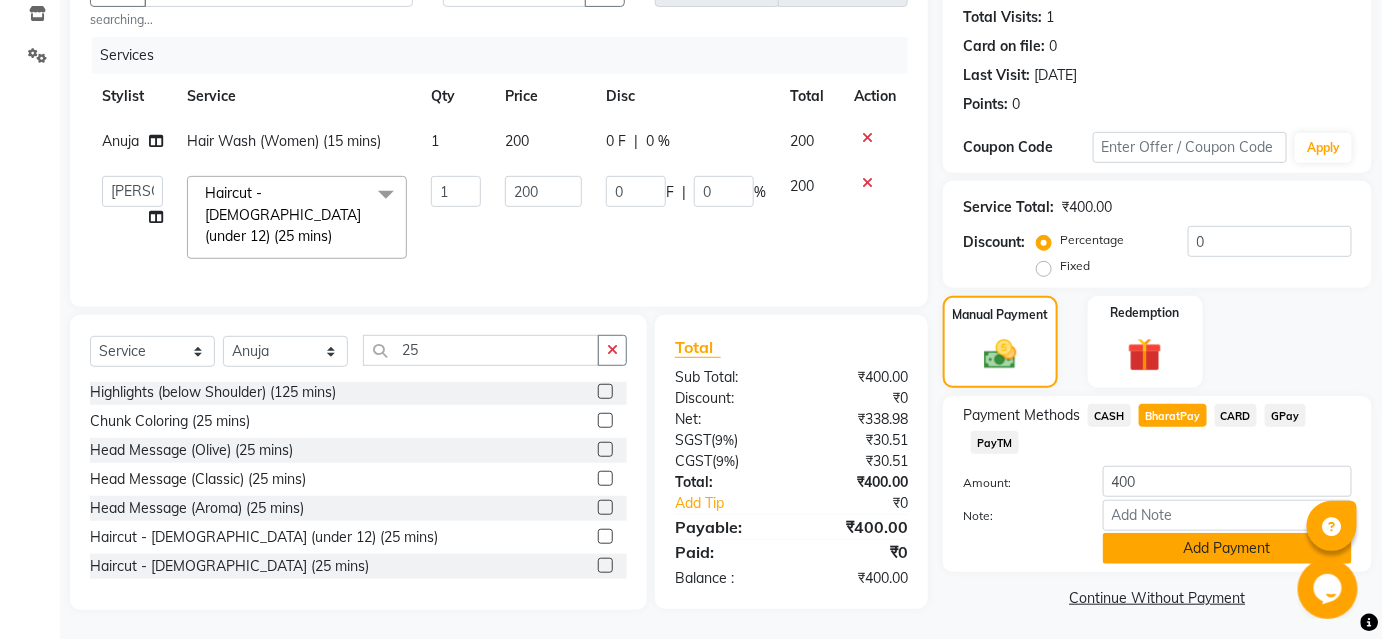 scroll, scrollTop: 220, scrollLeft: 0, axis: vertical 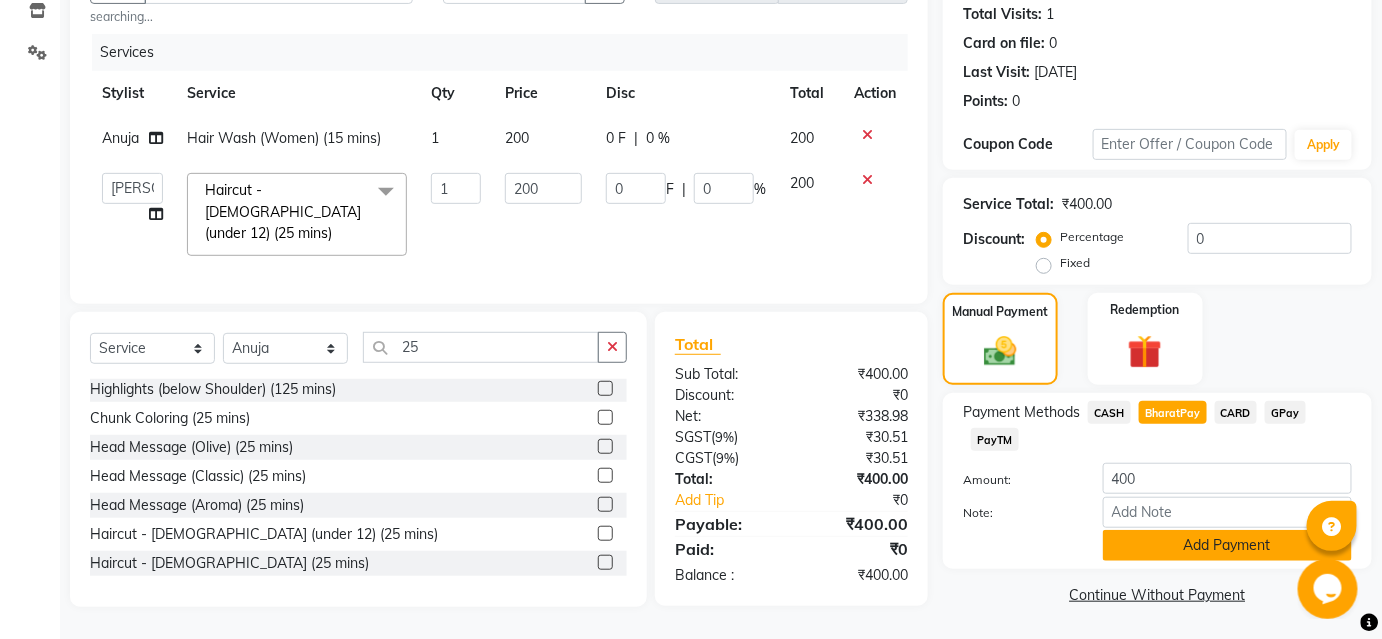 click on "Add Payment" 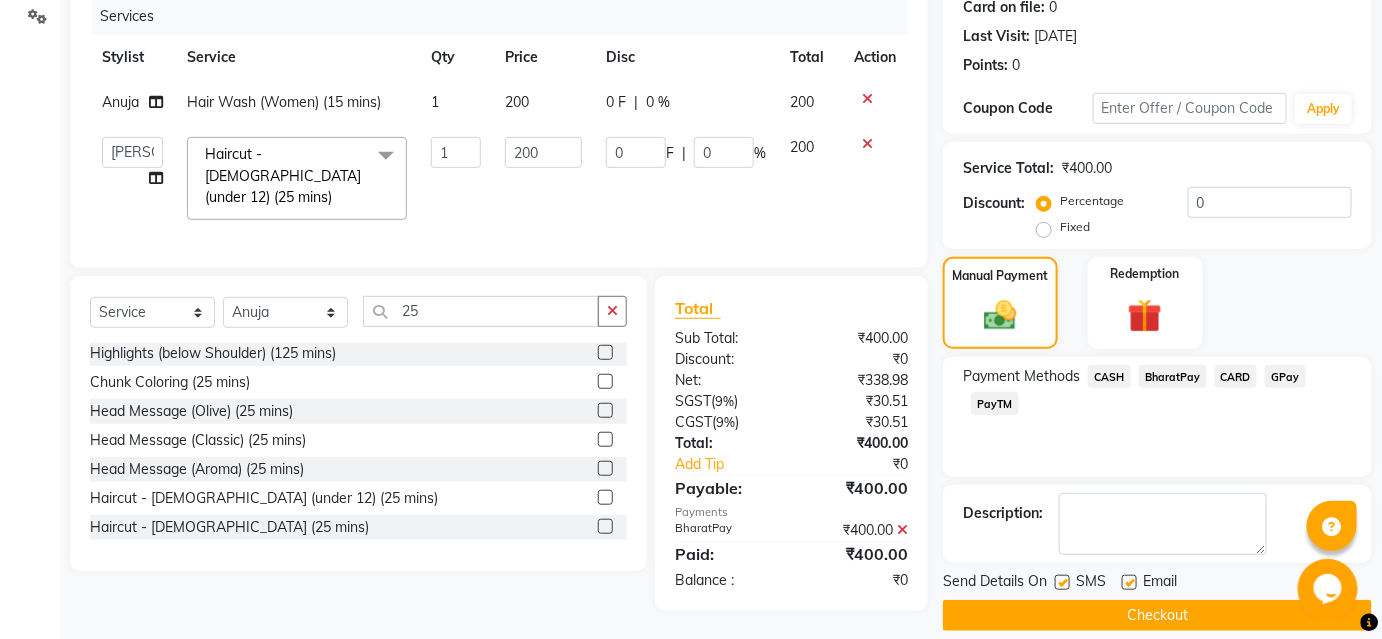 scroll, scrollTop: 276, scrollLeft: 0, axis: vertical 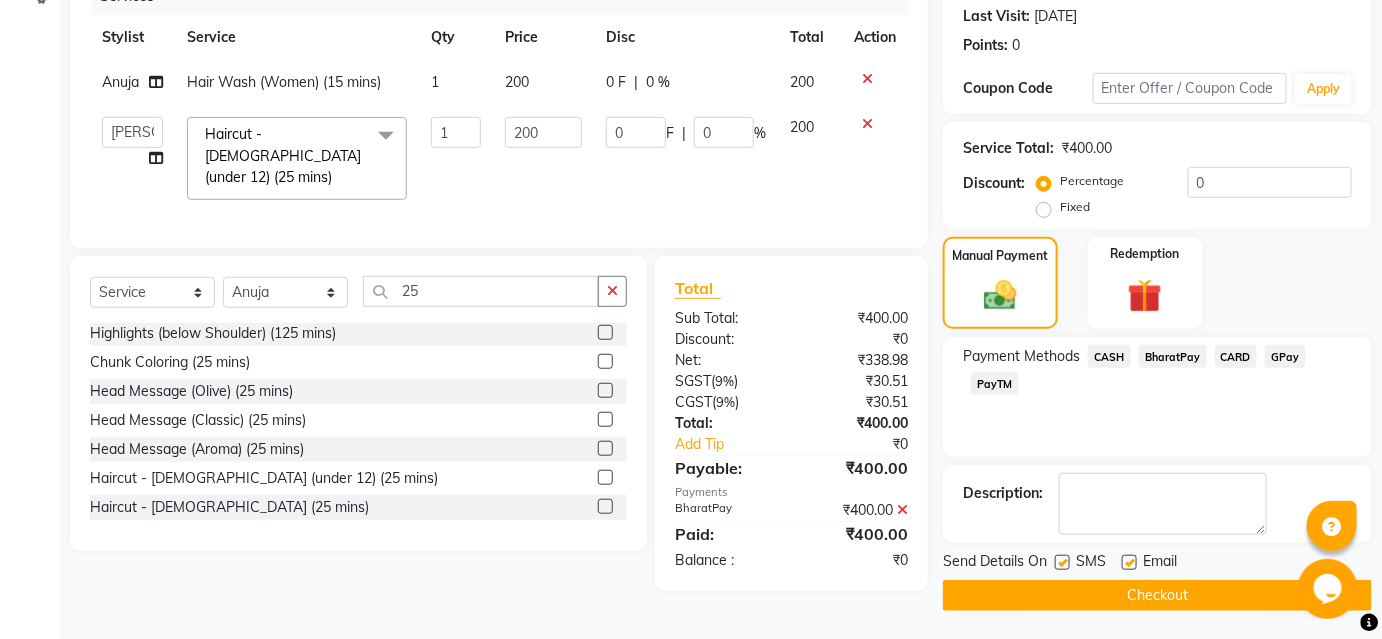 click on "Checkout" 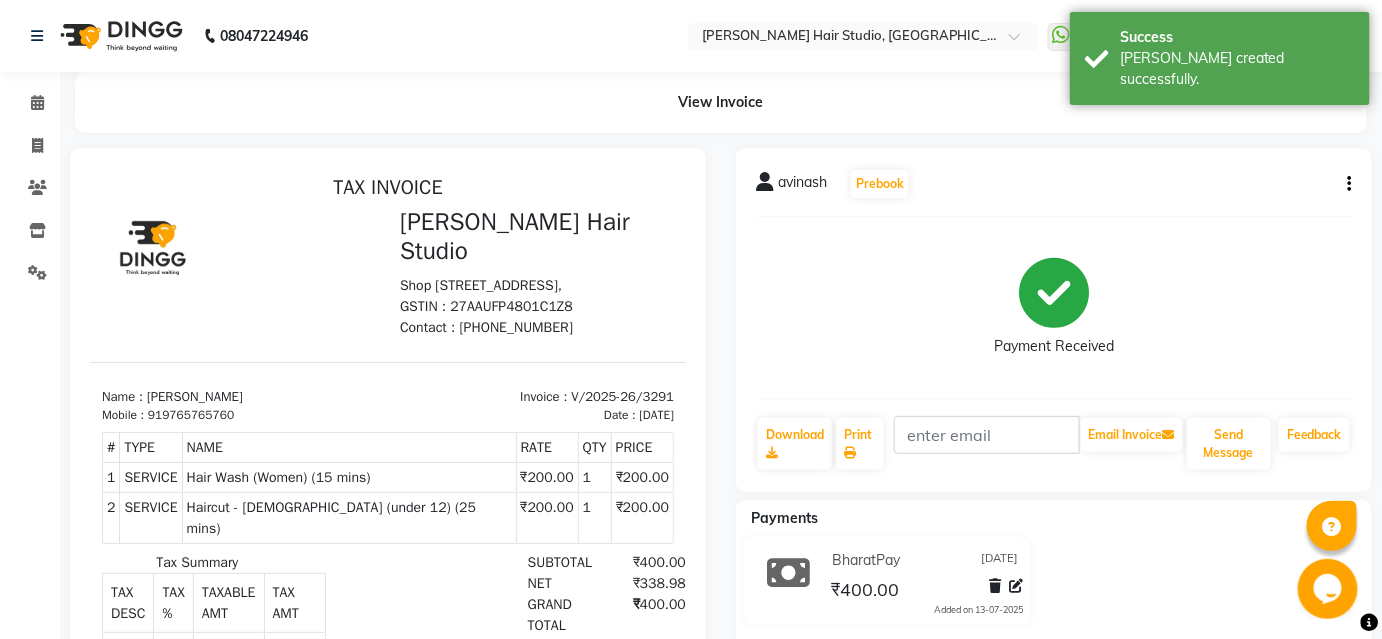 scroll, scrollTop: 0, scrollLeft: 0, axis: both 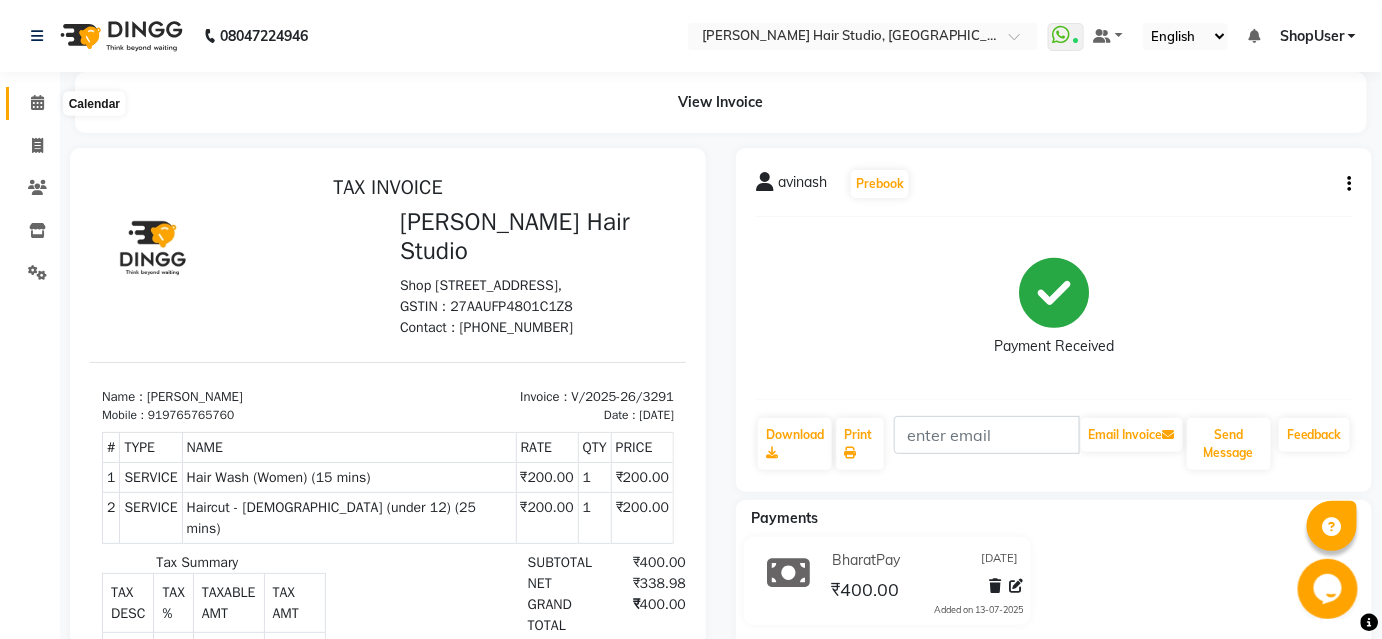click 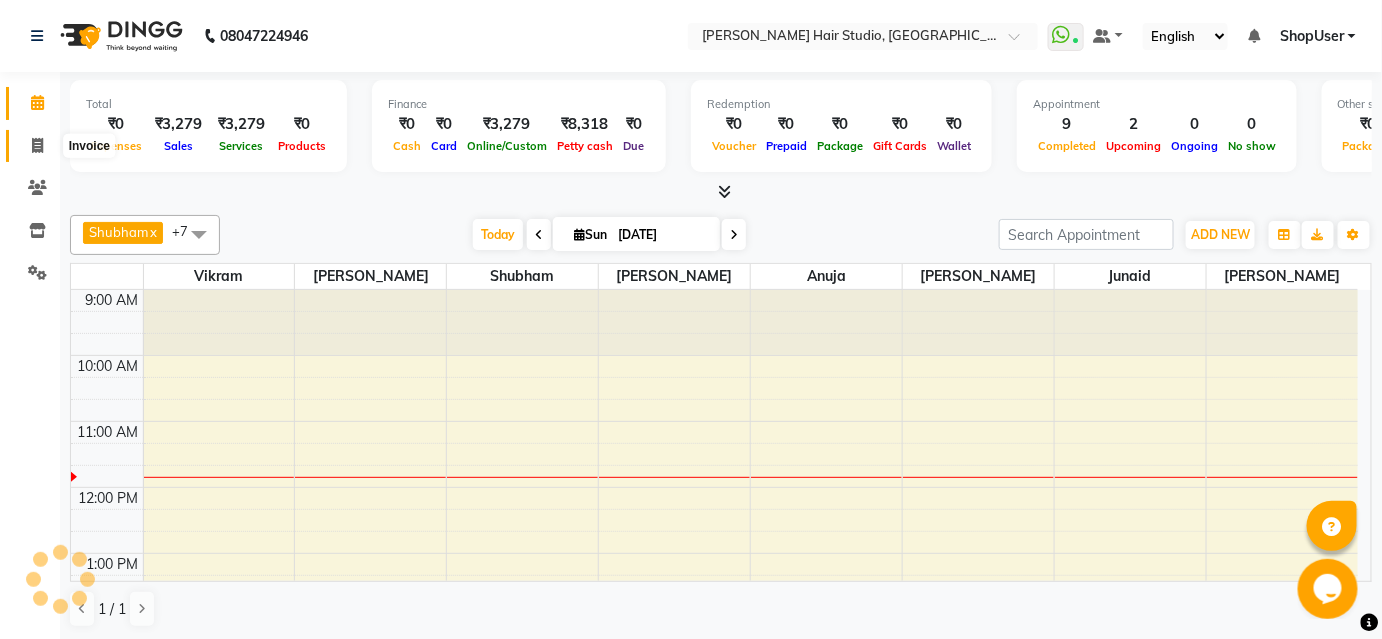 click 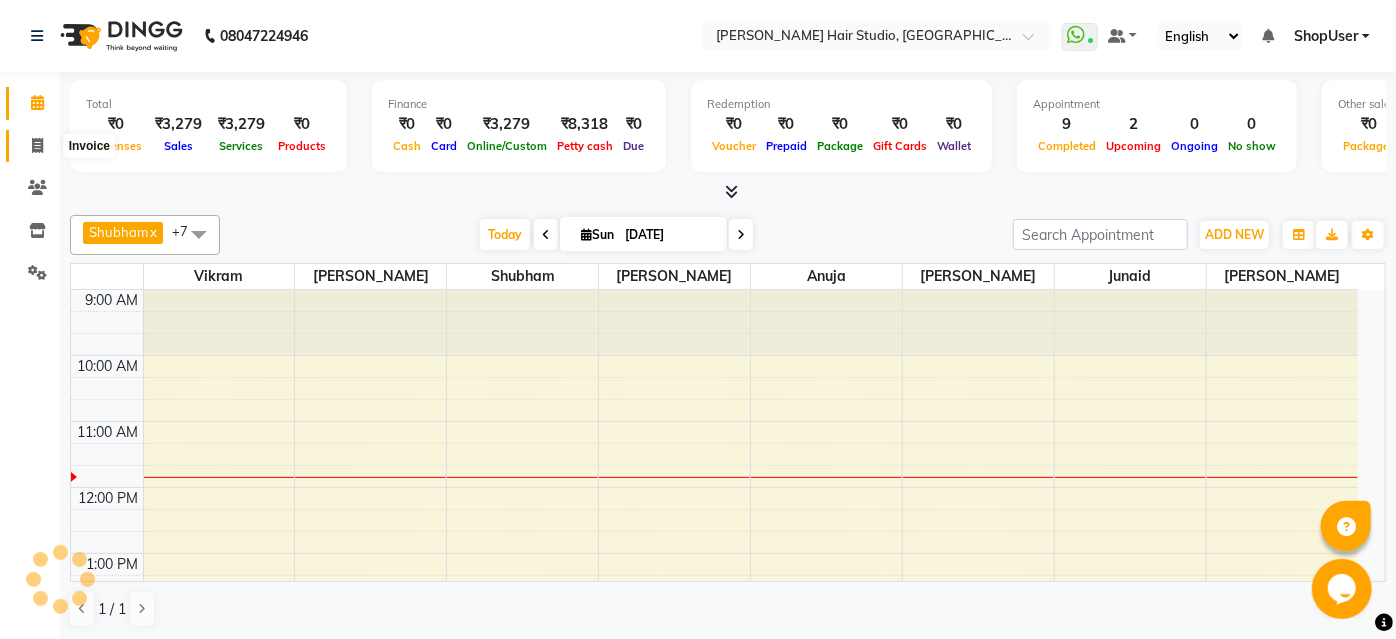 select on "service" 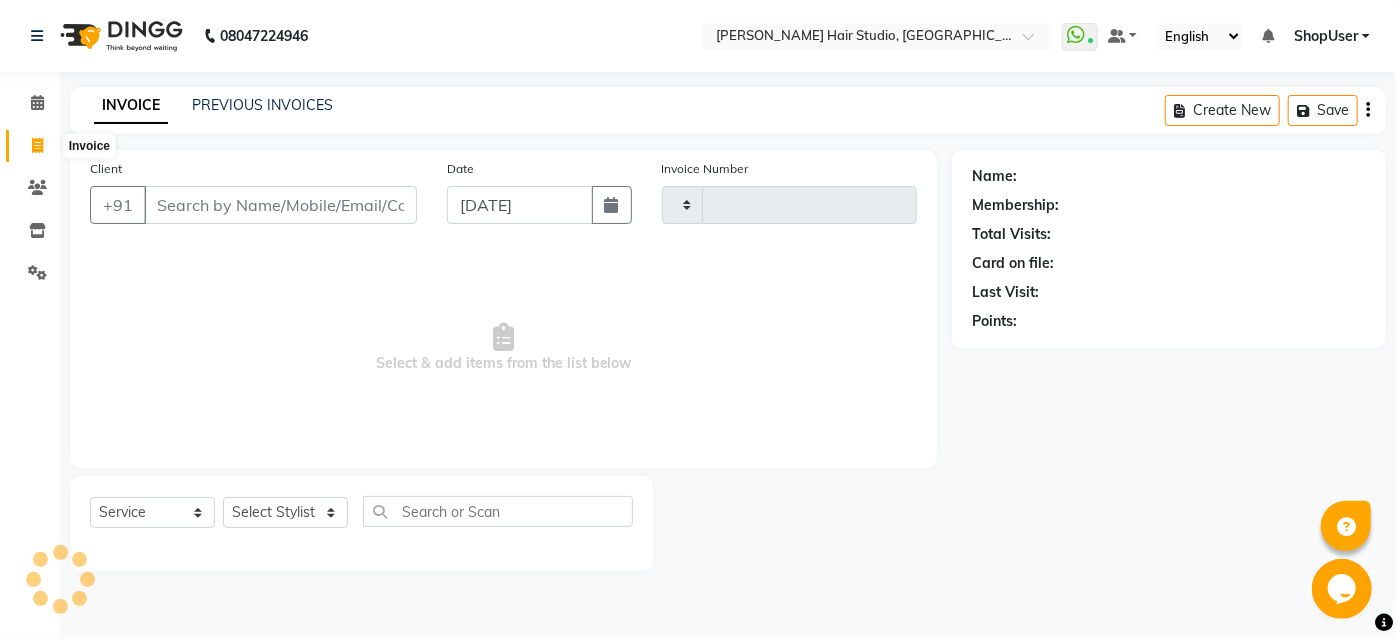type on "3292" 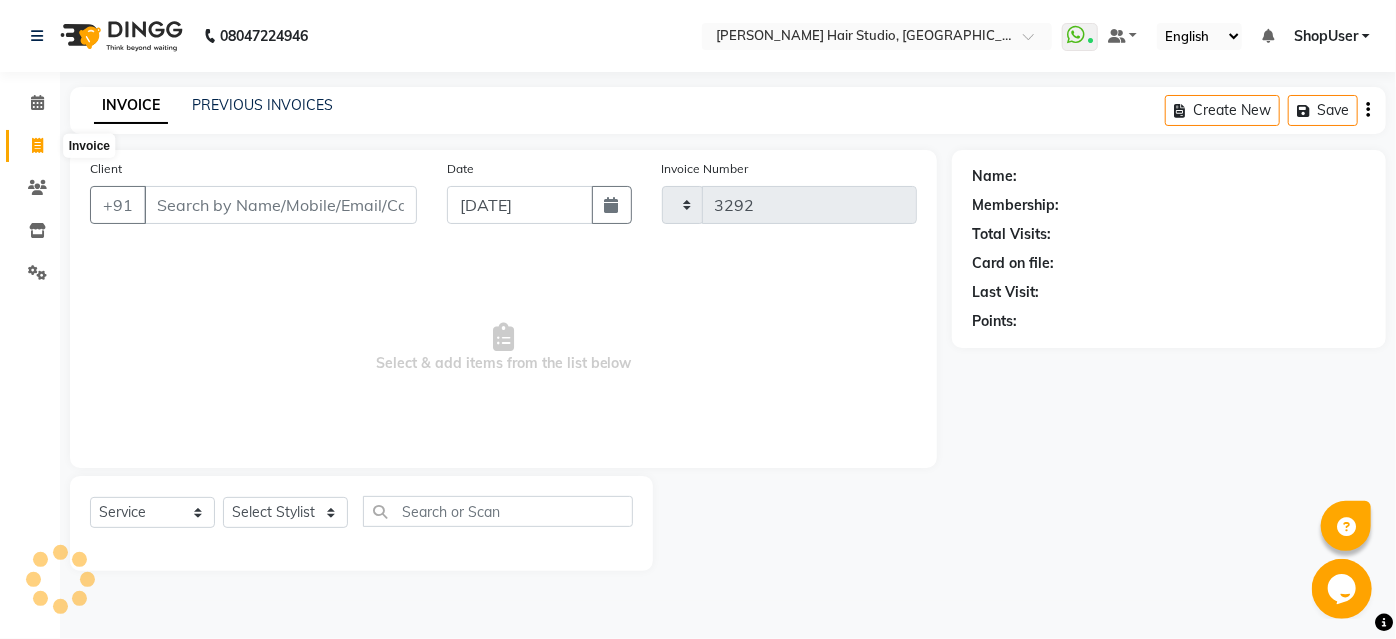 select on "627" 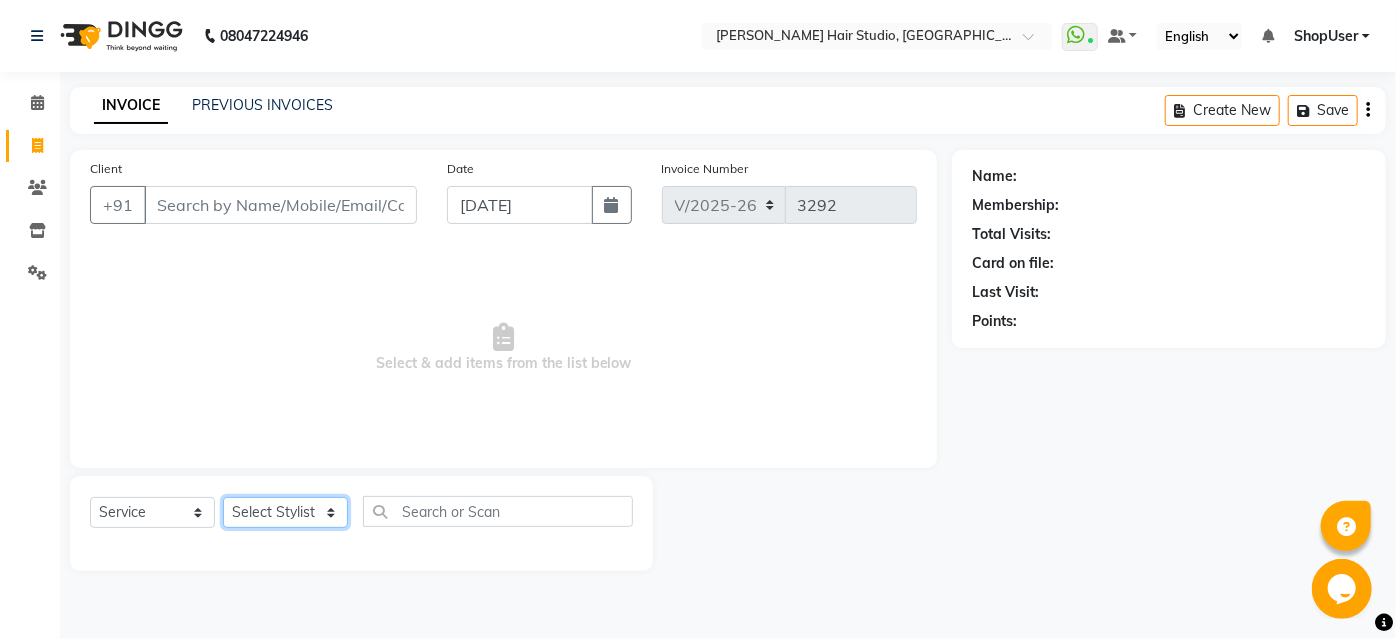 click on "Select Stylist Ajinkya Anuja Arunesh Avinash Junaid Mohammad Pawan Krishna Rushikesh ShopUser Shubham Shweta Kale Vikram" 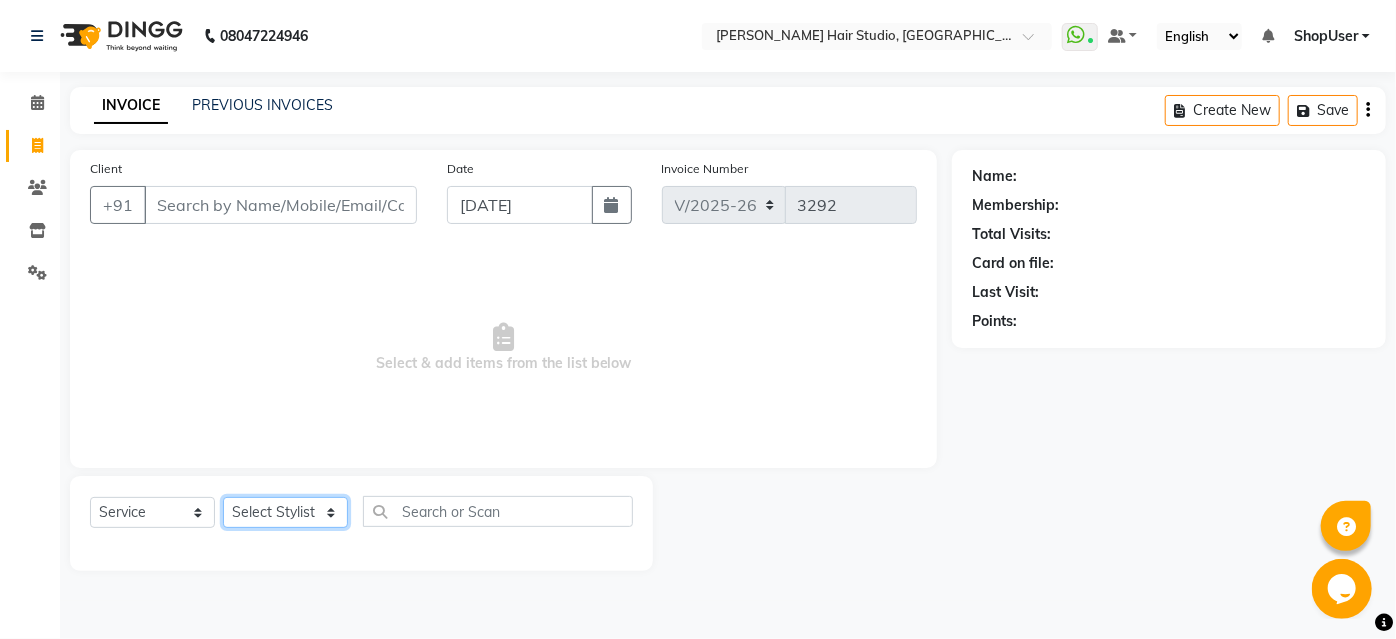 select on "32802" 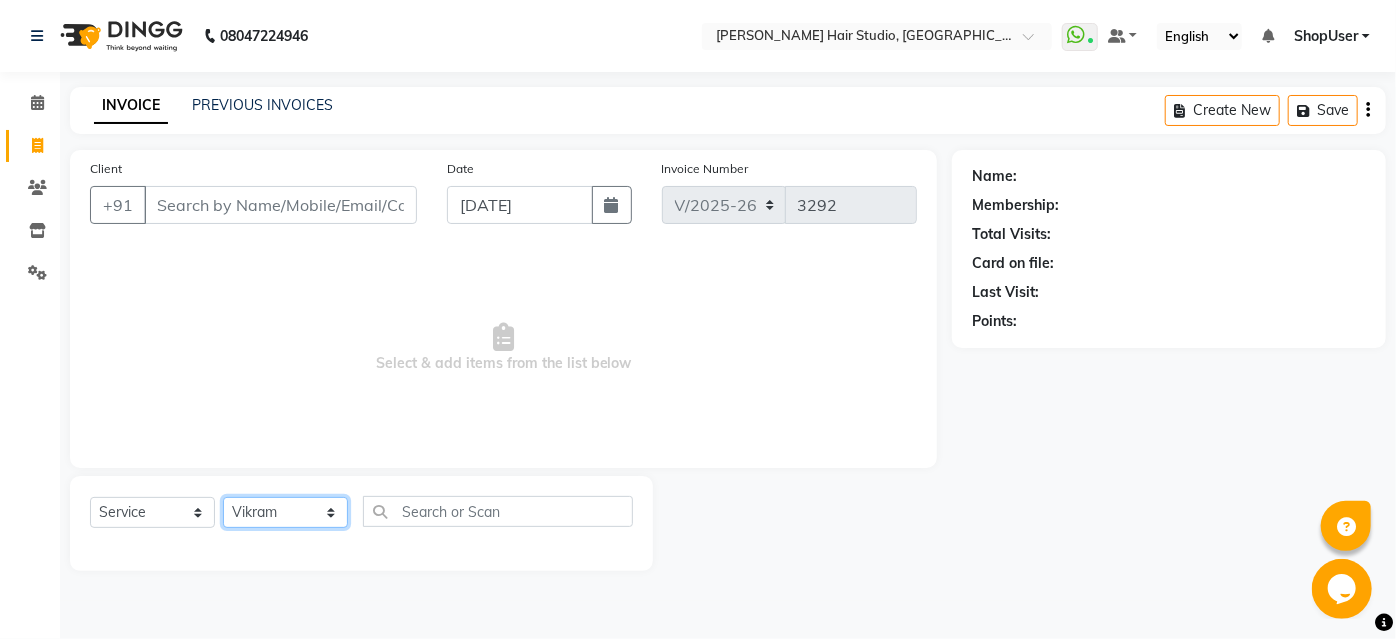 click on "Select Stylist Ajinkya Anuja Arunesh Avinash Junaid Mohammad Pawan Krishna Rushikesh ShopUser Shubham Shweta Kale Vikram" 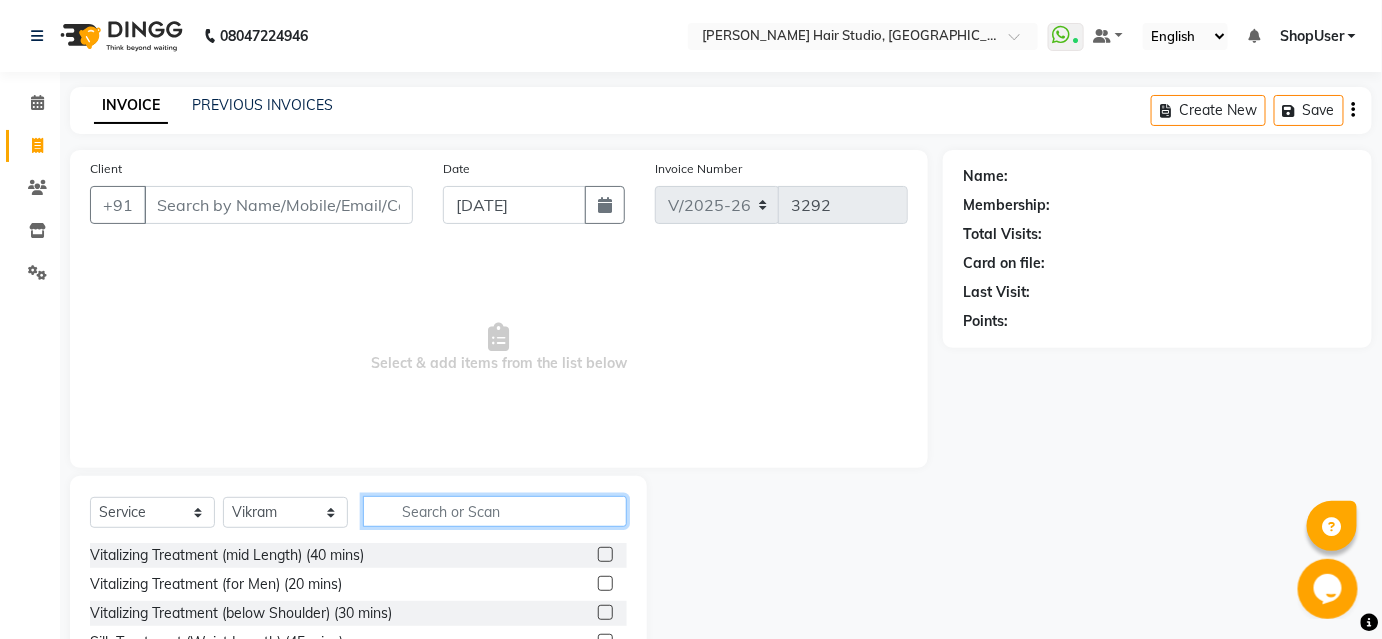 click 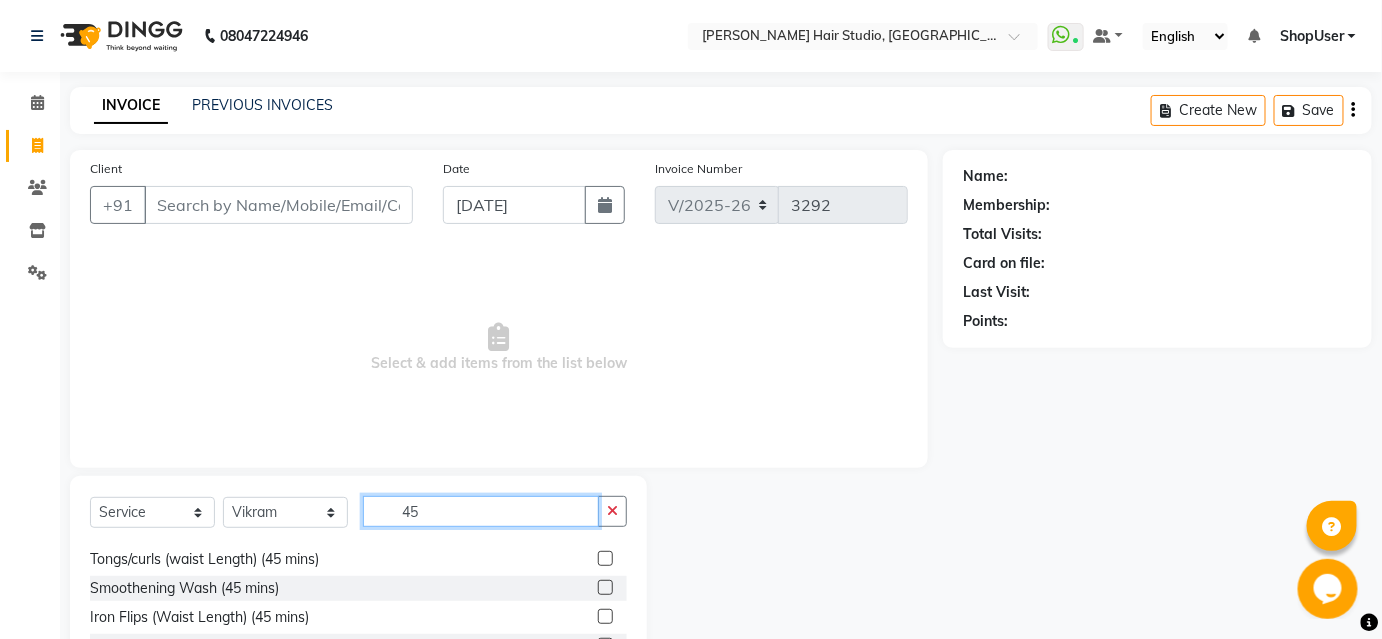 scroll, scrollTop: 466, scrollLeft: 0, axis: vertical 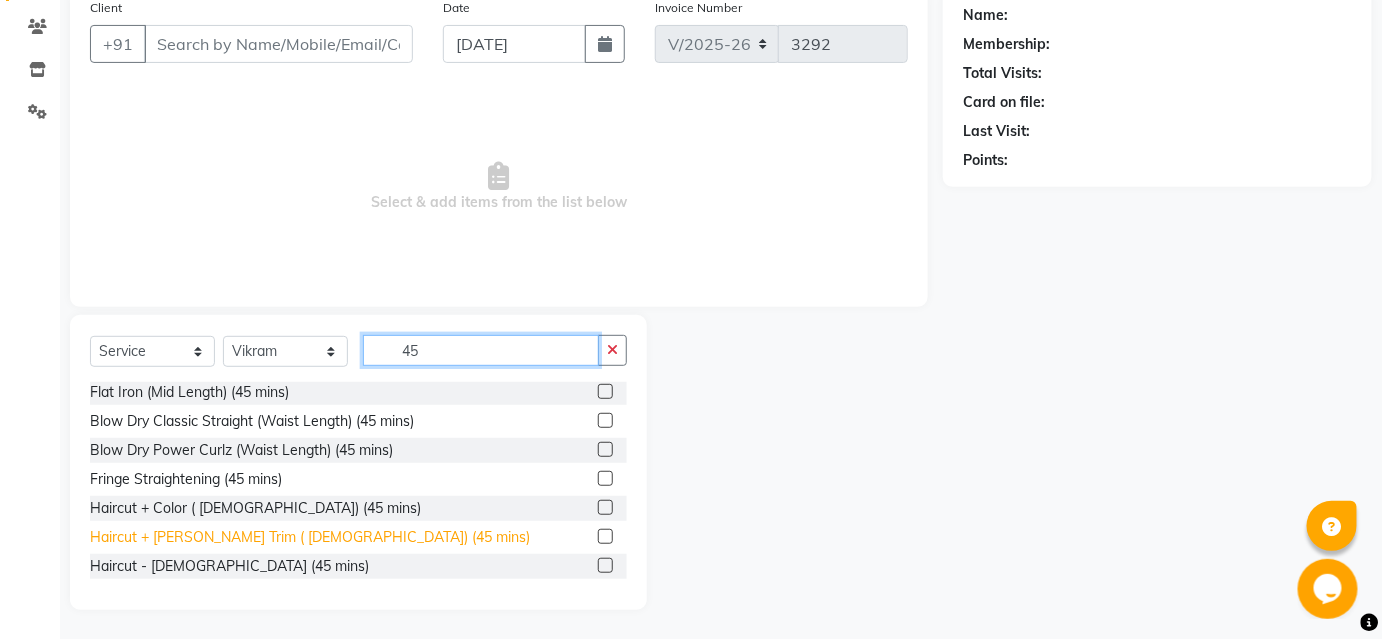 type on "45" 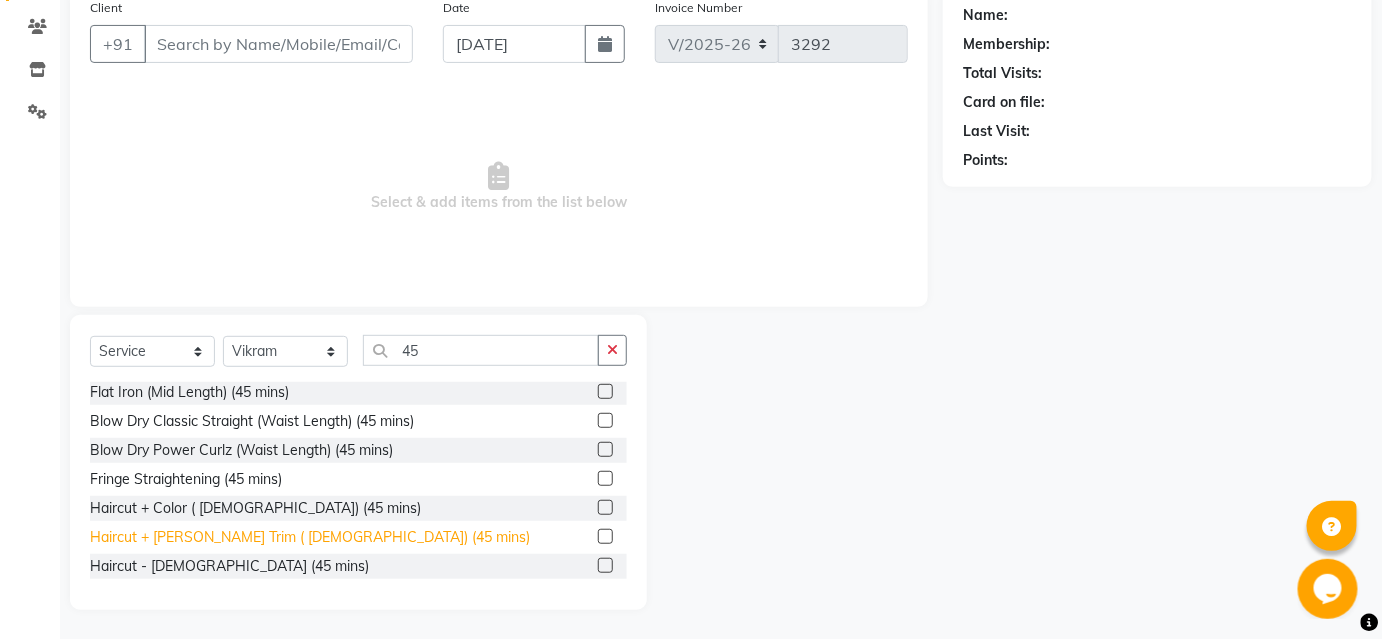 click on "Haircut + Beard Trim ( Male) (45 mins)" 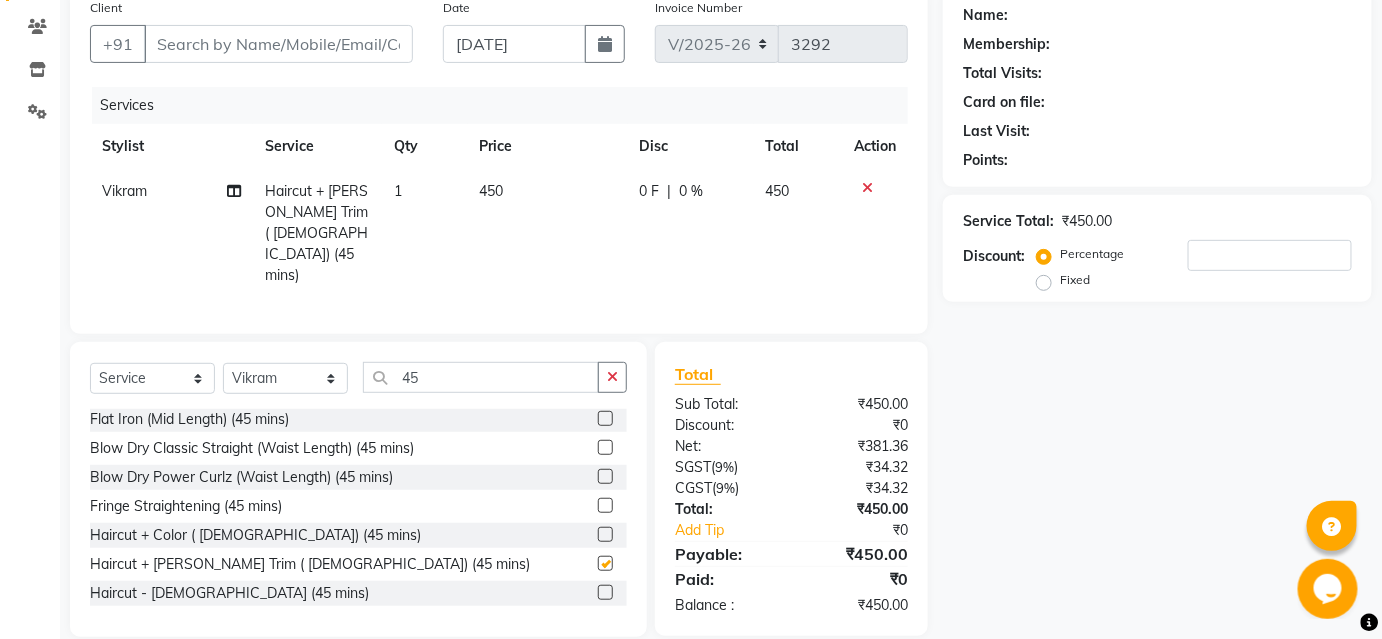 checkbox on "false" 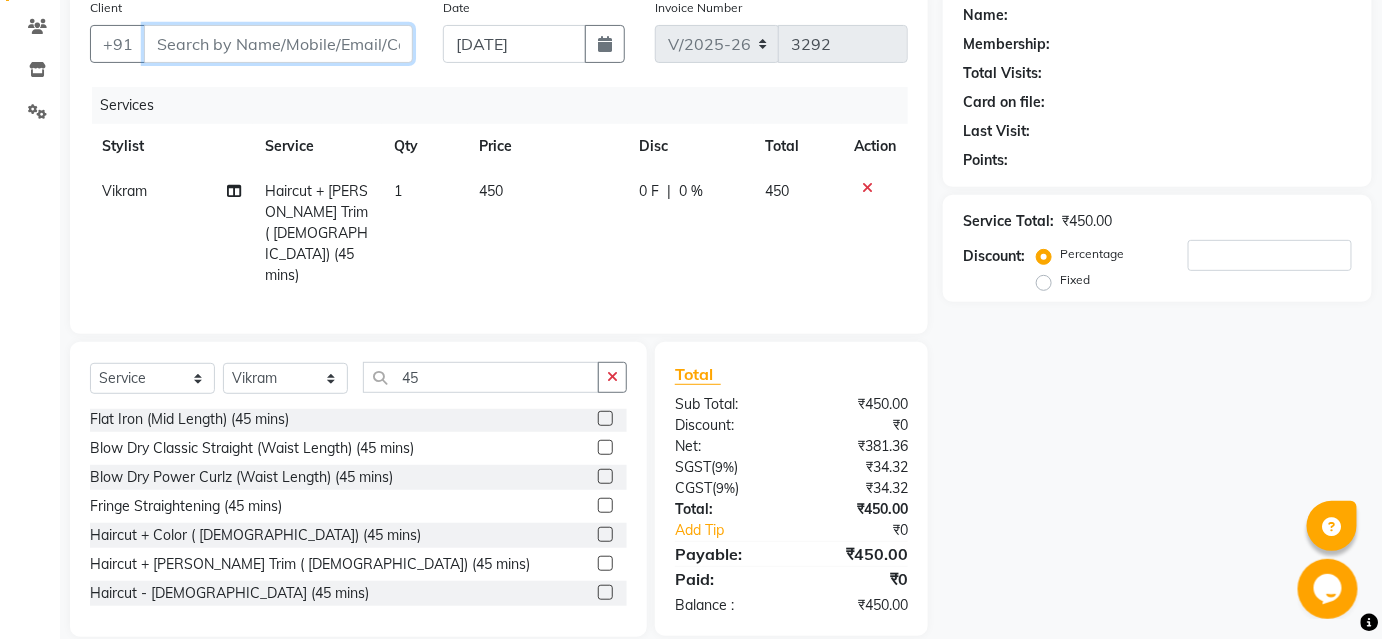 click on "Client" at bounding box center (278, 44) 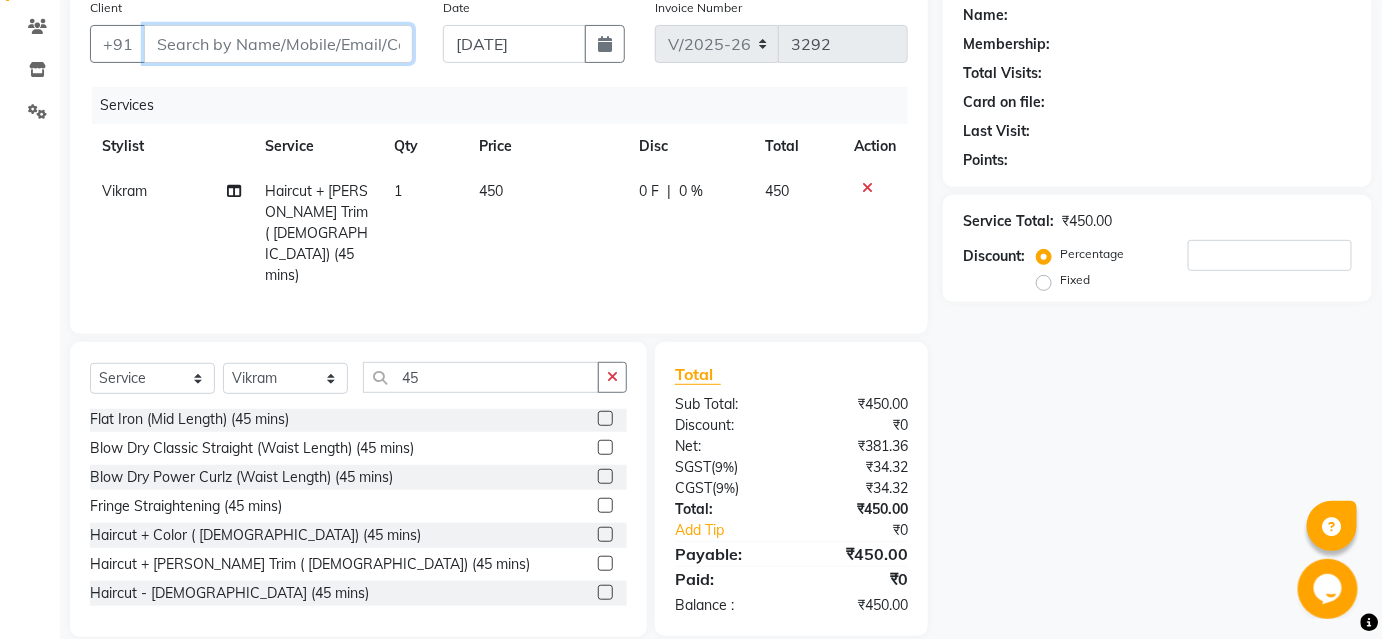 type on "9" 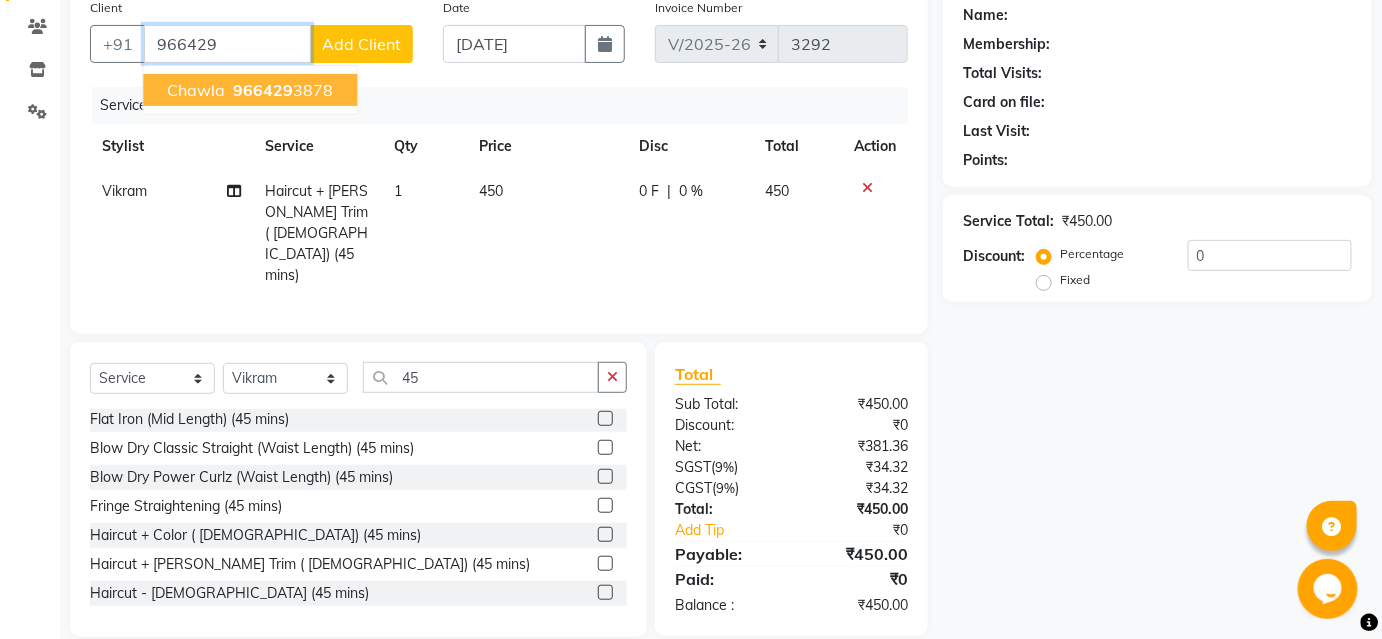 click on "966429" at bounding box center (263, 90) 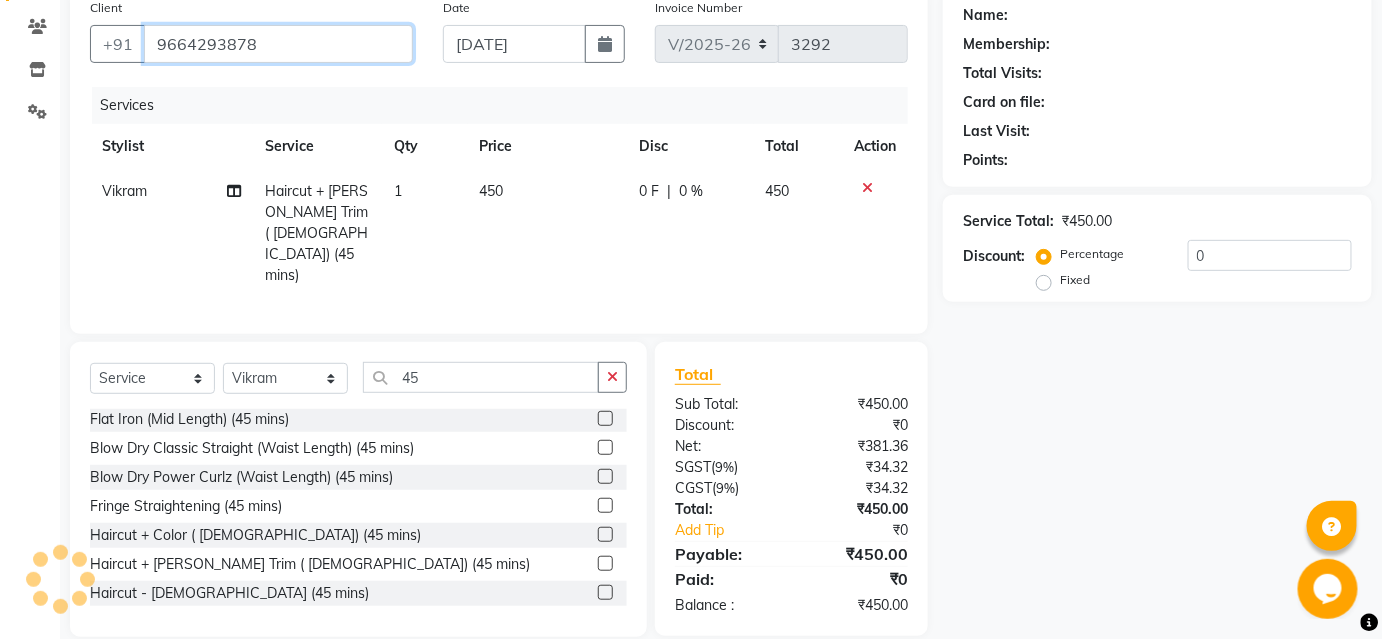 type on "9664293878" 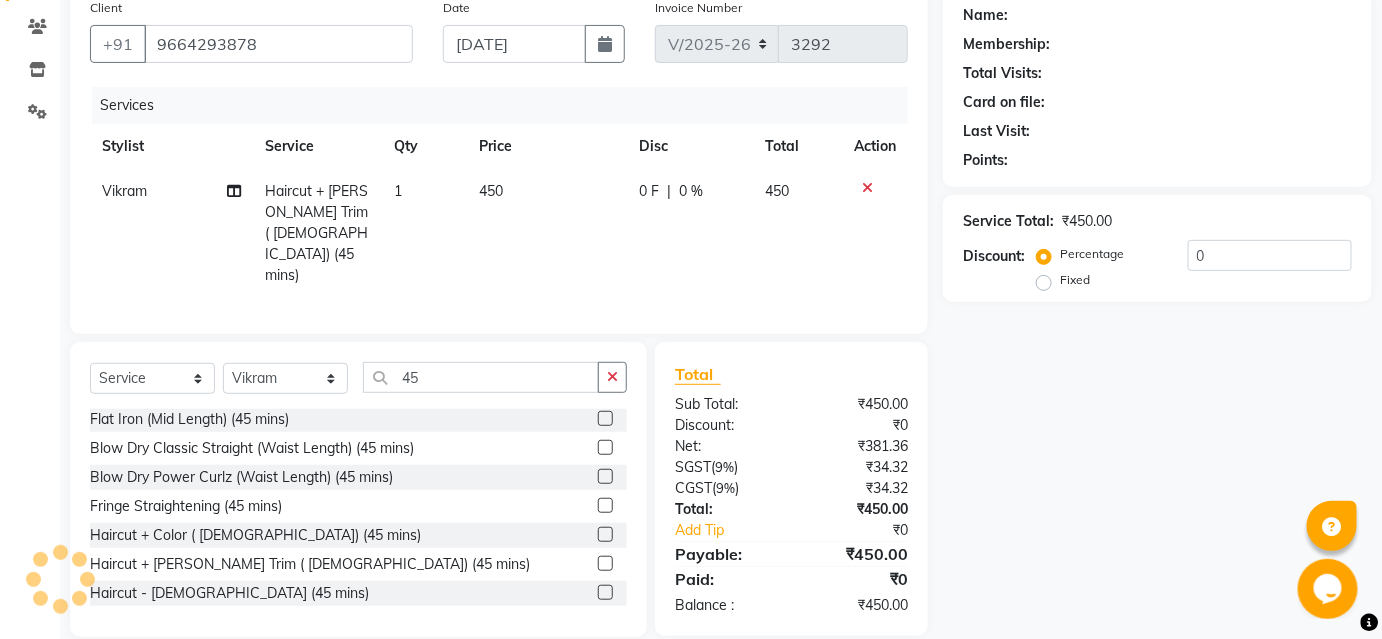 select on "1: Object" 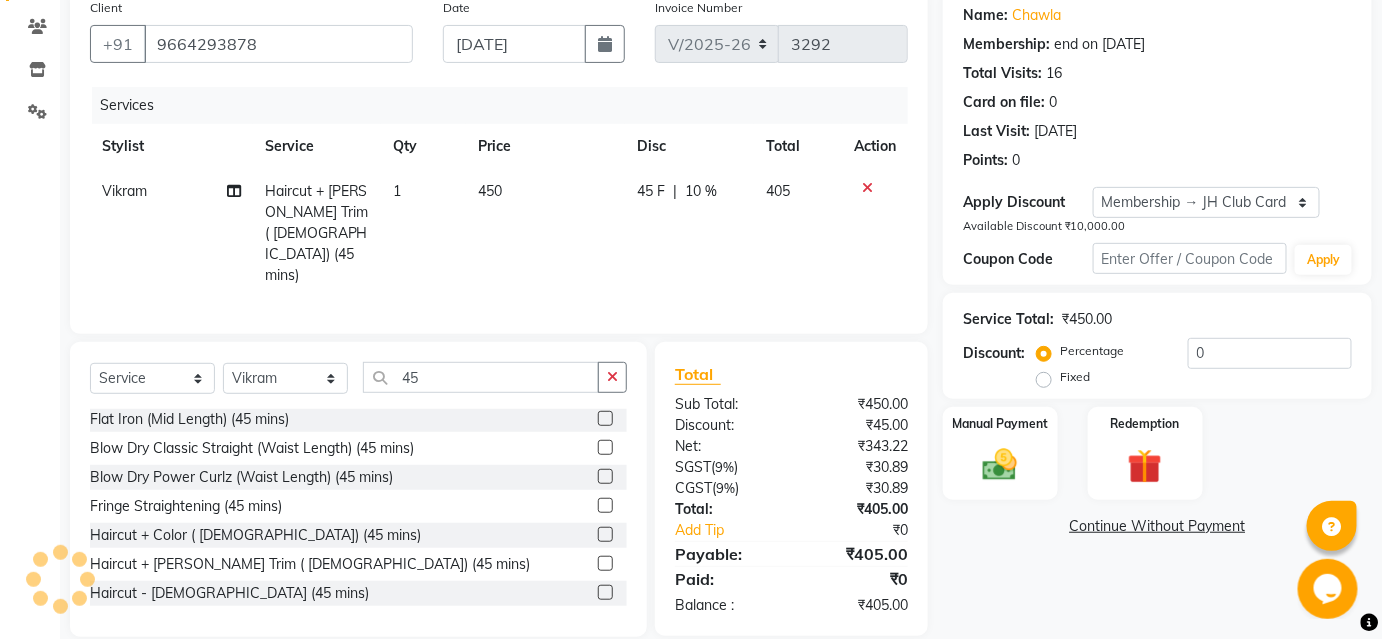 type on "10" 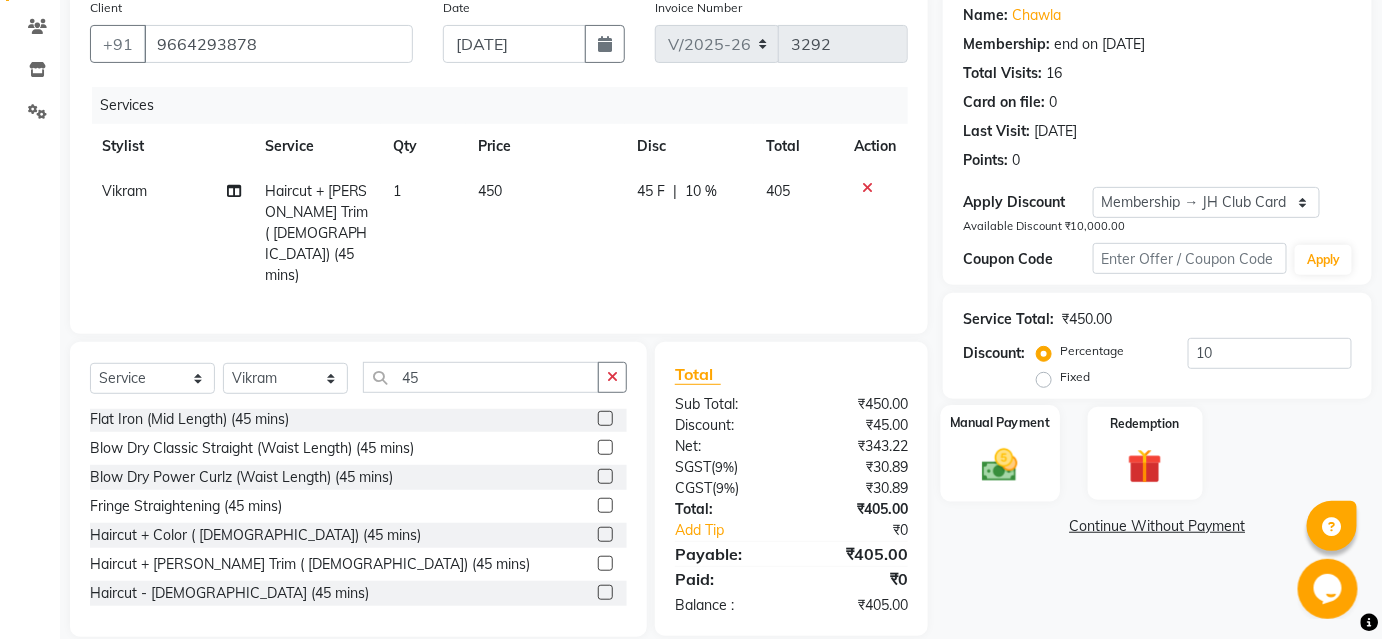 click on "Manual Payment" 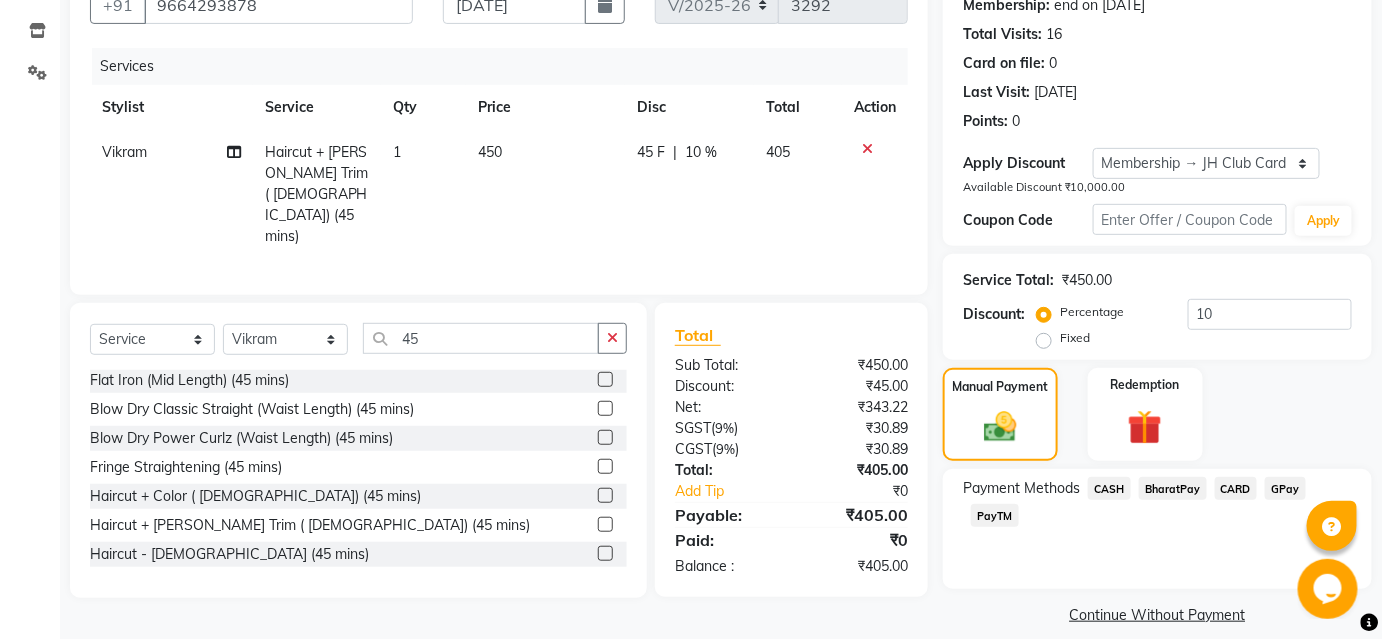 scroll, scrollTop: 220, scrollLeft: 0, axis: vertical 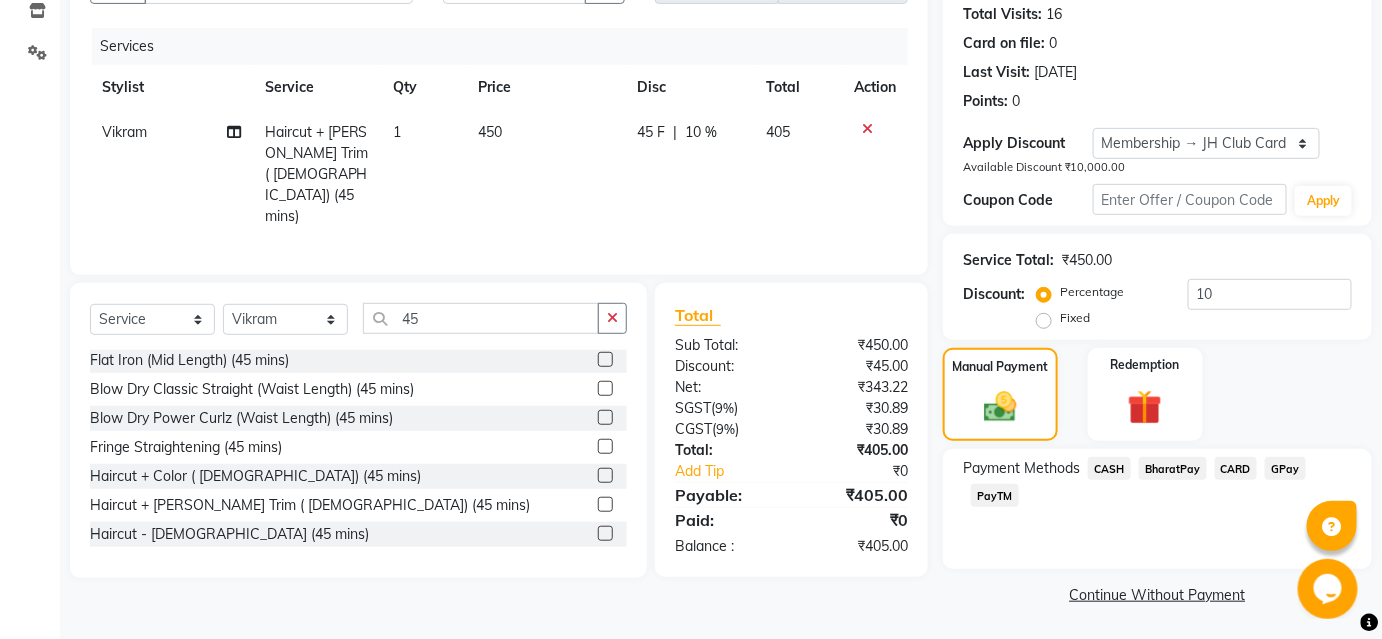 click on "BharatPay" 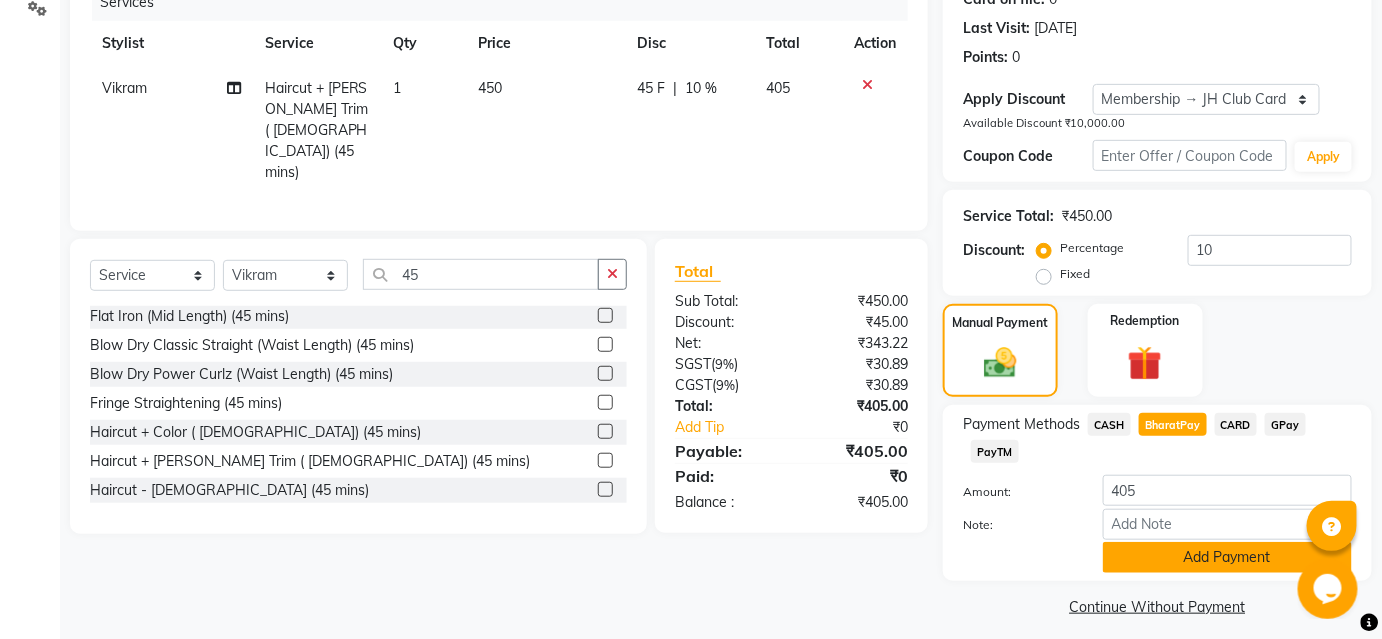 scroll, scrollTop: 276, scrollLeft: 0, axis: vertical 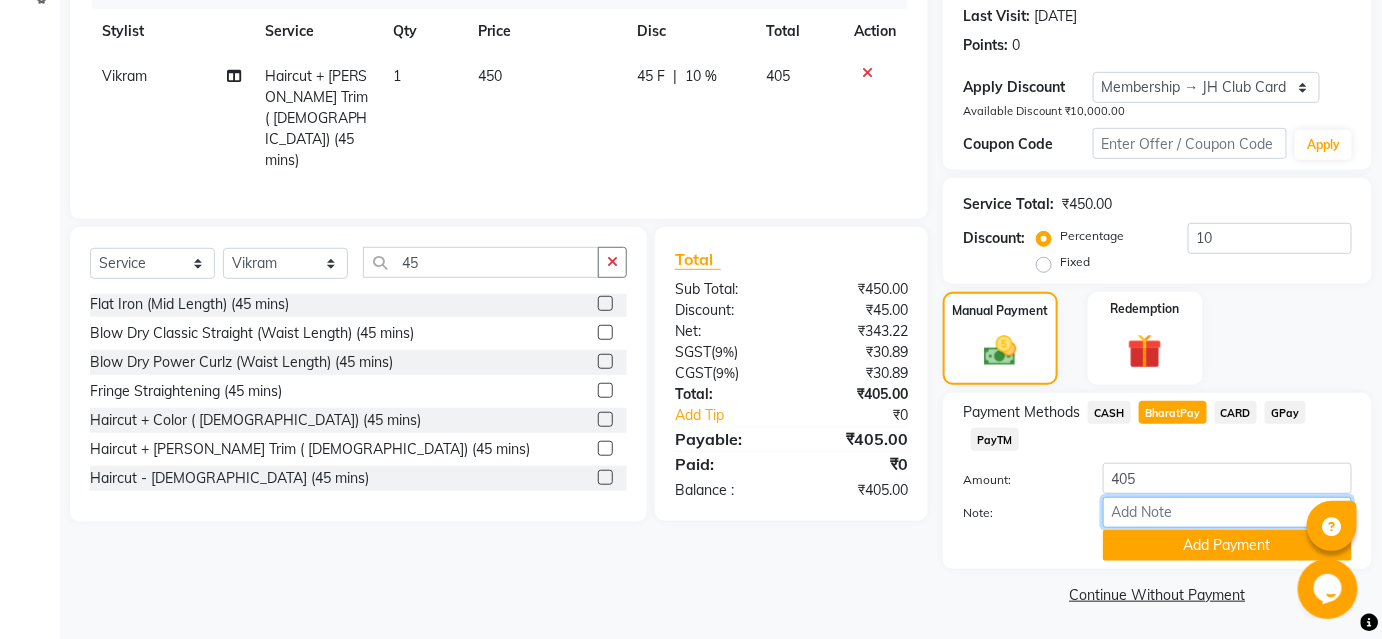 click on "Note:" at bounding box center [1227, 512] 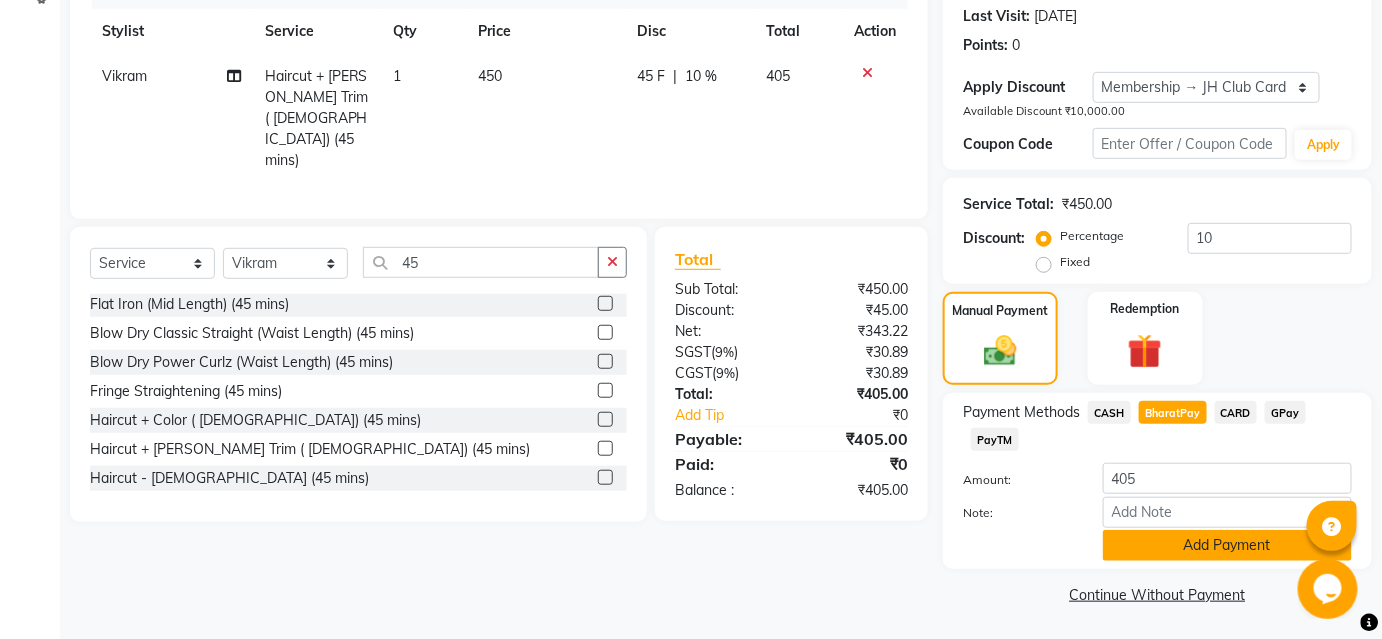 click on "Add Payment" 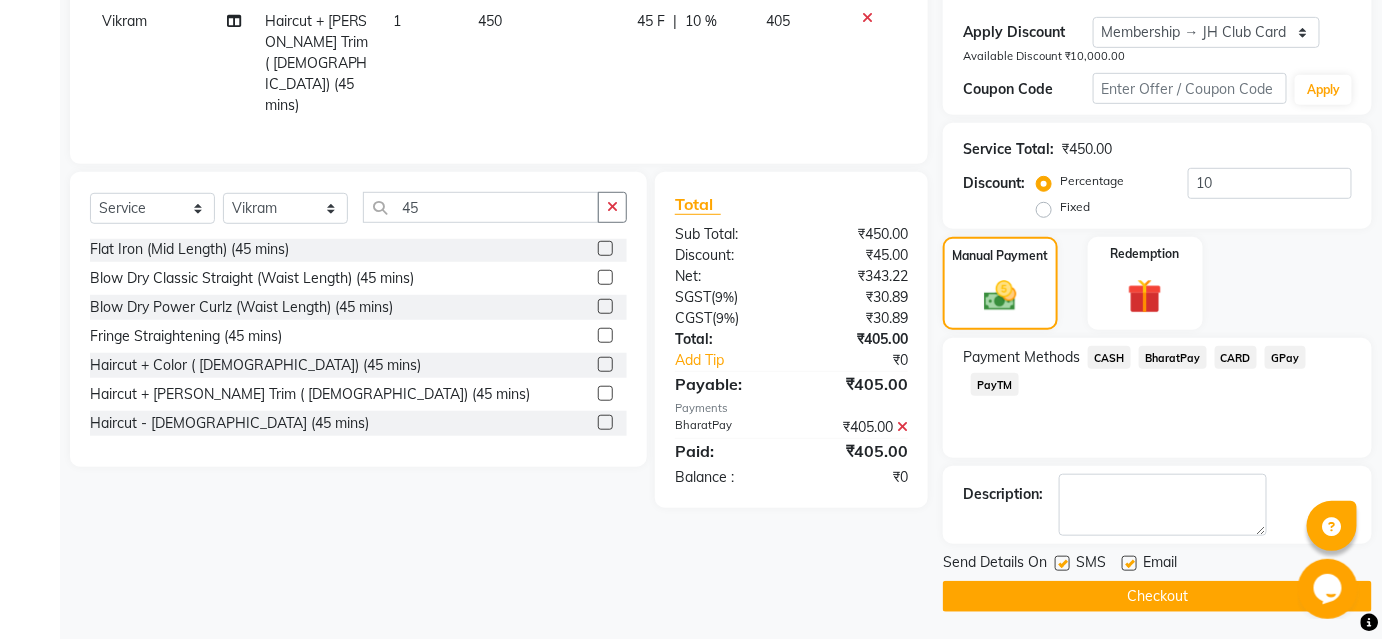 scroll, scrollTop: 332, scrollLeft: 0, axis: vertical 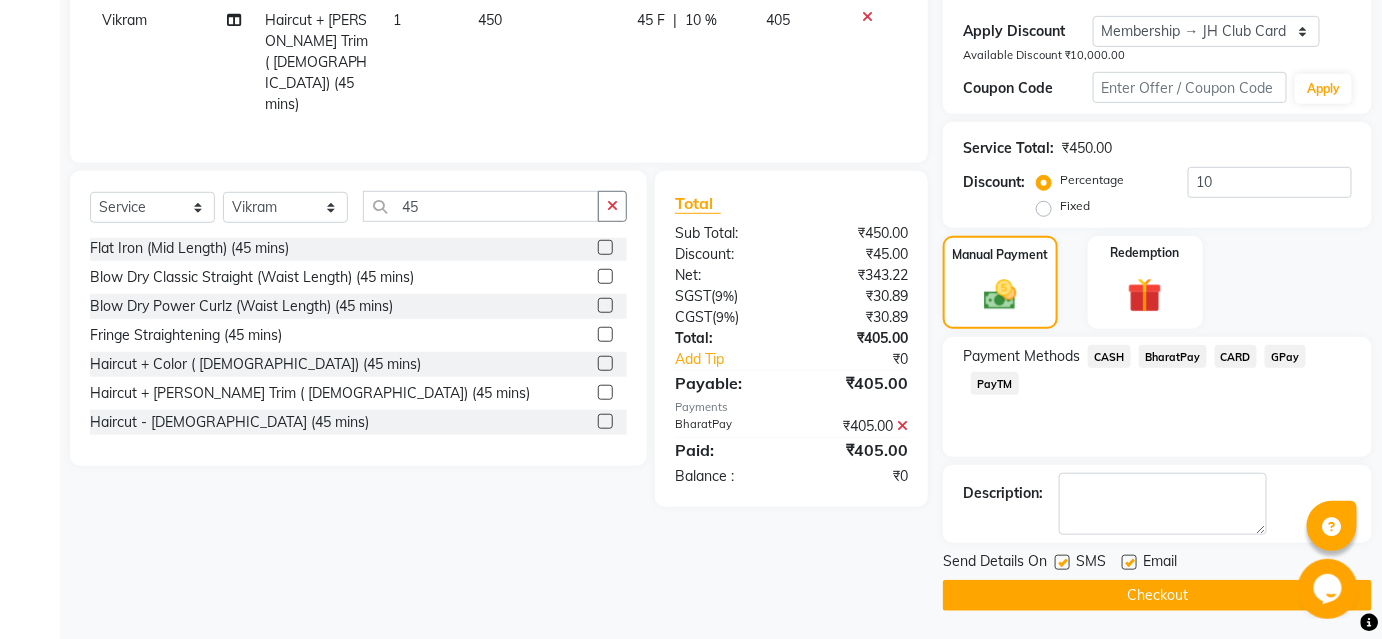 click on "Checkout" 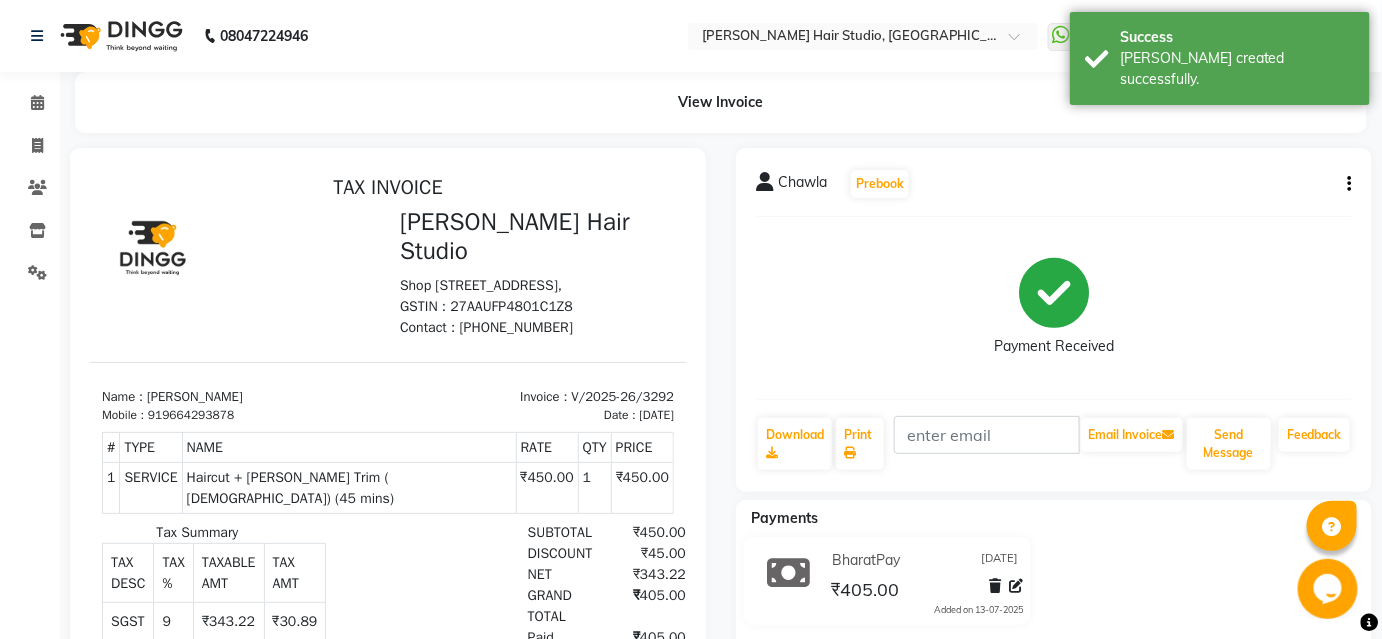 scroll, scrollTop: 0, scrollLeft: 0, axis: both 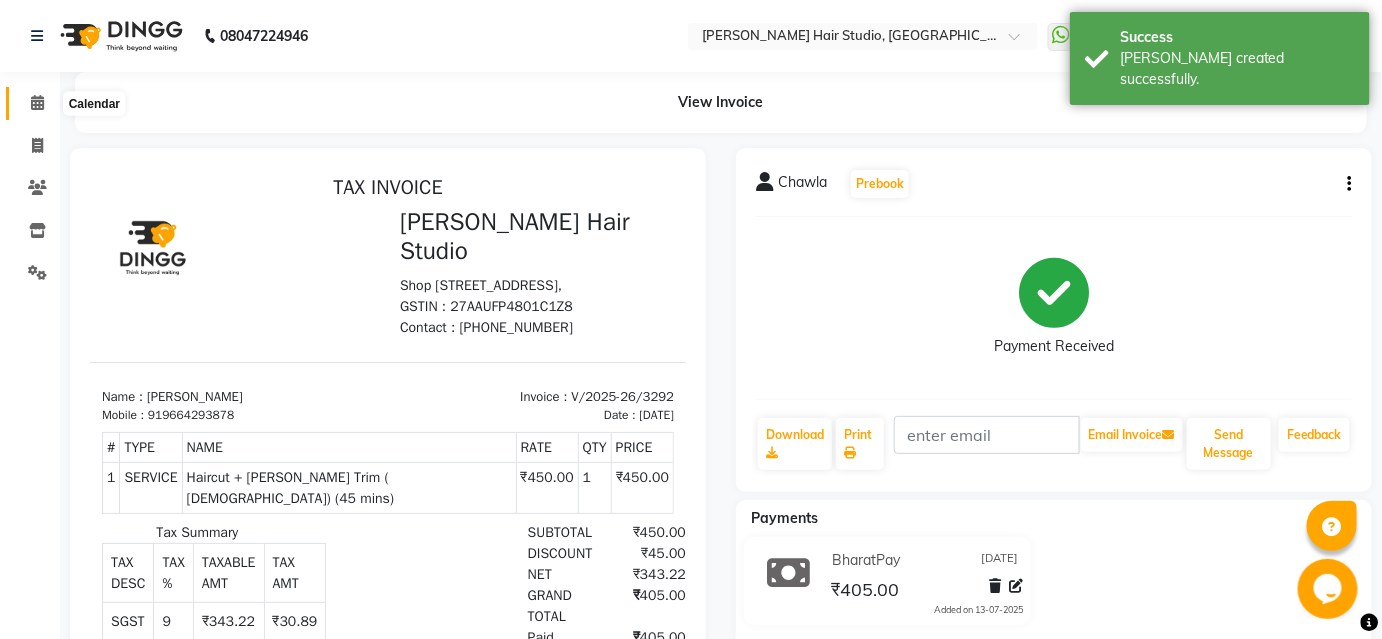 click 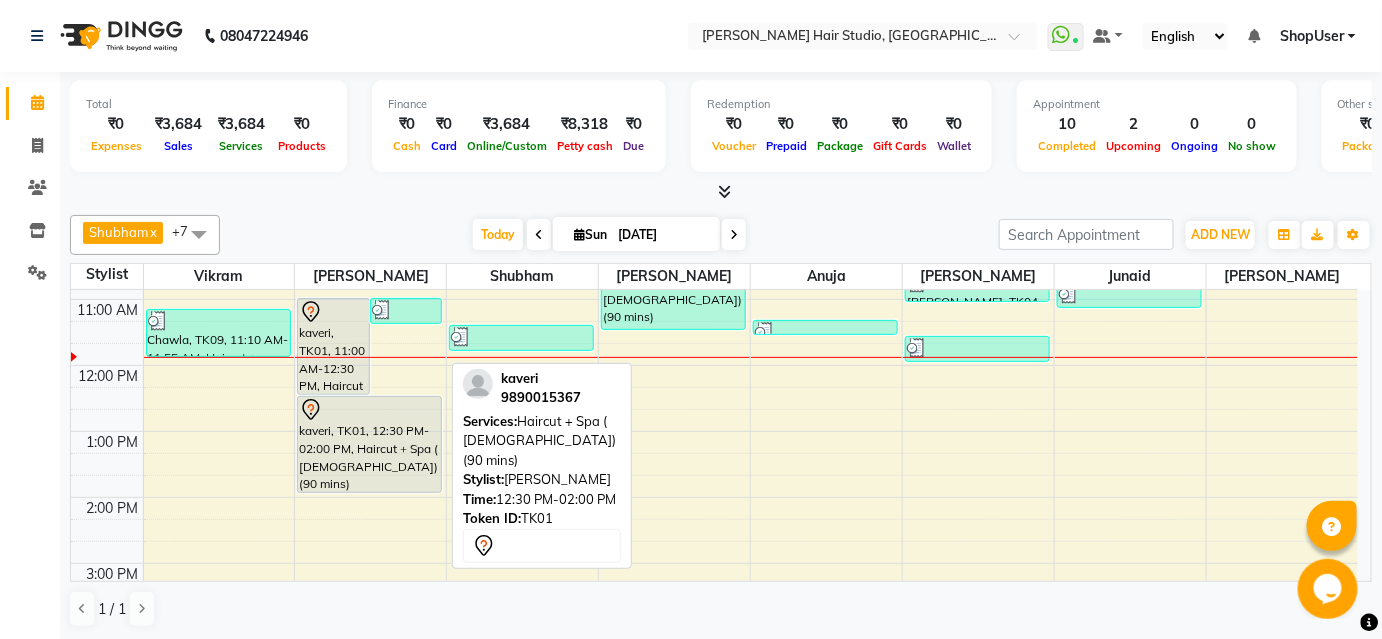 scroll, scrollTop: 0, scrollLeft: 0, axis: both 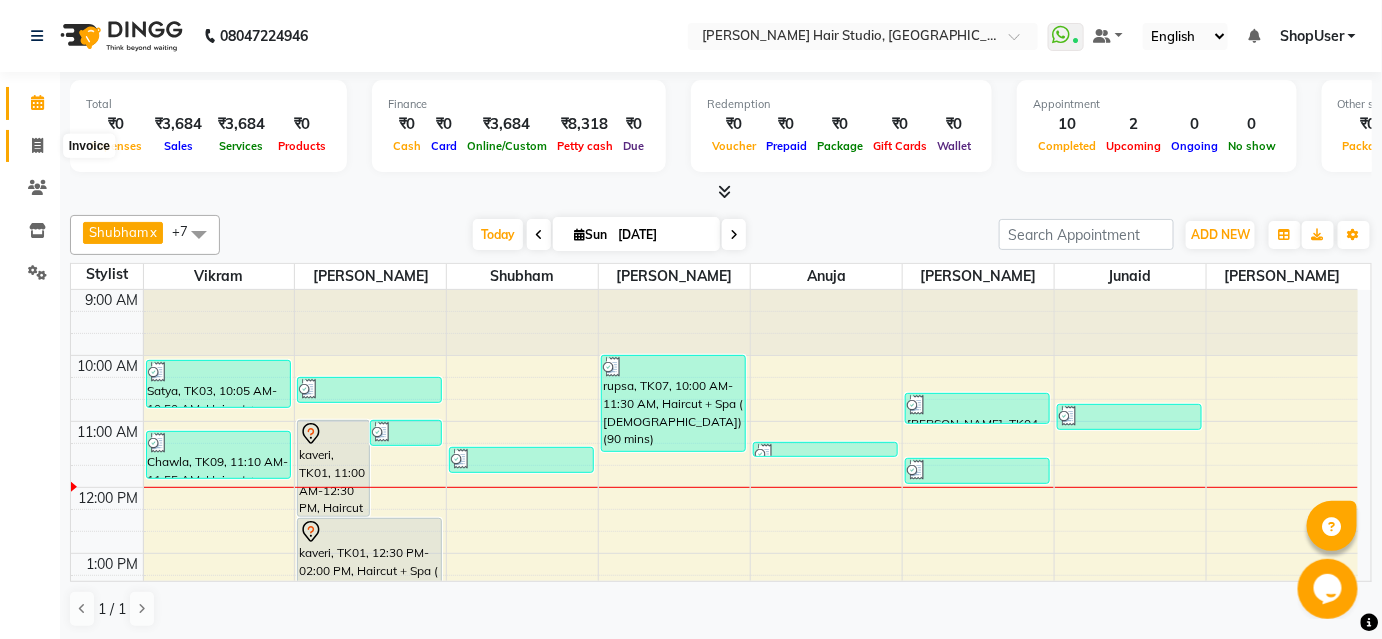 click 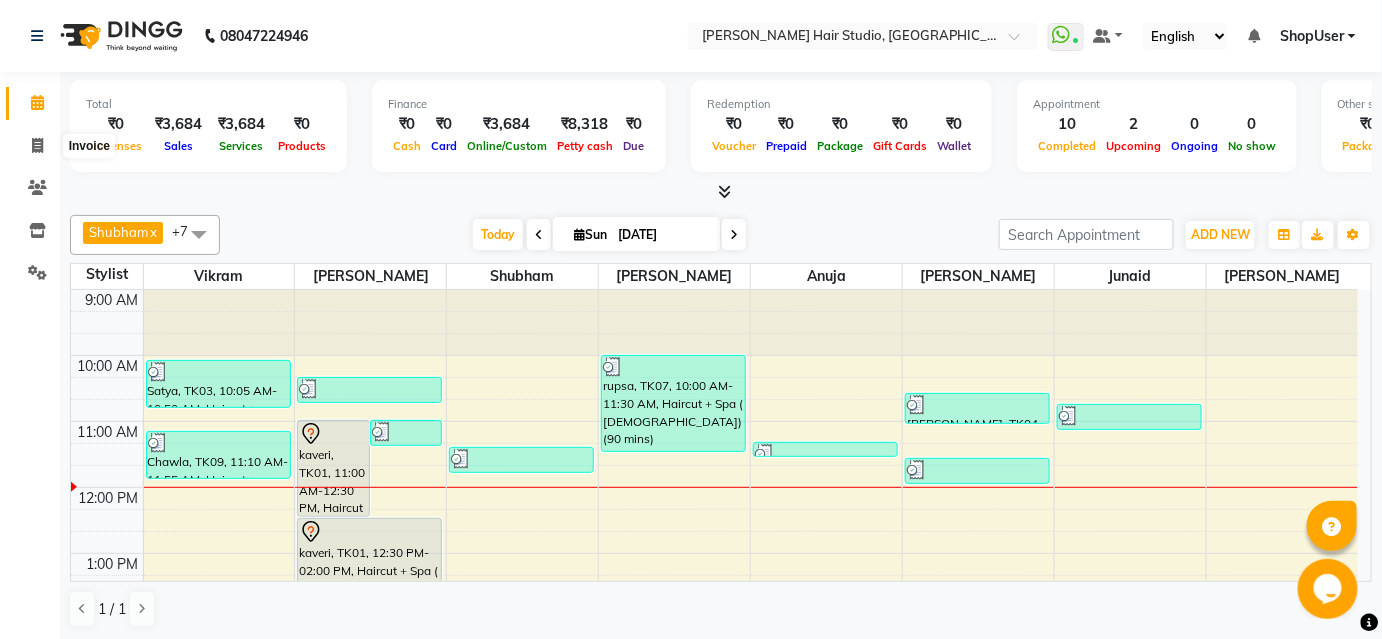 select on "service" 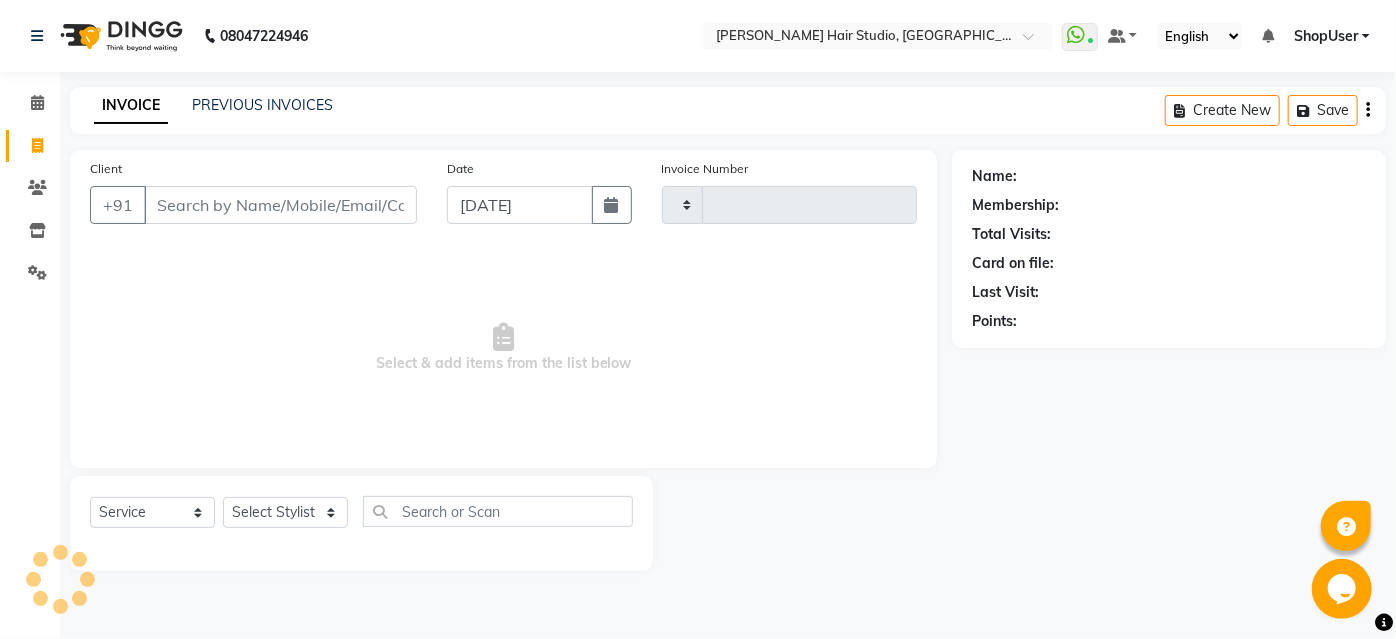 type on "3293" 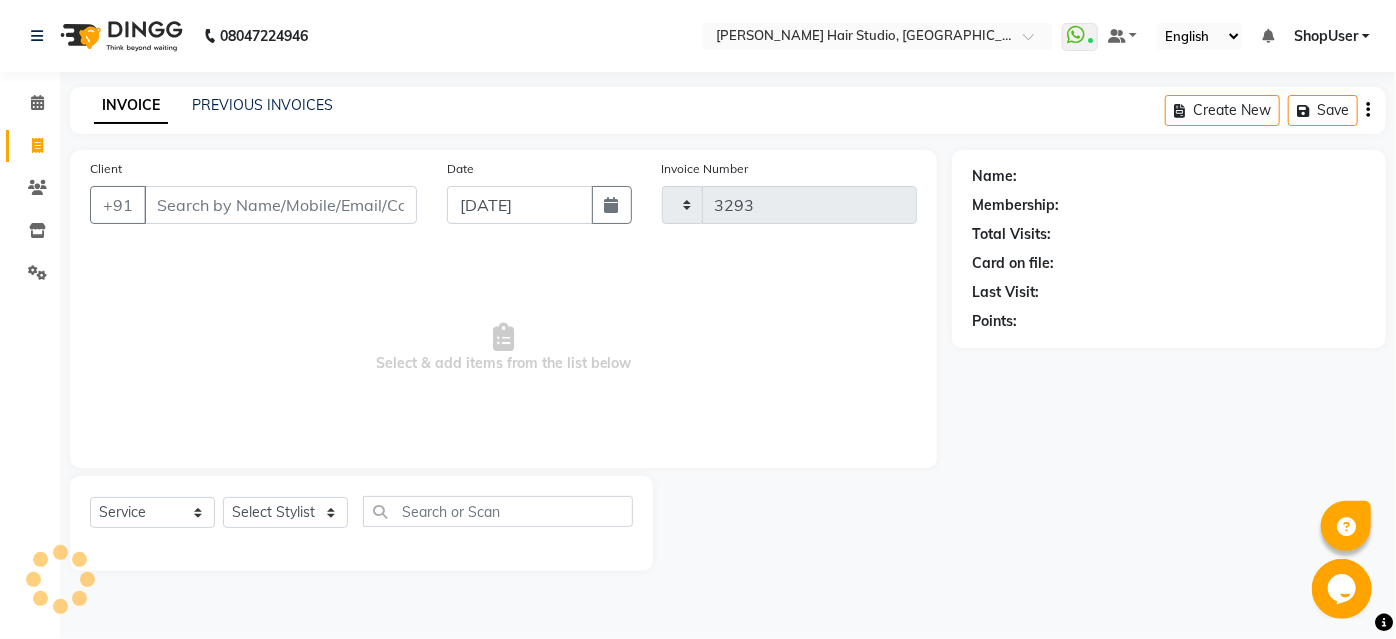 select on "627" 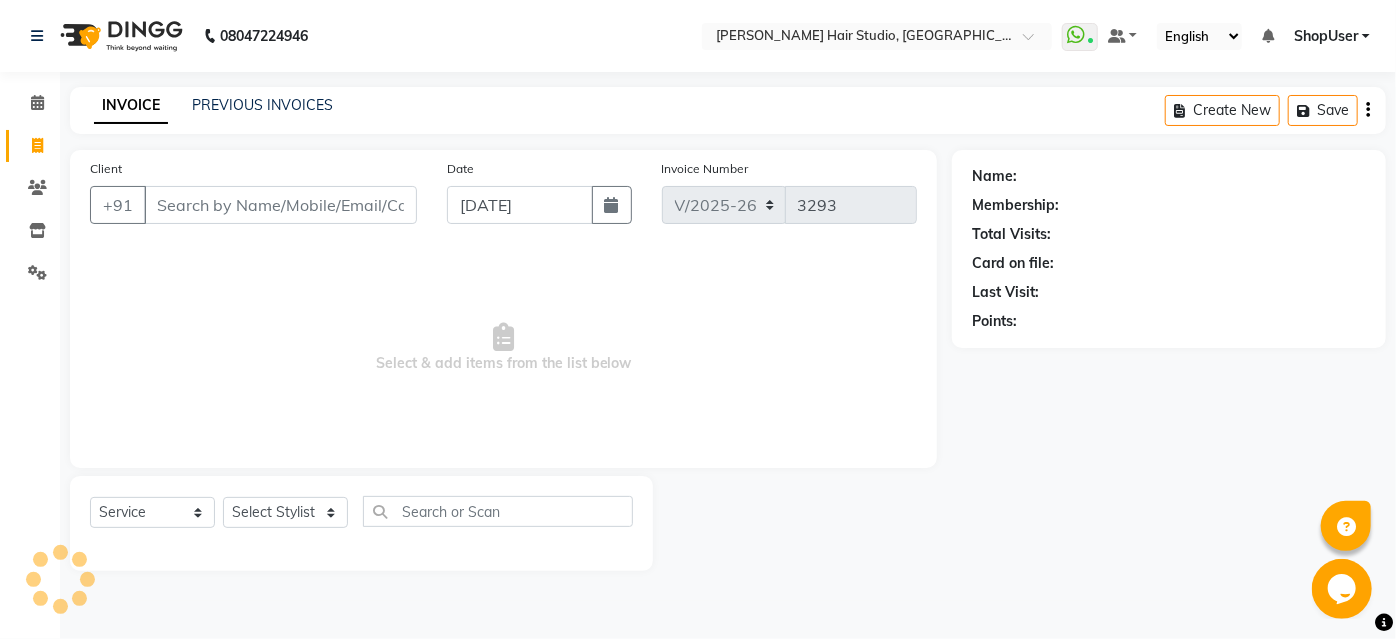 click on "Client" at bounding box center (280, 205) 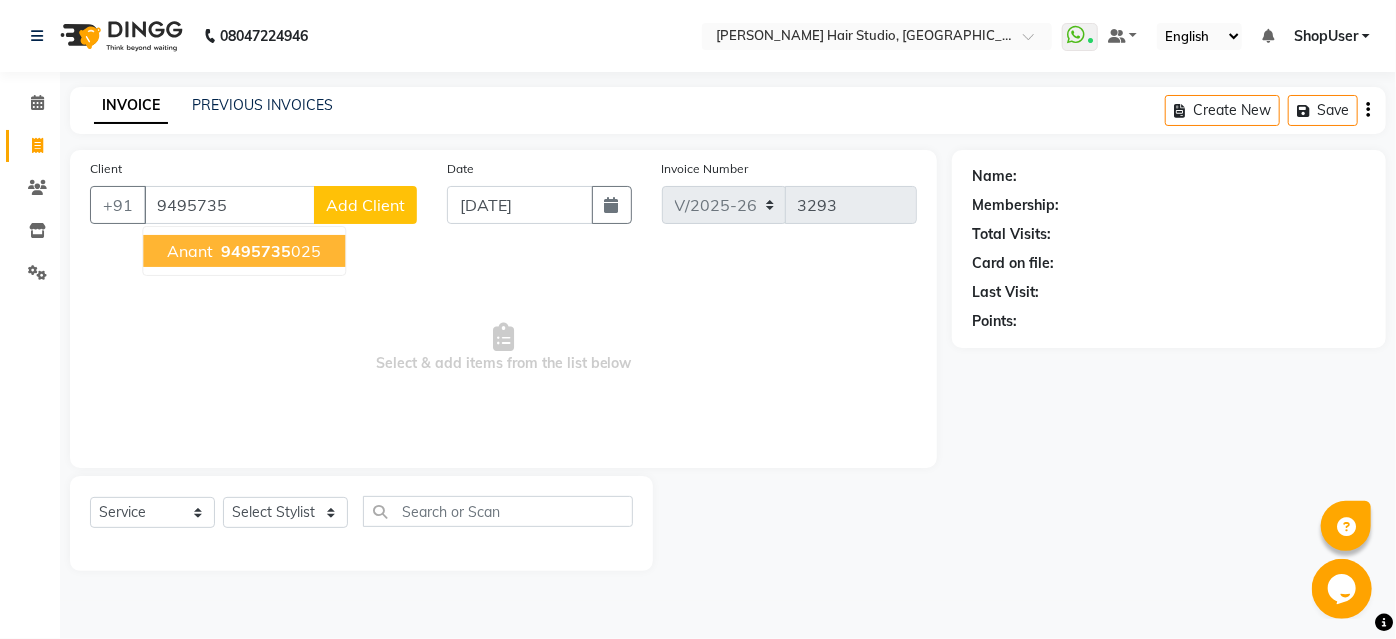 click on "9495735" at bounding box center [256, 251] 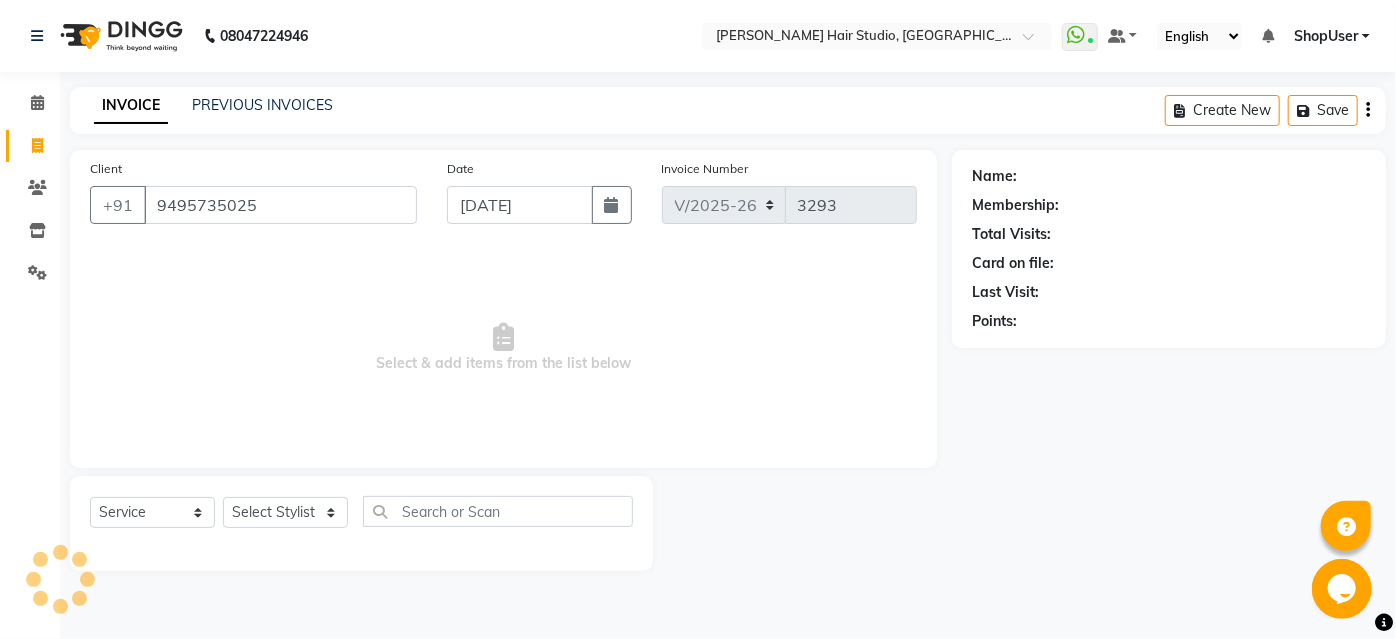 type on "9495735025" 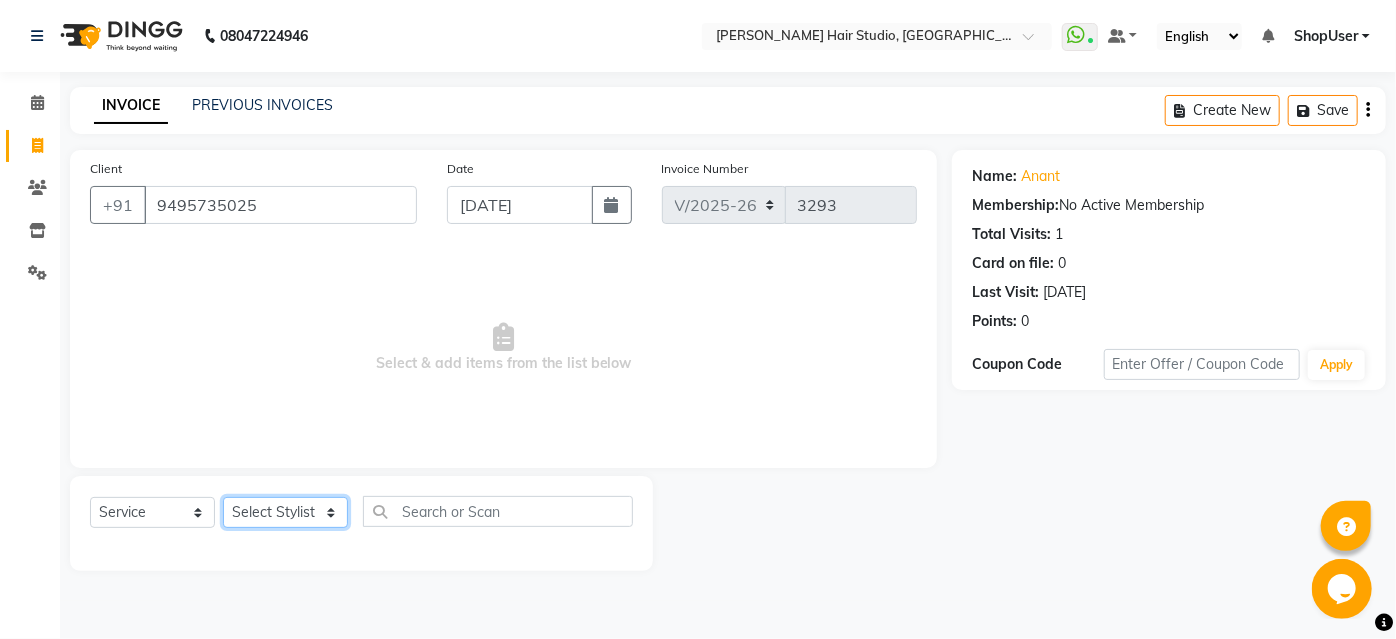 click on "Select Stylist Ajinkya Anuja Arunesh Avinash Junaid Mohammad Pawan Krishna Rushikesh ShopUser Shubham Shweta Kale Vikram" 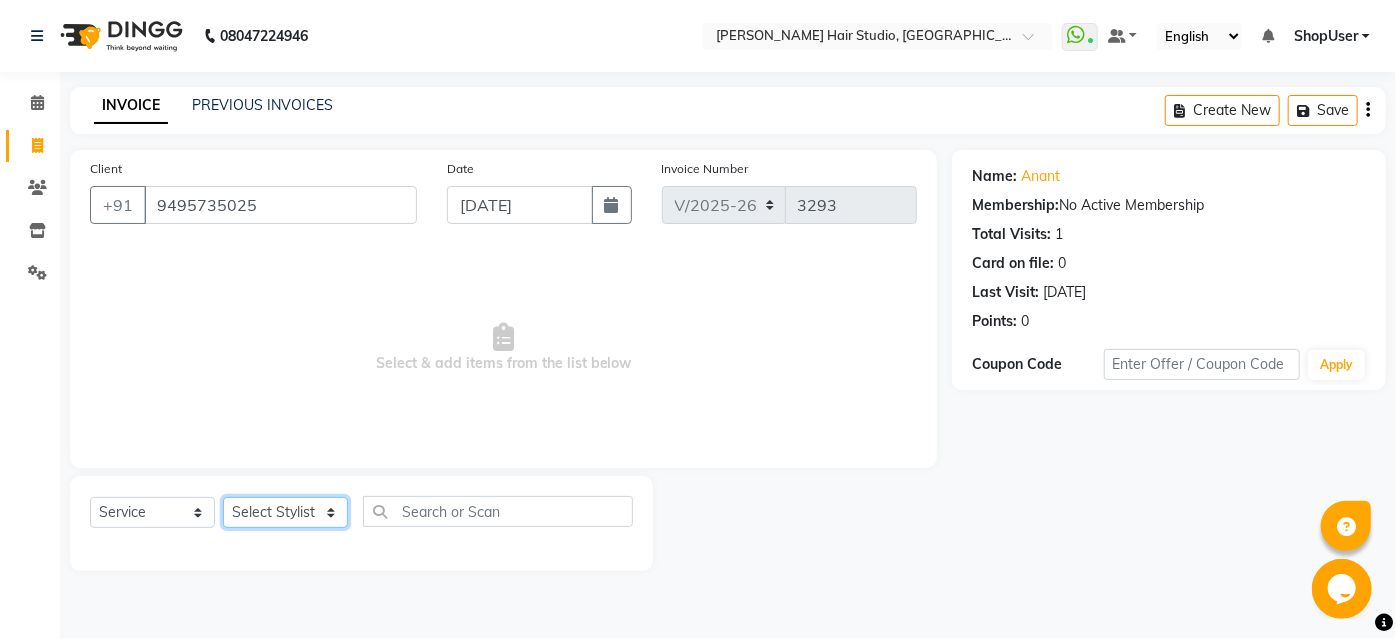 select on "34696" 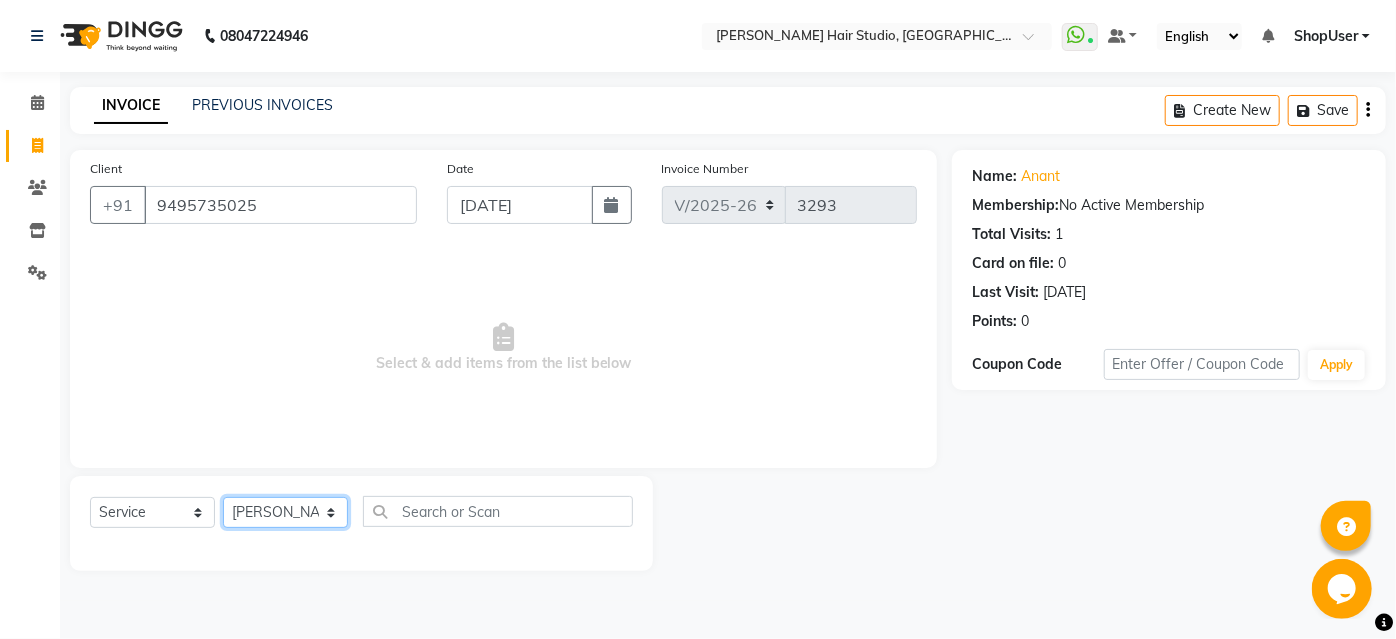 click on "Select Stylist Ajinkya Anuja Arunesh Avinash Junaid Mohammad Pawan Krishna Rushikesh ShopUser Shubham Shweta Kale Vikram" 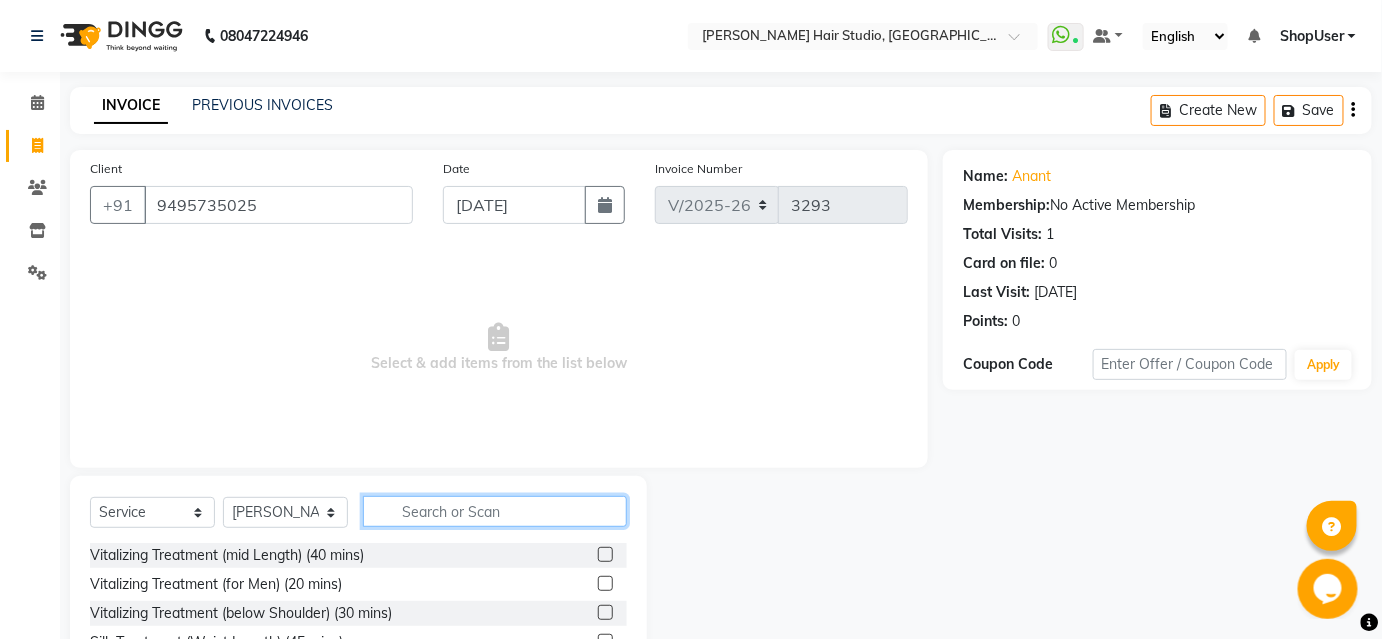 click 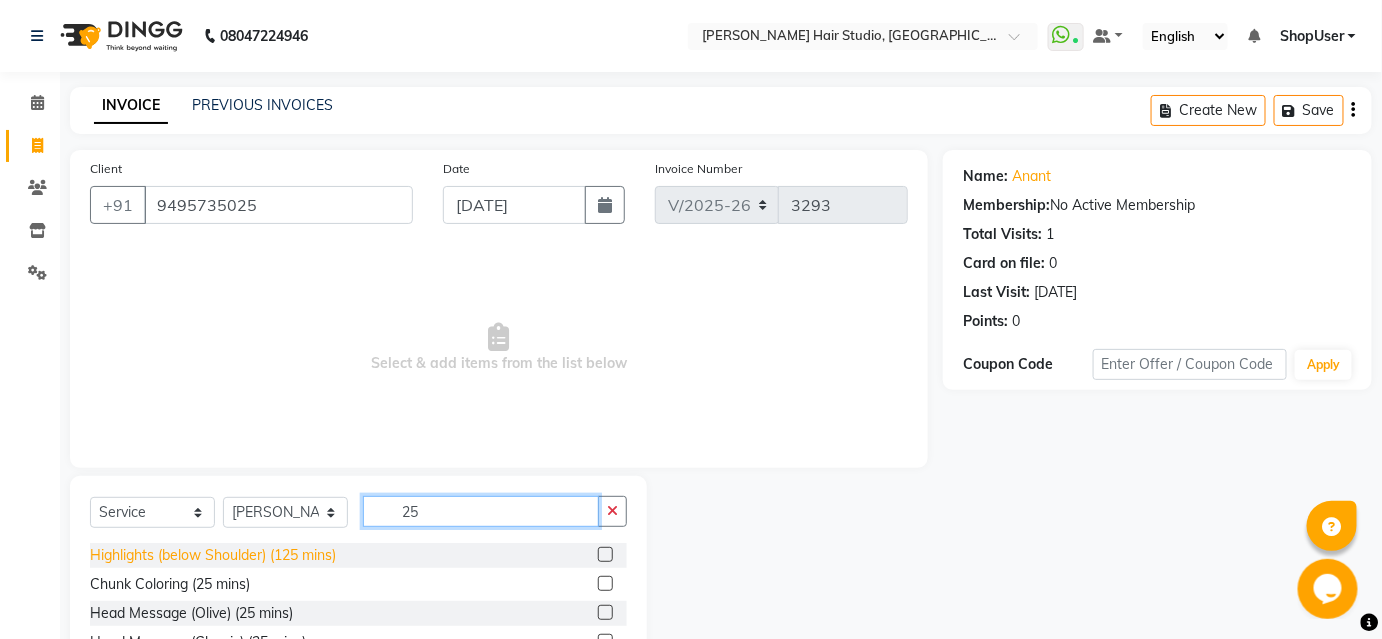 scroll, scrollTop: 2, scrollLeft: 0, axis: vertical 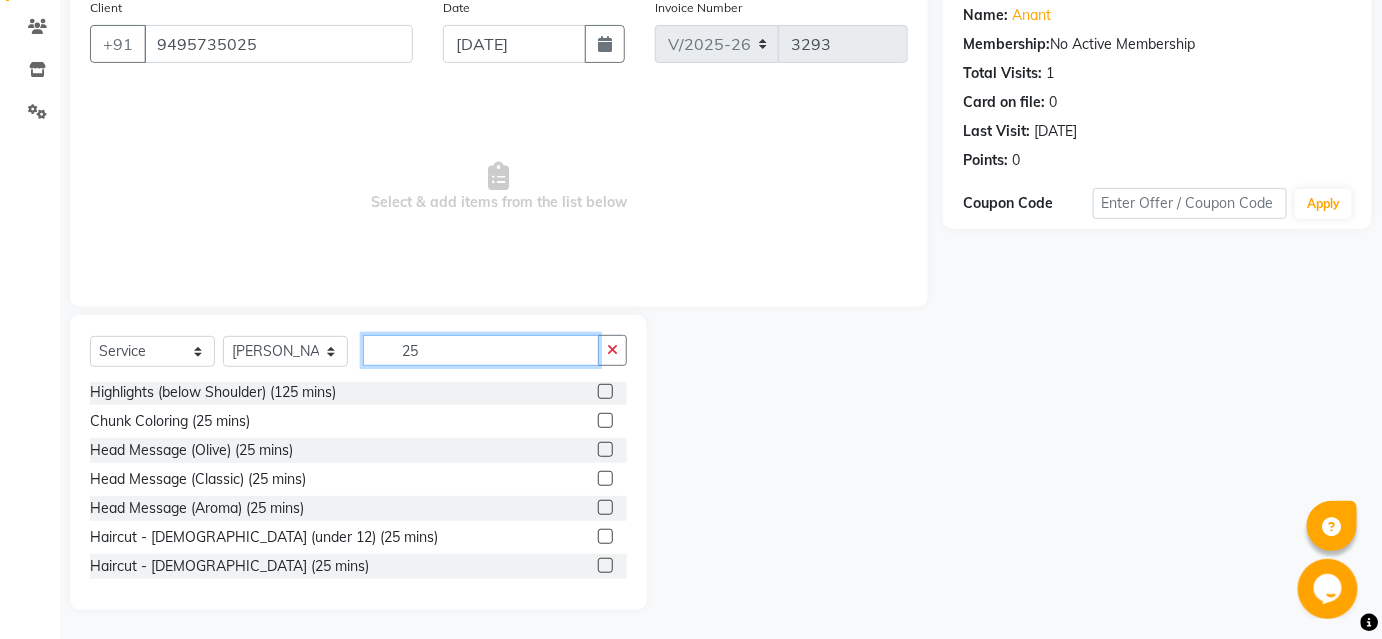 type on "25" 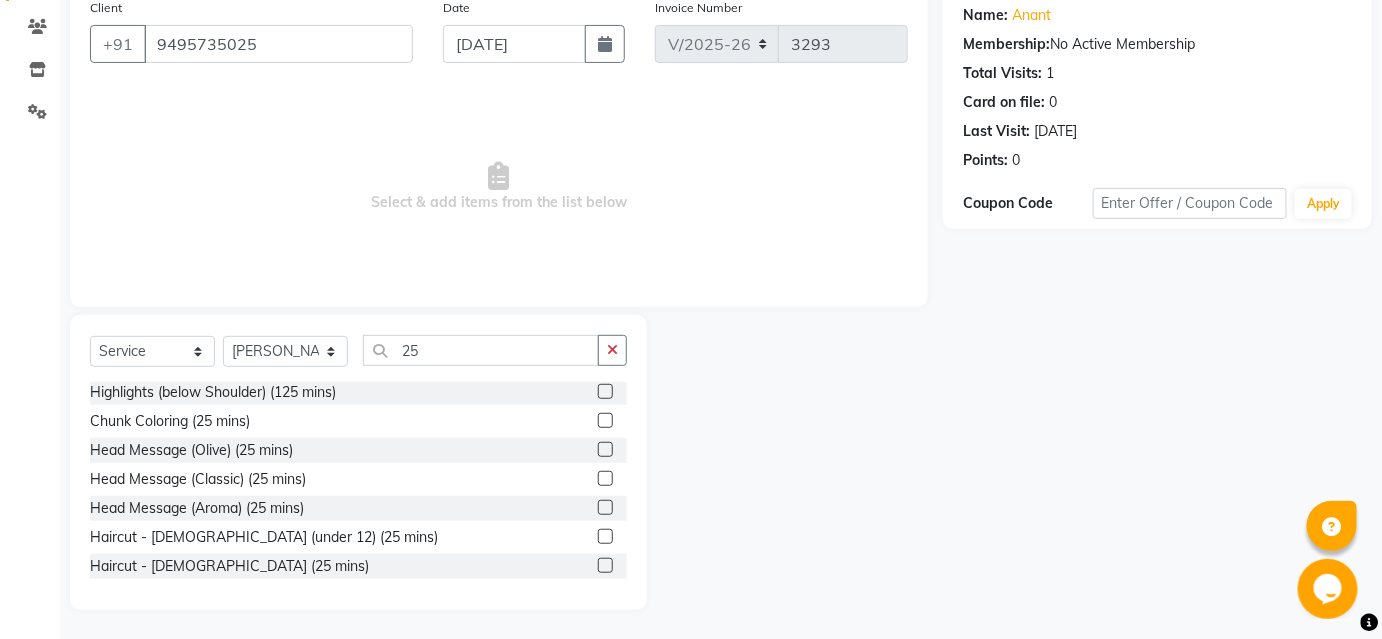 click 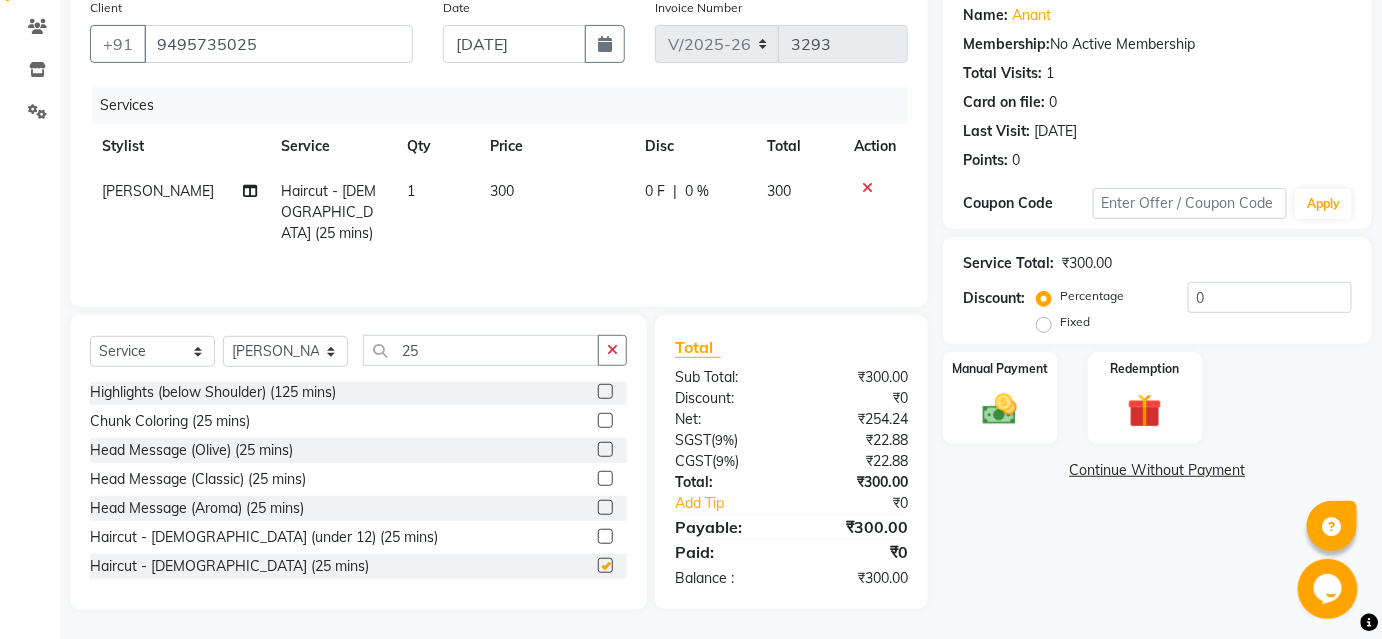 checkbox on "false" 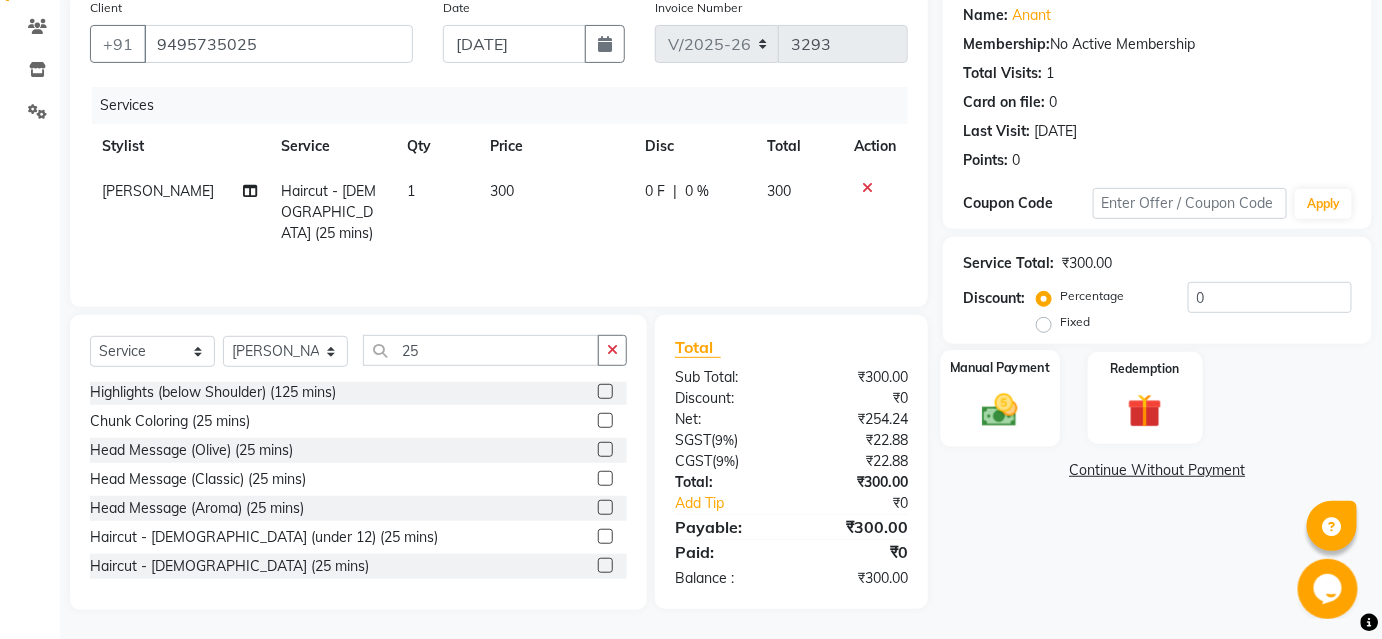 click 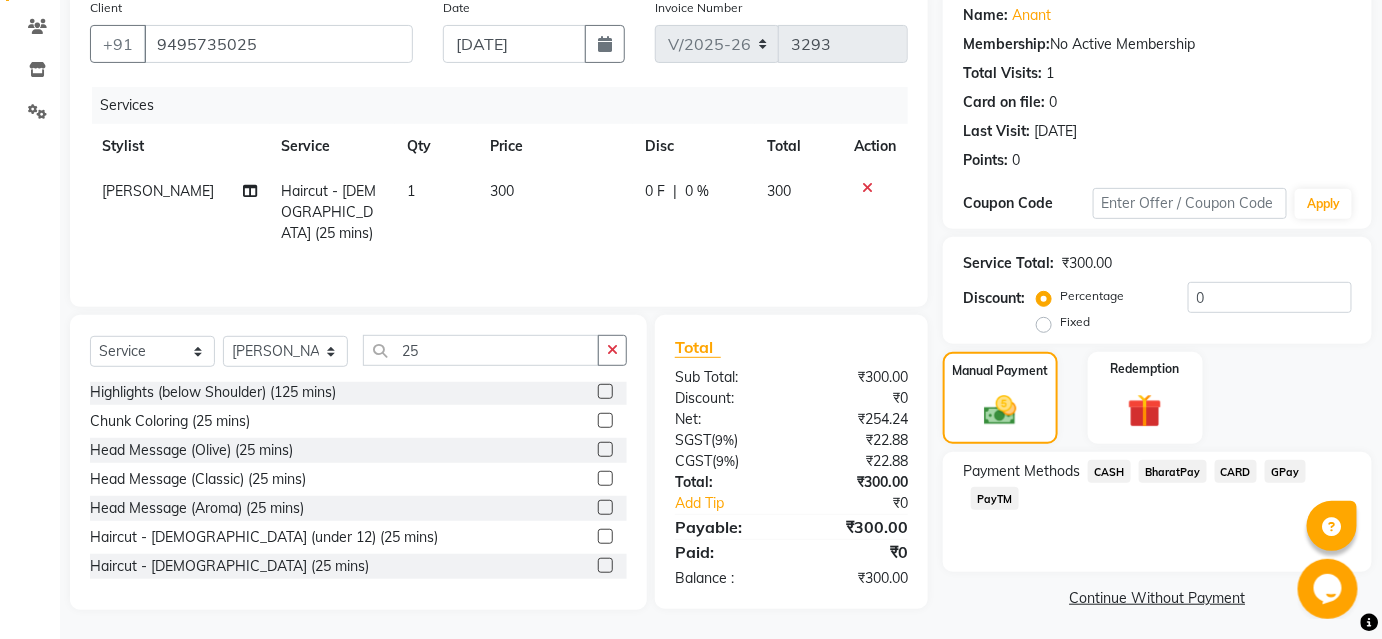 click on "BharatPay" 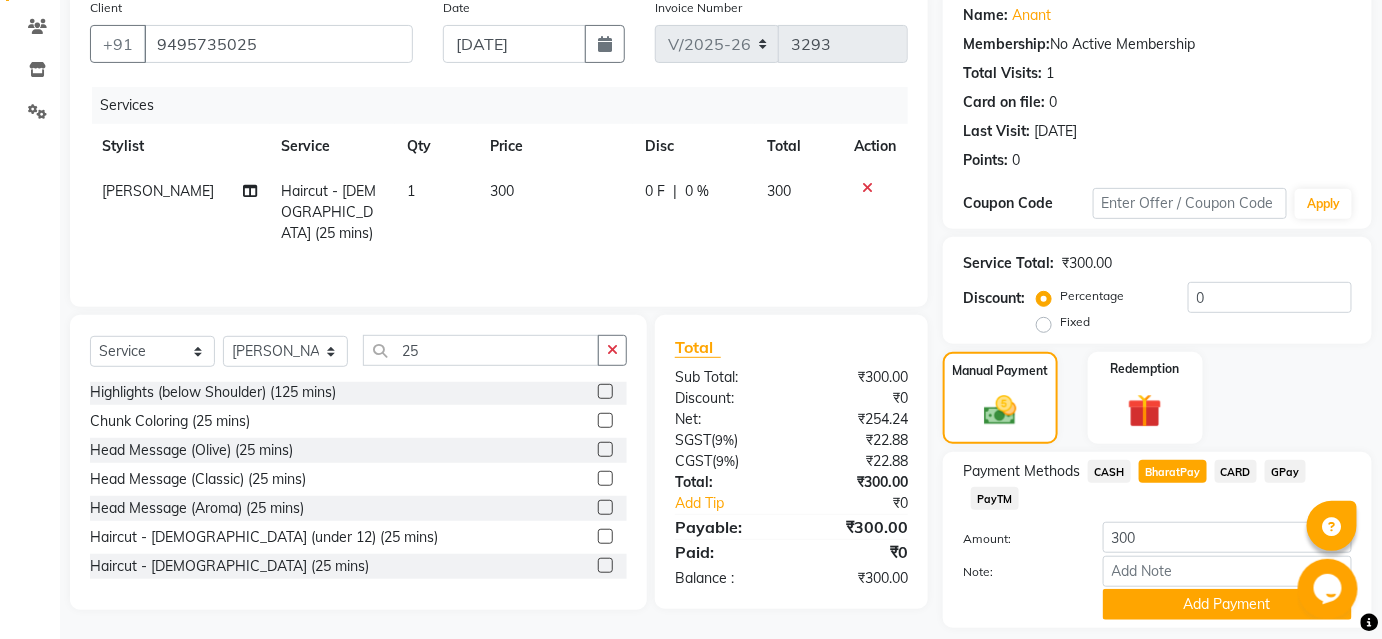 scroll, scrollTop: 220, scrollLeft: 0, axis: vertical 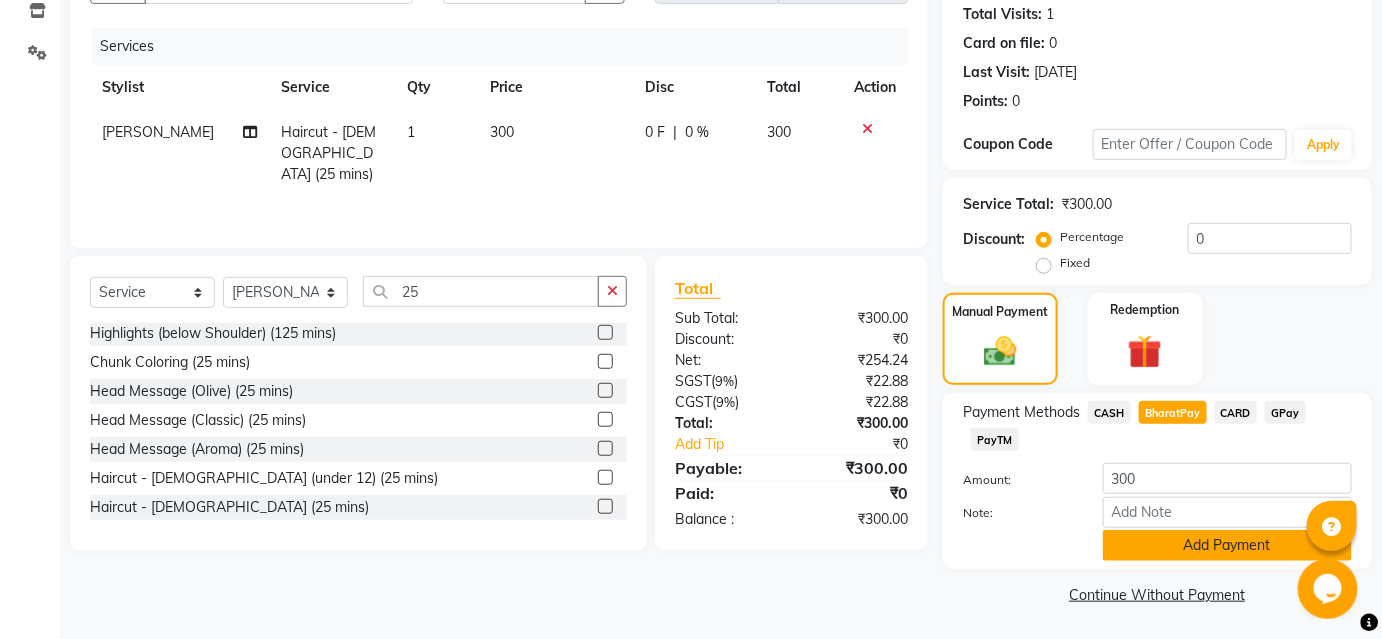 click on "Add Payment" 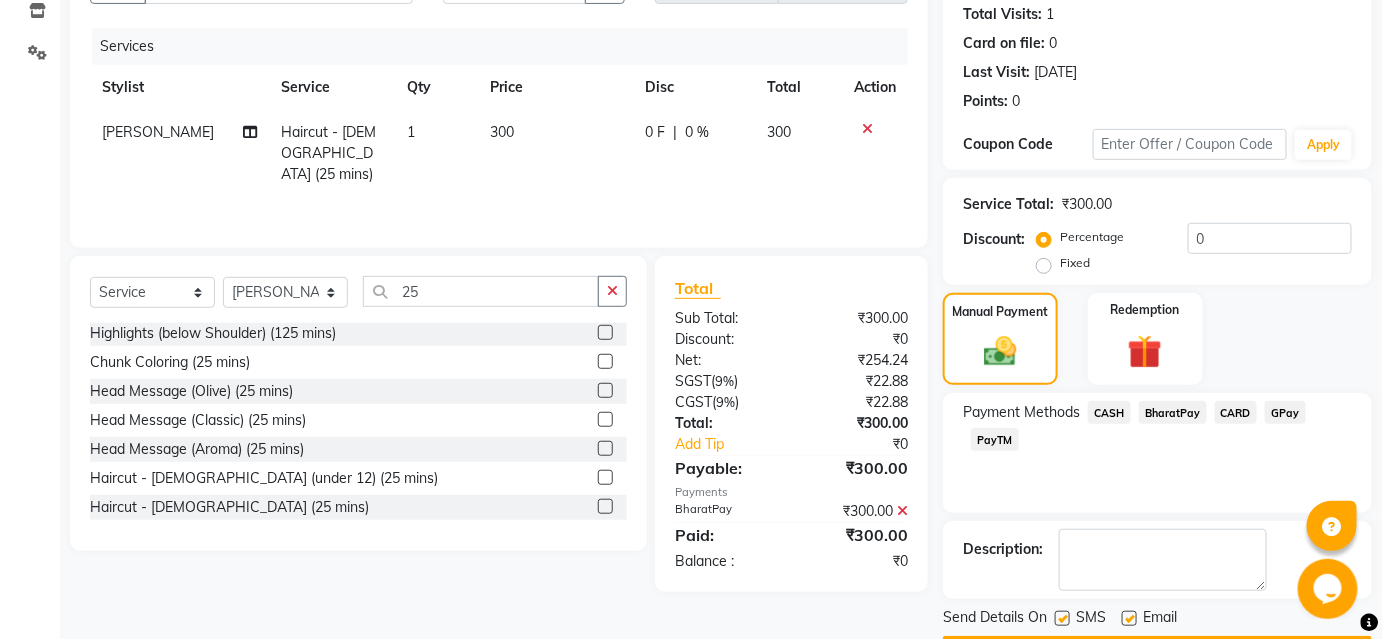 scroll, scrollTop: 276, scrollLeft: 0, axis: vertical 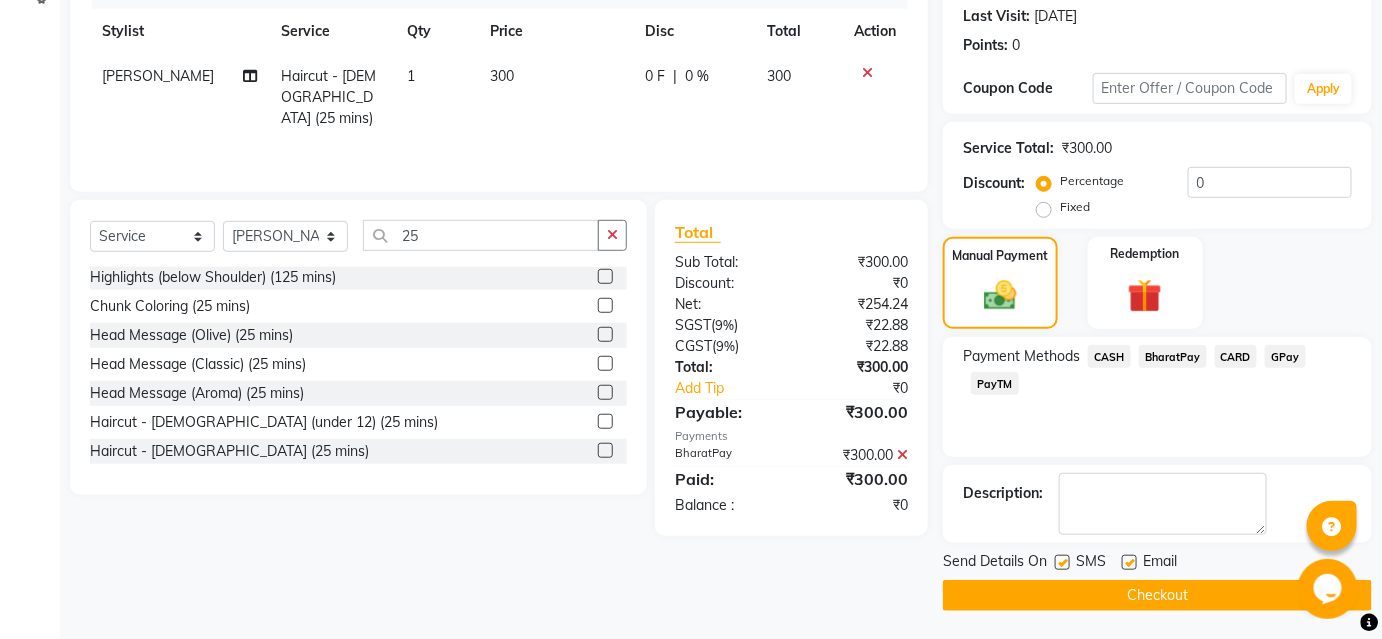 click on "Checkout" 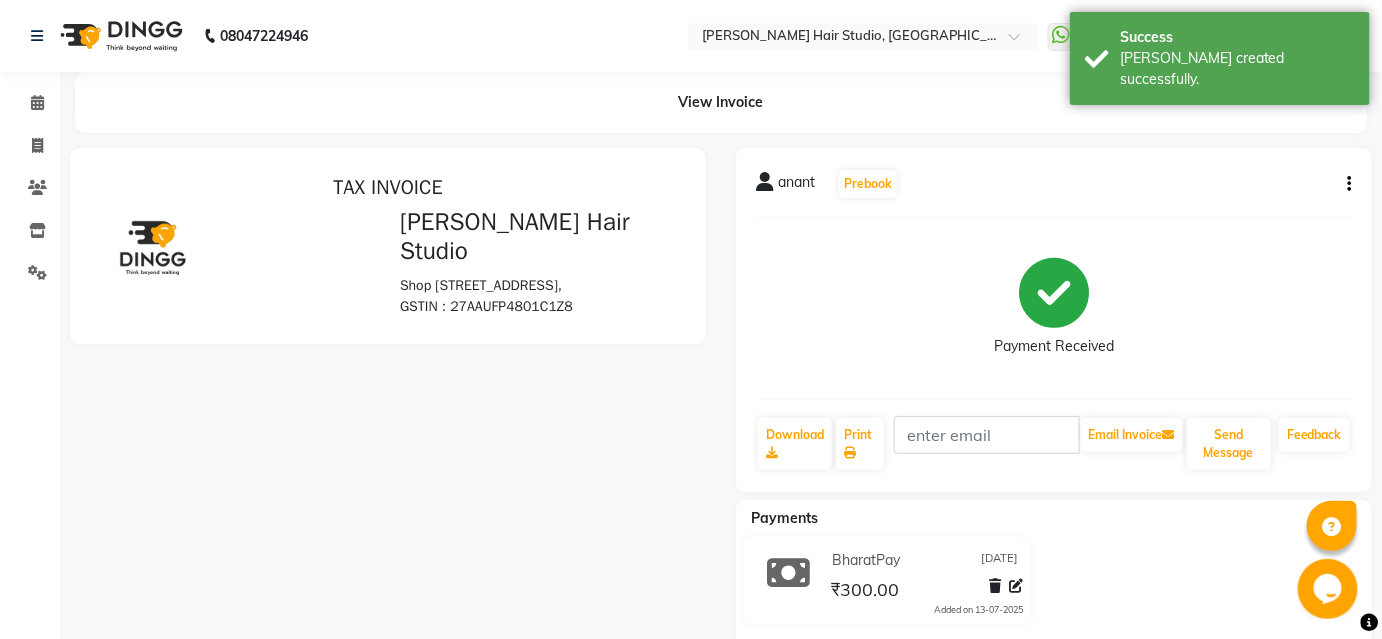 scroll, scrollTop: 0, scrollLeft: 0, axis: both 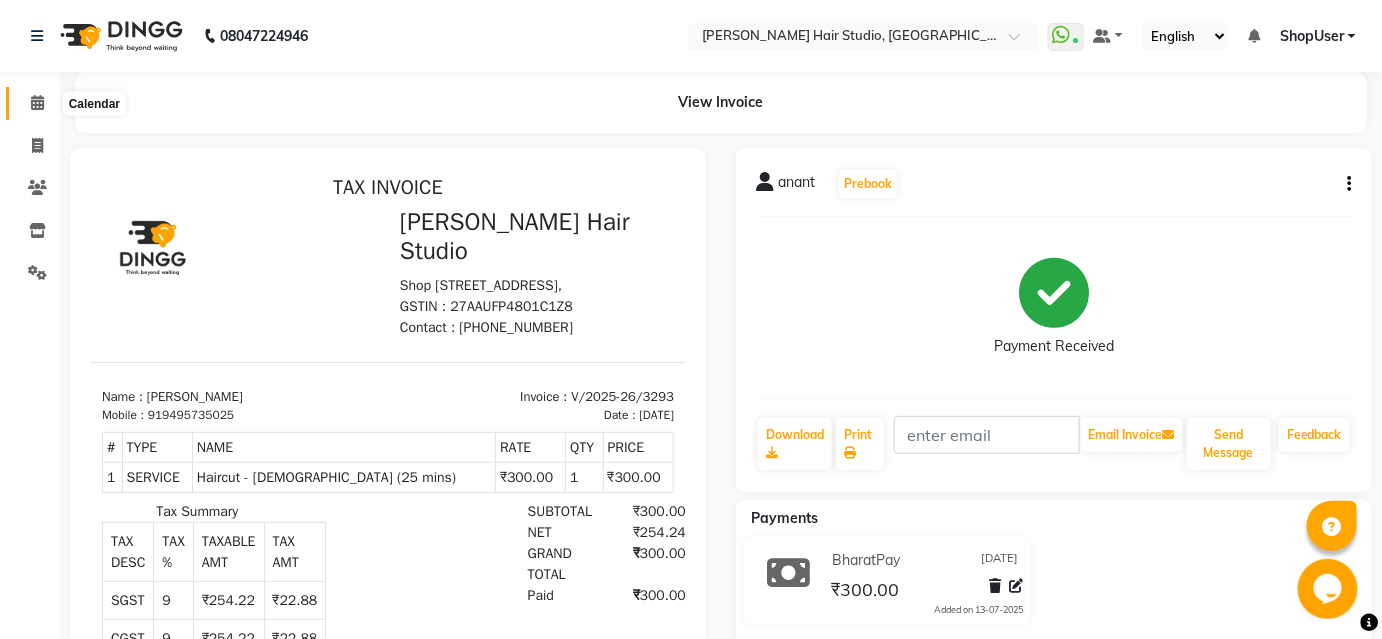 click 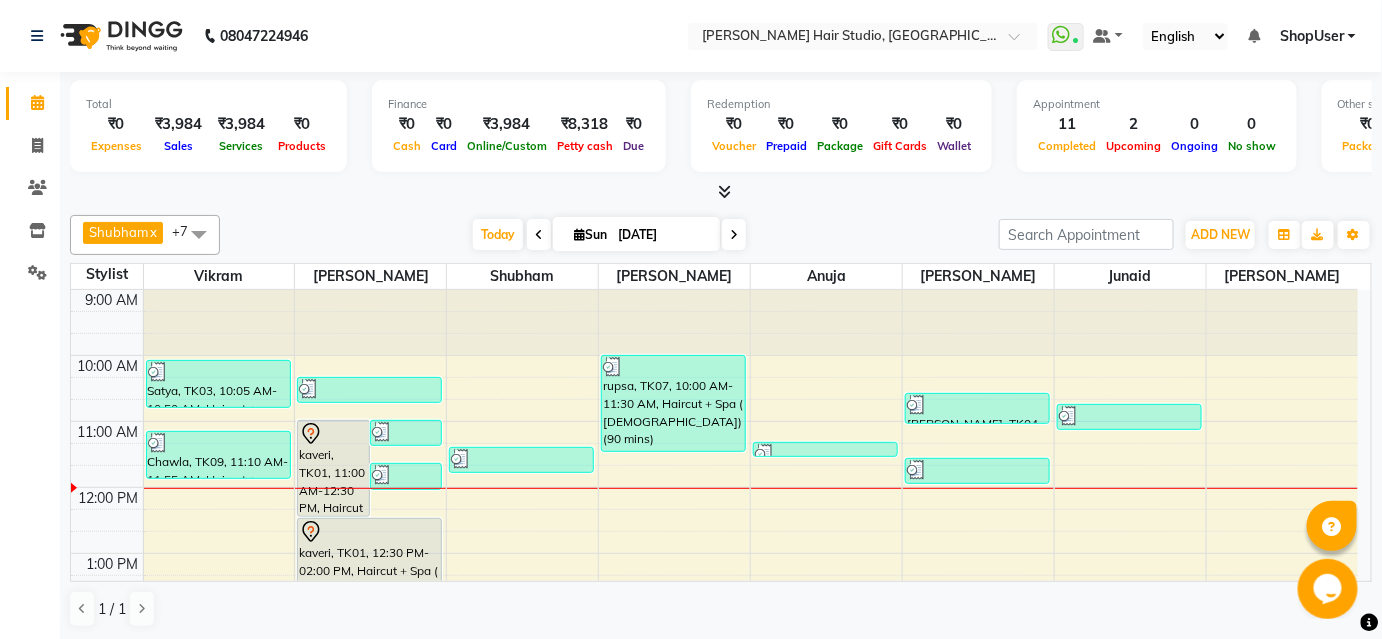 scroll, scrollTop: 0, scrollLeft: 0, axis: both 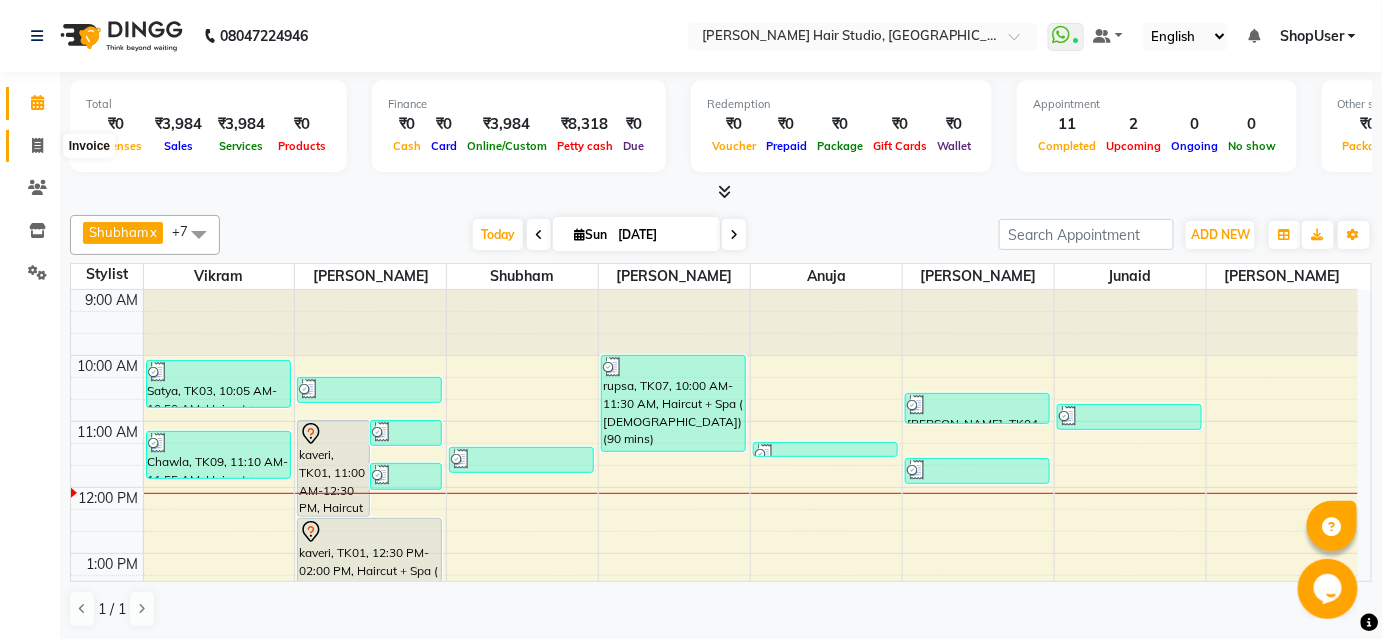 click 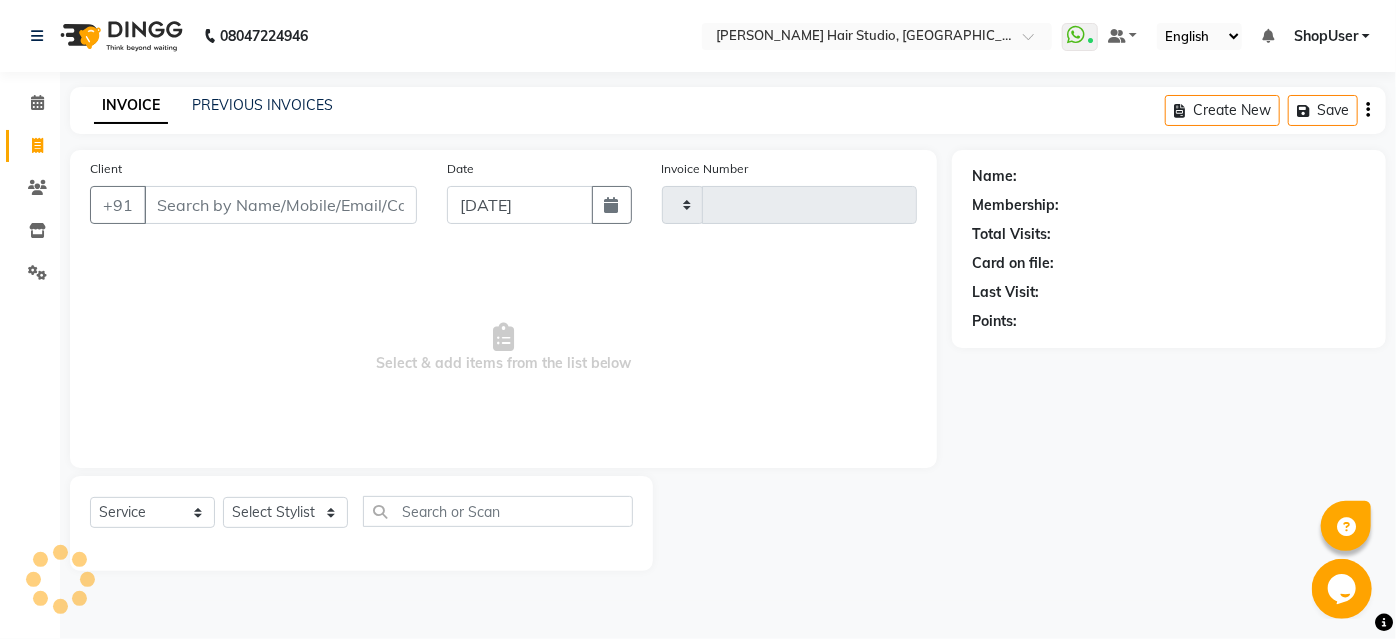 type on "3294" 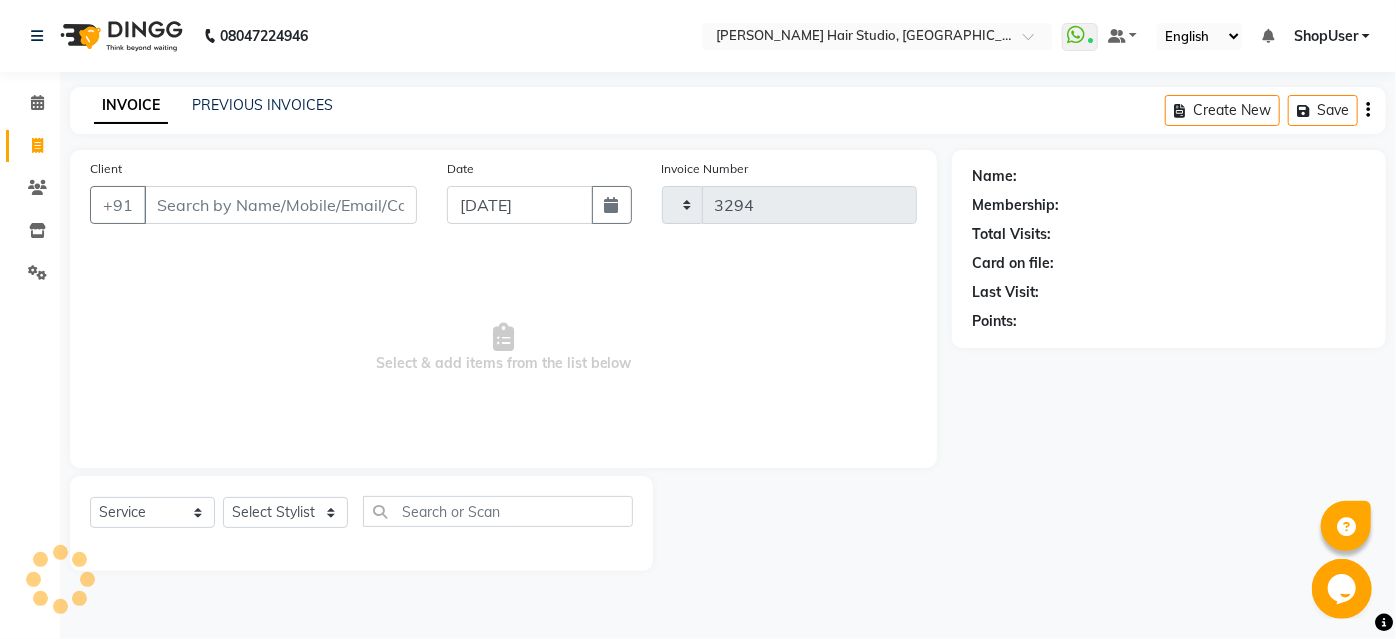 select on "627" 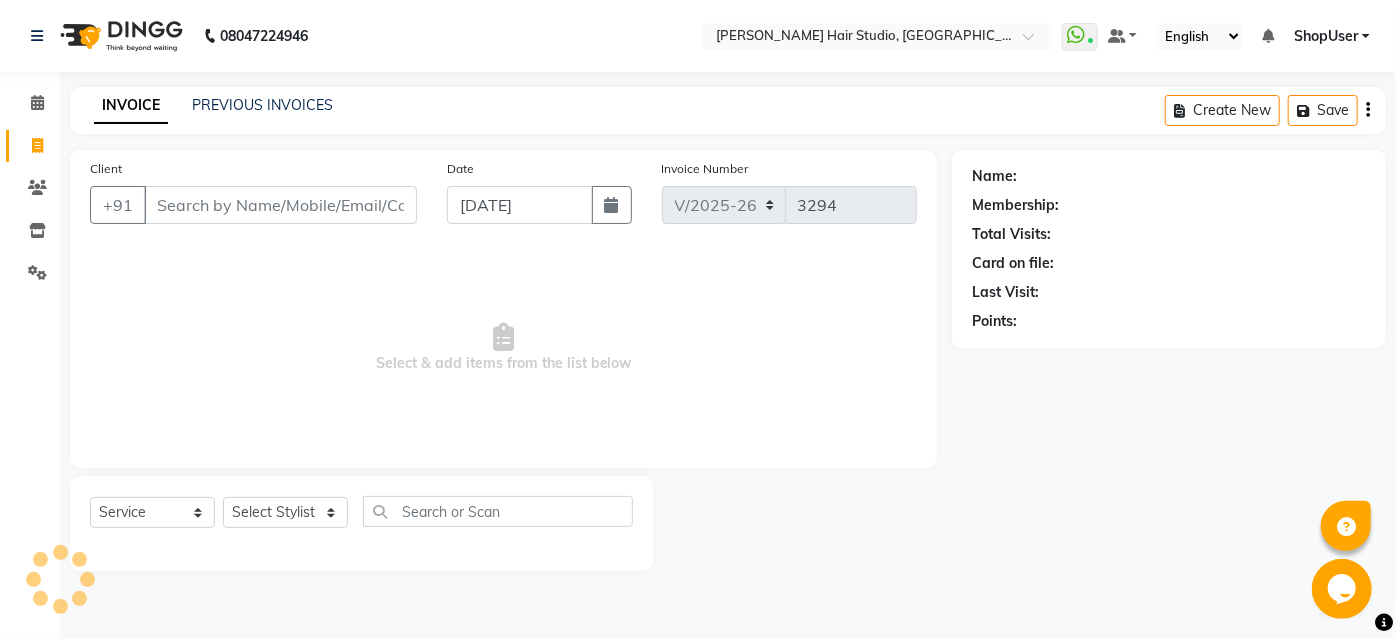 click on "Client" at bounding box center [280, 205] 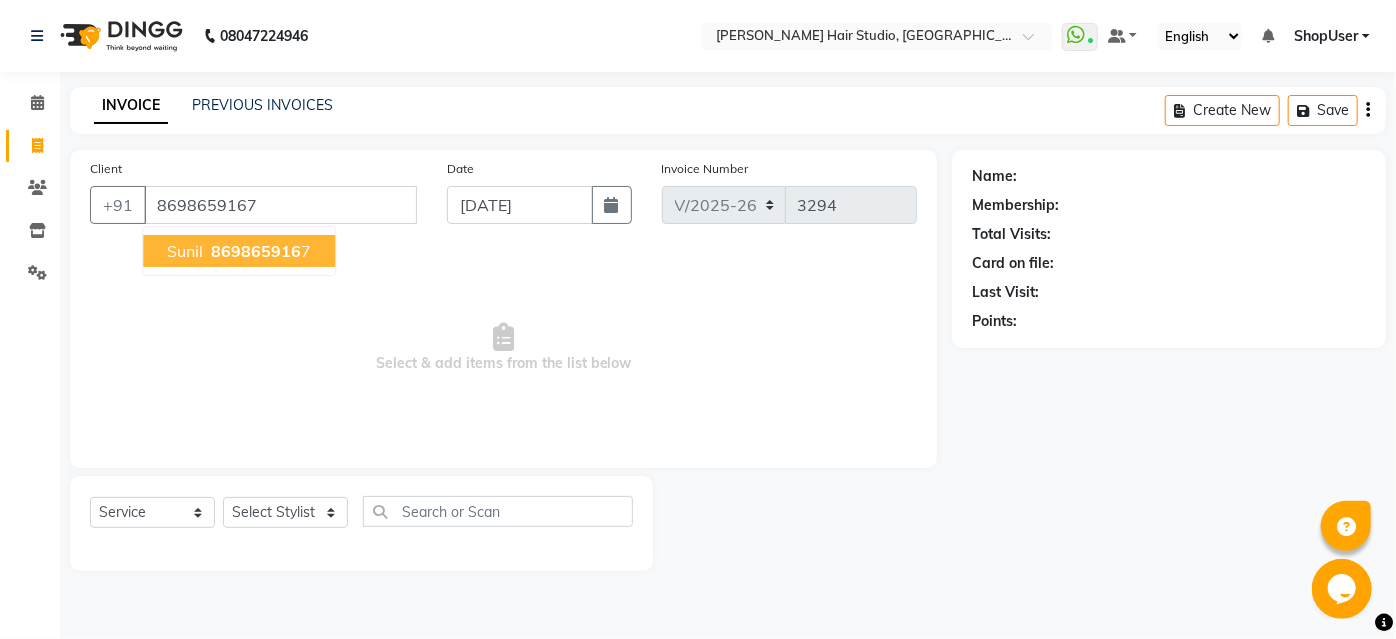 type on "8698659167" 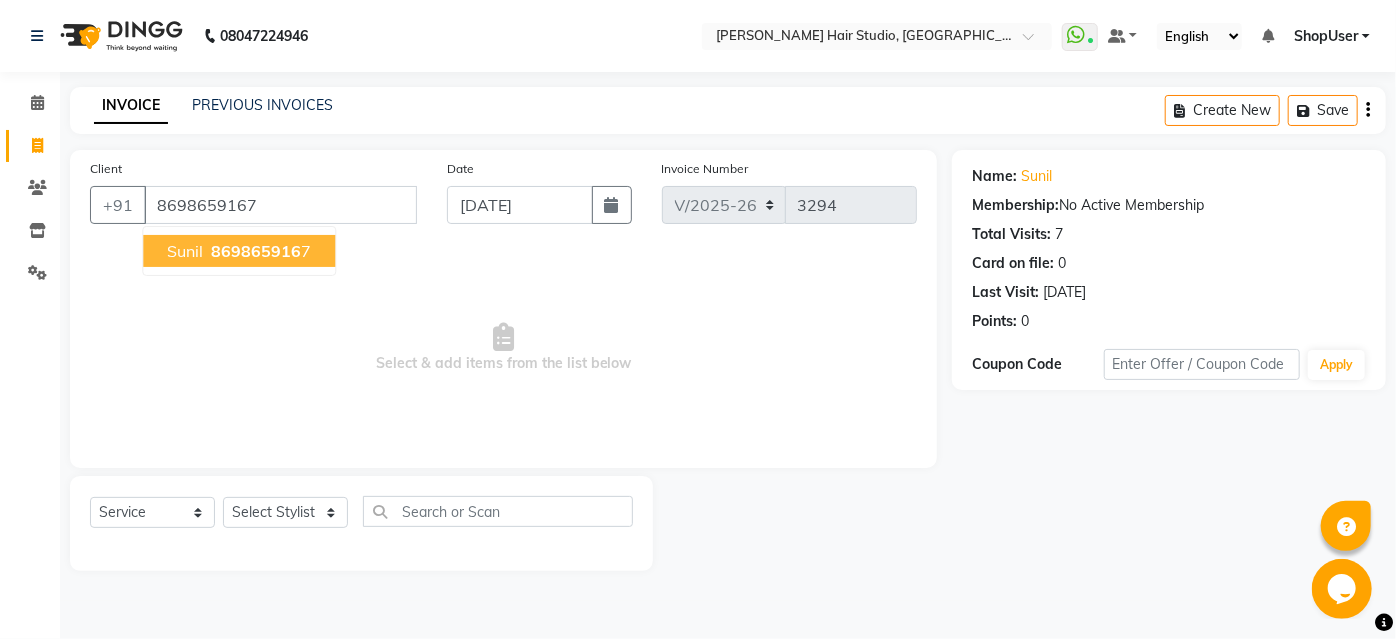click on "869865916 7" at bounding box center [259, 251] 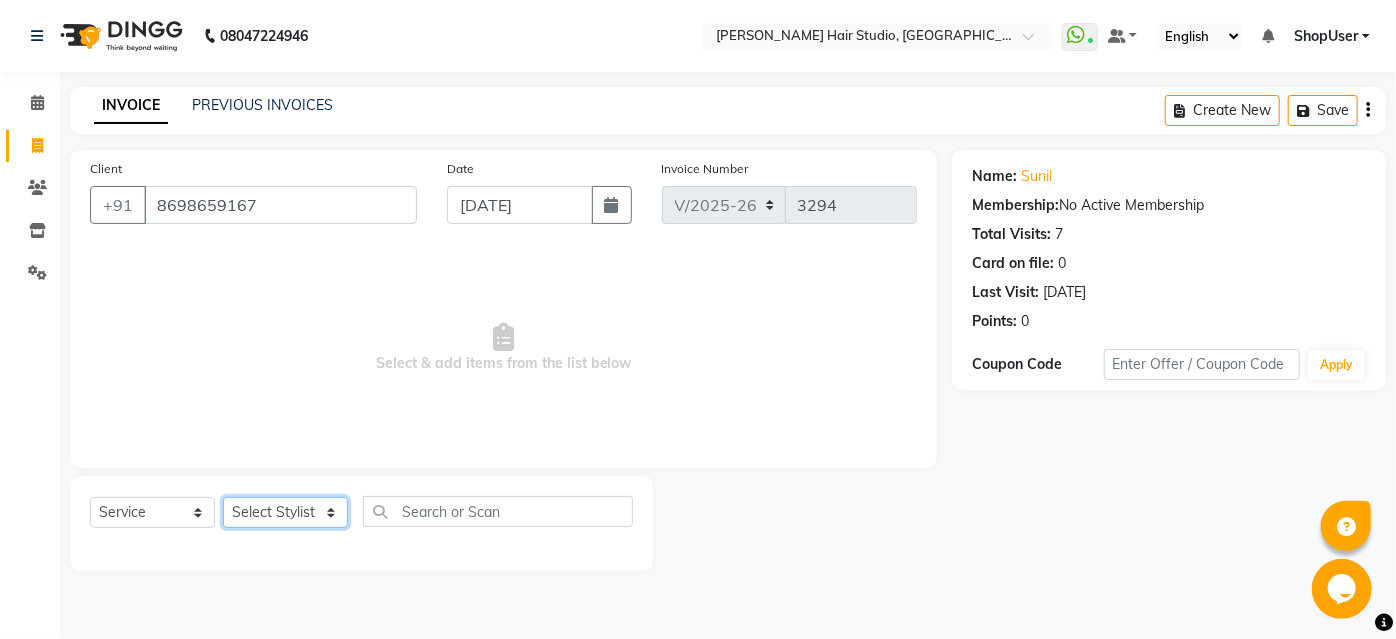 click on "Select Stylist Ajinkya Anuja Arunesh Avinash Junaid Mohammad Pawan Krishna Rushikesh ShopUser Shubham Shweta Kale Vikram" 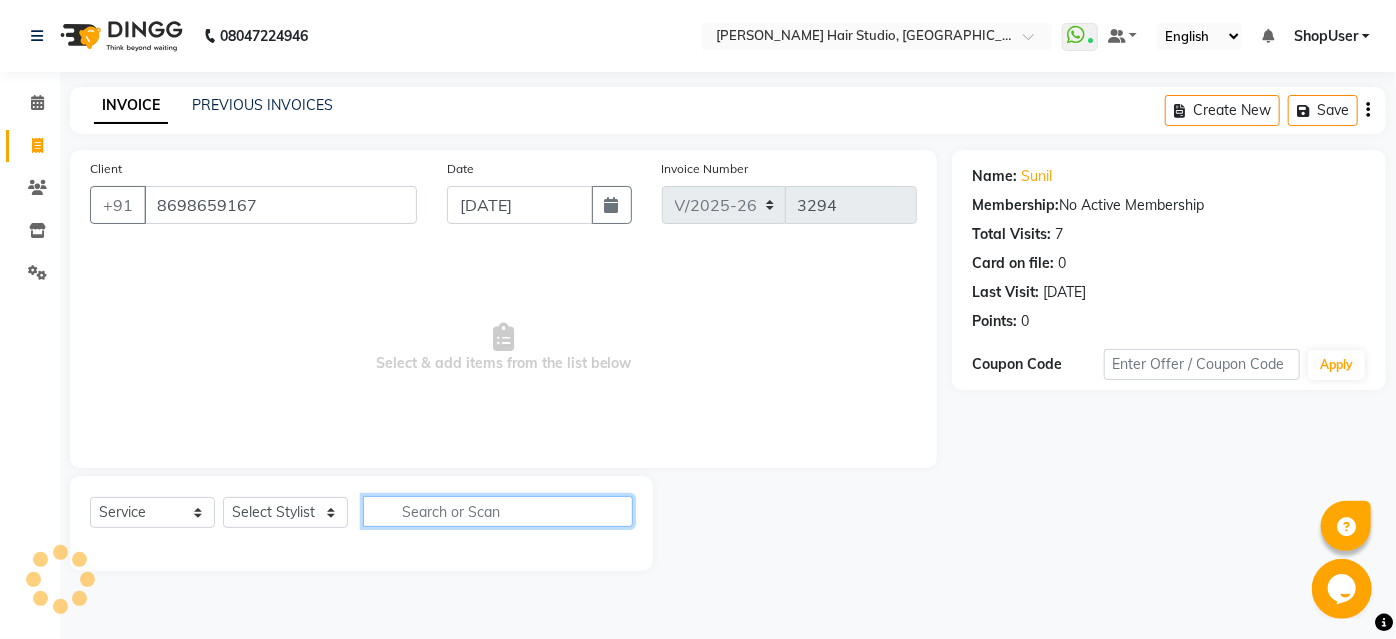 click 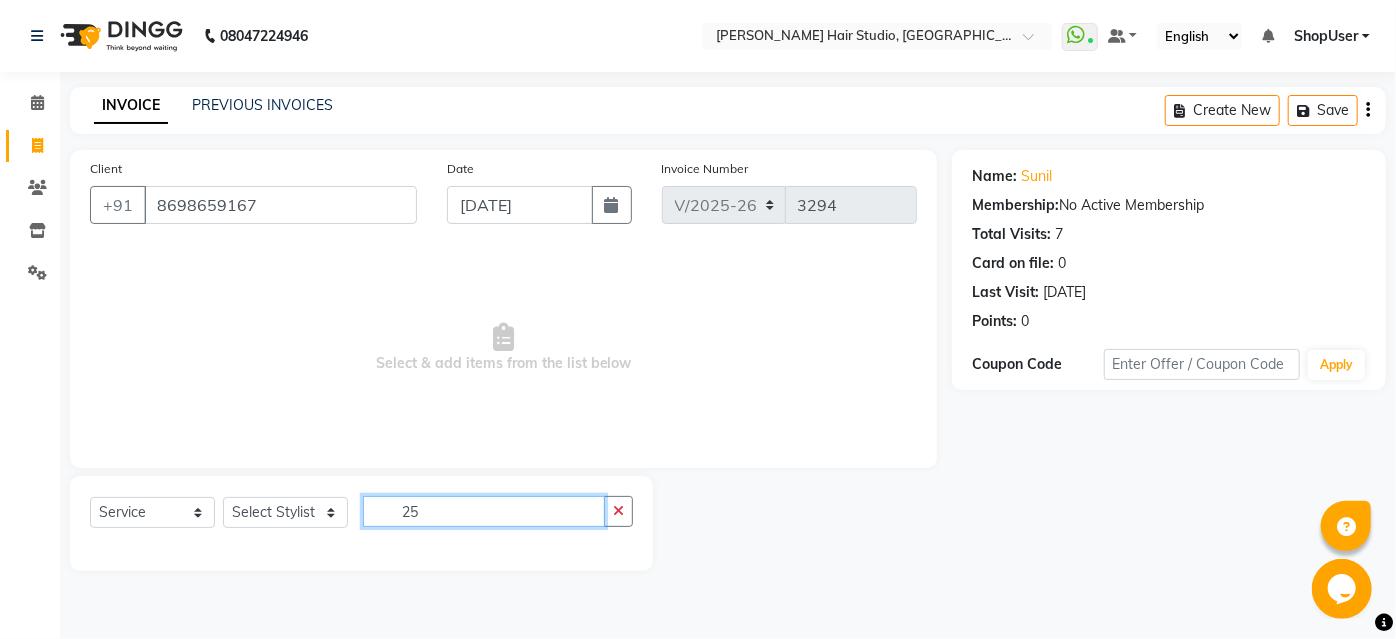 type on "25" 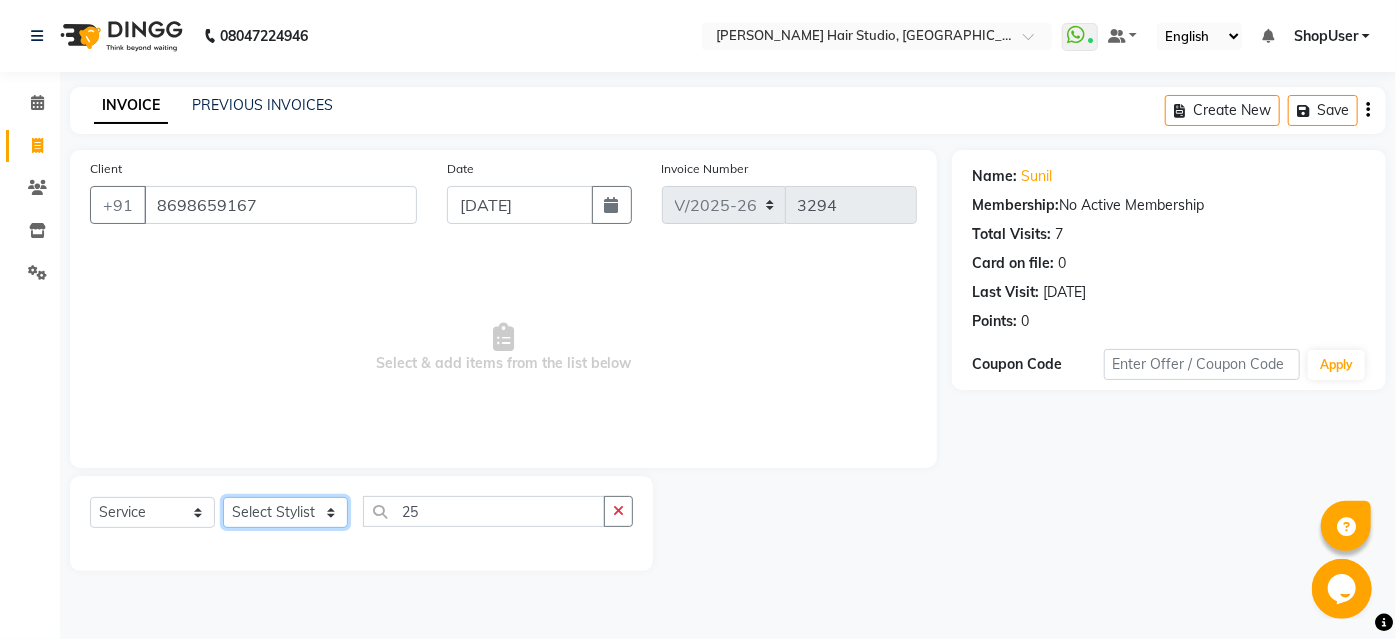 click on "Select Stylist Ajinkya Anuja Arunesh Avinash Junaid Mohammad Pawan Krishna Rushikesh ShopUser Shubham Shweta Kale Vikram" 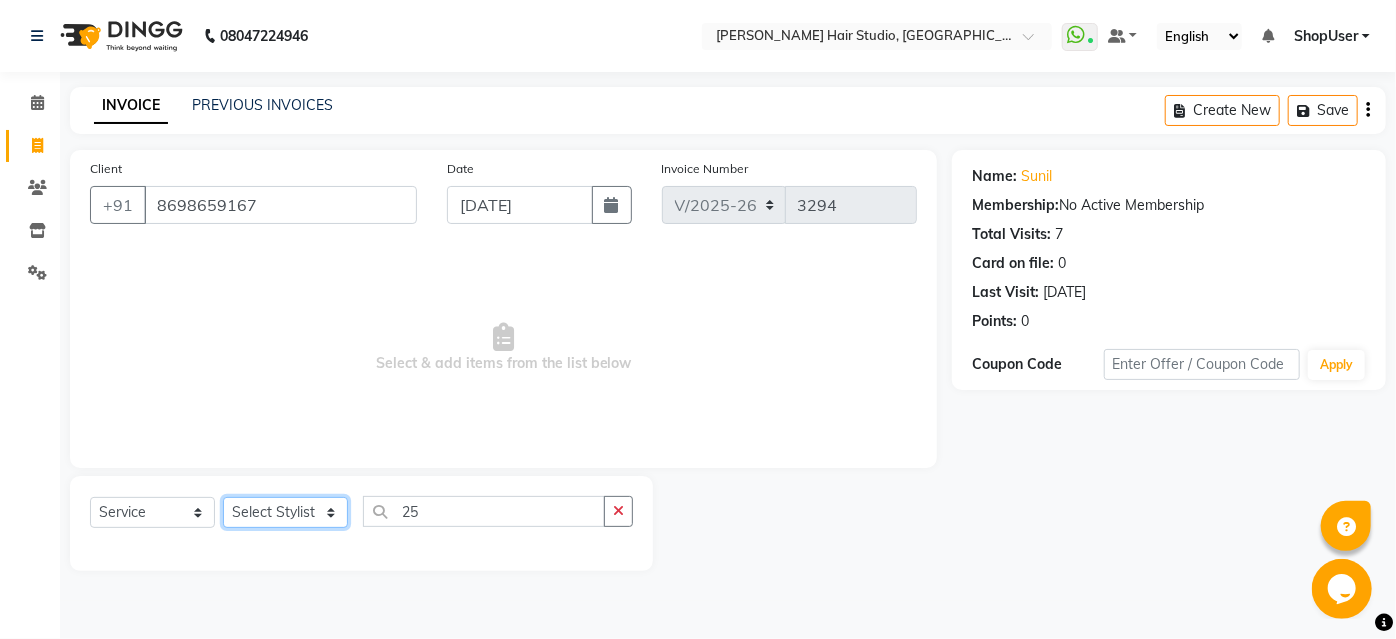 select on "81286" 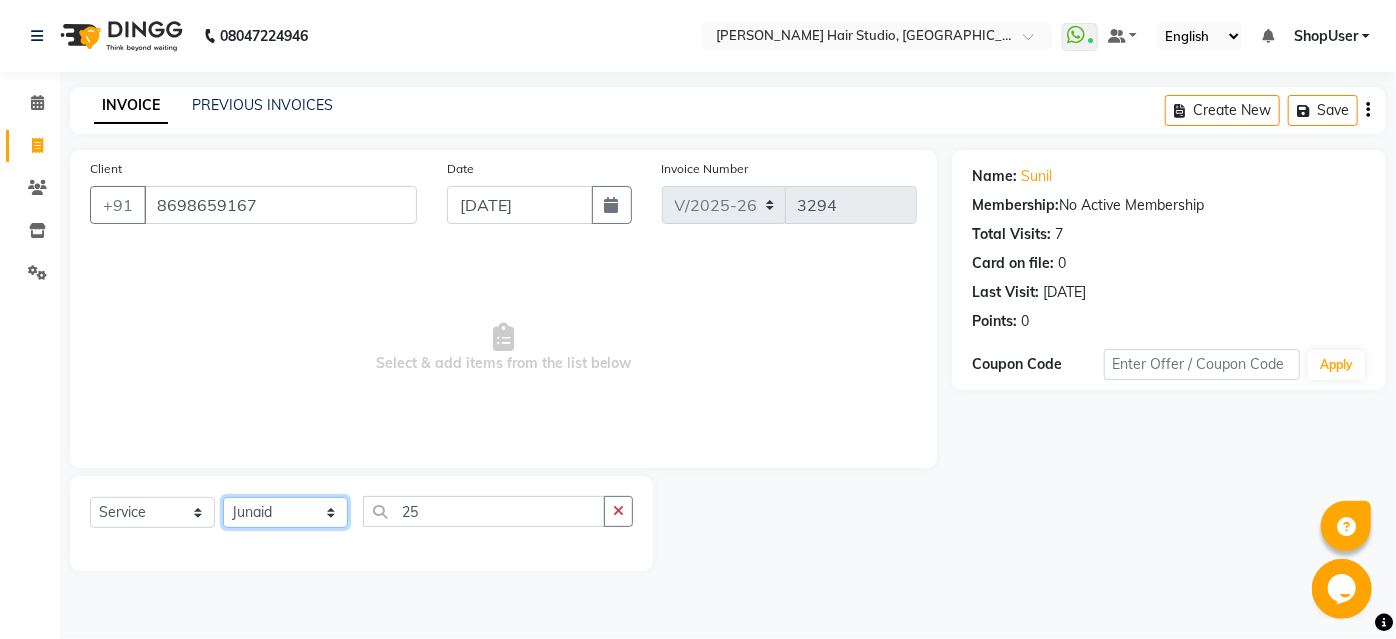 click on "Select Stylist Ajinkya Anuja Arunesh Avinash Junaid Mohammad Pawan Krishna Rushikesh ShopUser Shubham Shweta Kale Vikram" 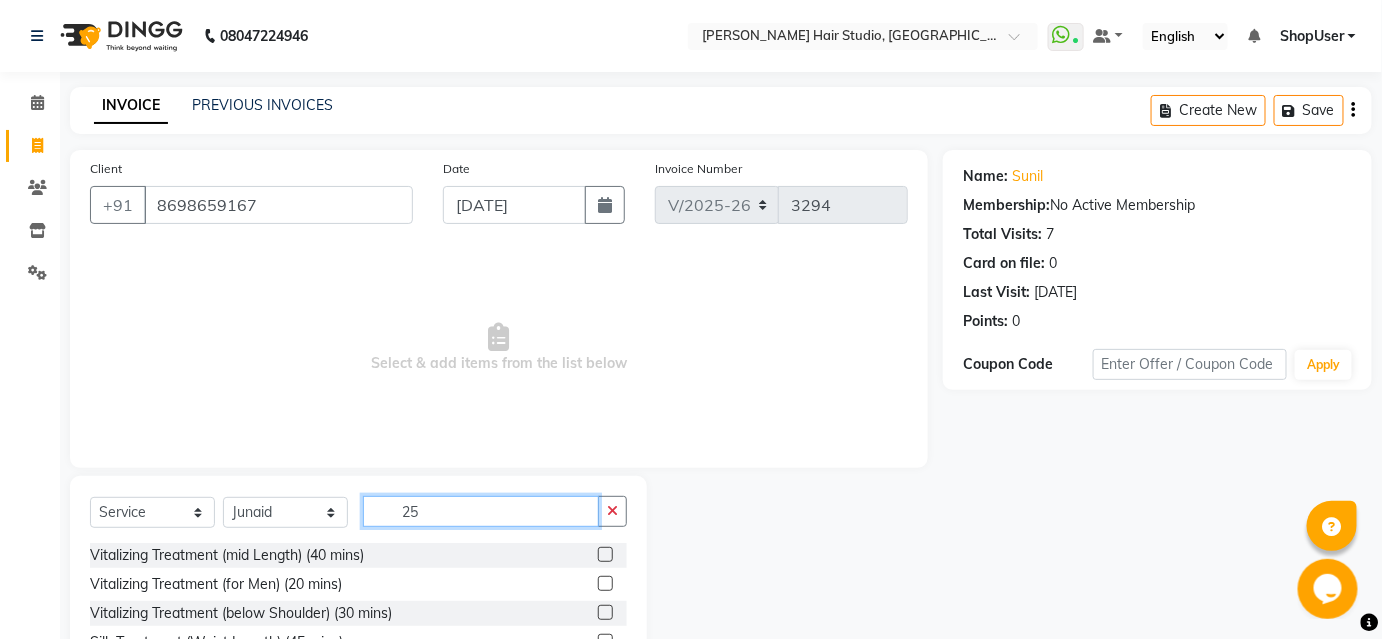 click on "25" 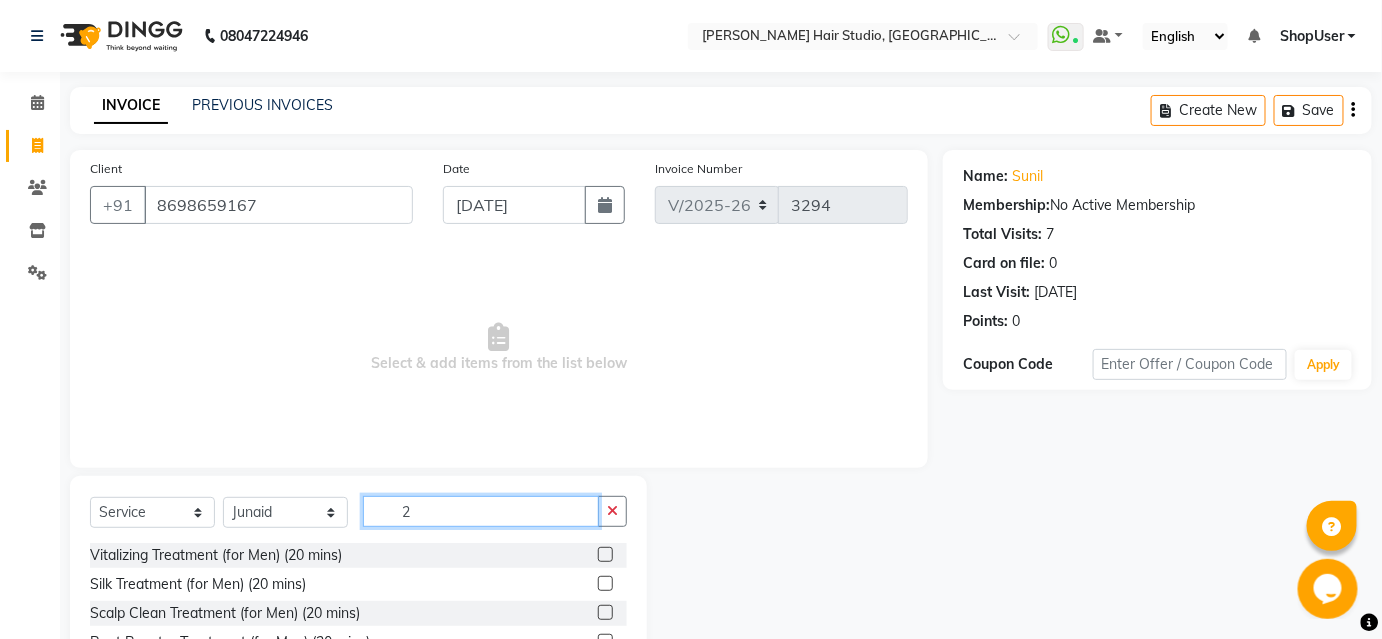 type on "25" 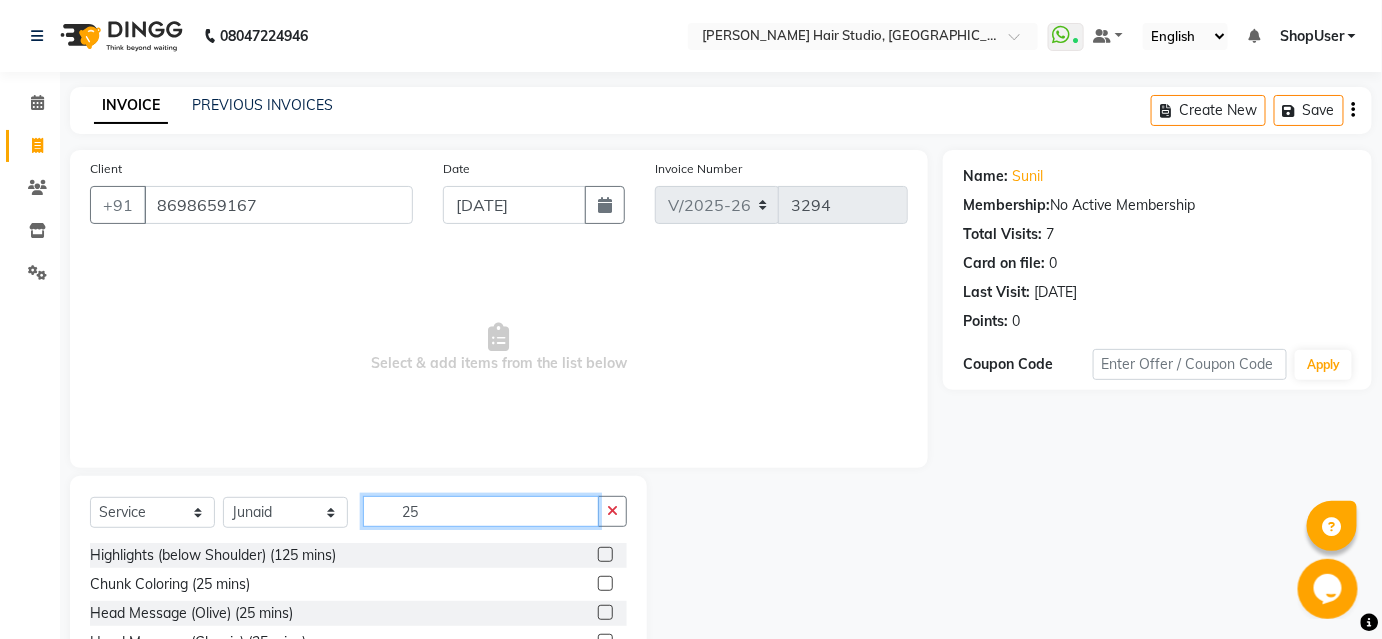 scroll, scrollTop: 2, scrollLeft: 0, axis: vertical 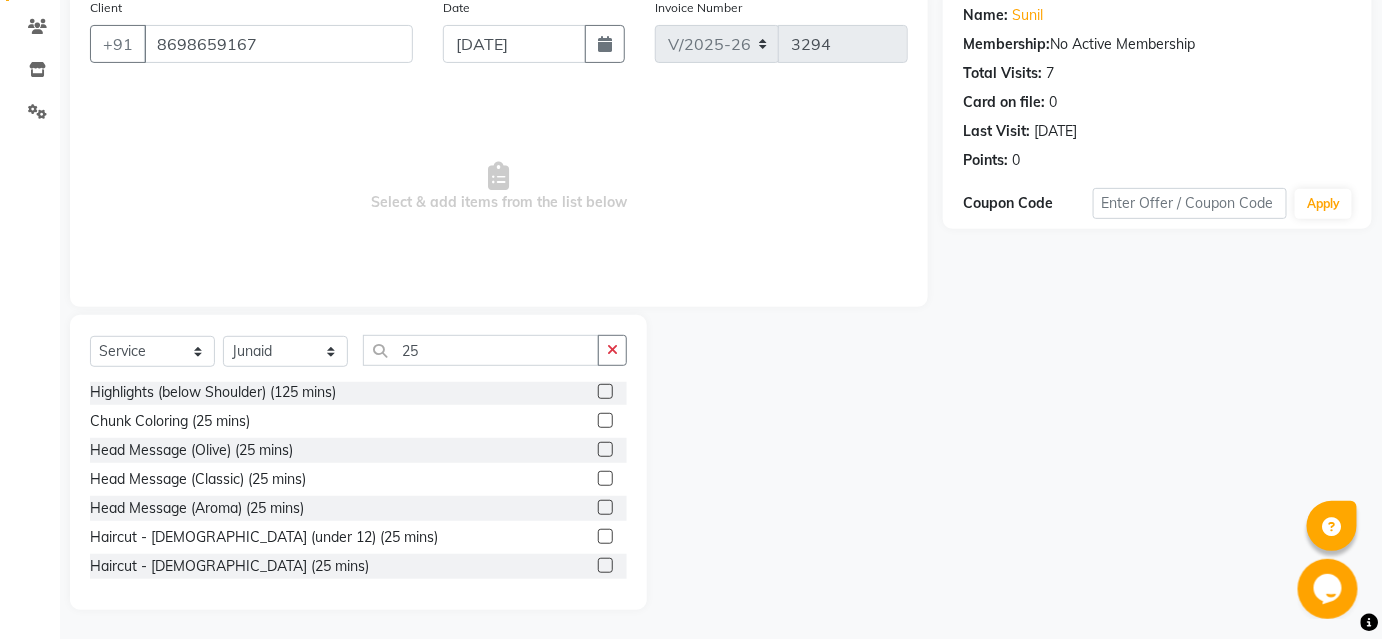 click 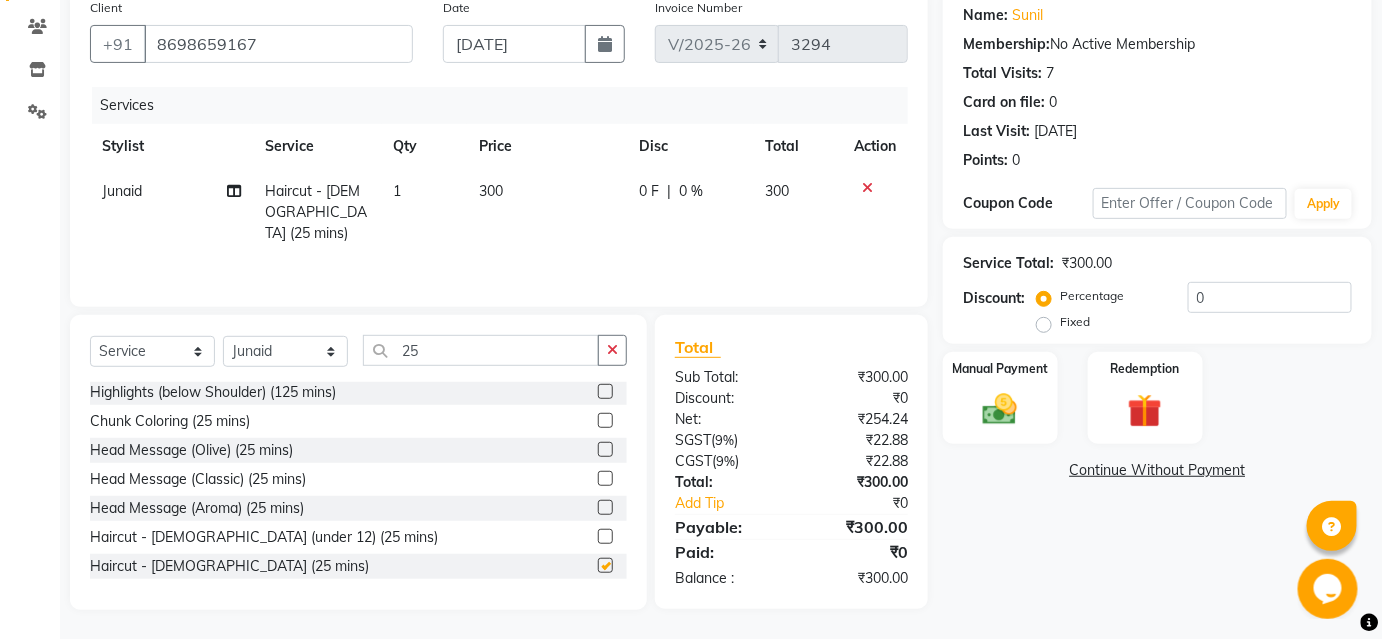 checkbox on "false" 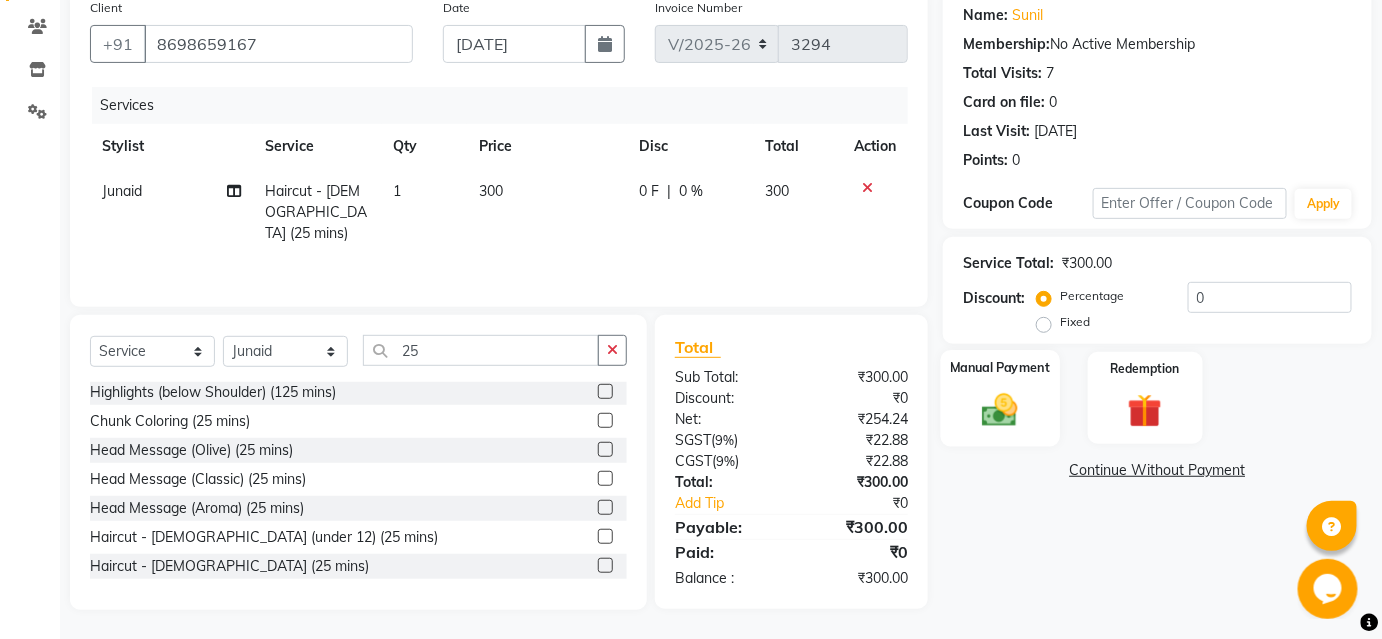 click on "Manual Payment" 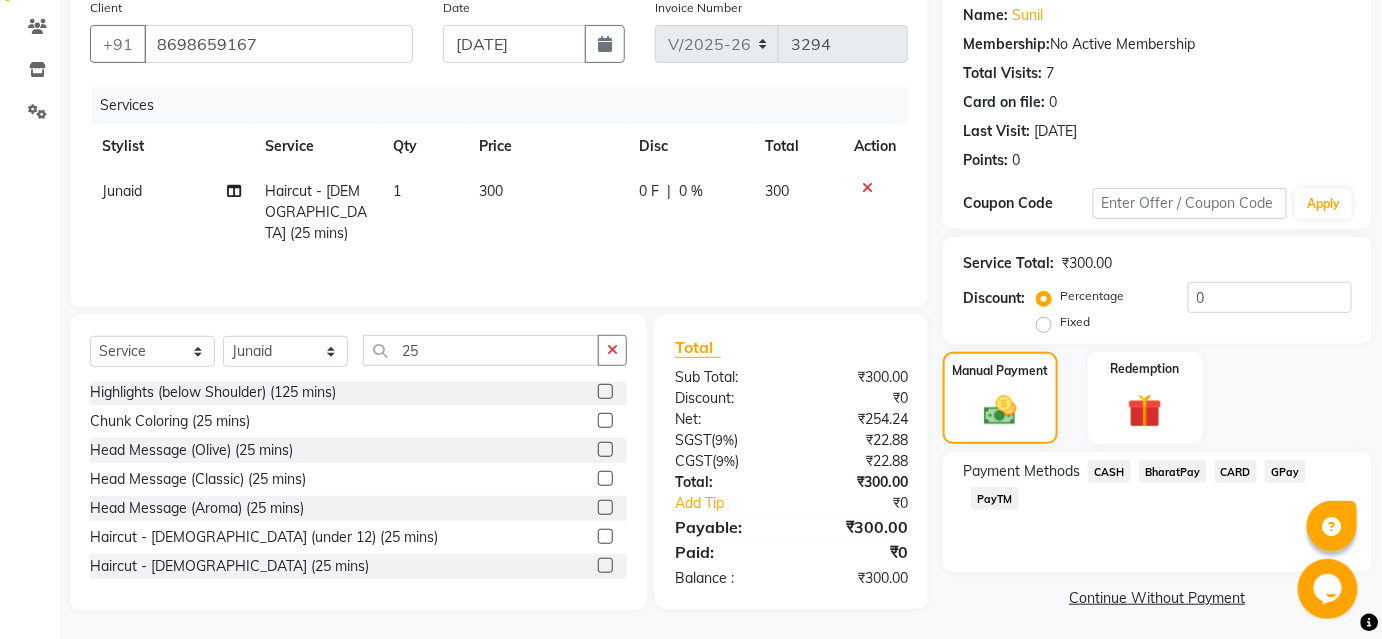 click on "BharatPay" 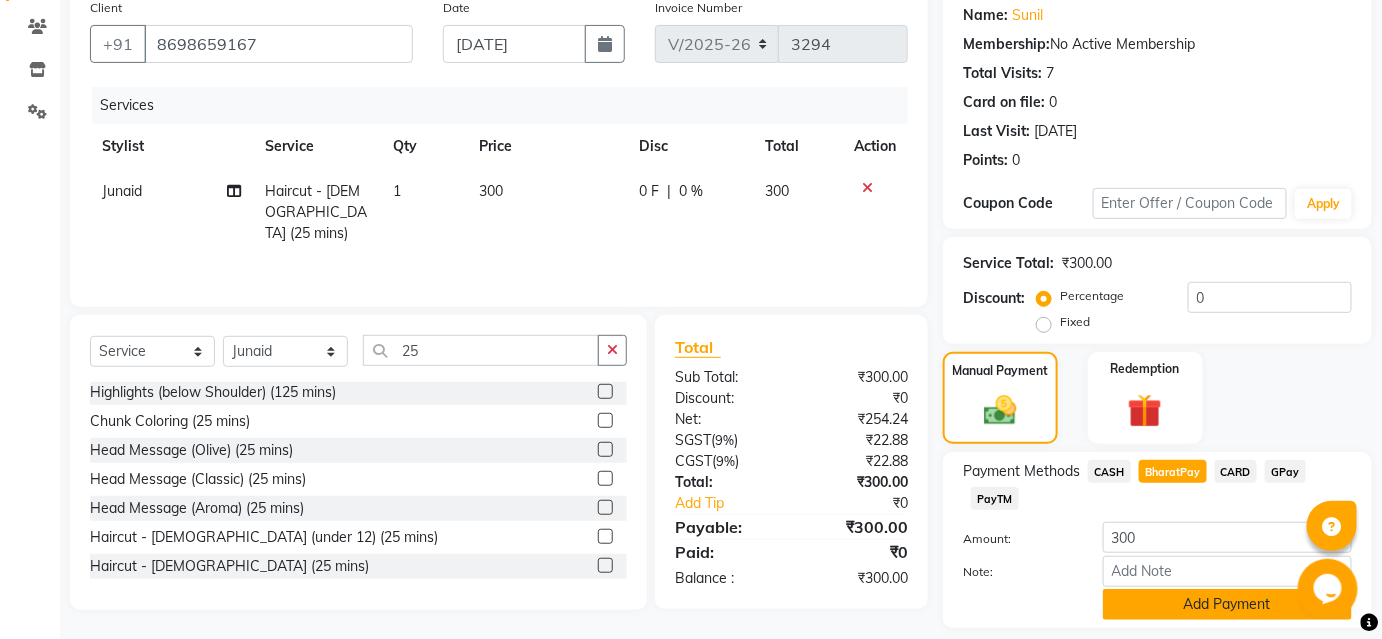 click on "Add Payment" 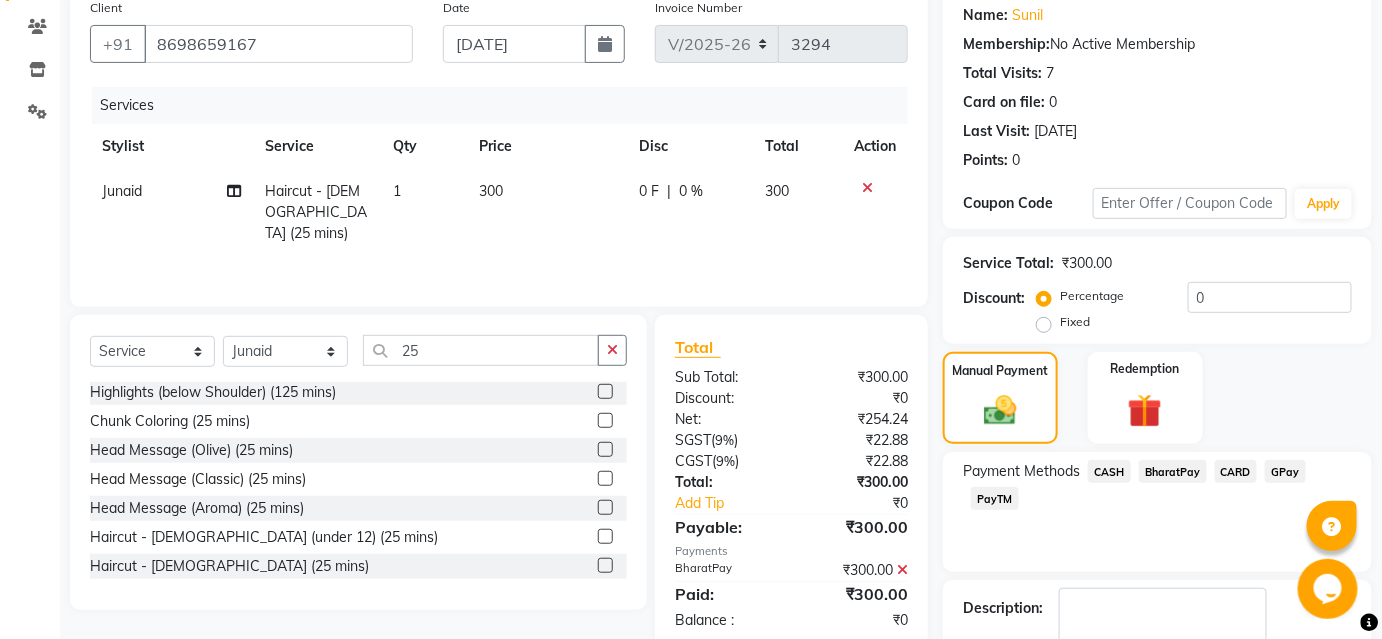 scroll, scrollTop: 276, scrollLeft: 0, axis: vertical 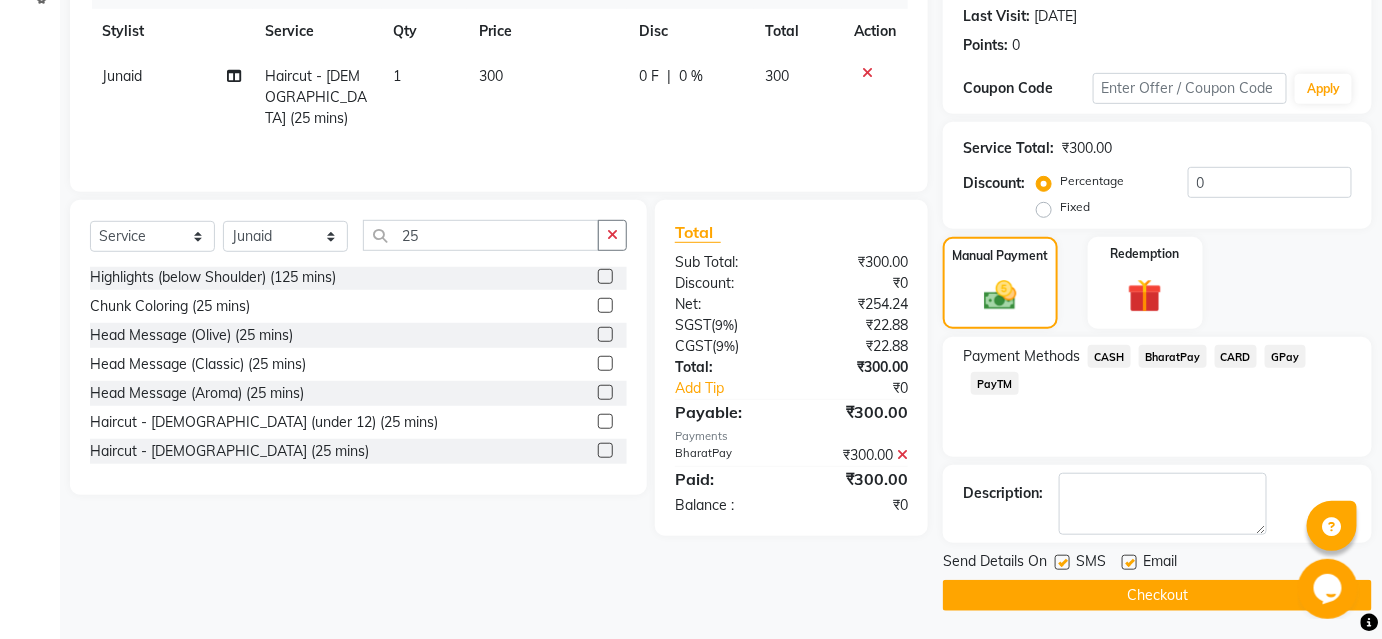 click on "Checkout" 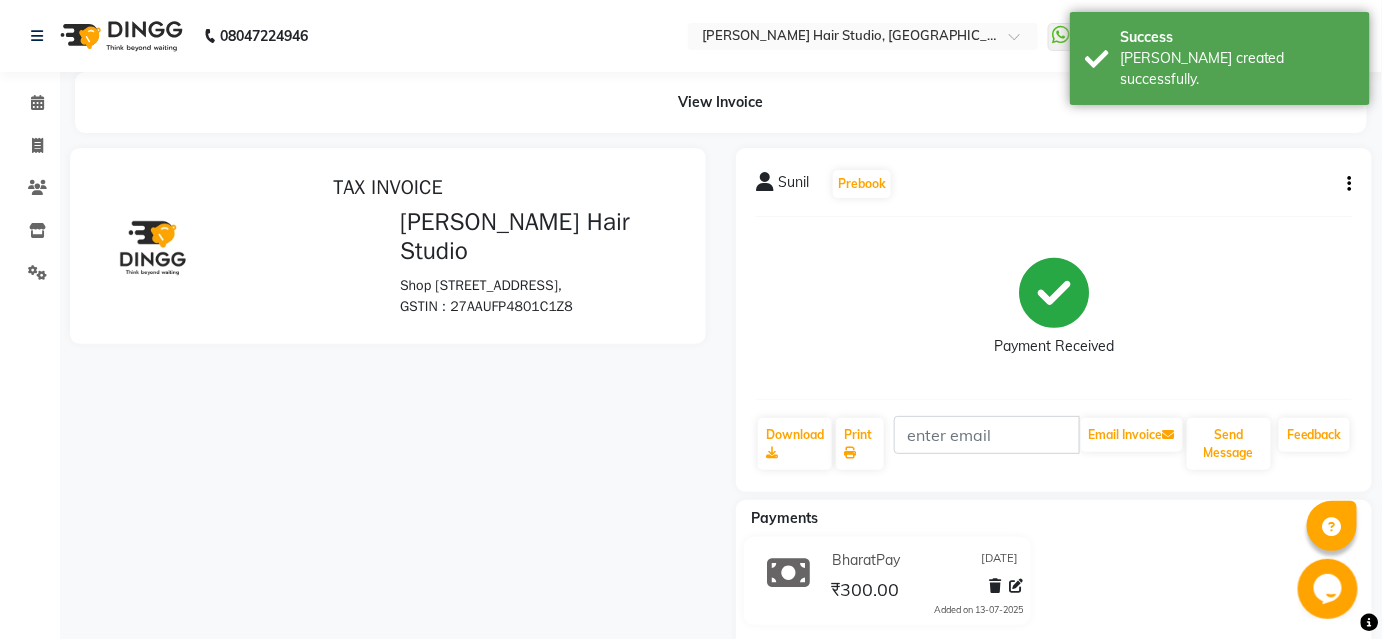 scroll, scrollTop: 0, scrollLeft: 0, axis: both 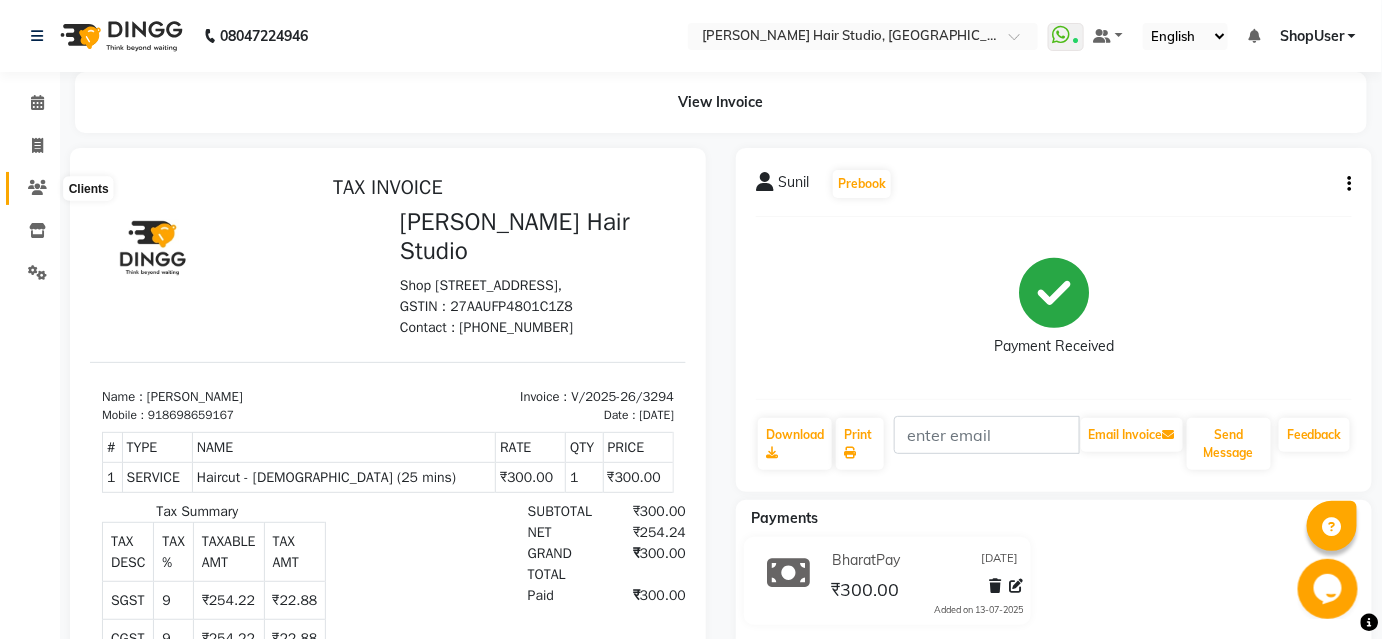 click 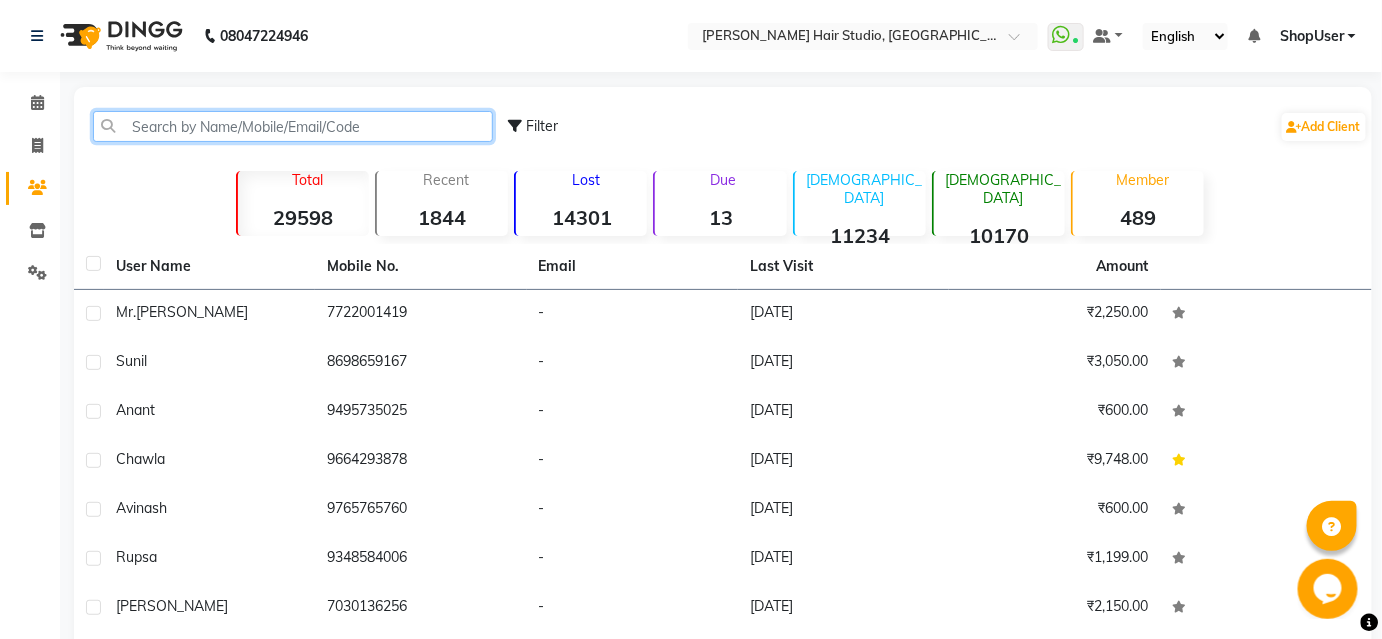 click 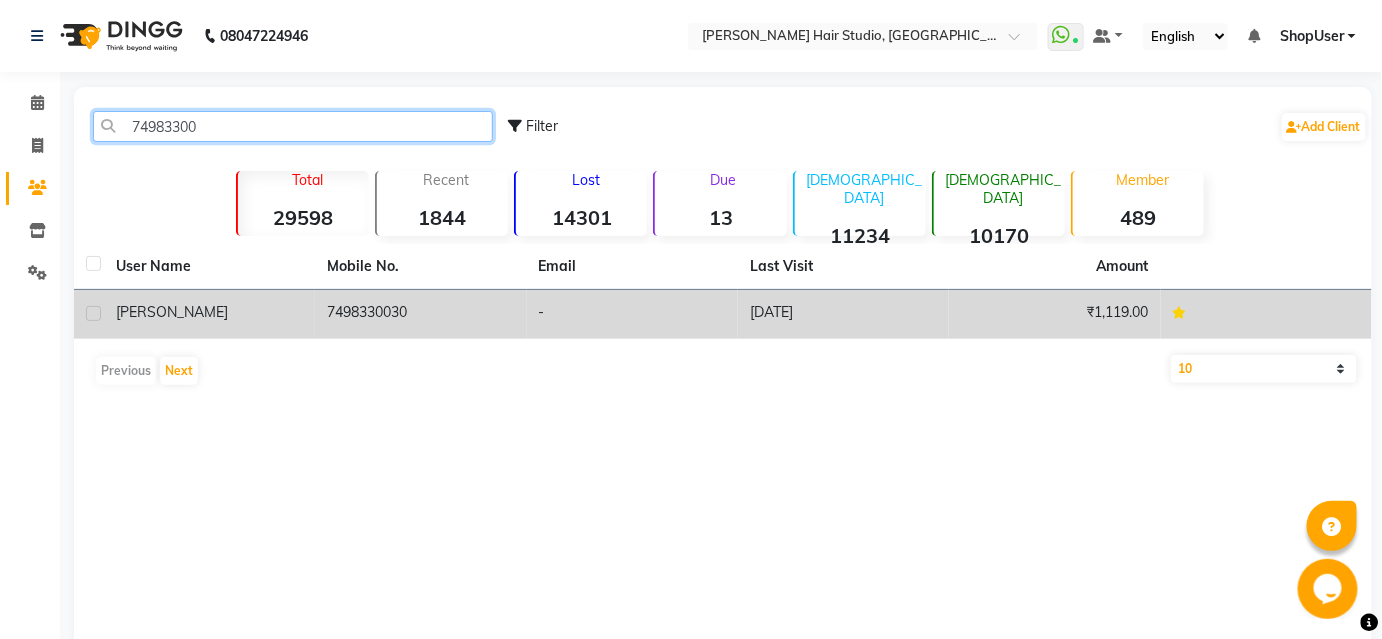 type on "74983300" 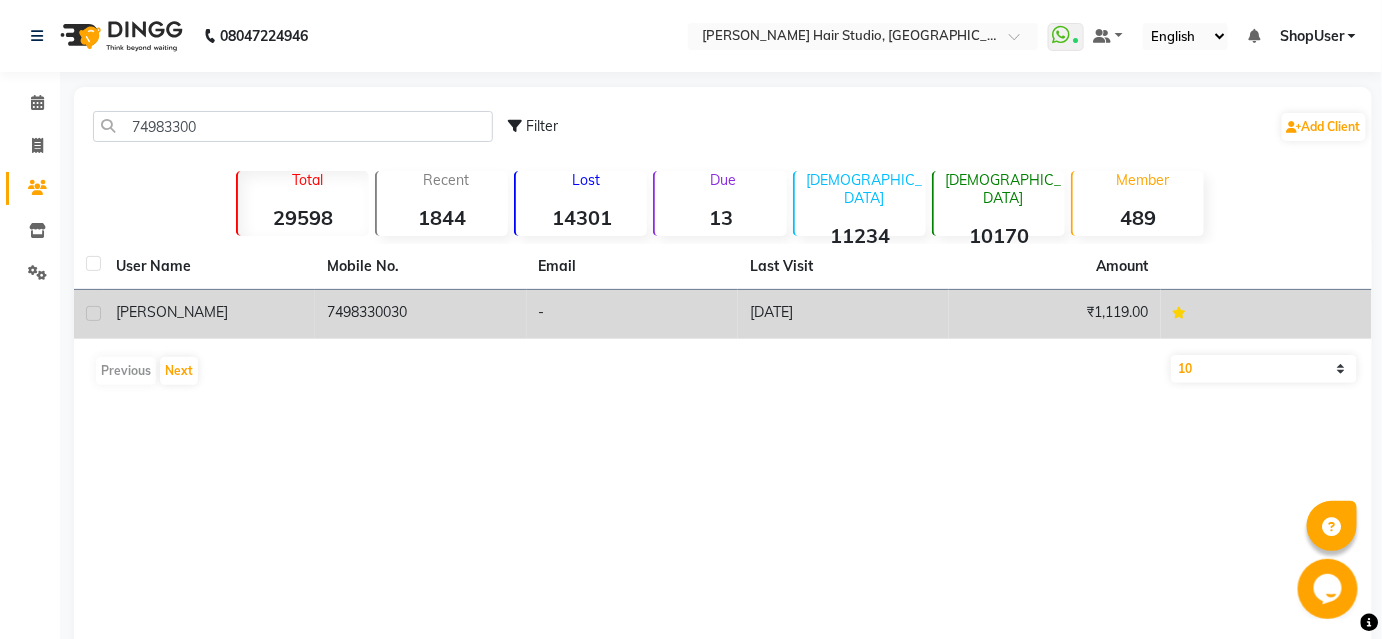 click on "7498330030" 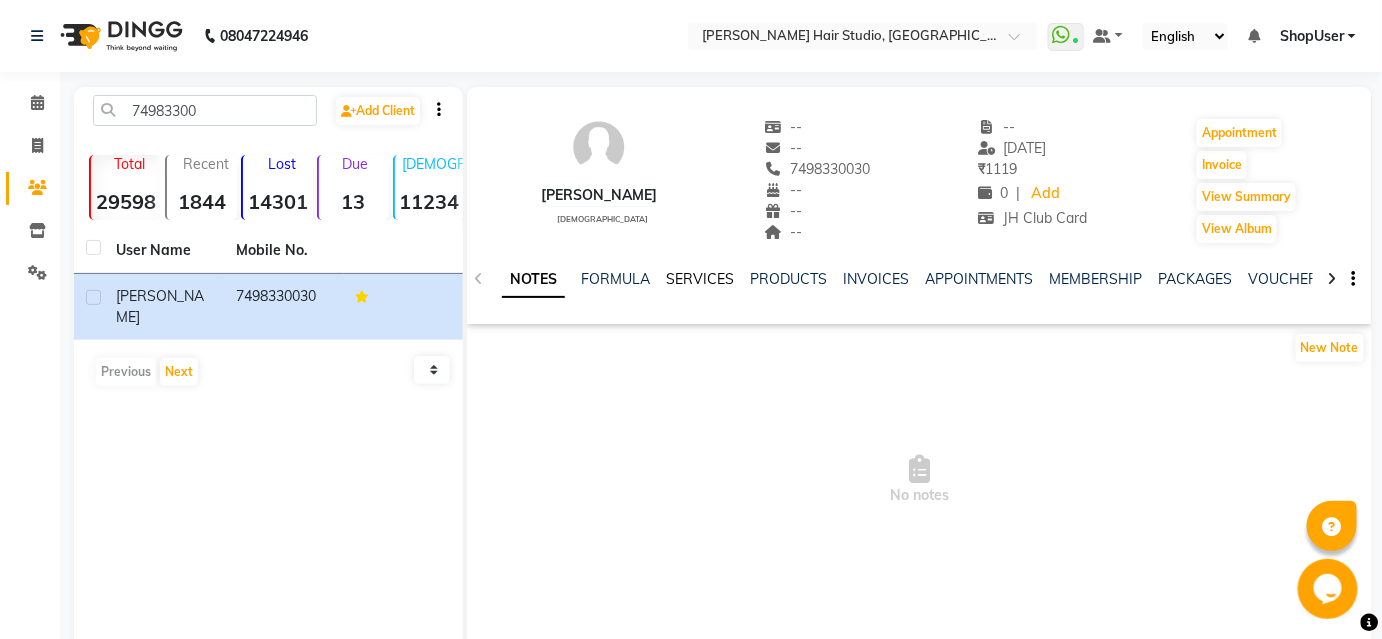 click on "SERVICES" 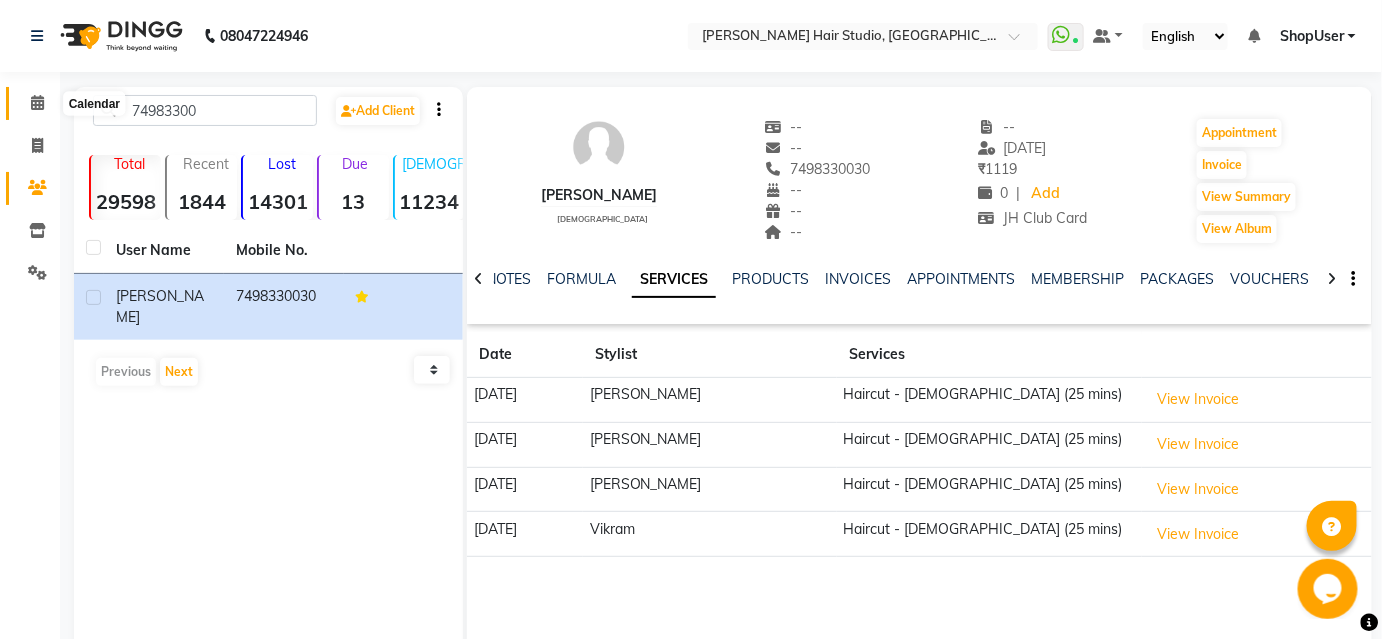 click 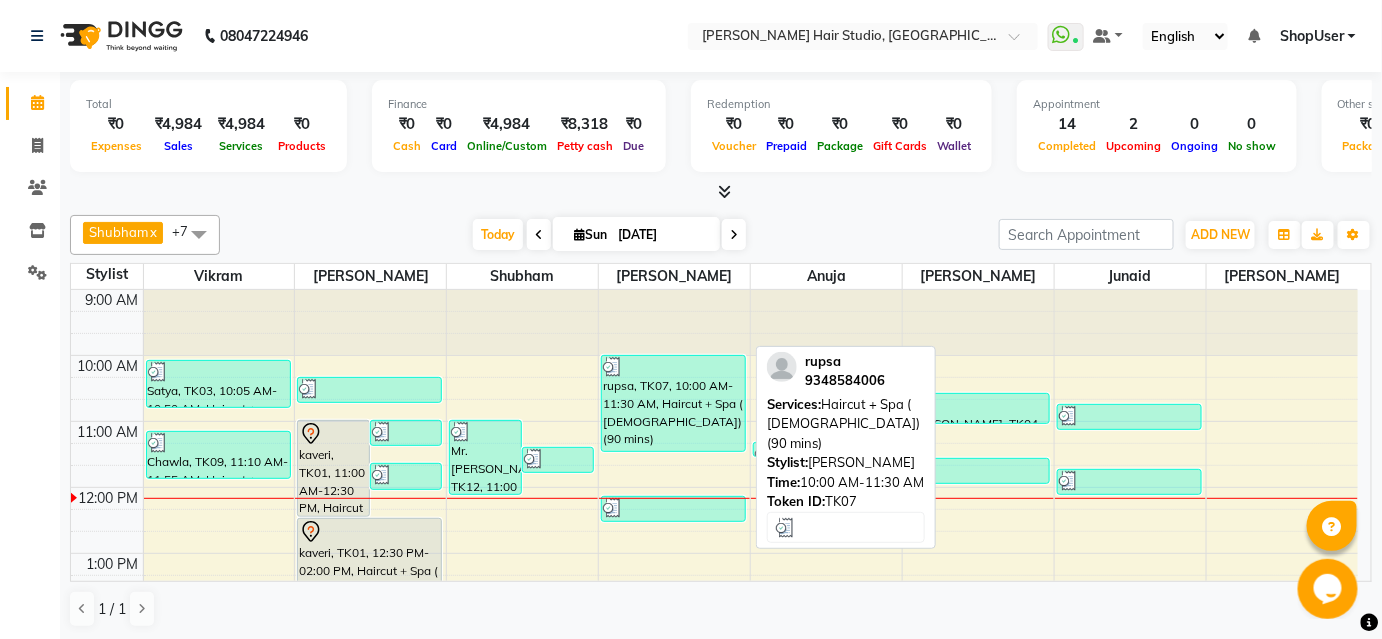 scroll, scrollTop: 90, scrollLeft: 0, axis: vertical 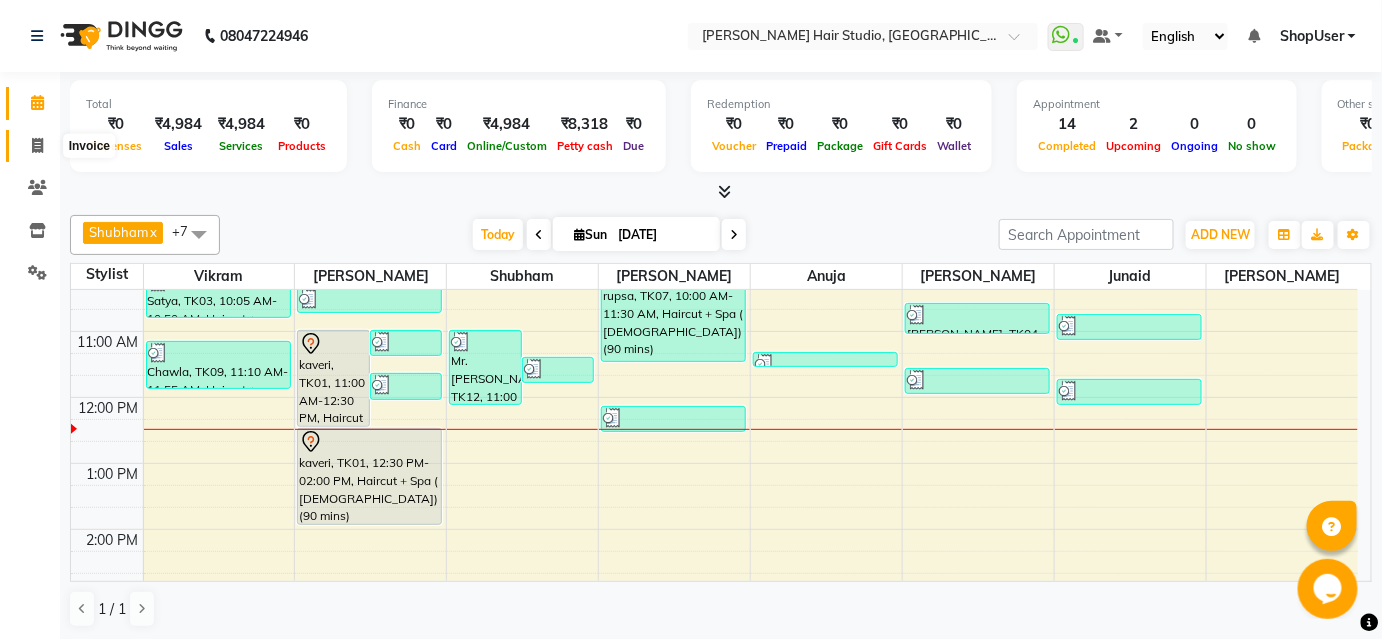 click 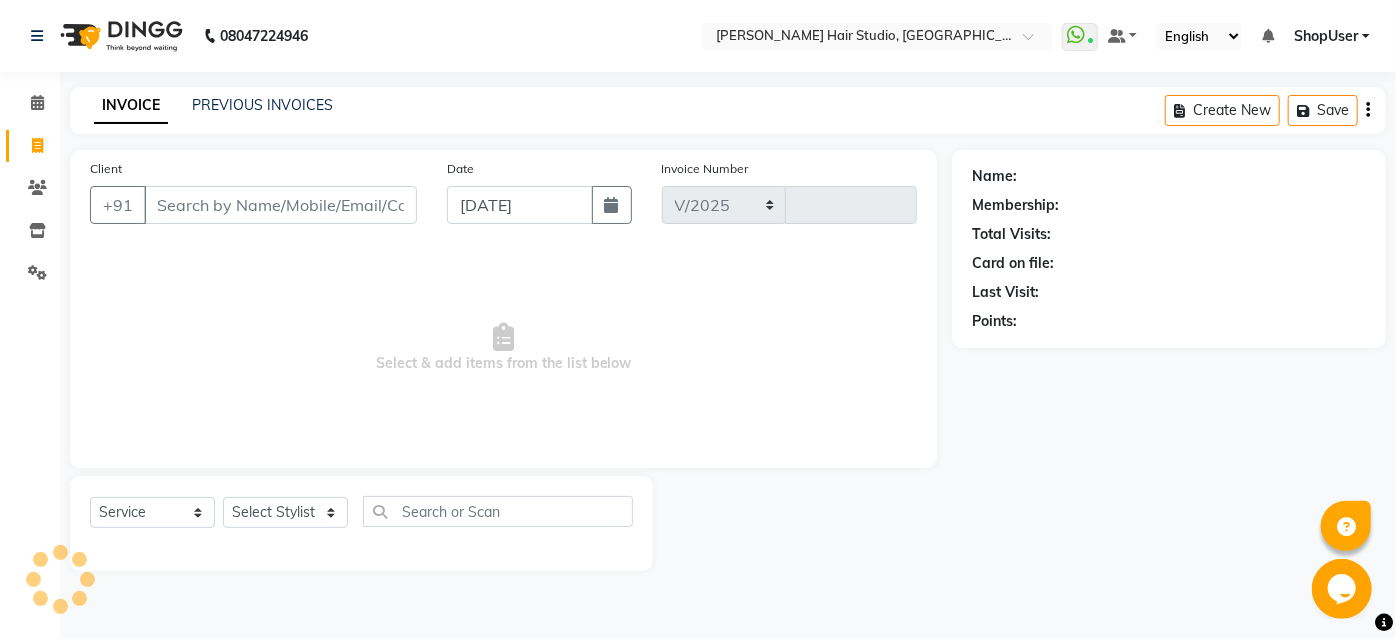 select on "627" 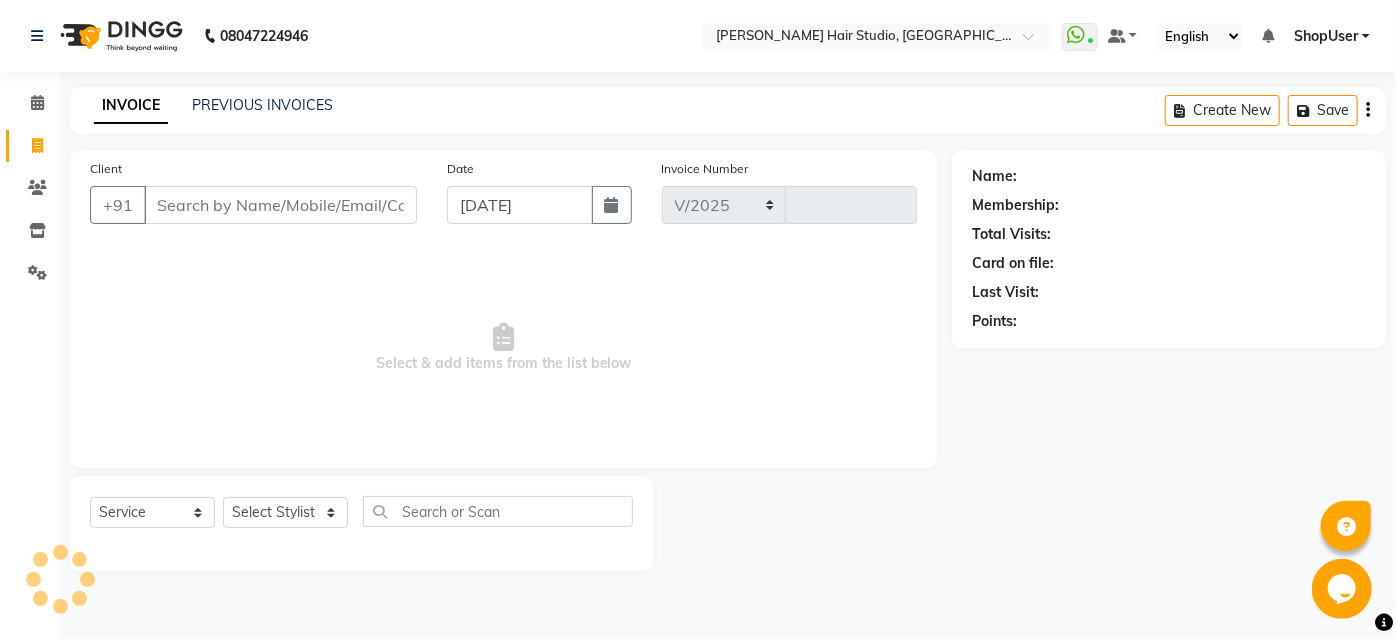 type on "3296" 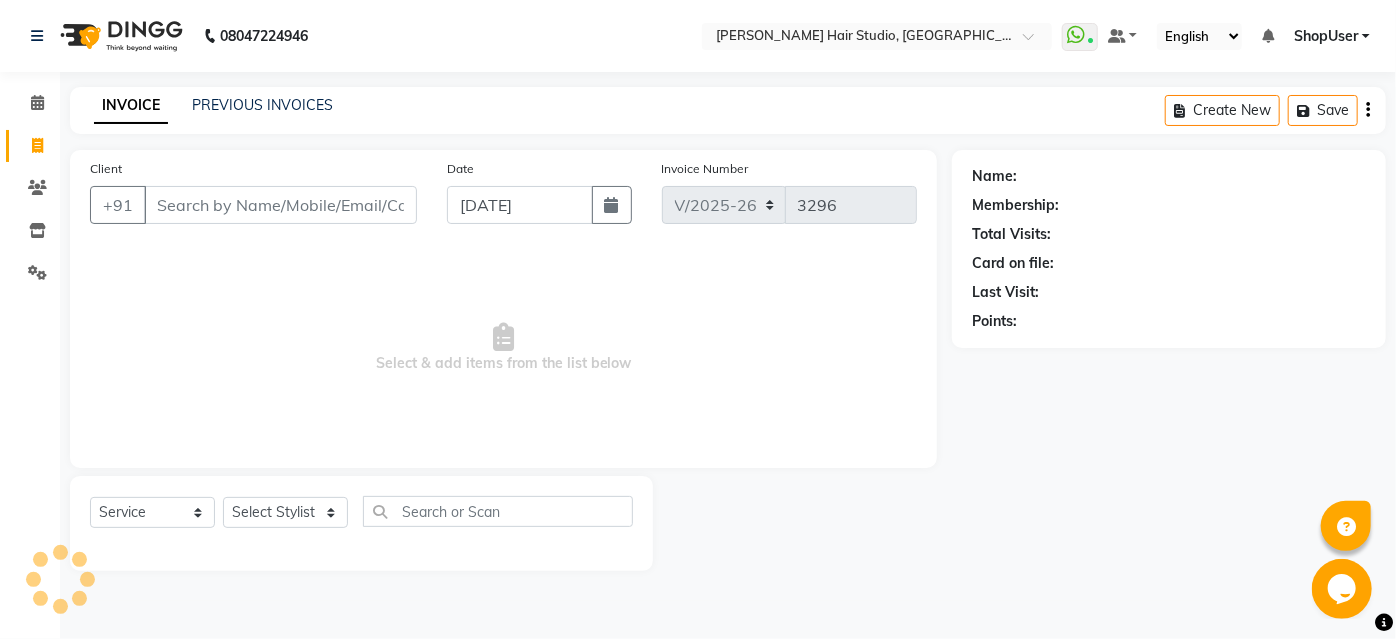 click on "Client" at bounding box center [280, 205] 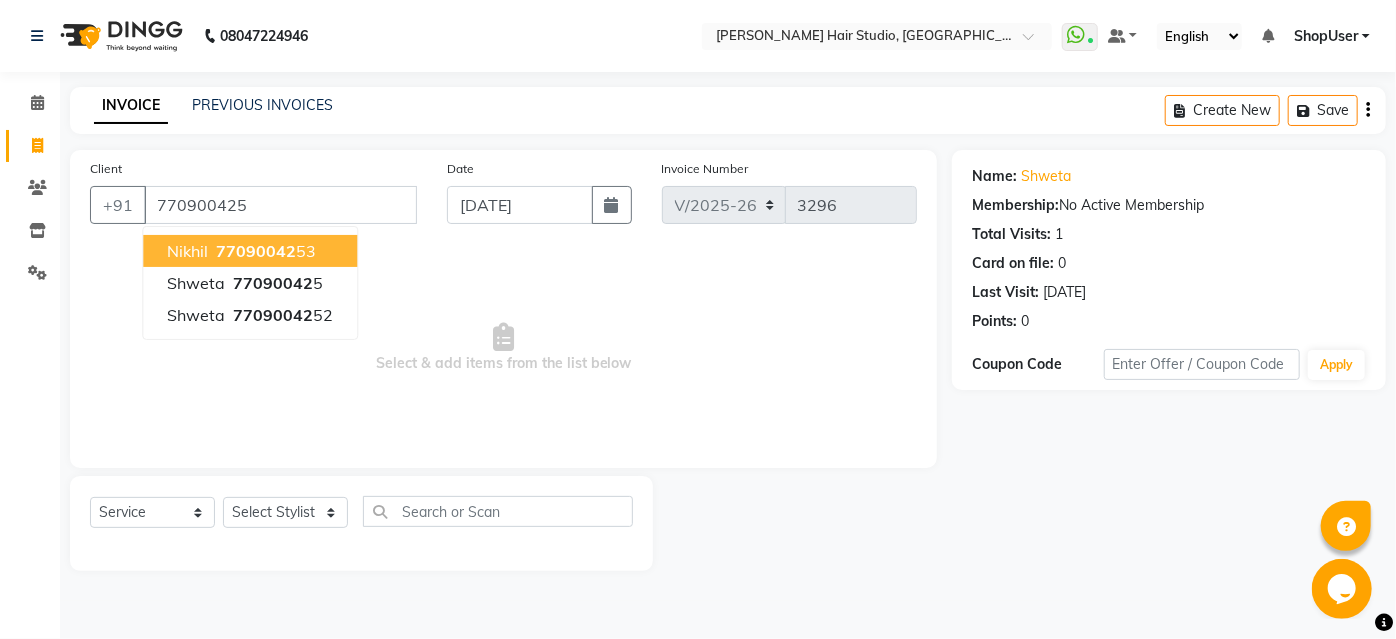 click on "Nikhil   77090042 53" at bounding box center [250, 251] 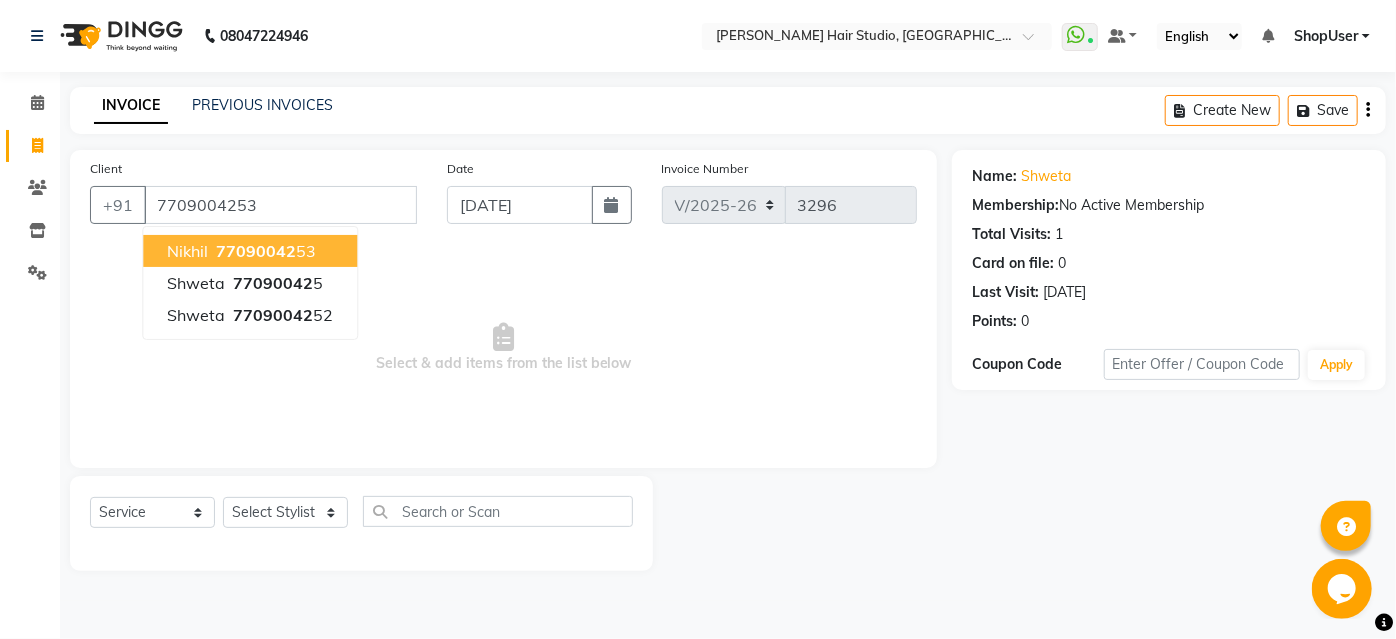 select on "1: Object" 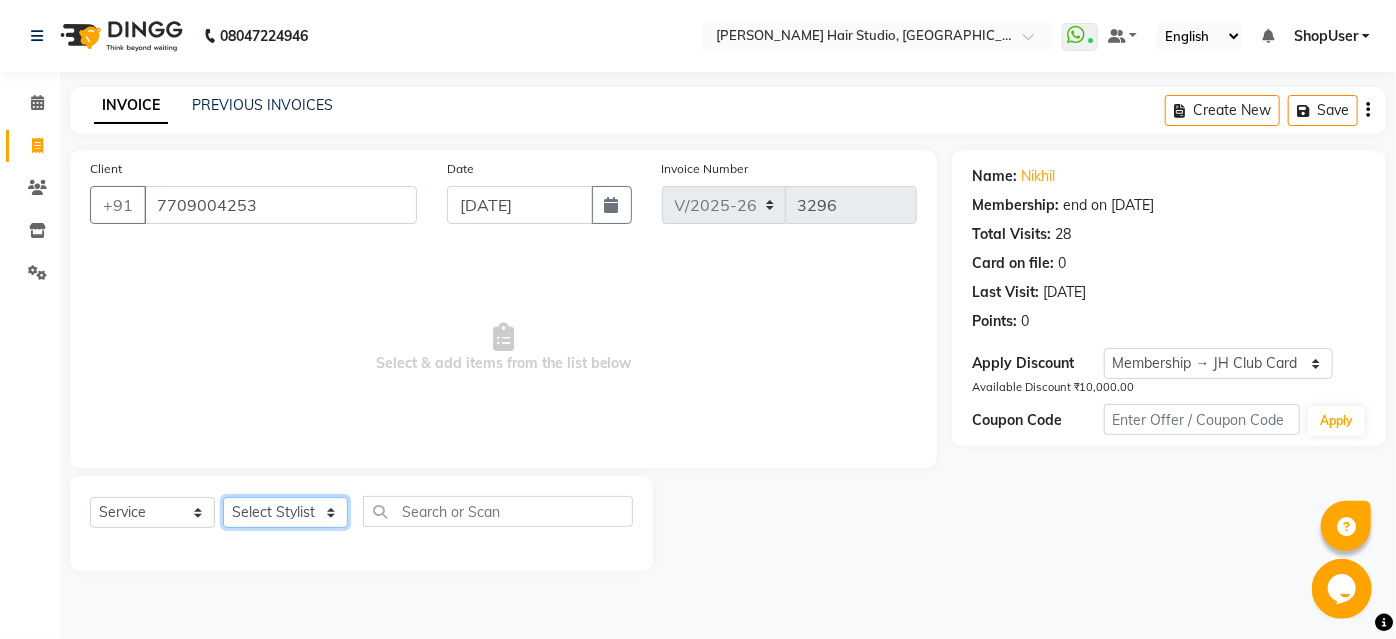 click on "Select Stylist Ajinkya Anuja Arunesh Avinash Junaid Mohammad Pawan Krishna Rushikesh ShopUser Shubham Shweta Kale Vikram" 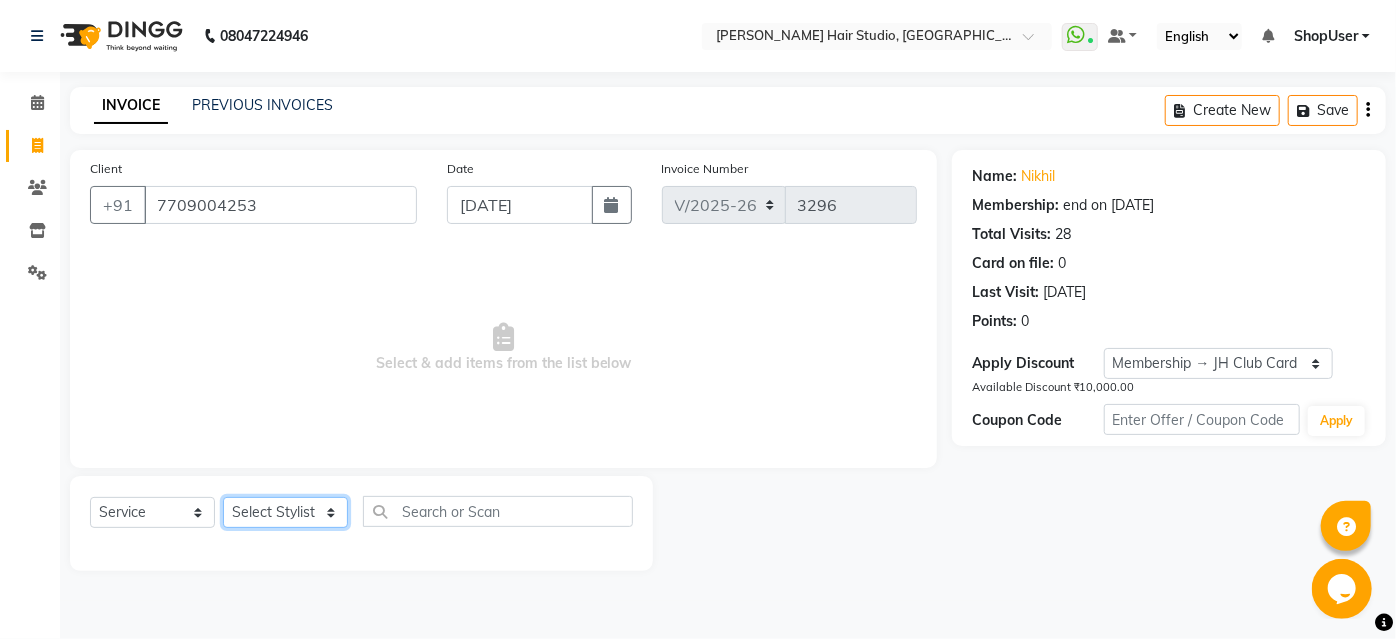 select on "32802" 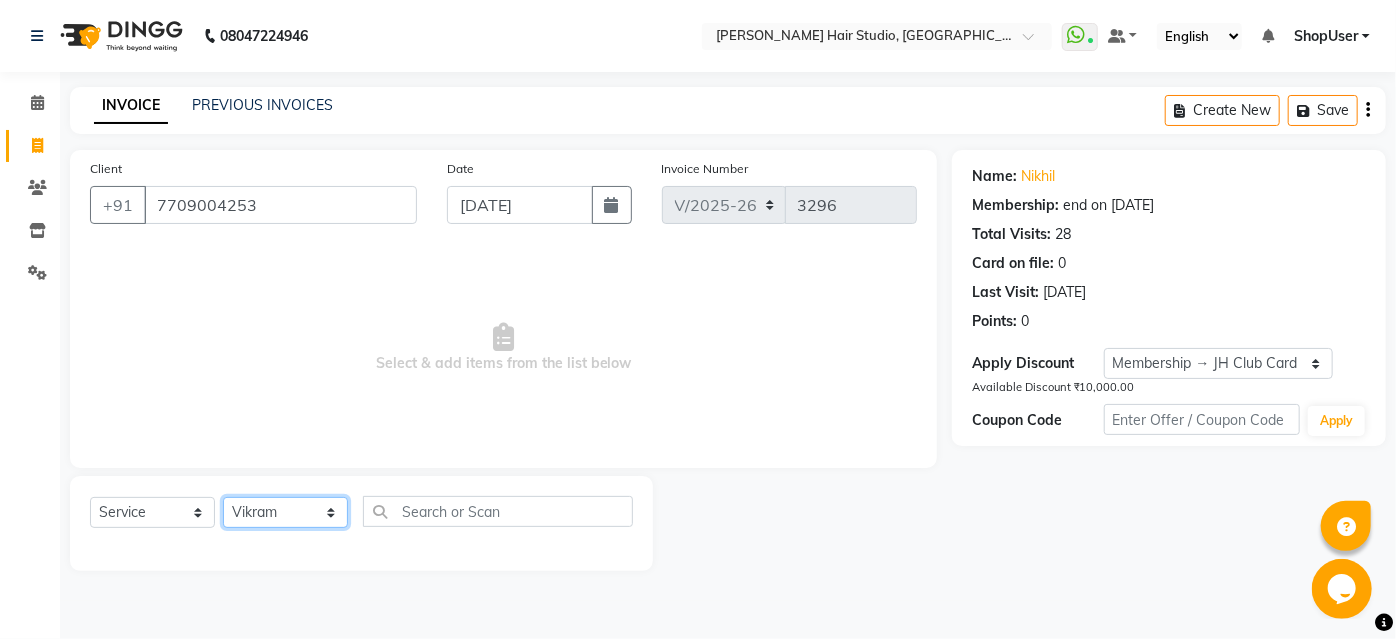 click on "Select Stylist Ajinkya Anuja Arunesh Avinash Junaid Mohammad Pawan Krishna Rushikesh ShopUser Shubham Shweta Kale Vikram" 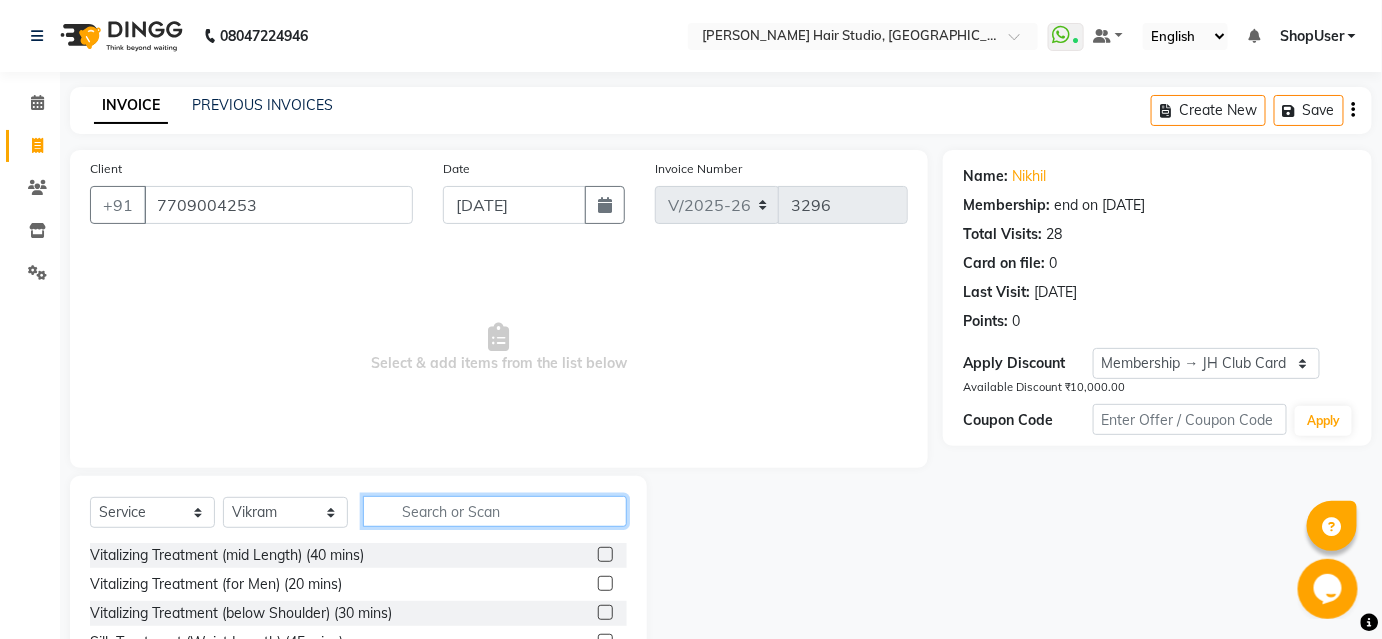 click 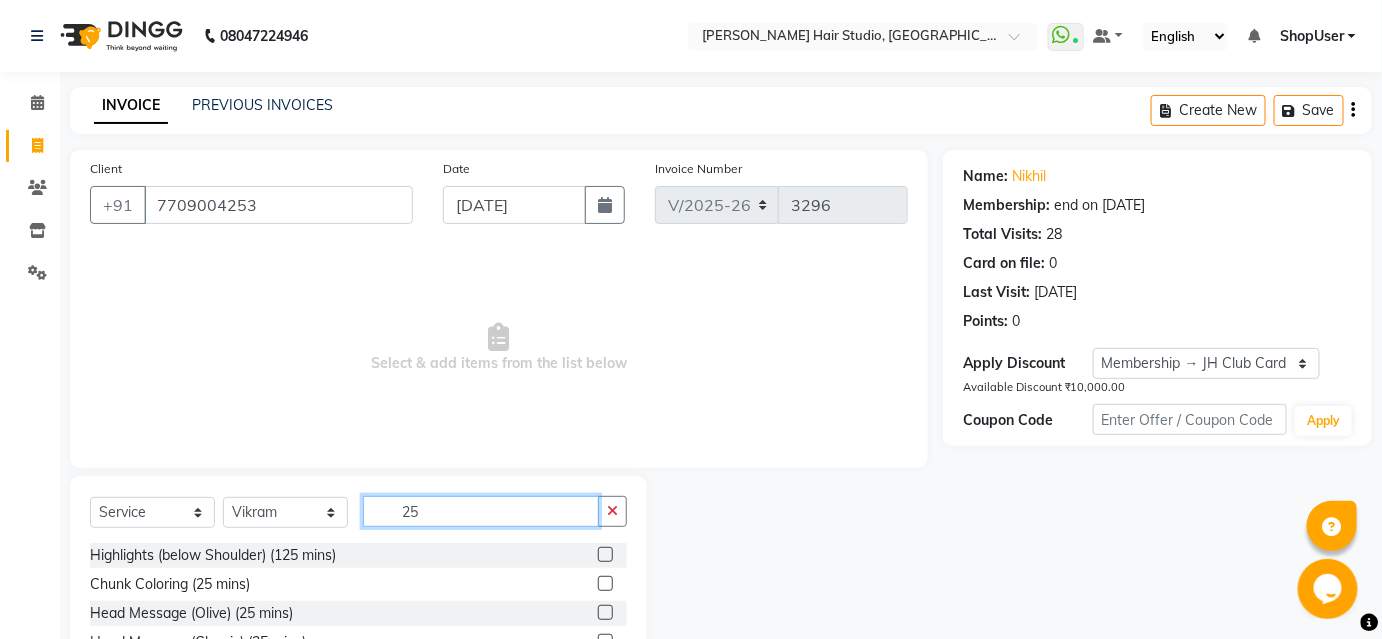scroll, scrollTop: 2, scrollLeft: 0, axis: vertical 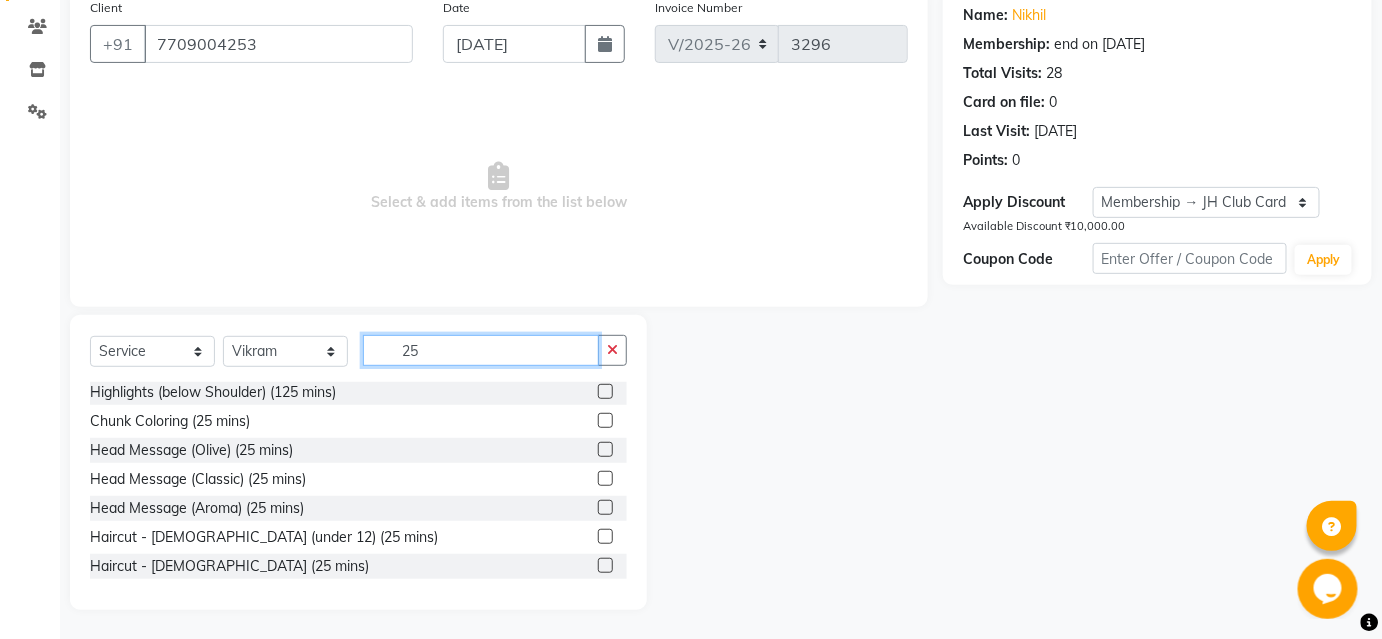 type on "25" 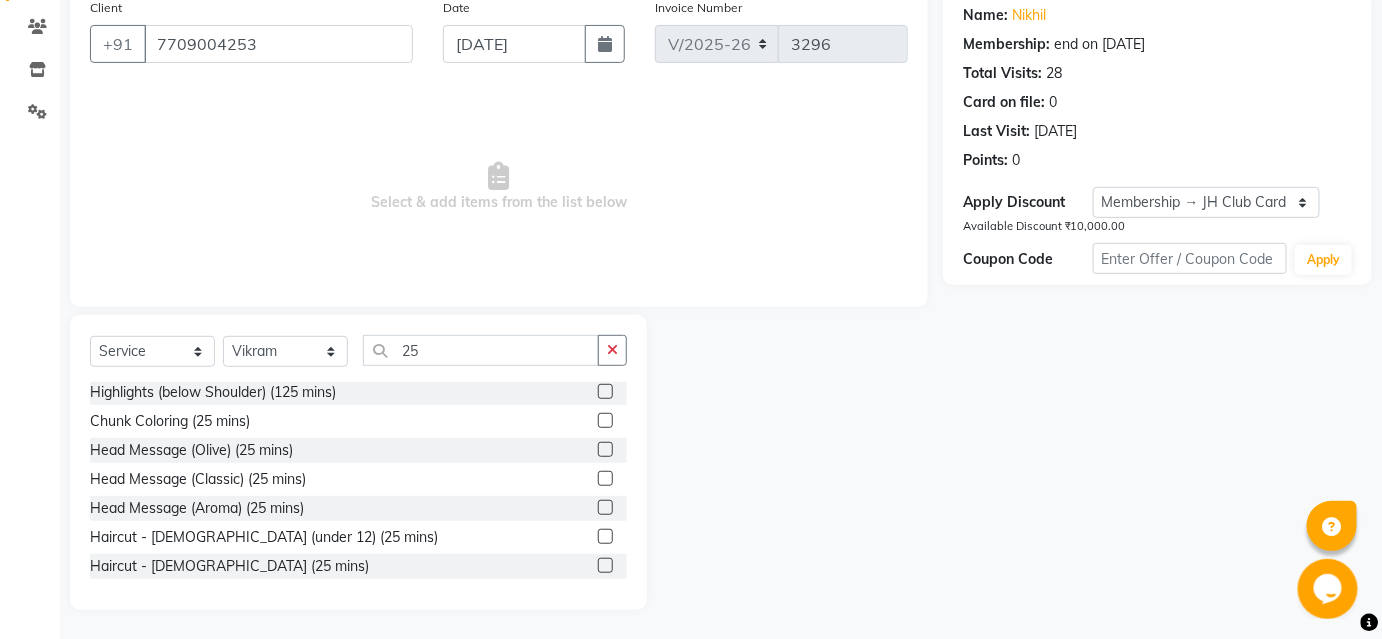 click 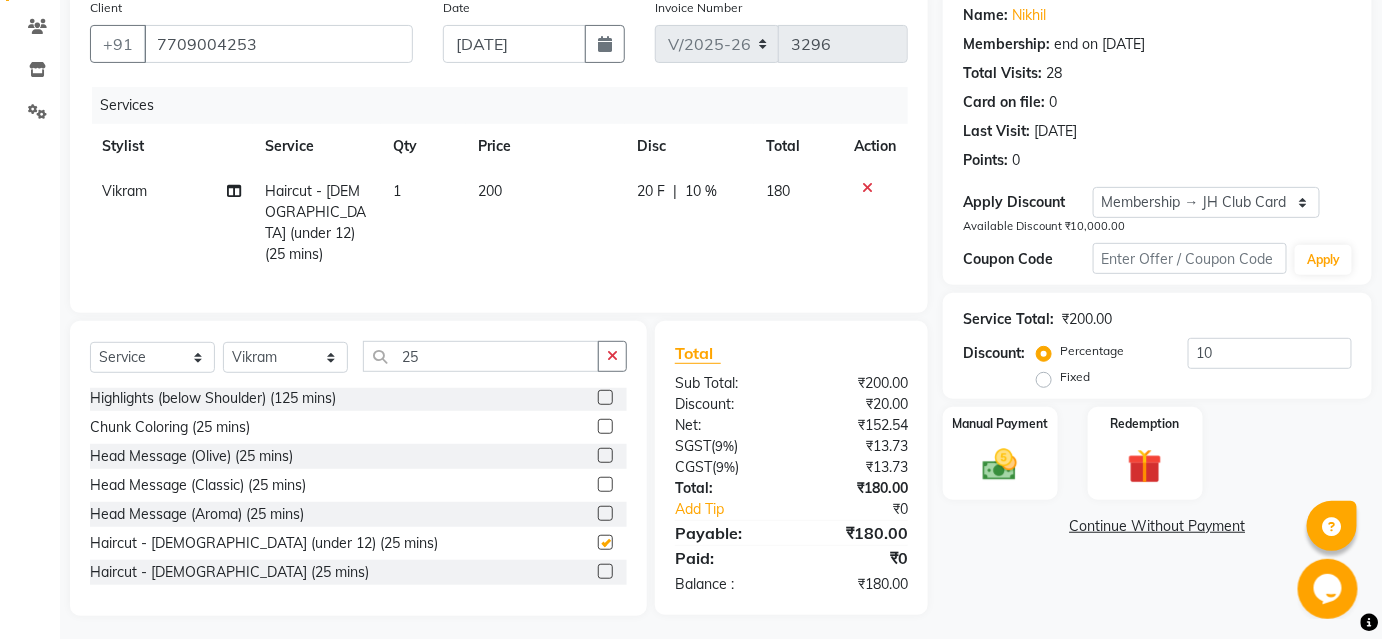 checkbox on "false" 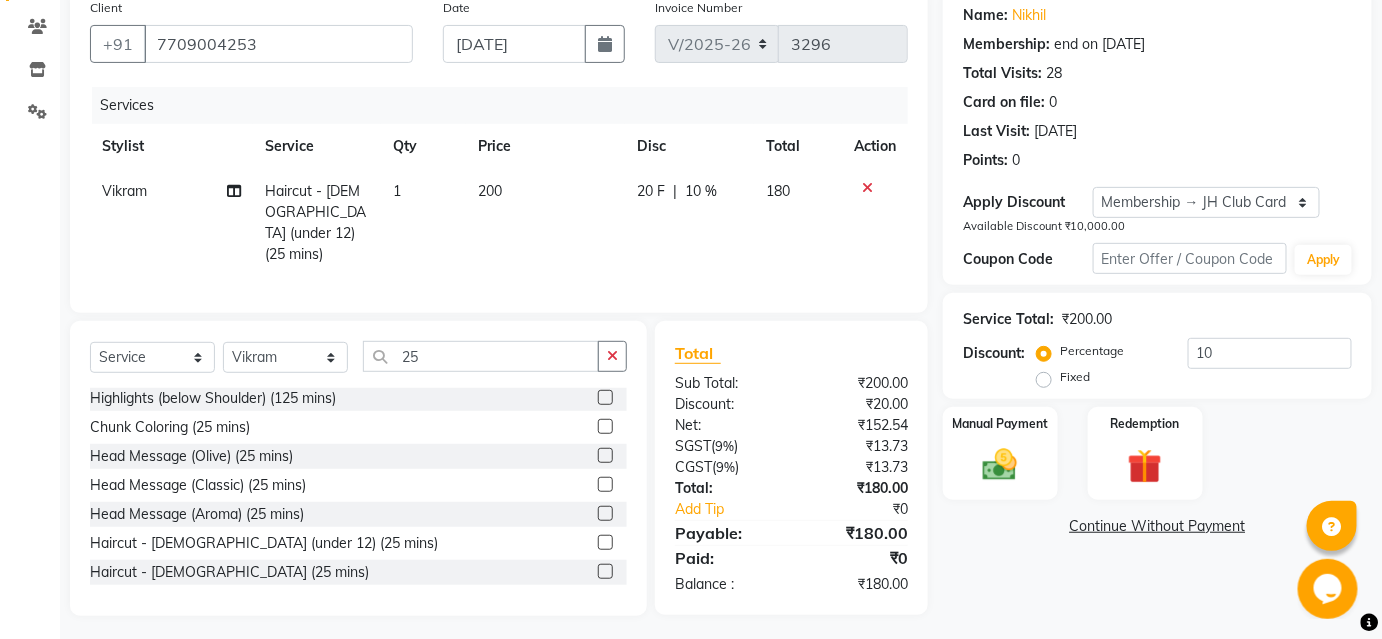 click 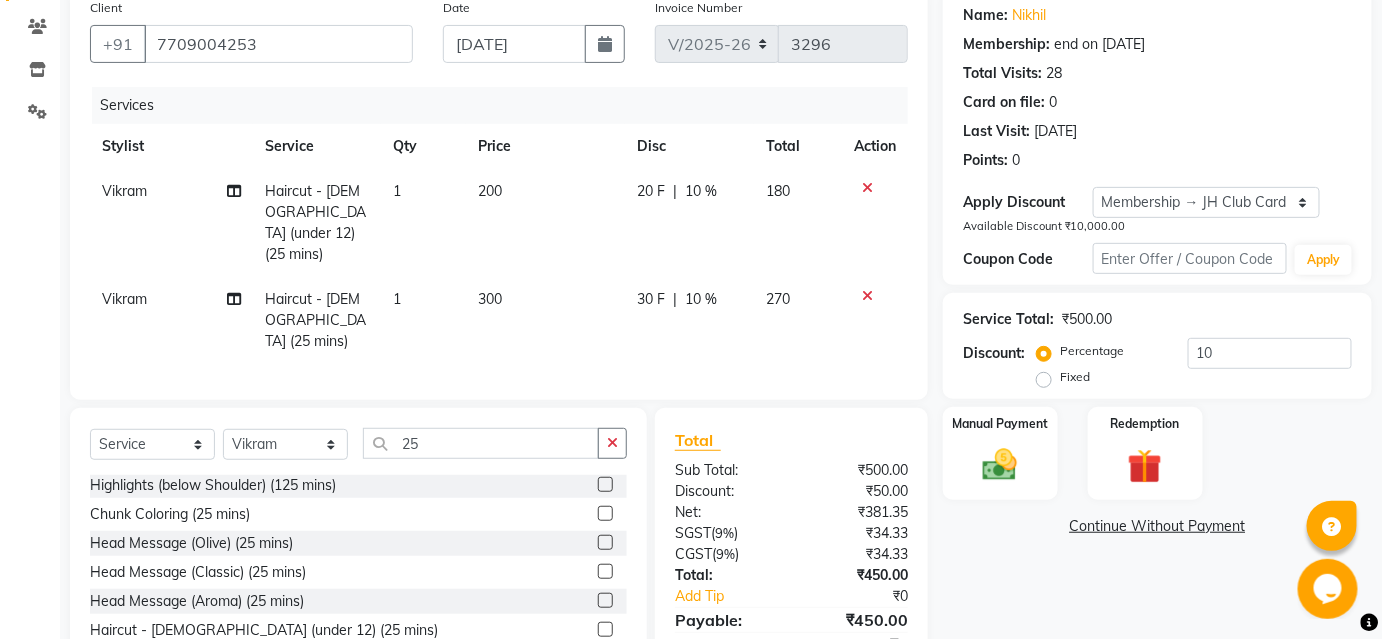 checkbox on "false" 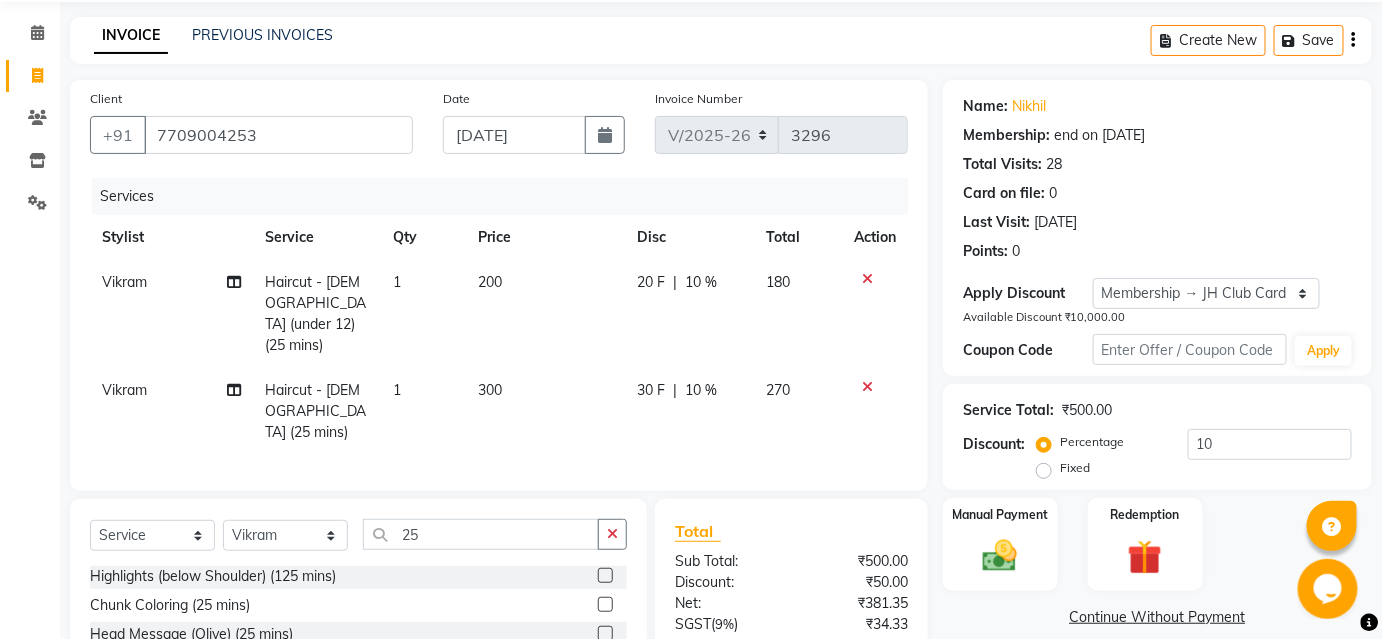 scroll, scrollTop: 226, scrollLeft: 0, axis: vertical 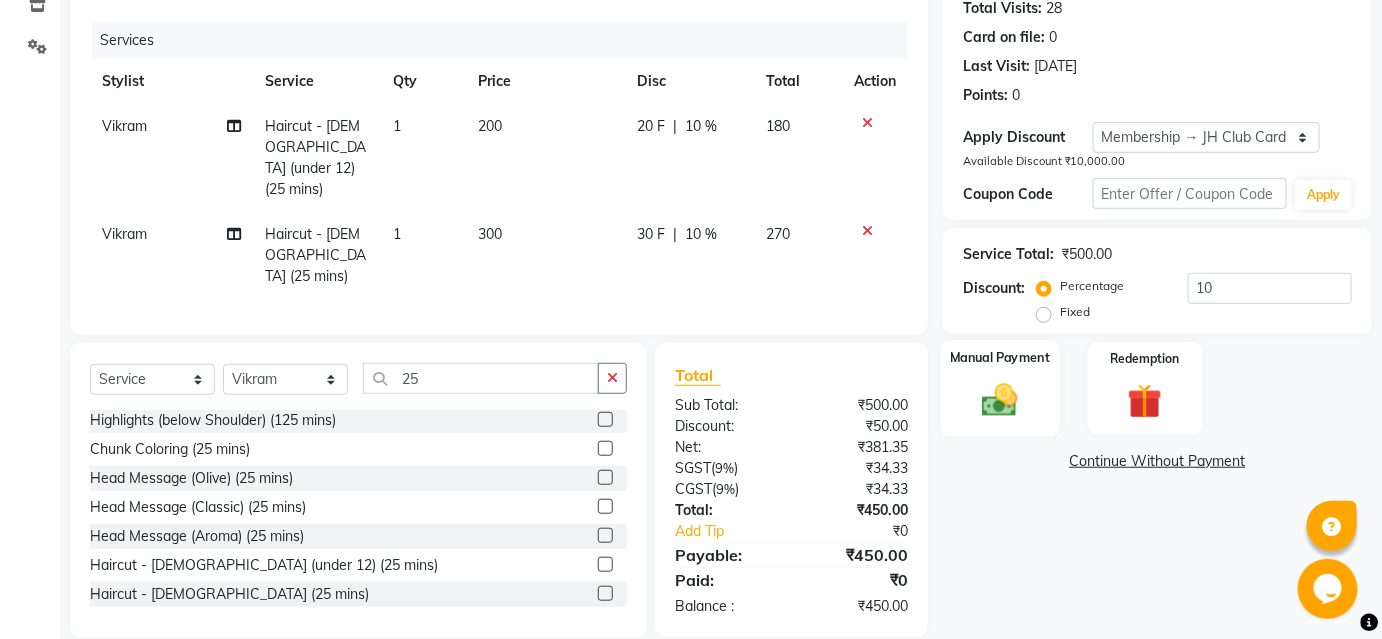 click on "Manual Payment" 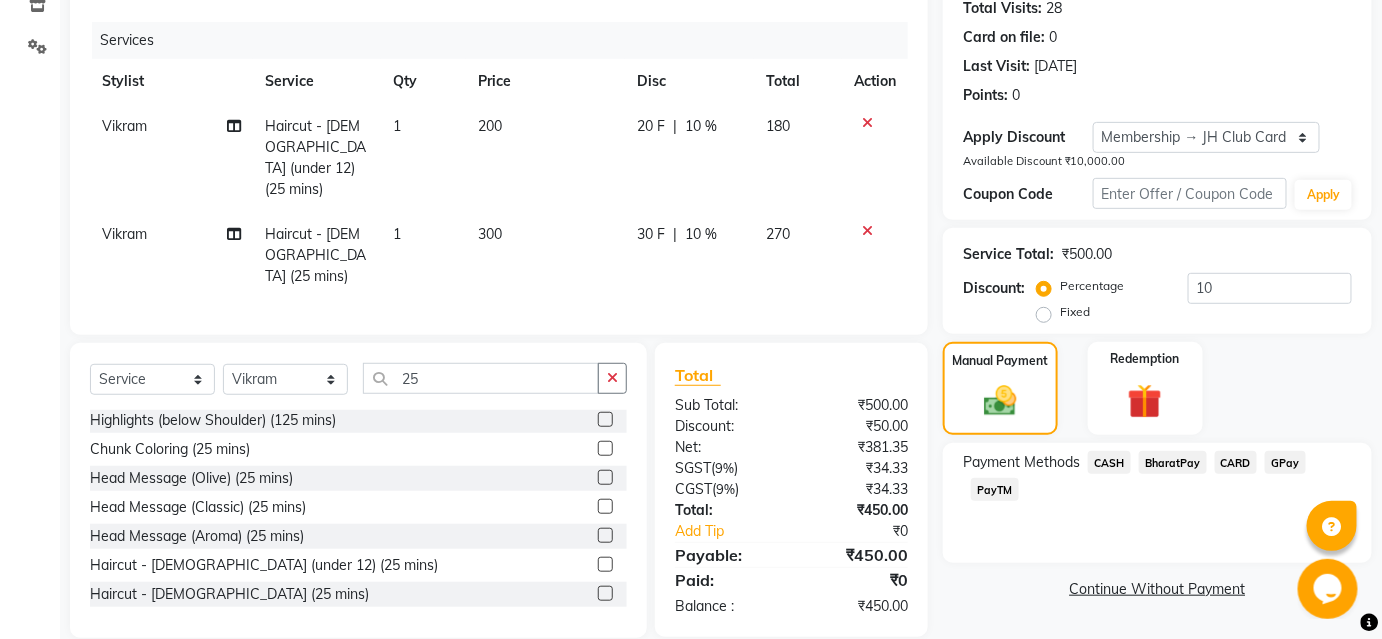 click on "BharatPay" 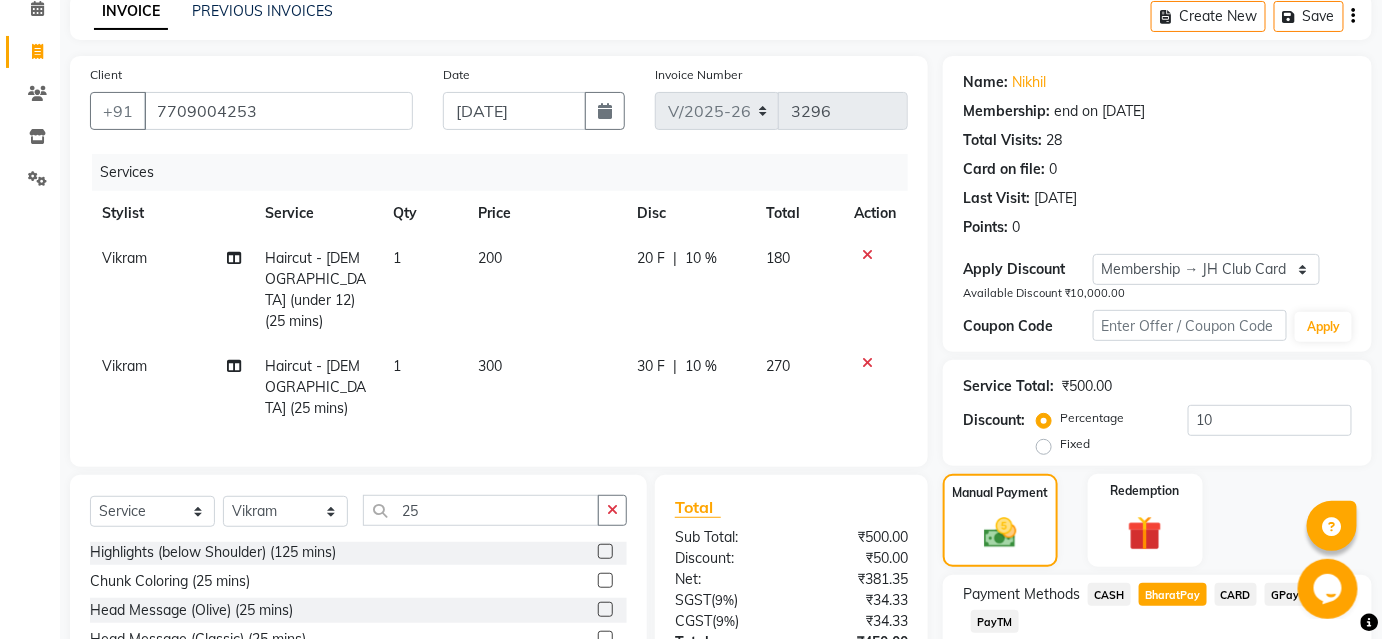 scroll, scrollTop: 276, scrollLeft: 0, axis: vertical 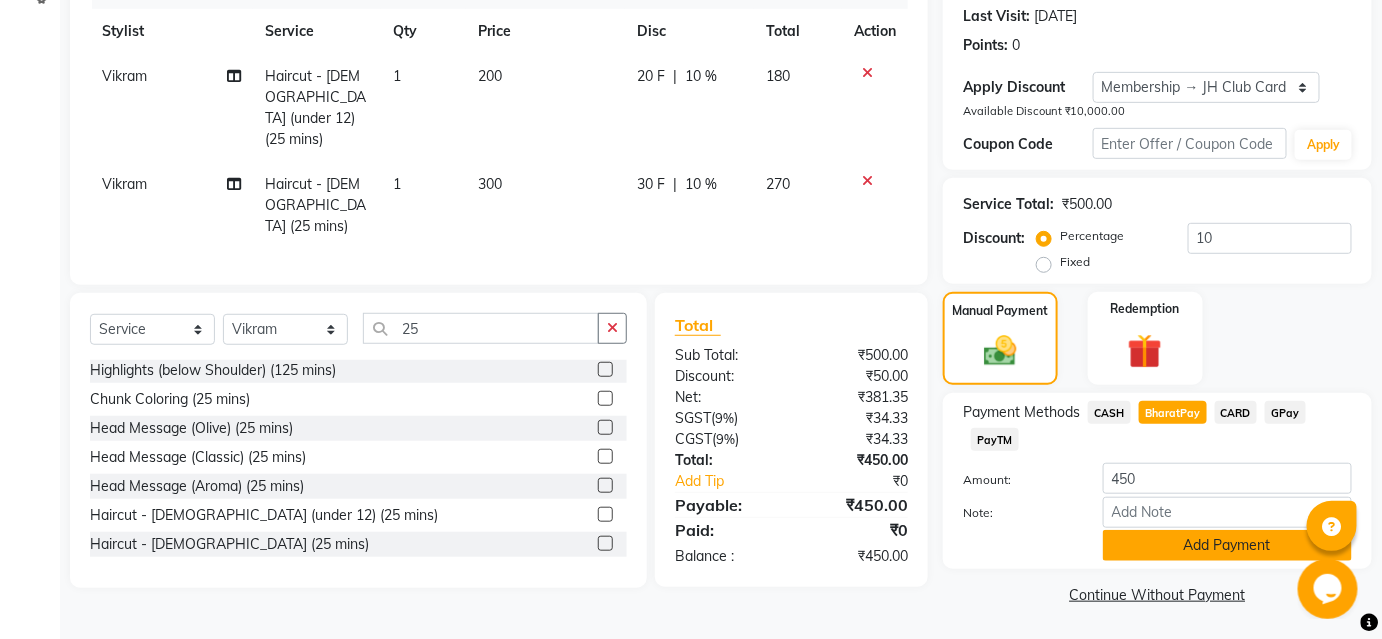 click on "Add Payment" 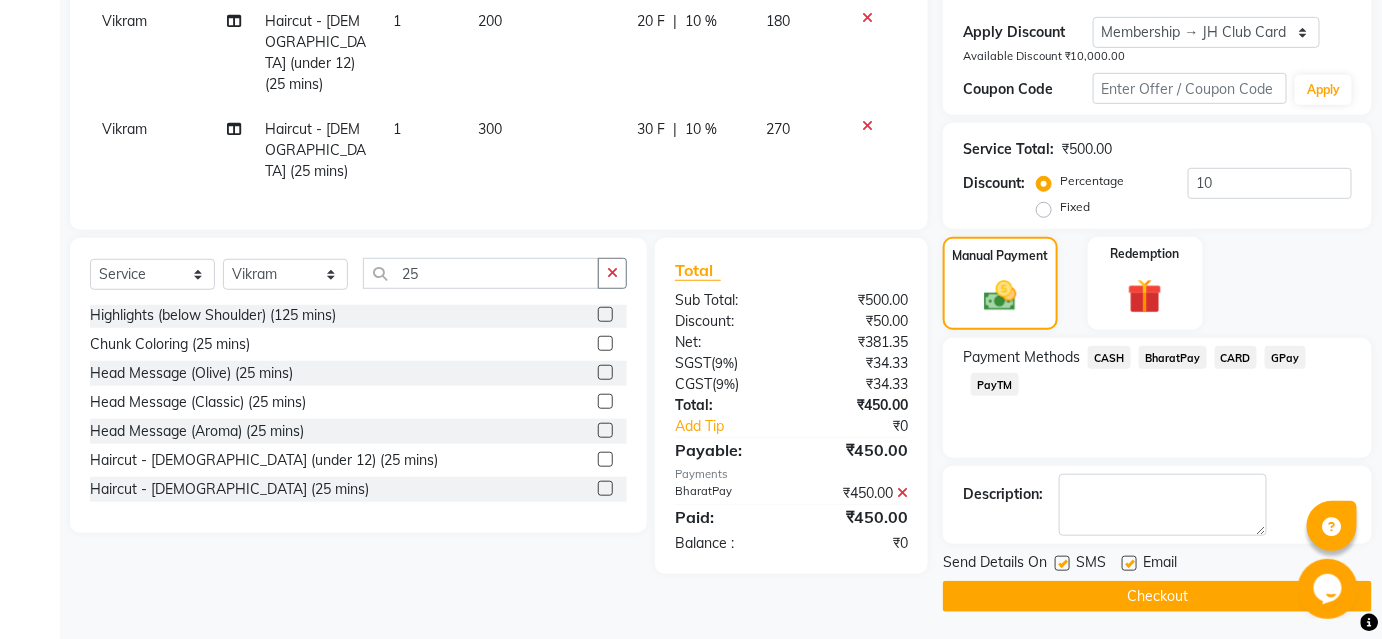 scroll, scrollTop: 332, scrollLeft: 0, axis: vertical 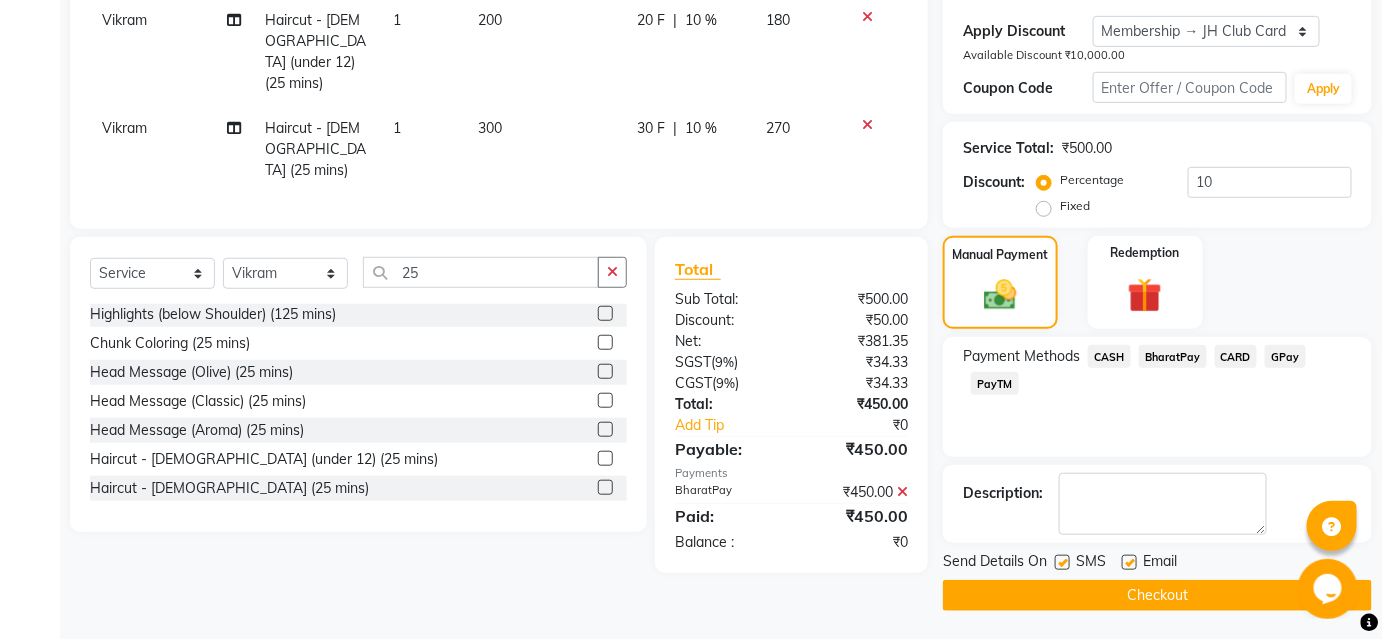 click on "Checkout" 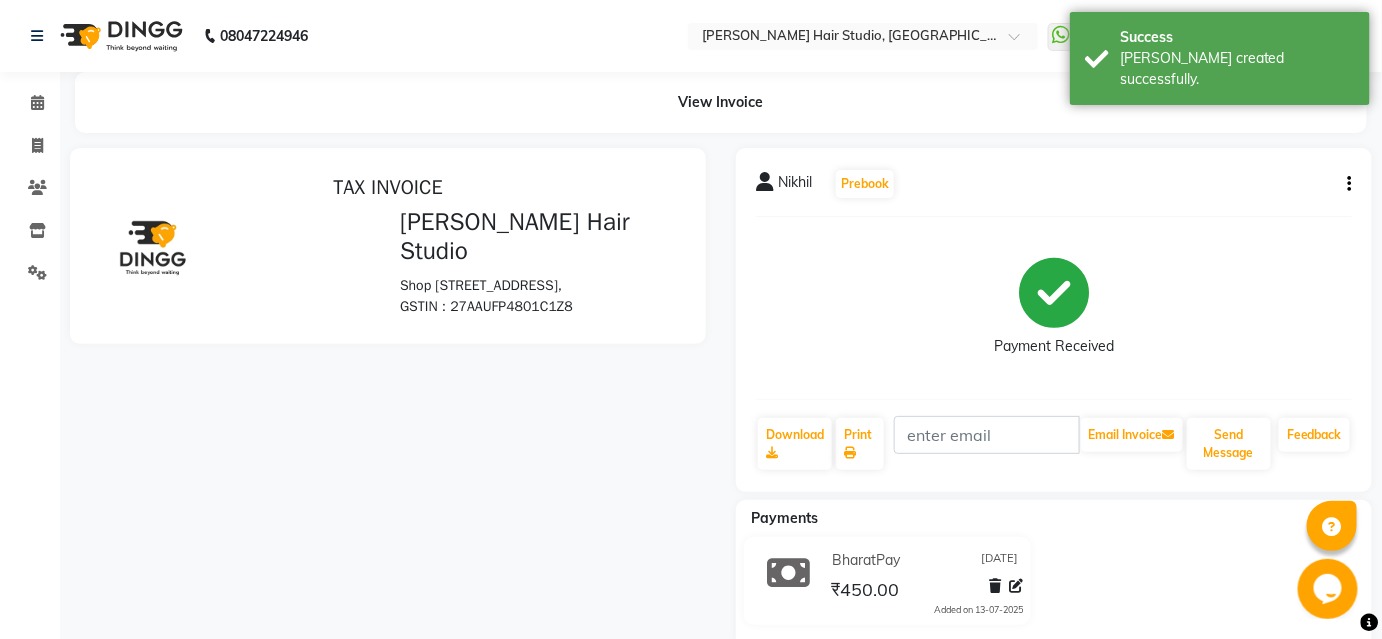 scroll, scrollTop: 0, scrollLeft: 0, axis: both 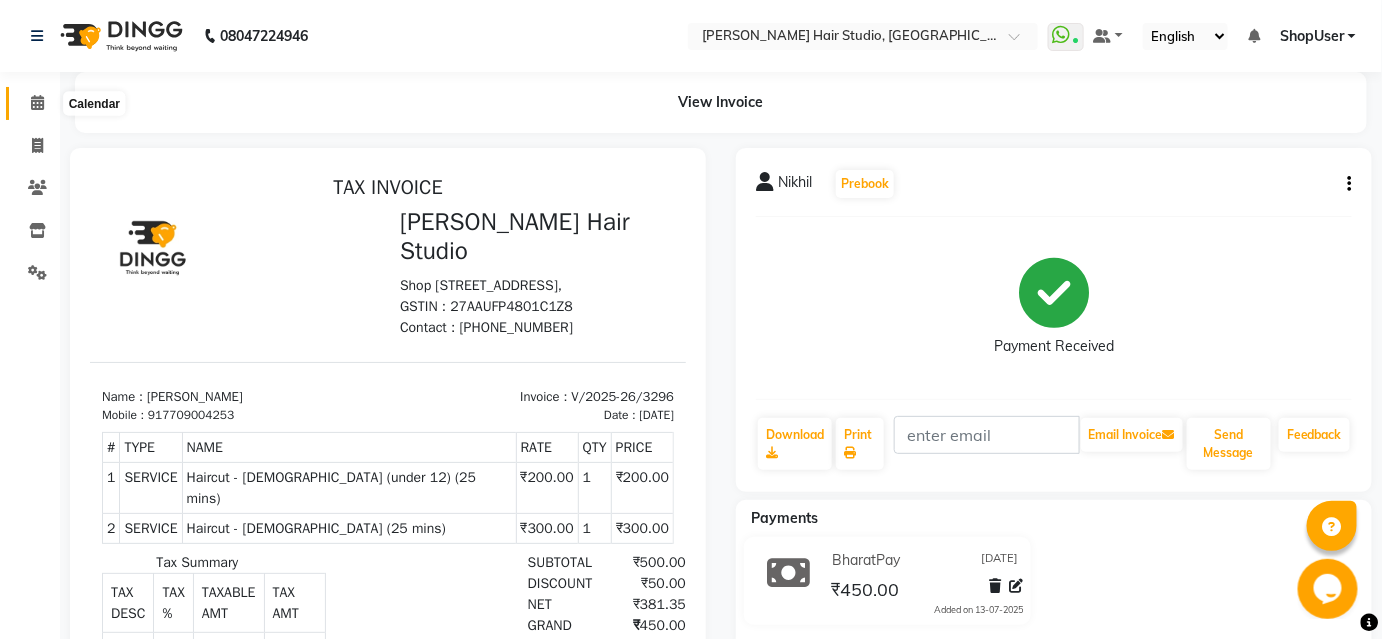 click 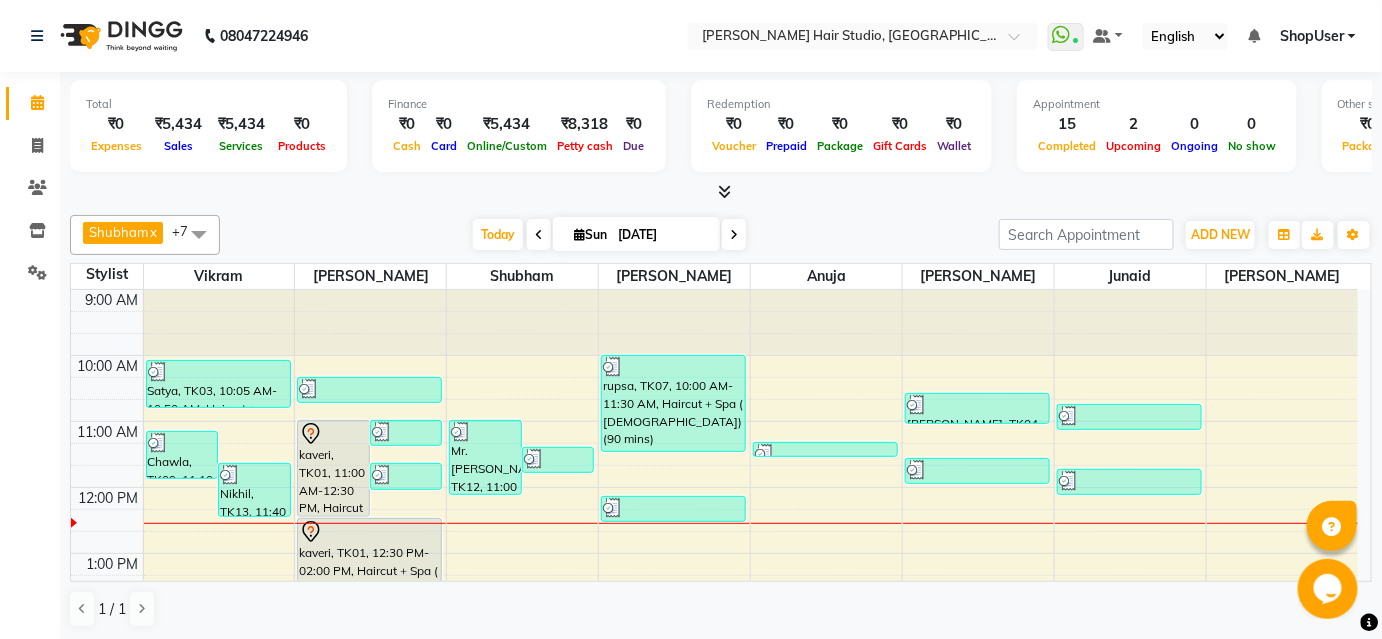 scroll, scrollTop: 0, scrollLeft: 0, axis: both 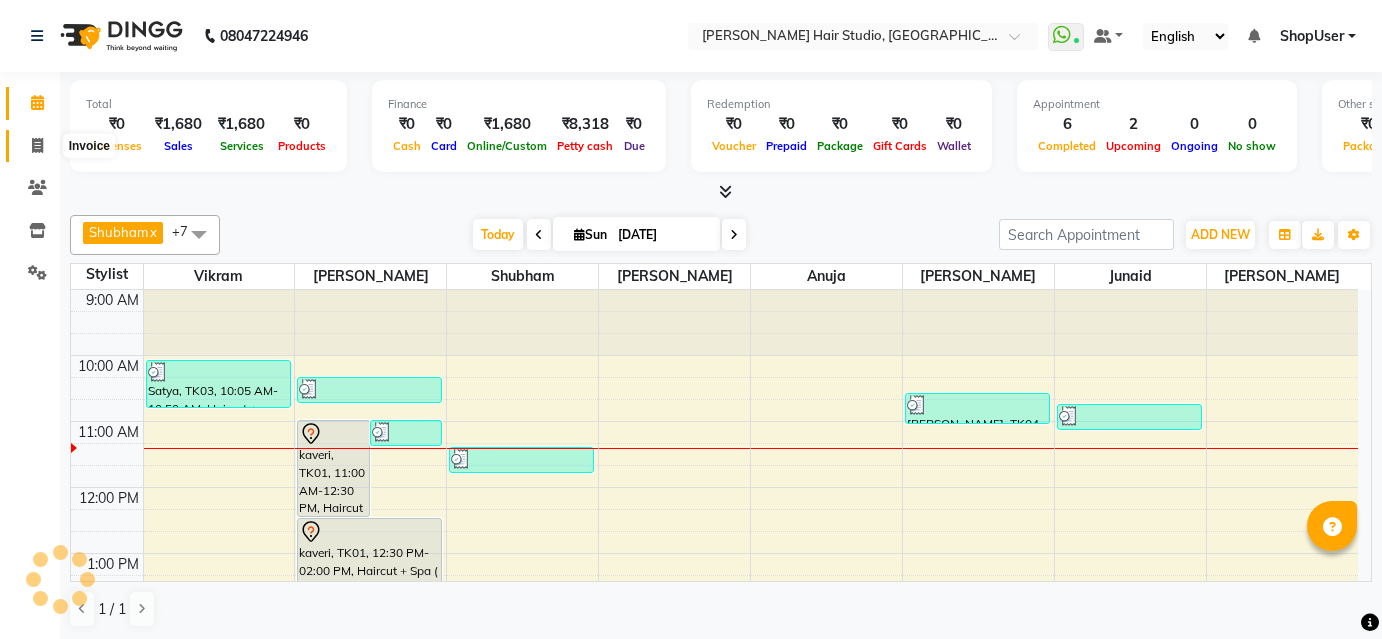 drag, startPoint x: 0, startPoint y: 0, endPoint x: 30, endPoint y: 138, distance: 141.22322 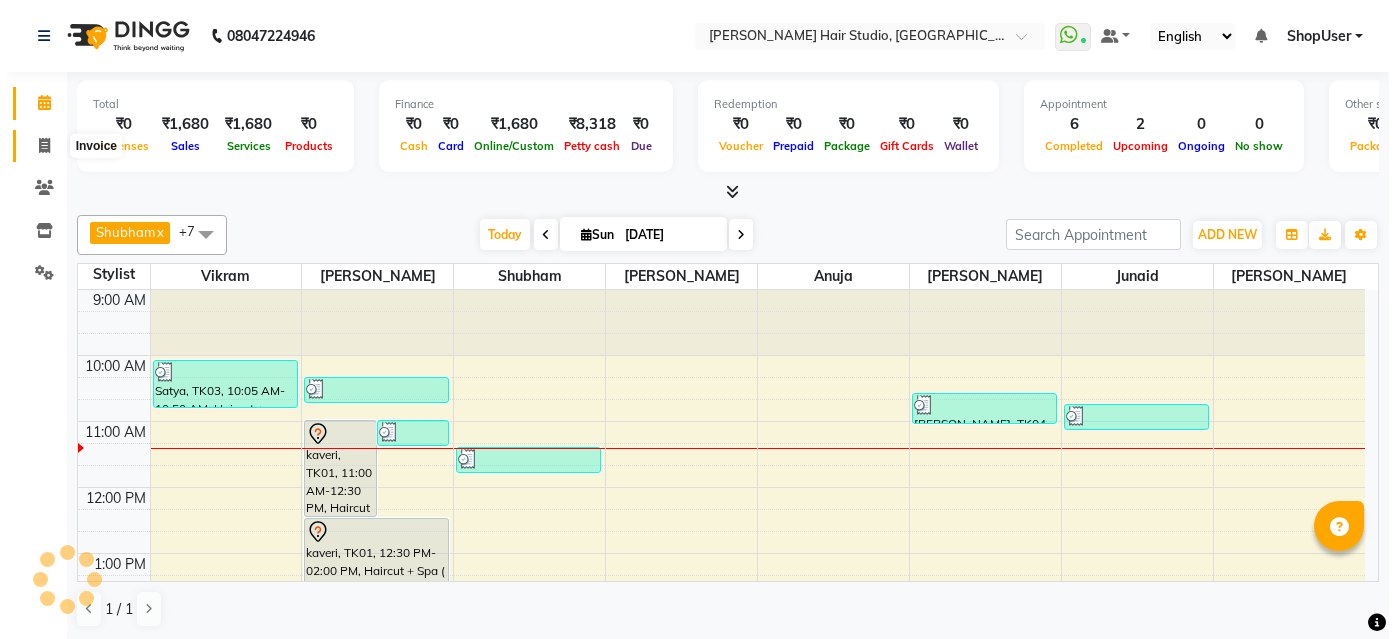 scroll, scrollTop: 0, scrollLeft: 0, axis: both 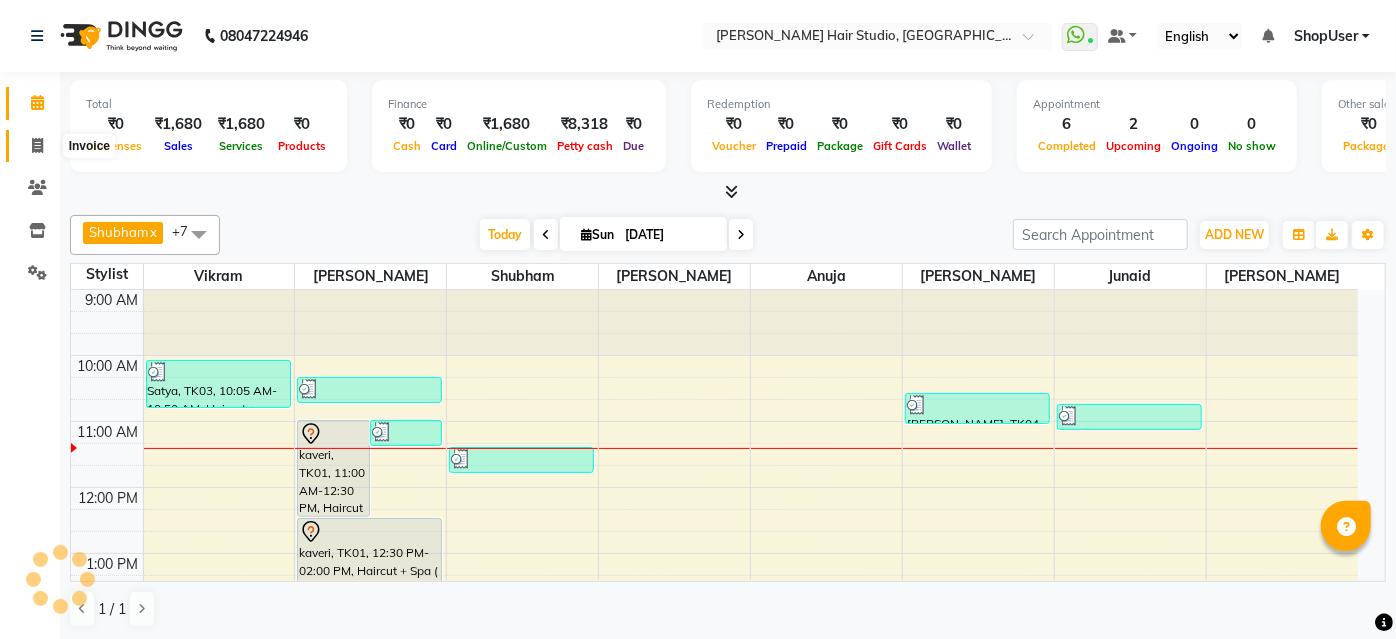 select on "627" 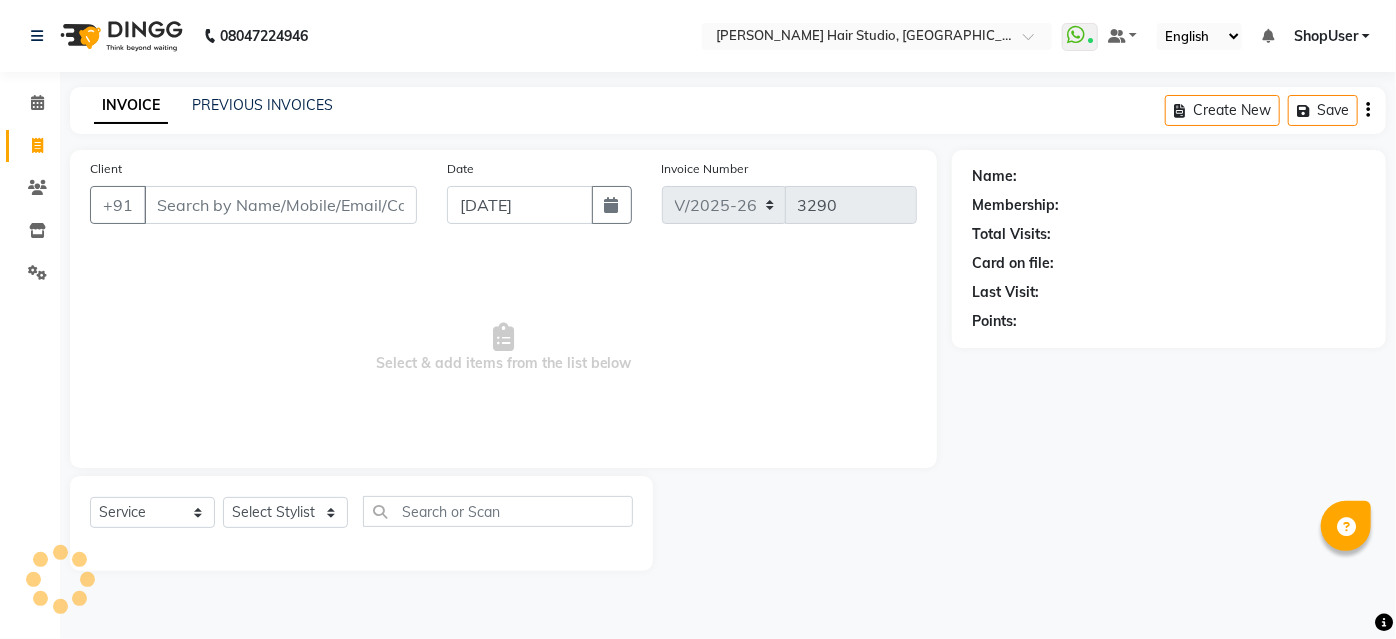 click on "Client" at bounding box center [280, 205] 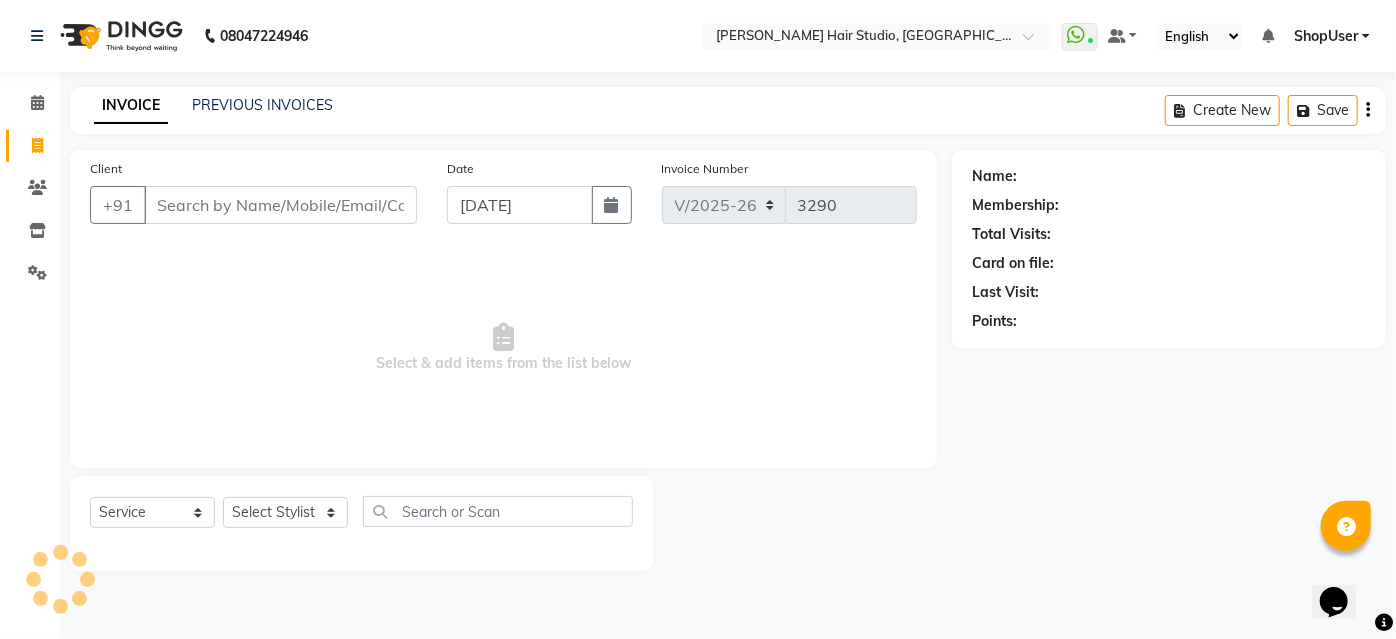 scroll, scrollTop: 0, scrollLeft: 0, axis: both 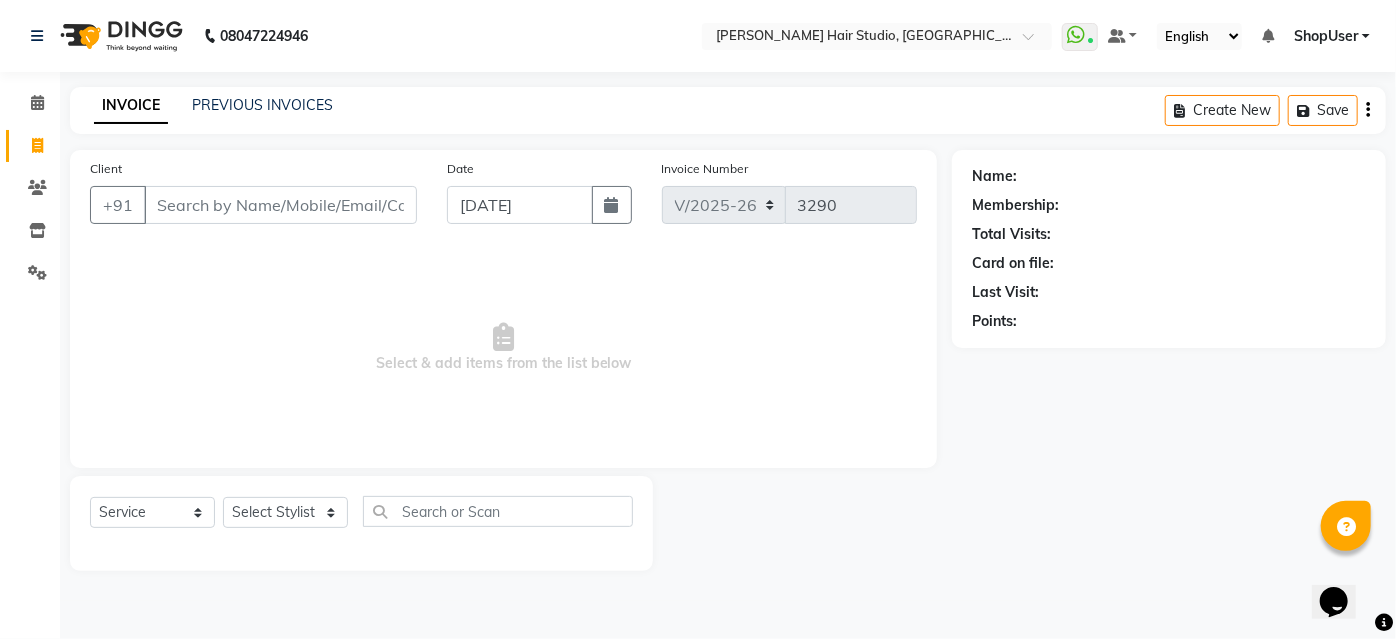 drag, startPoint x: 242, startPoint y: 269, endPoint x: 264, endPoint y: 260, distance: 23.769728 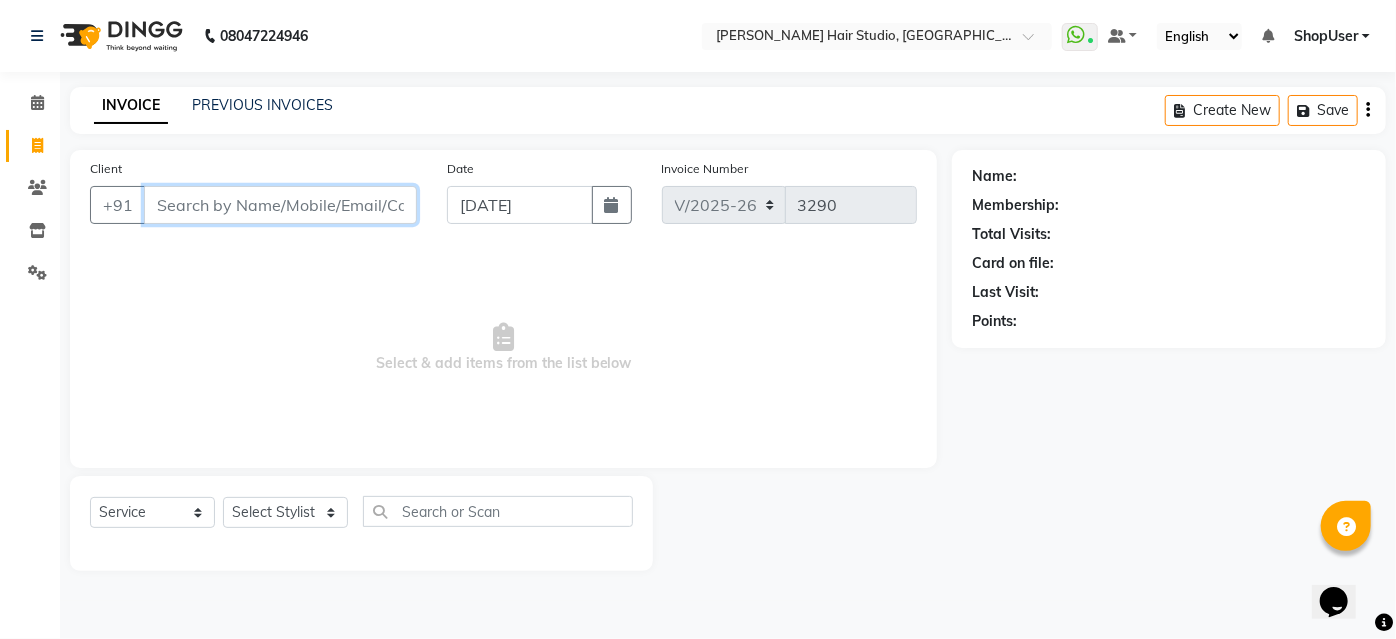 drag, startPoint x: 264, startPoint y: 260, endPoint x: 205, endPoint y: 213, distance: 75.43209 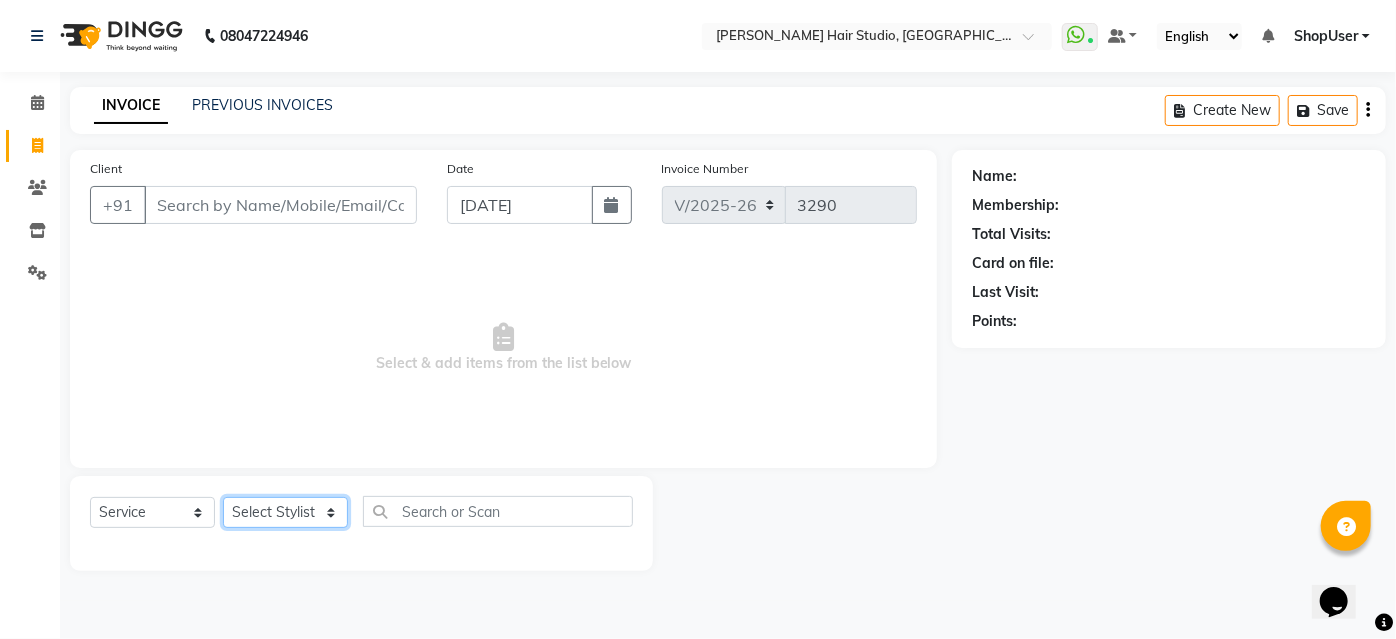 click on "Select Stylist [PERSON_NAME] [PERSON_NAME] Avinash [PERSON_NAME] Pawan [PERSON_NAME] ShopUser [PERSON_NAME] Shweta [PERSON_NAME]" 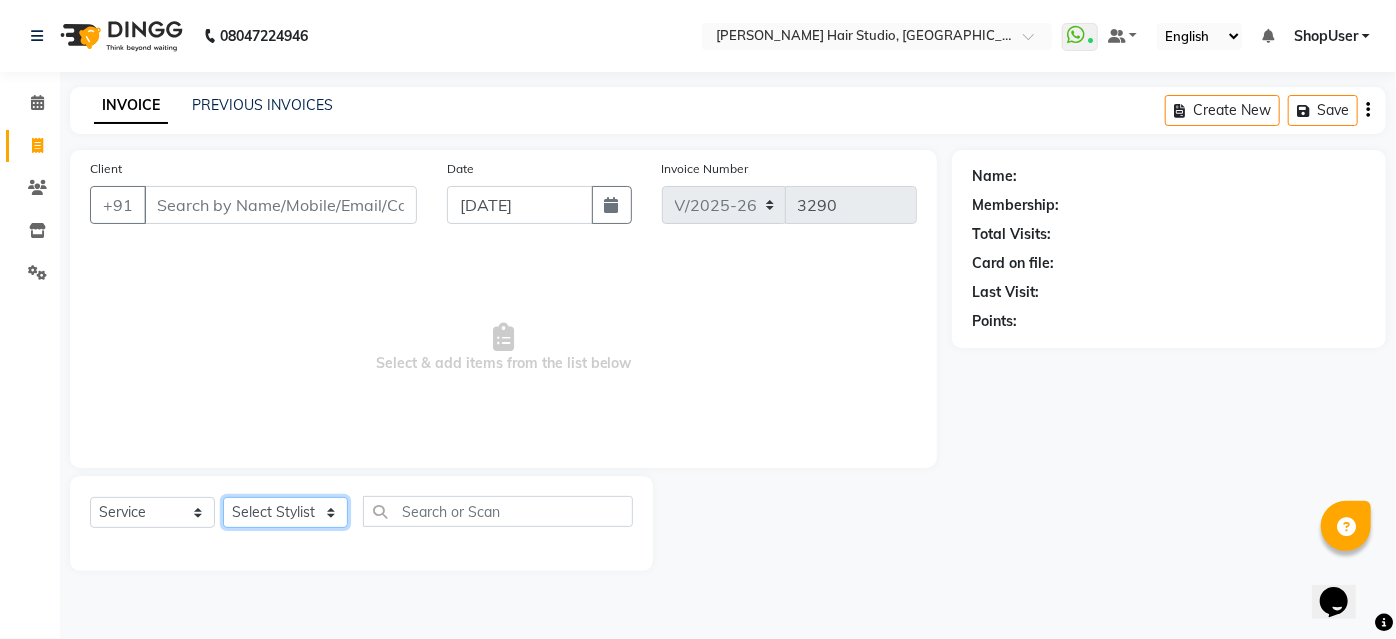 select on "50524" 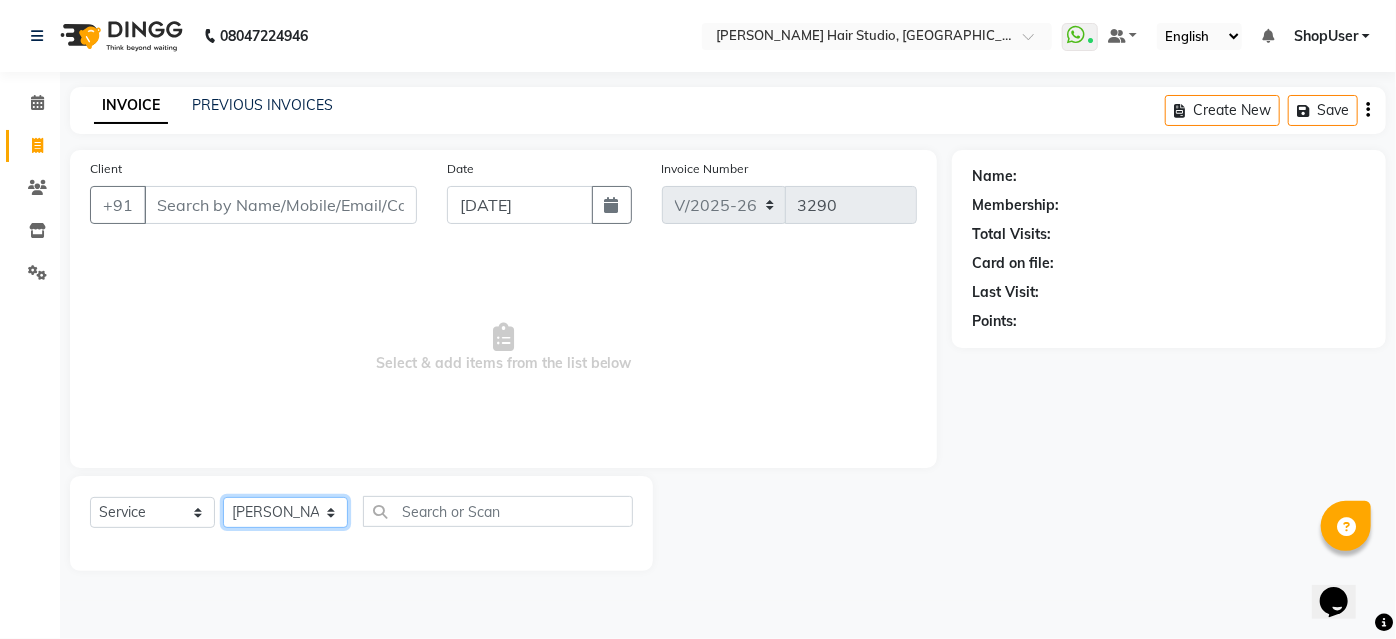 click on "Select Stylist [PERSON_NAME] [PERSON_NAME] Avinash [PERSON_NAME] Pawan [PERSON_NAME] ShopUser [PERSON_NAME] Shweta [PERSON_NAME]" 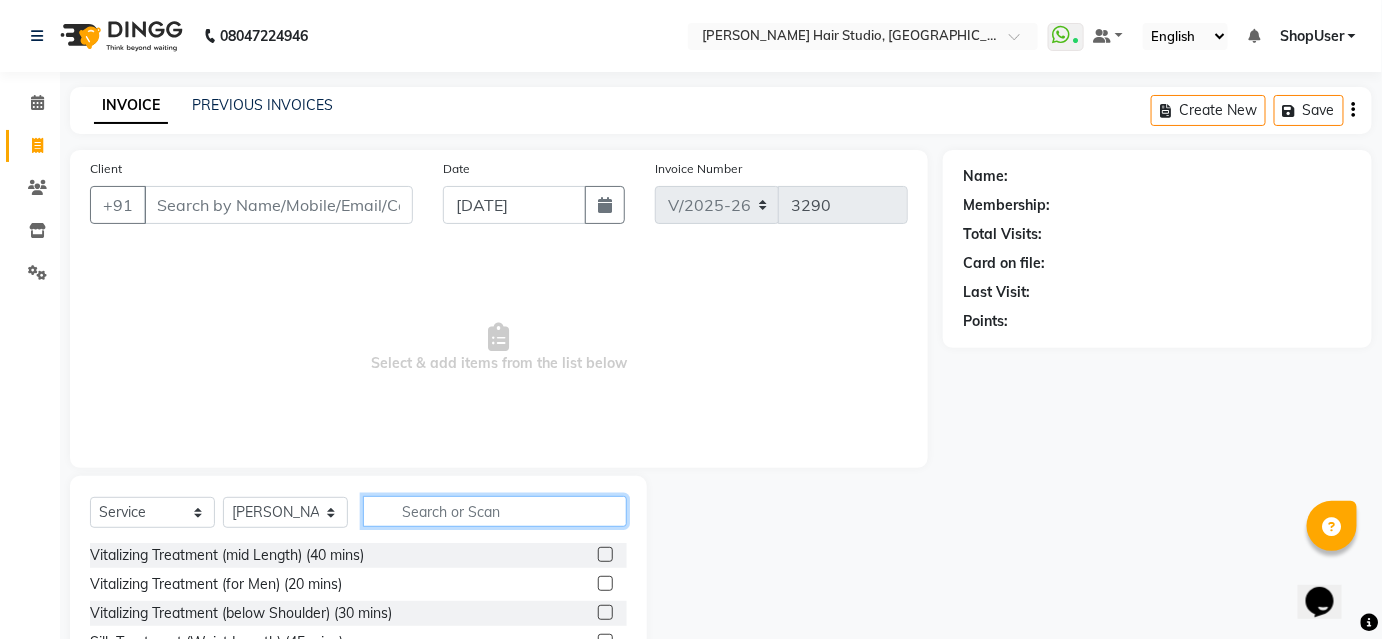 click 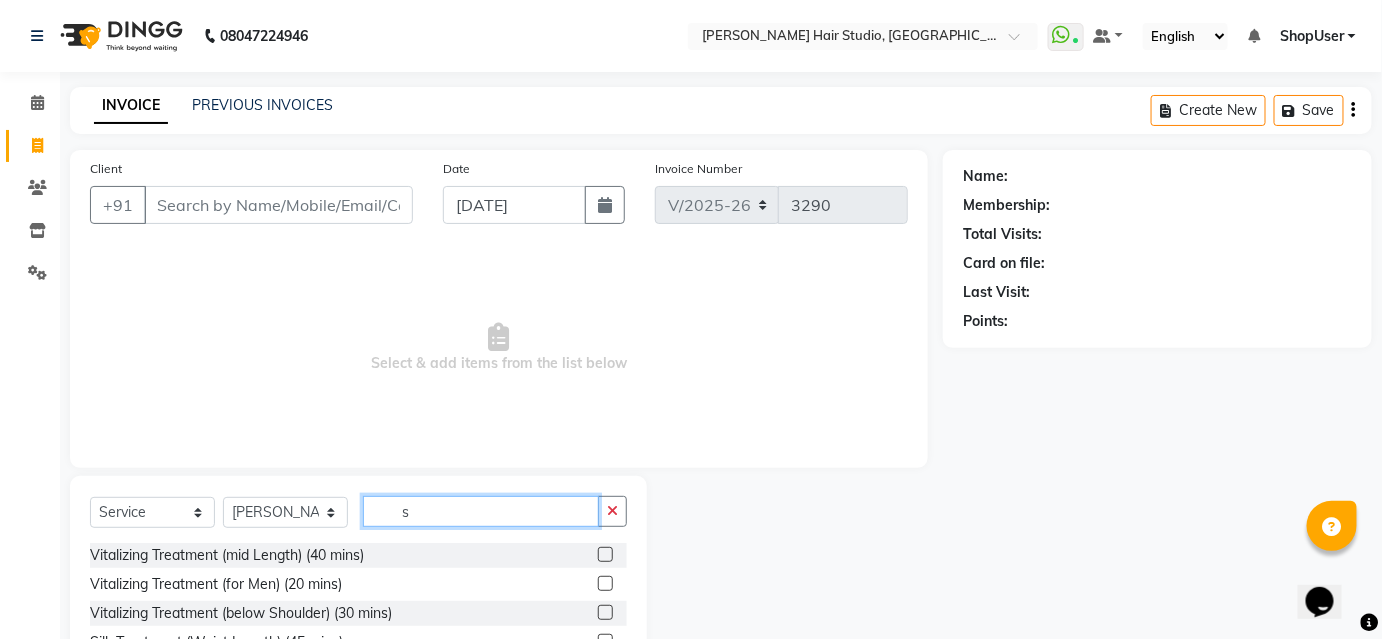 click on "s" 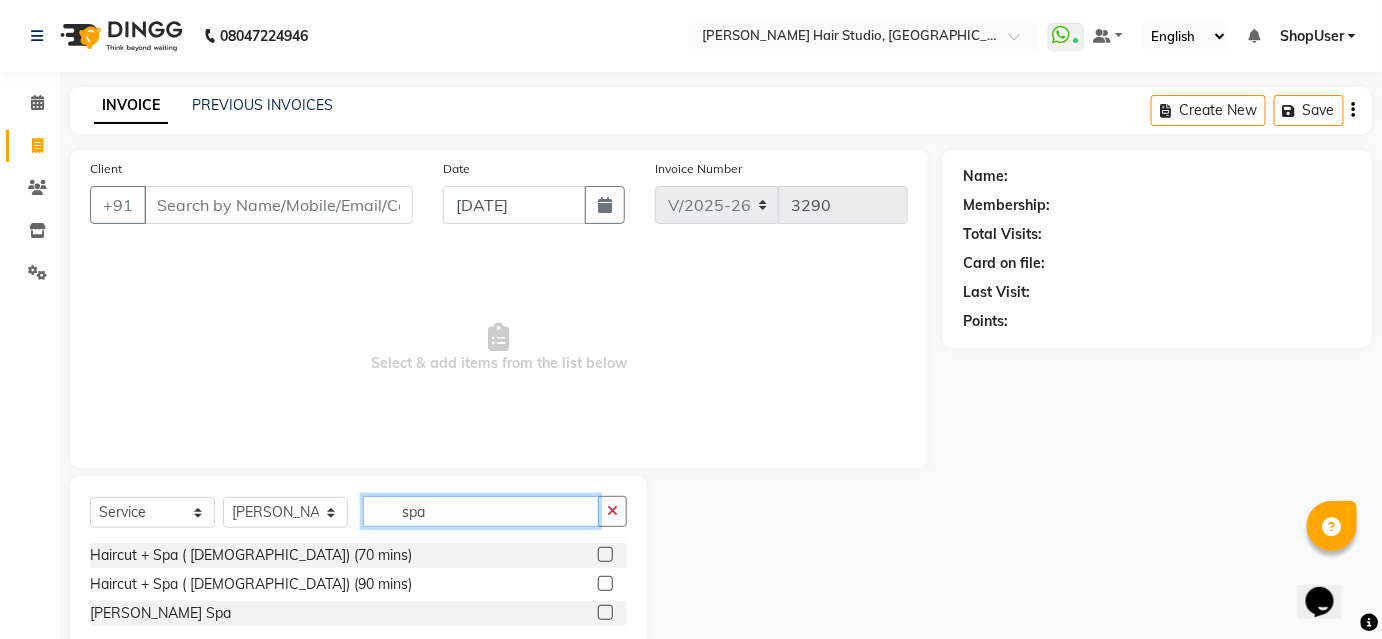 type on "spa" 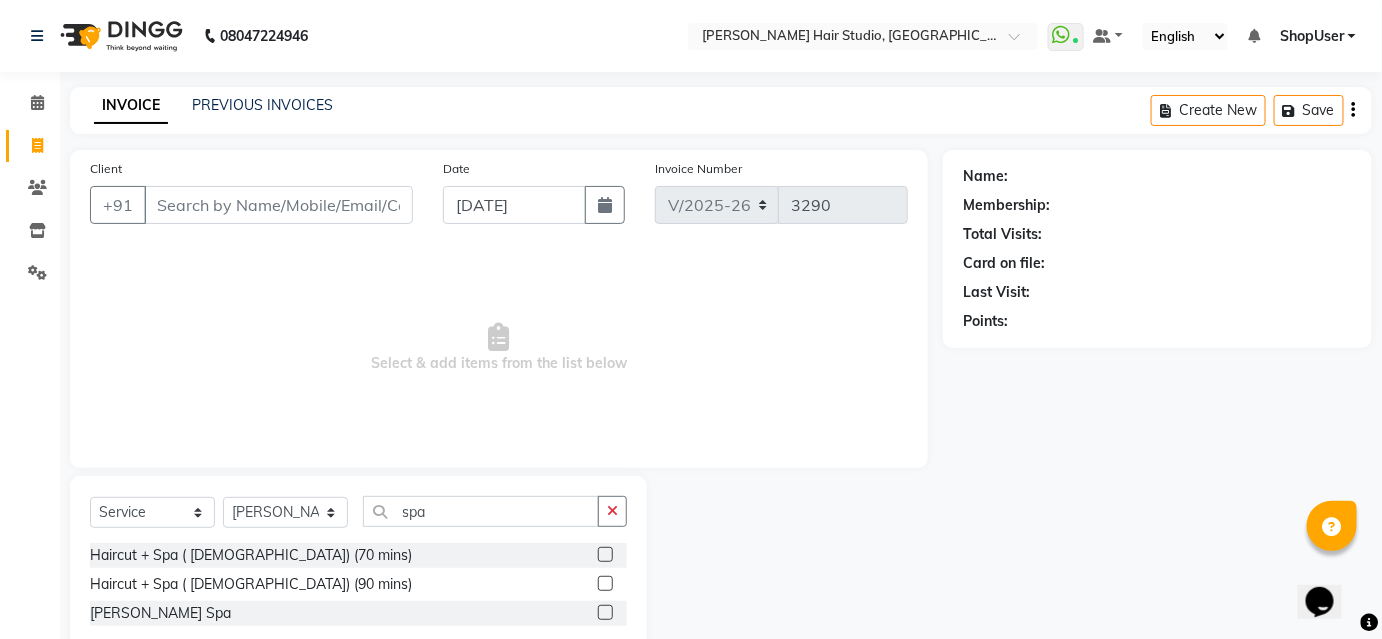 click 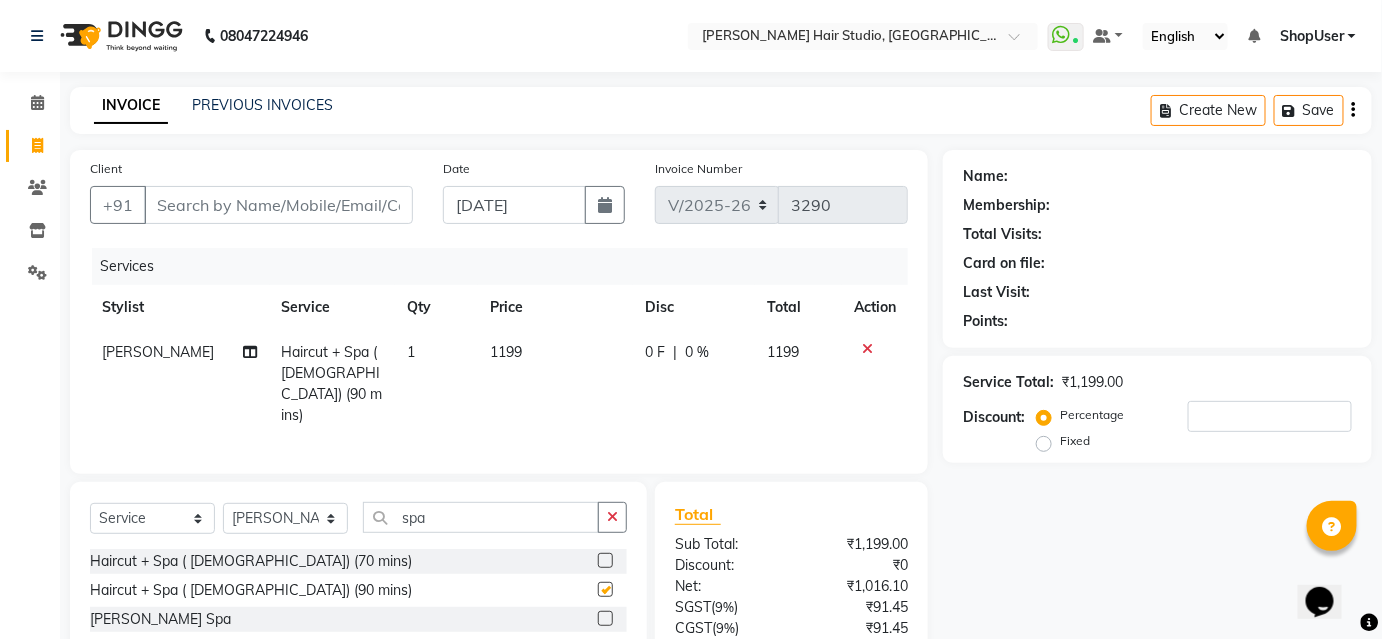 checkbox on "false" 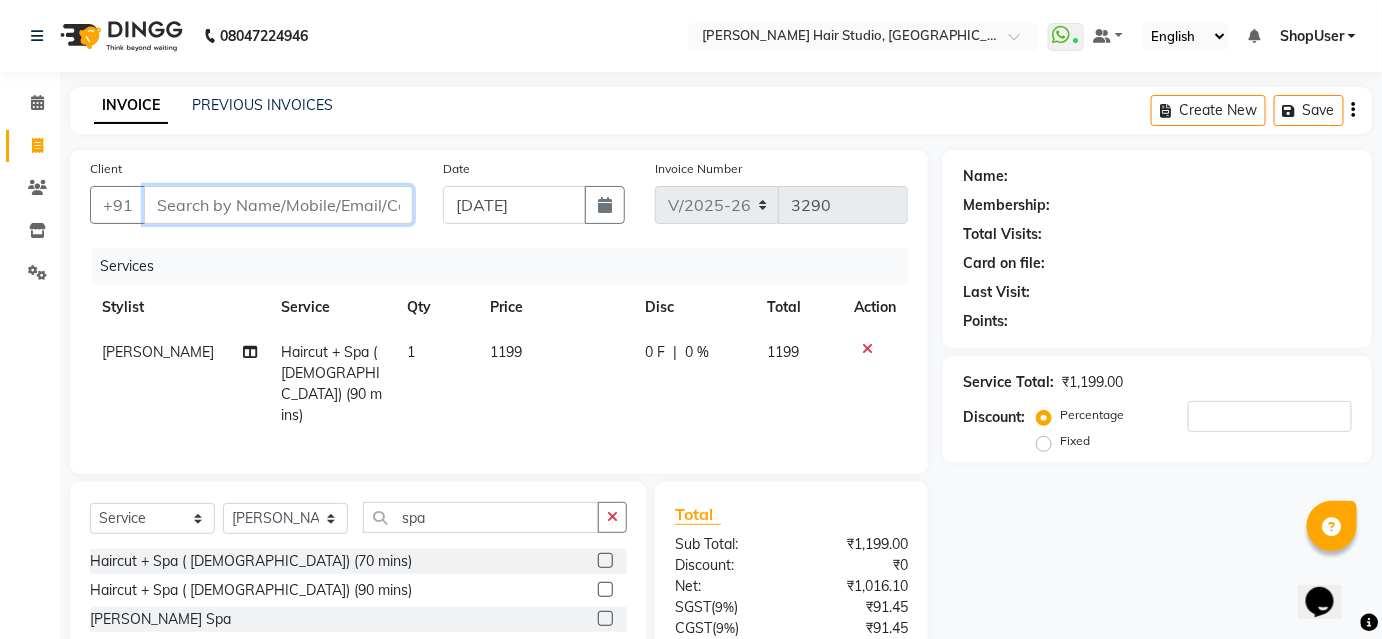 click on "Client" at bounding box center [278, 205] 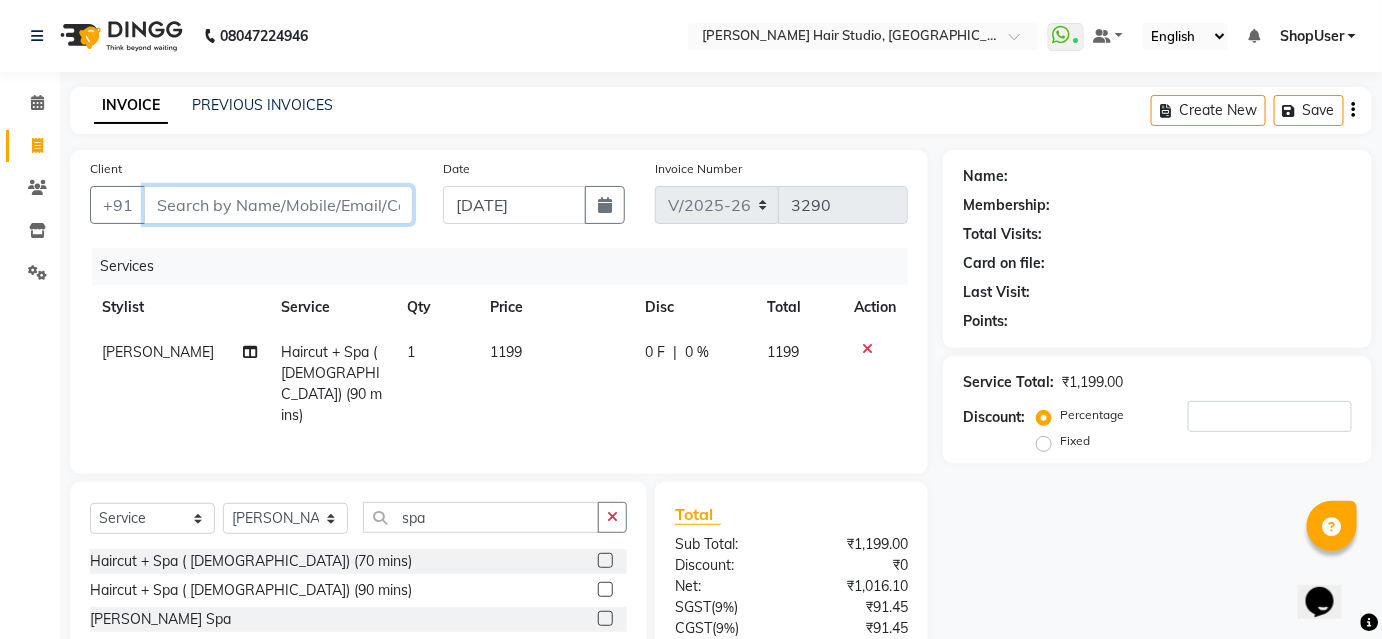 type on "9" 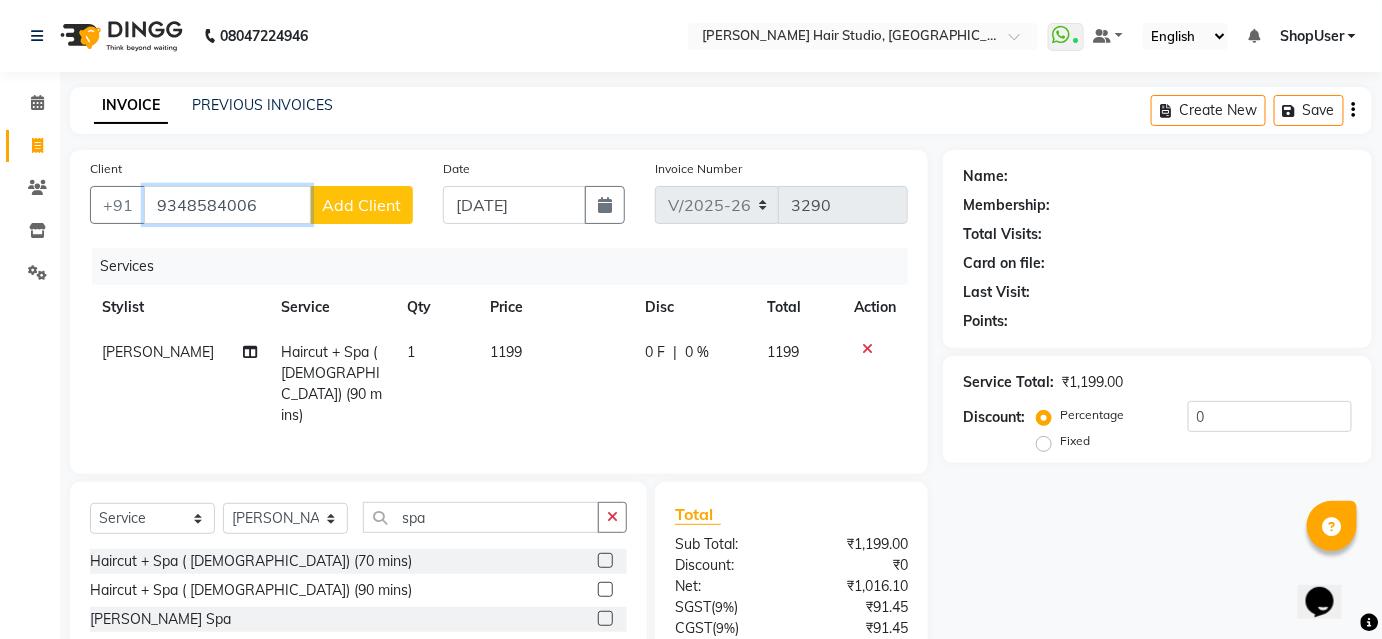 type on "9348584006" 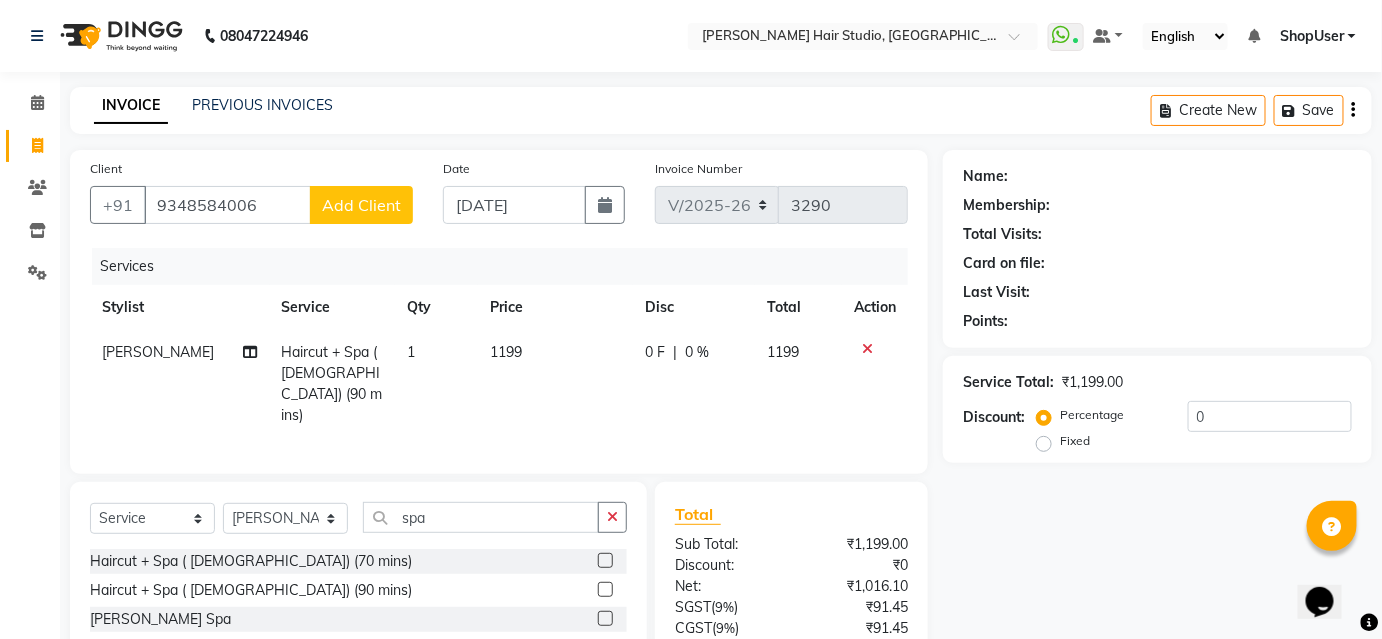 click on "Add Client" 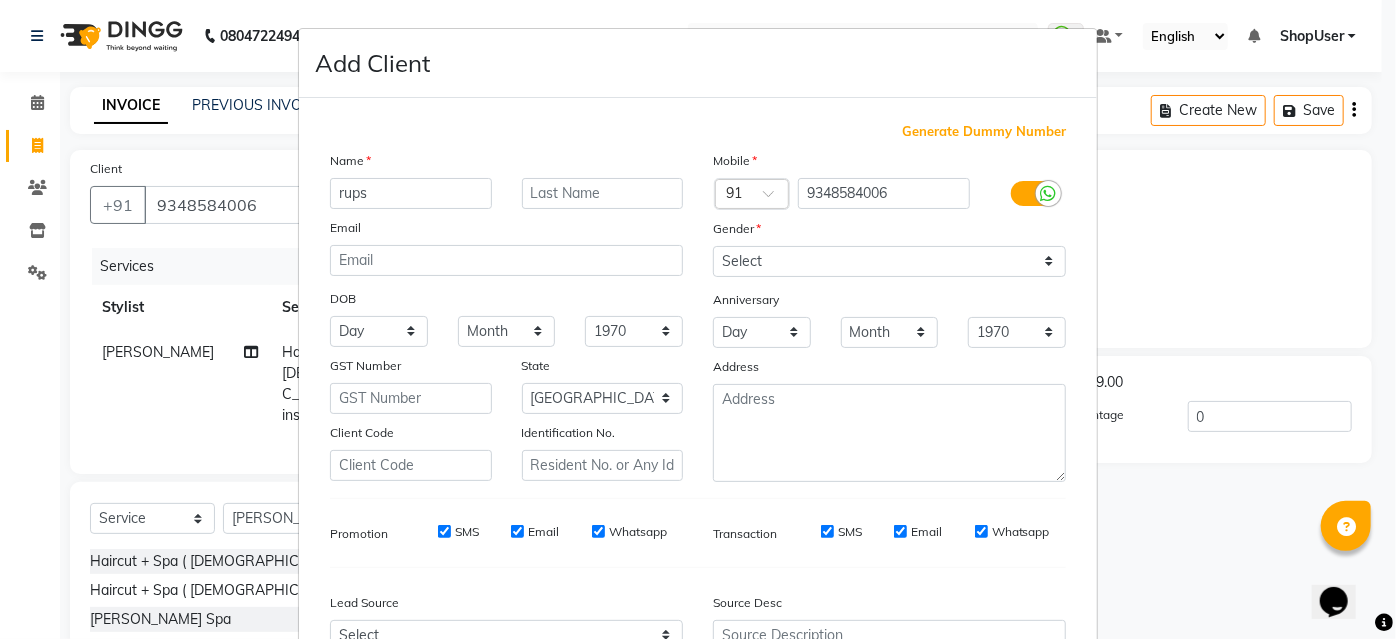 click on "rups" at bounding box center (411, 193) 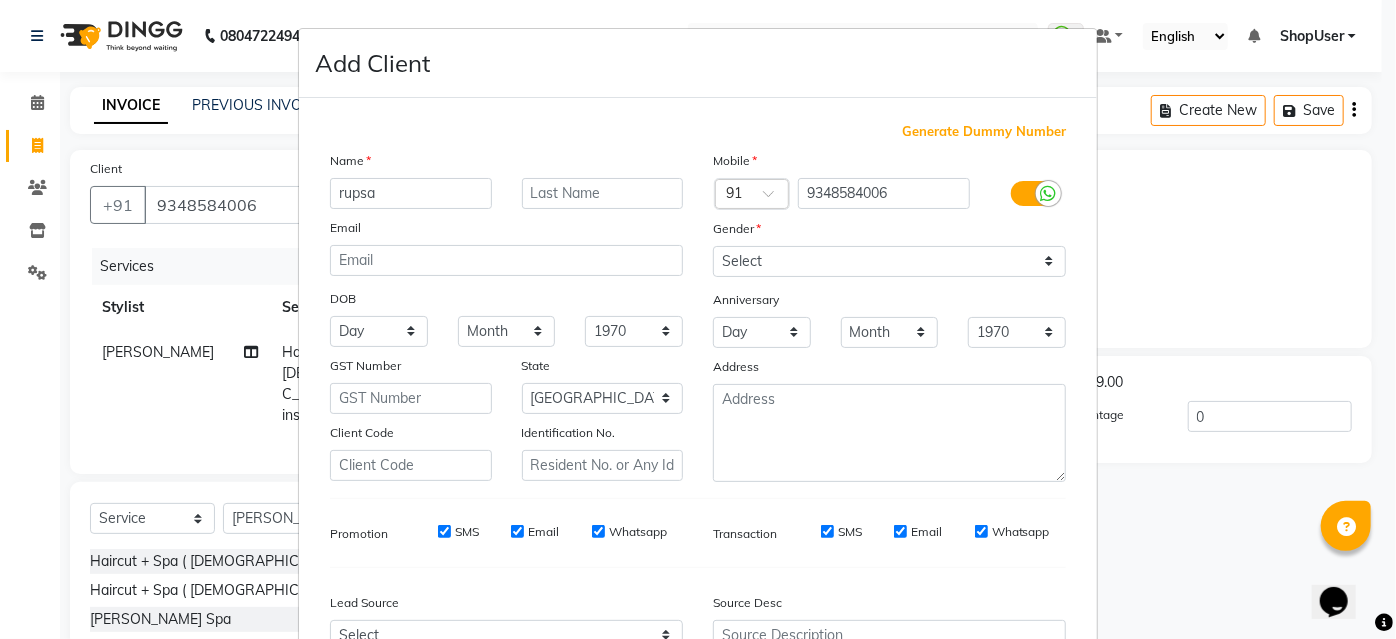 type on "rupsa" 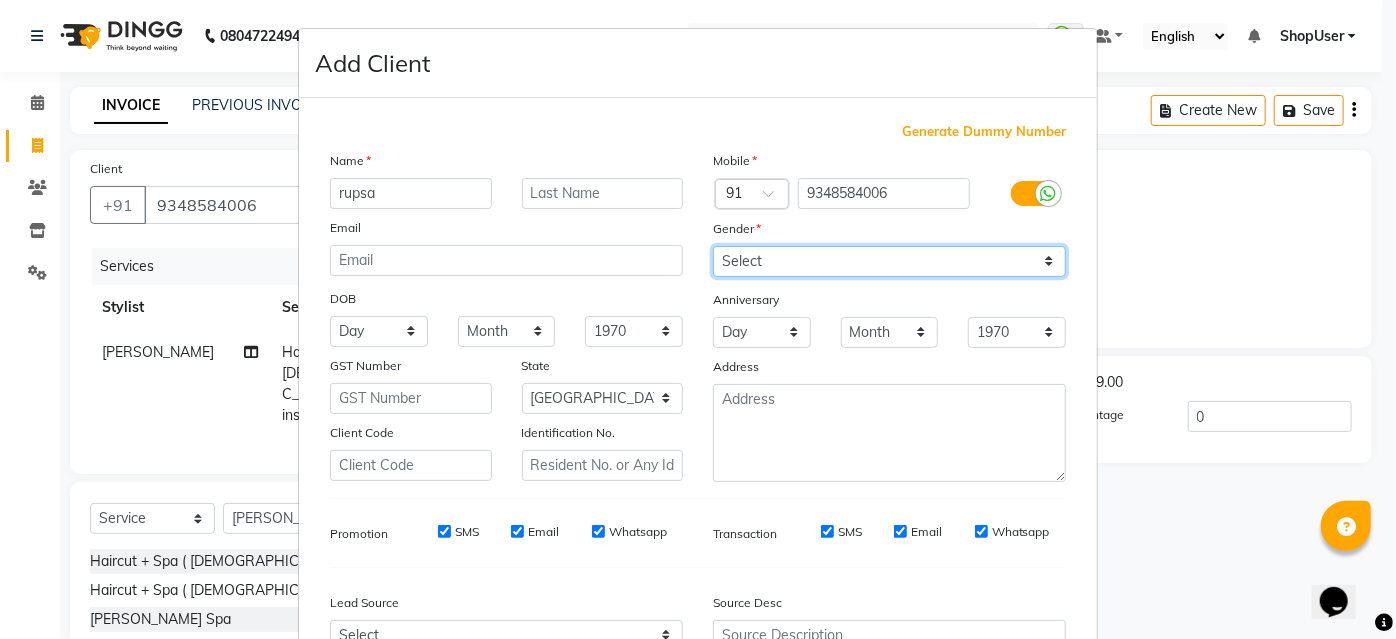 click on "Select Male Female Other Prefer Not To Say" at bounding box center [889, 261] 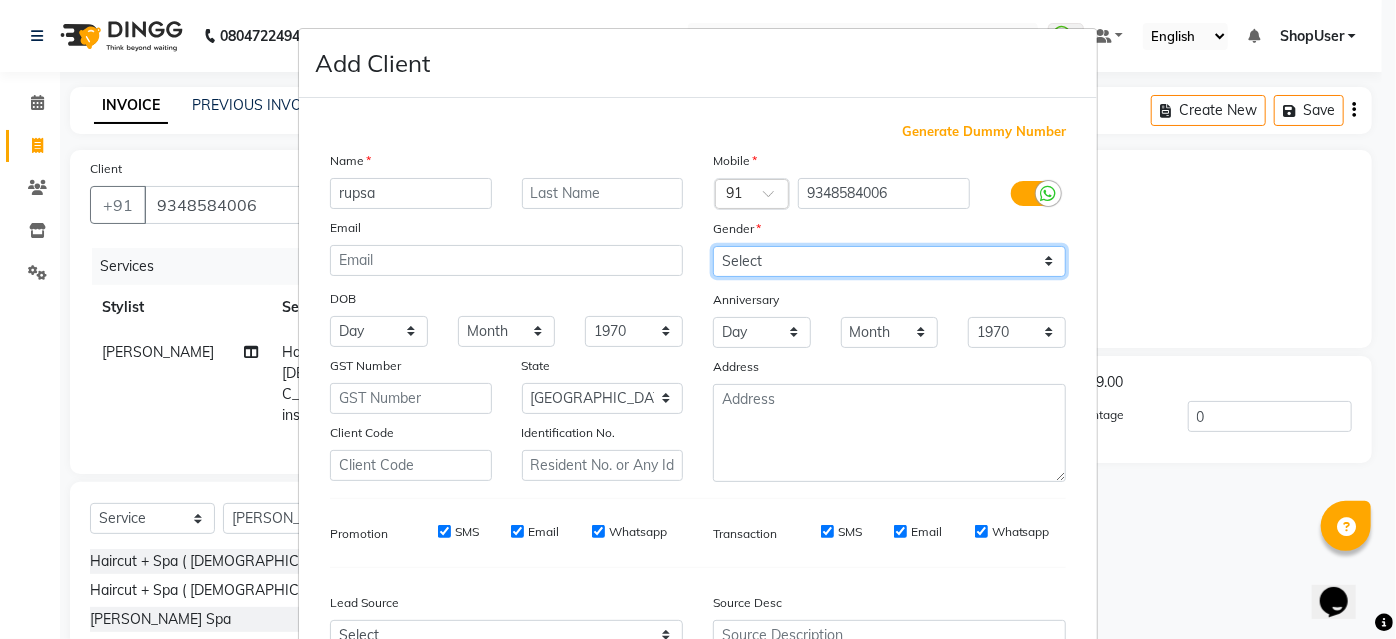 select on "female" 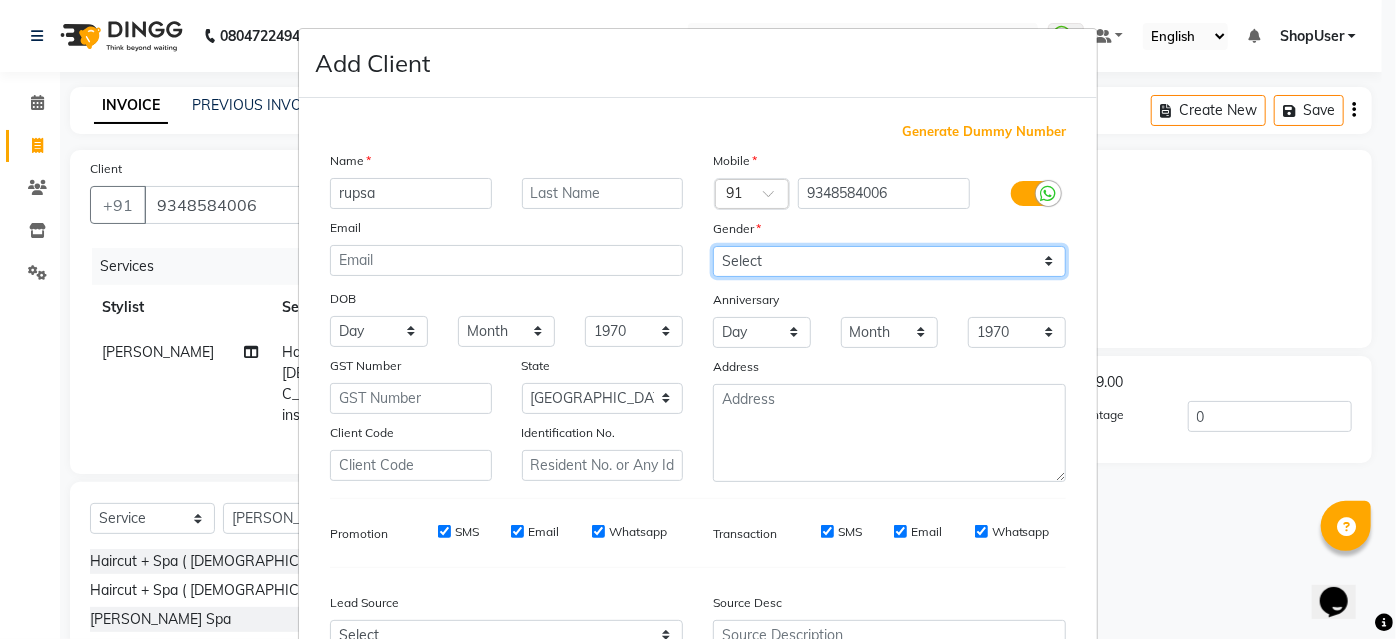 click on "Select Male Female Other Prefer Not To Say" at bounding box center (889, 261) 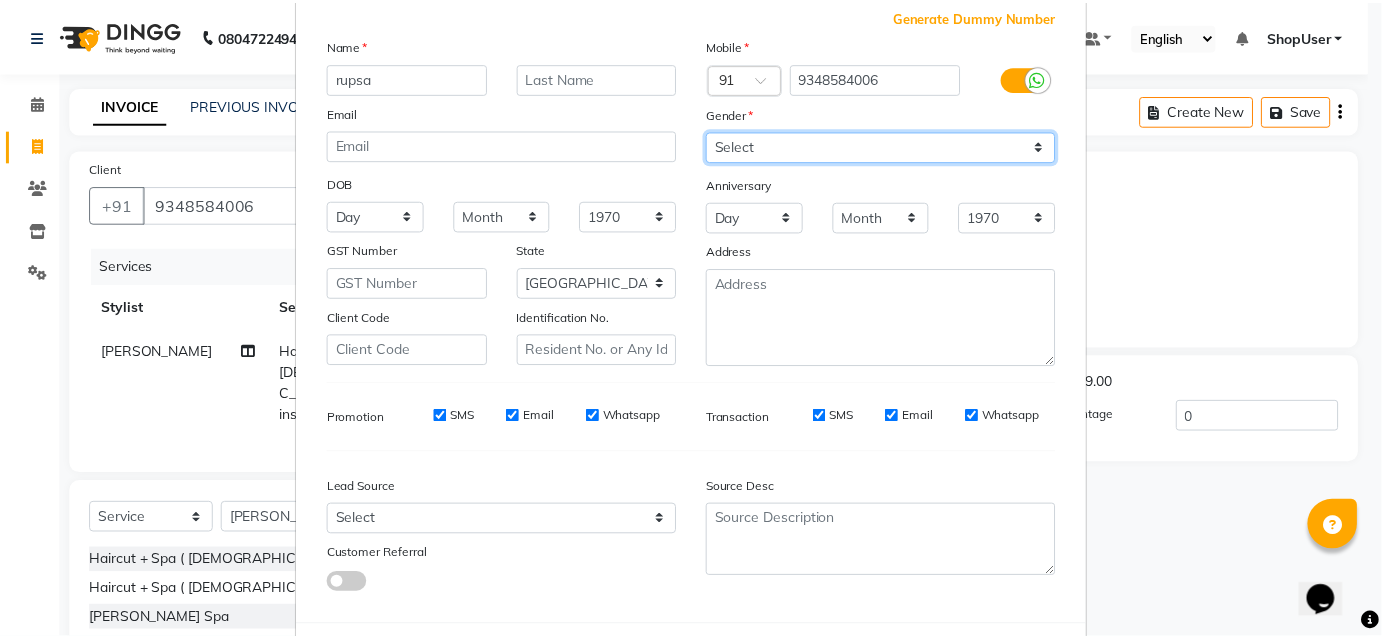 scroll, scrollTop: 208, scrollLeft: 0, axis: vertical 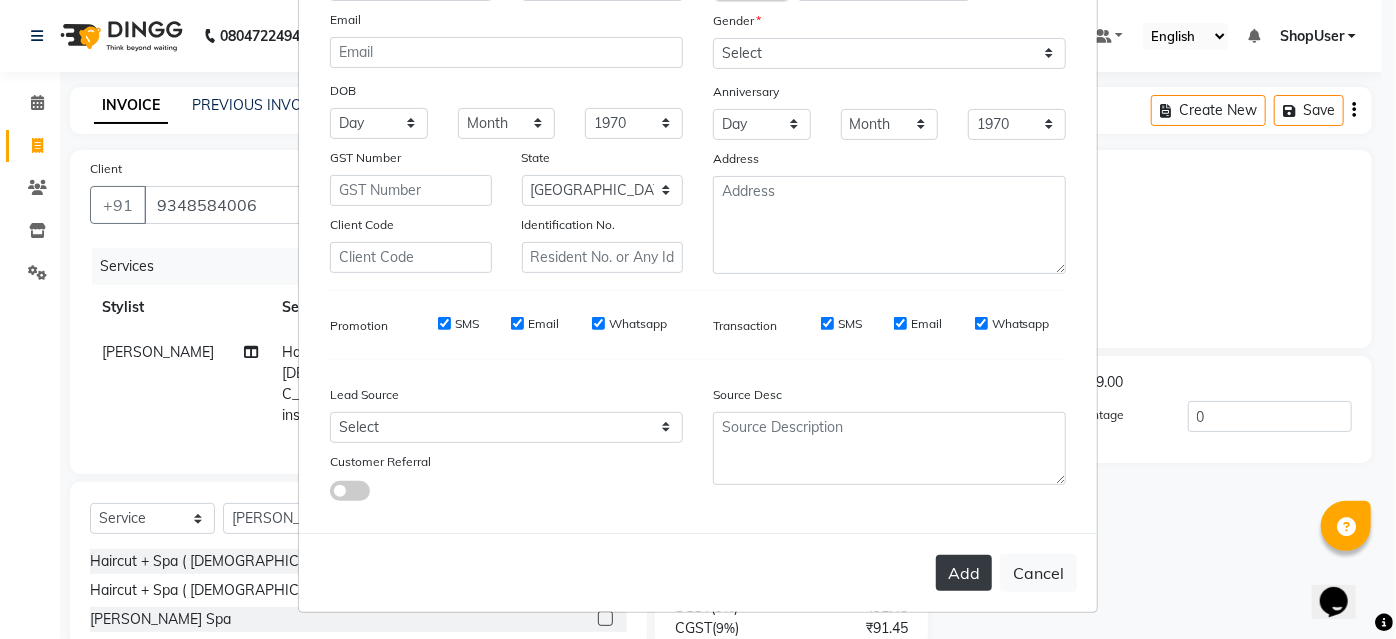 click on "Add" at bounding box center (964, 573) 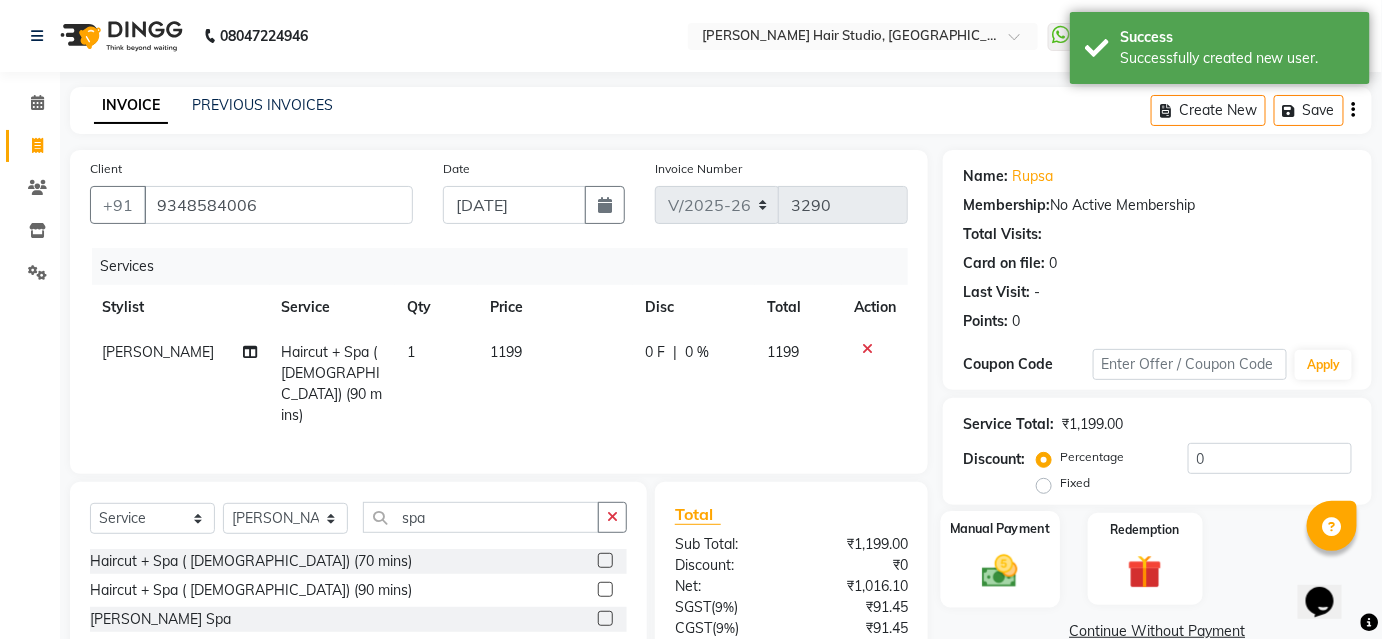 click 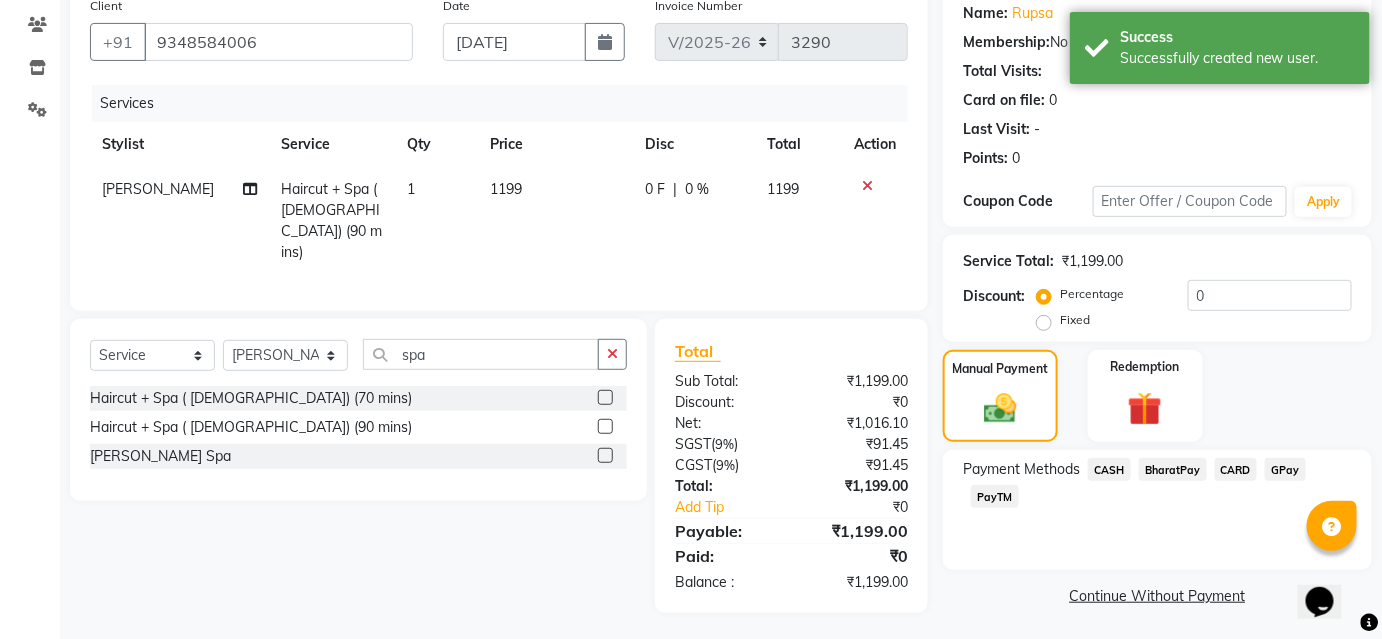 scroll, scrollTop: 164, scrollLeft: 0, axis: vertical 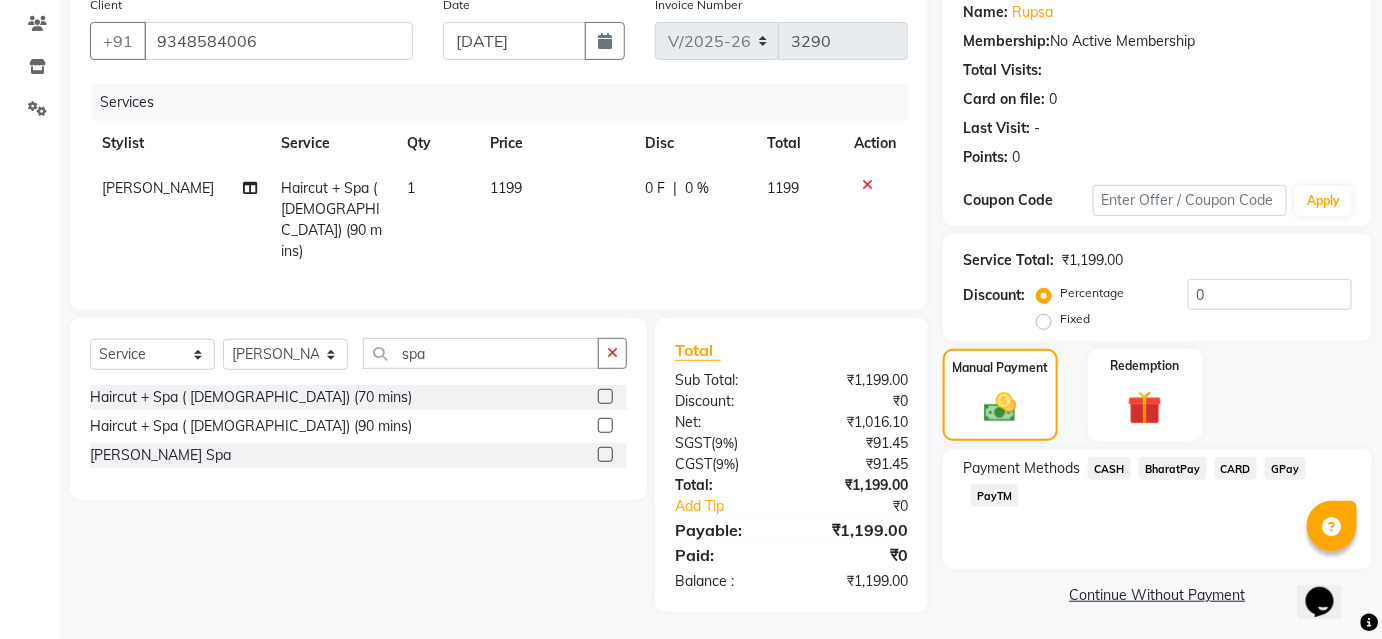 click on "BharatPay" 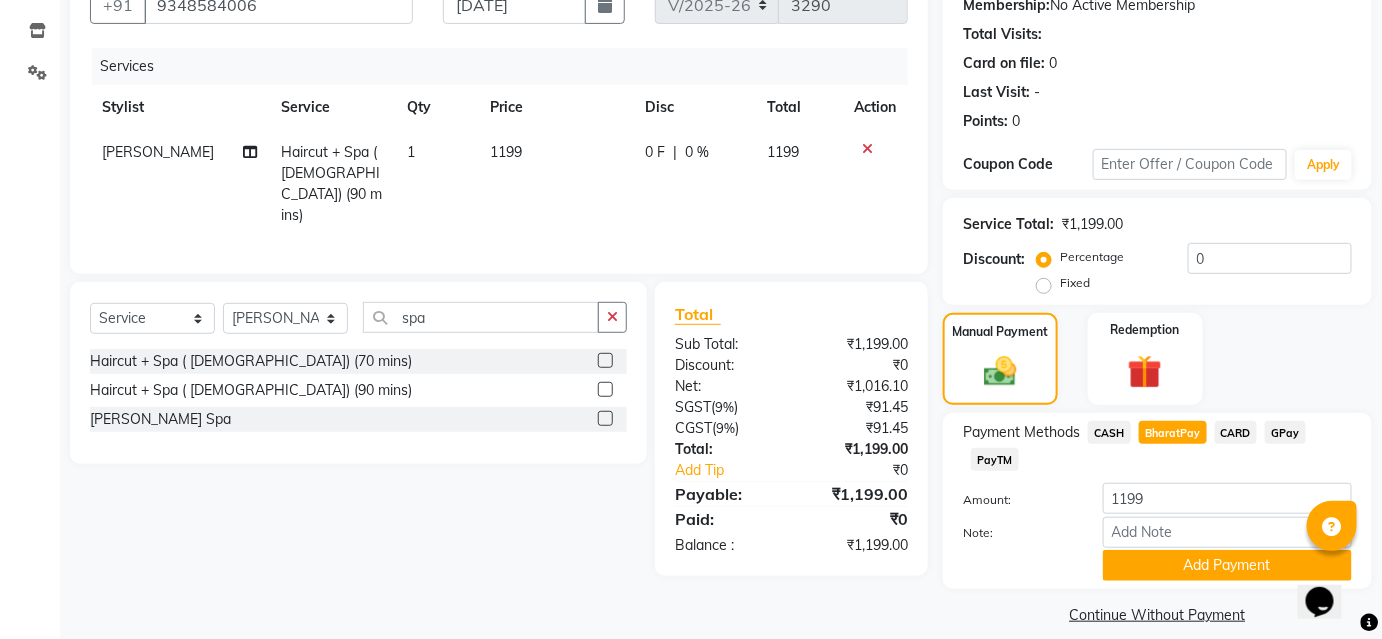 scroll, scrollTop: 220, scrollLeft: 0, axis: vertical 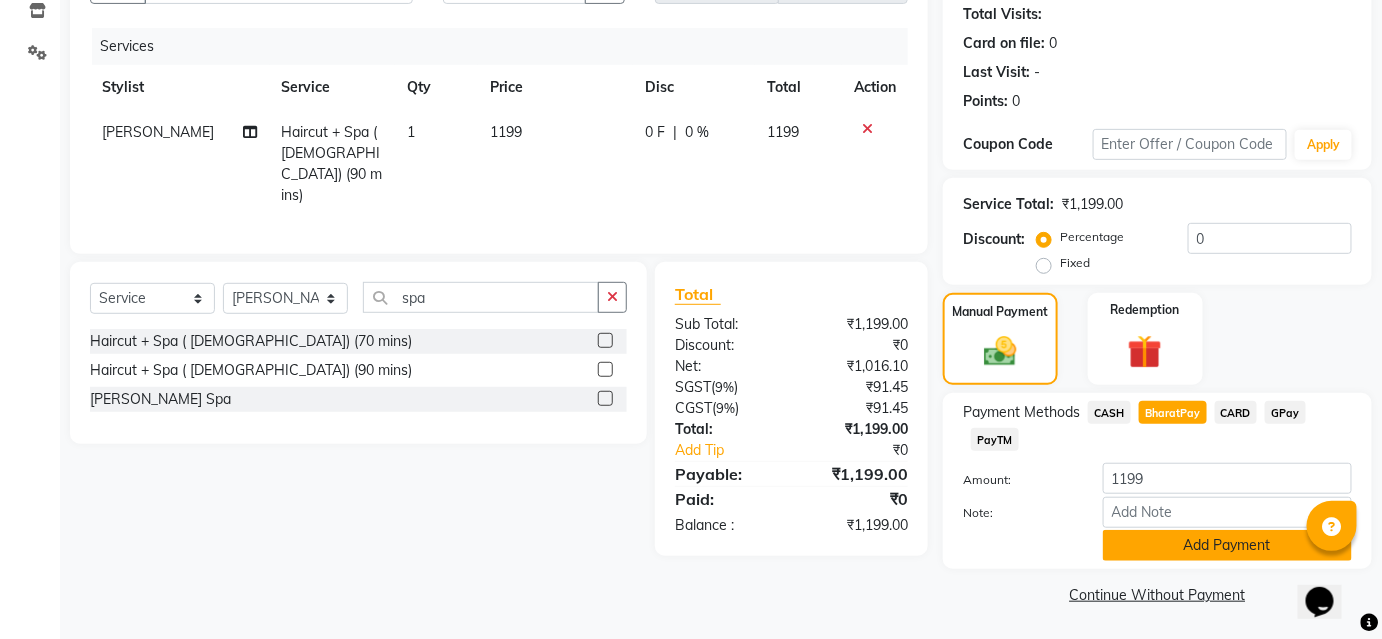 click on "Add Payment" 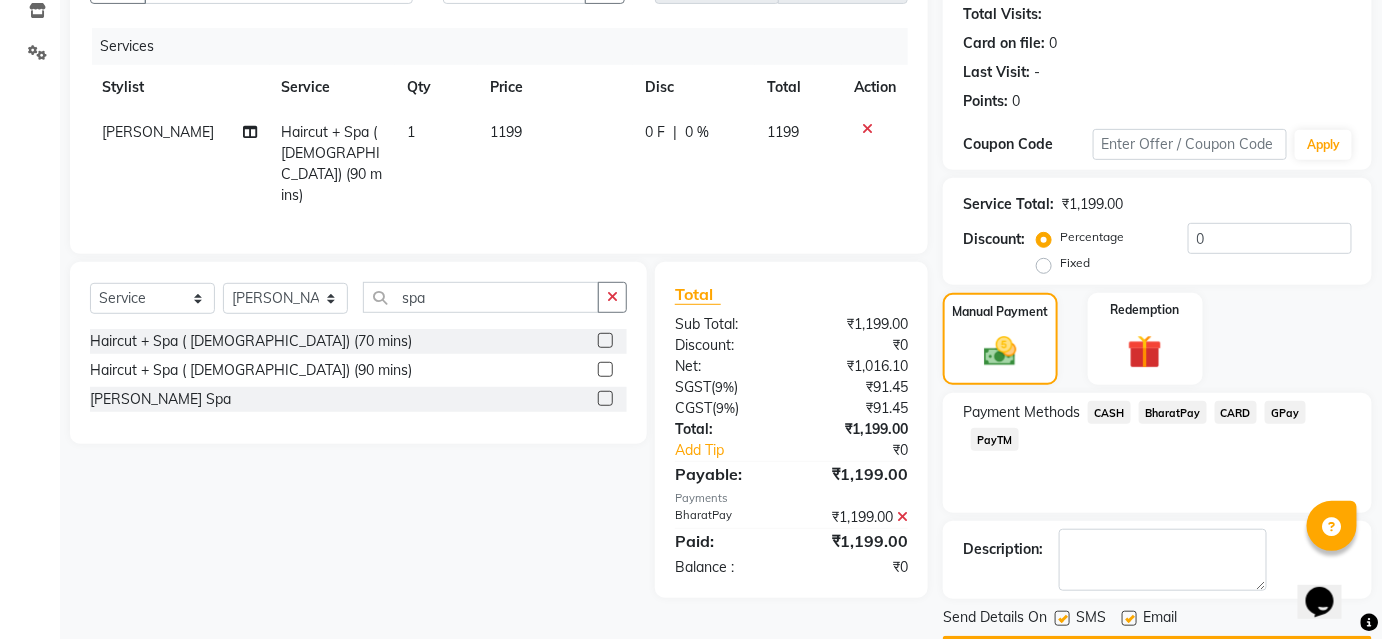 scroll, scrollTop: 276, scrollLeft: 0, axis: vertical 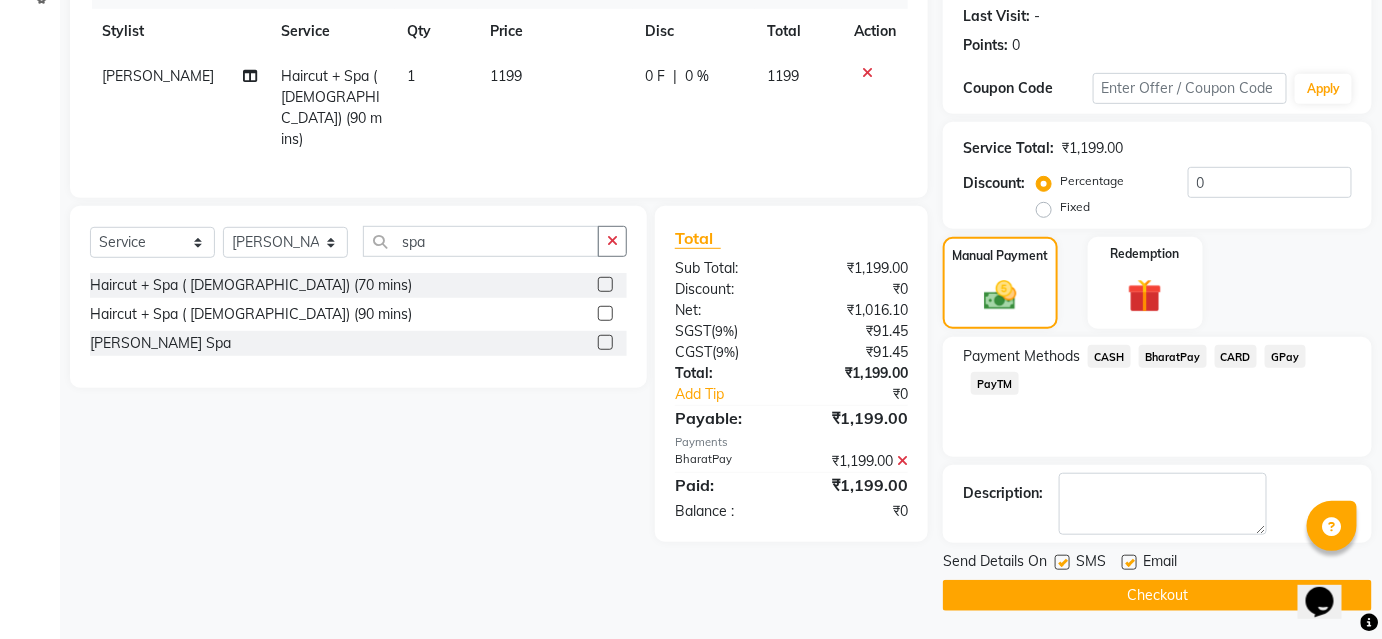 click on "Checkout" 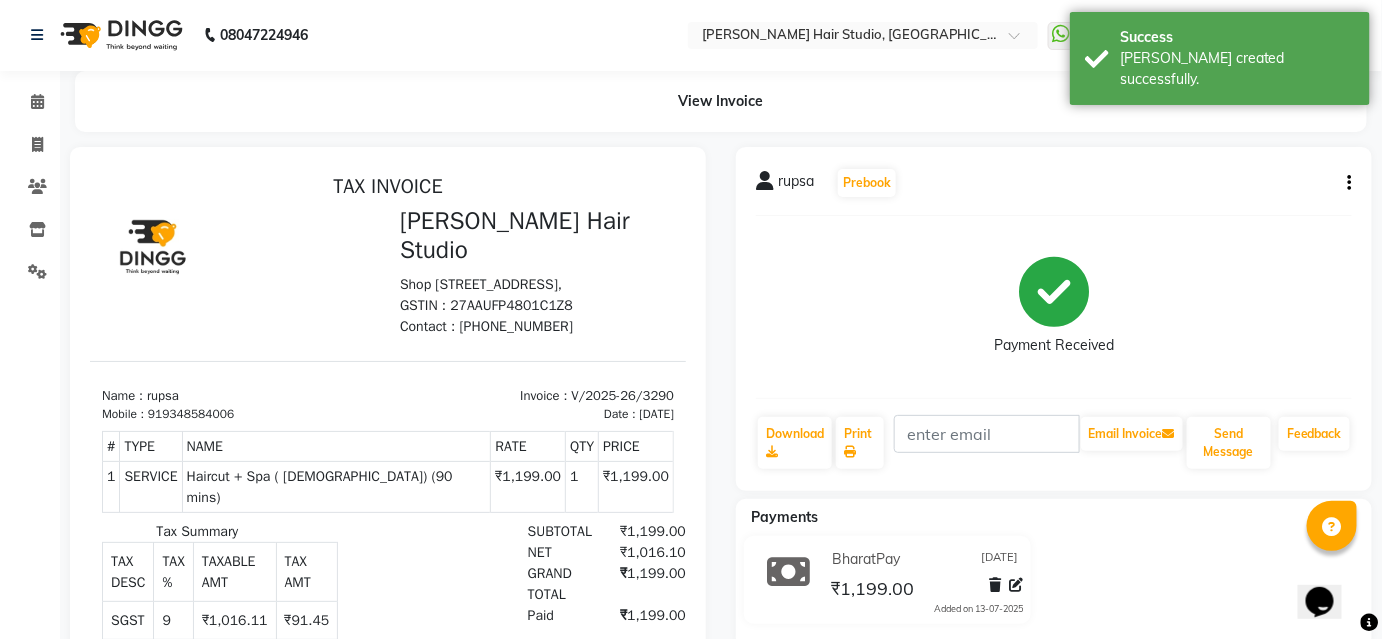 scroll, scrollTop: 0, scrollLeft: 0, axis: both 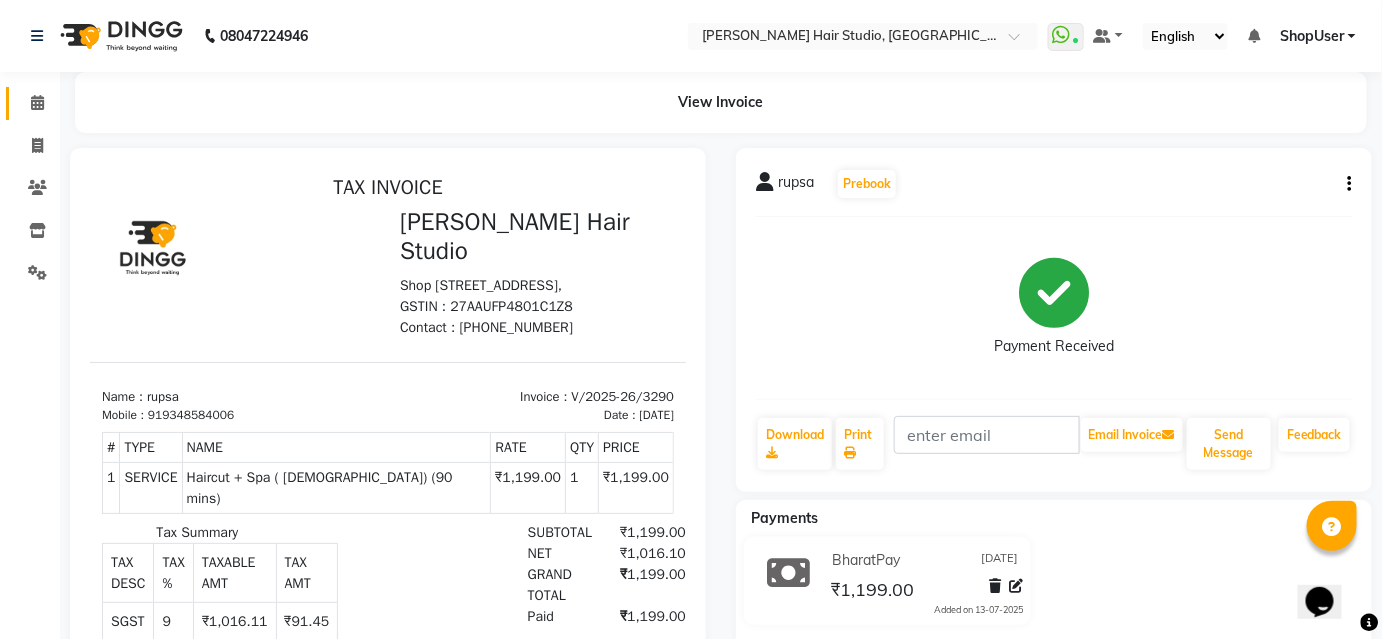 drag, startPoint x: 45, startPoint y: 90, endPoint x: 50, endPoint y: 103, distance: 13.928389 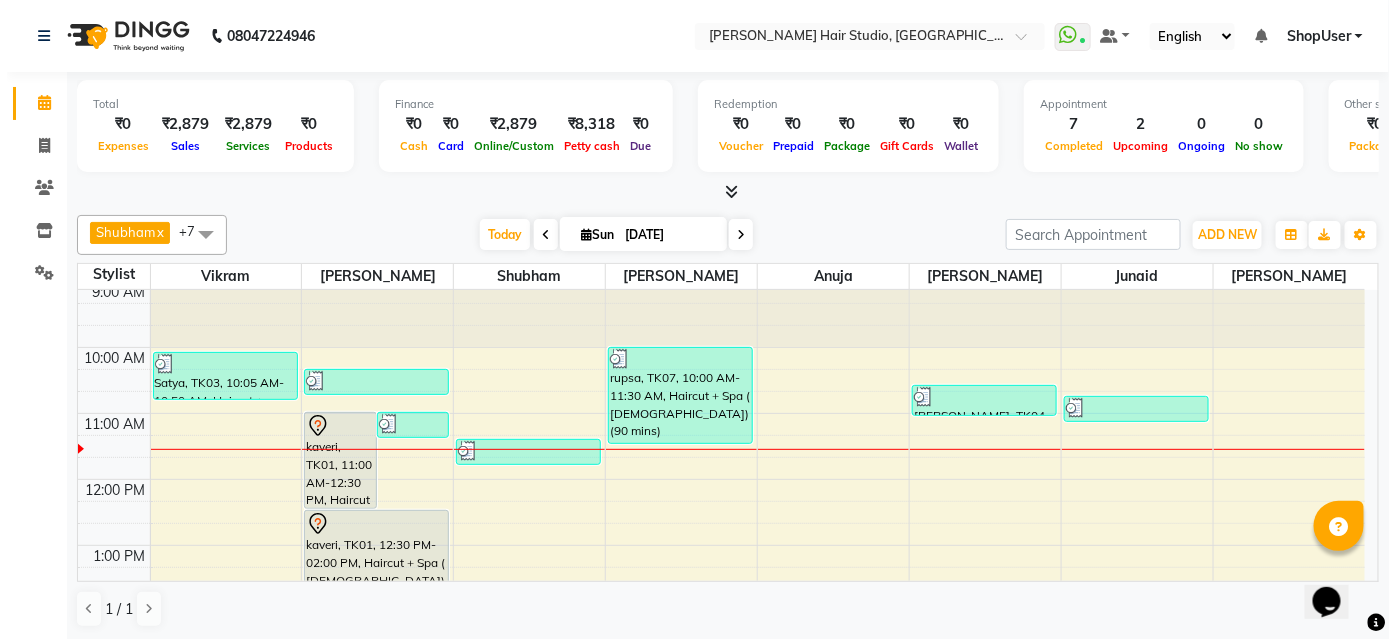 scroll, scrollTop: 0, scrollLeft: 0, axis: both 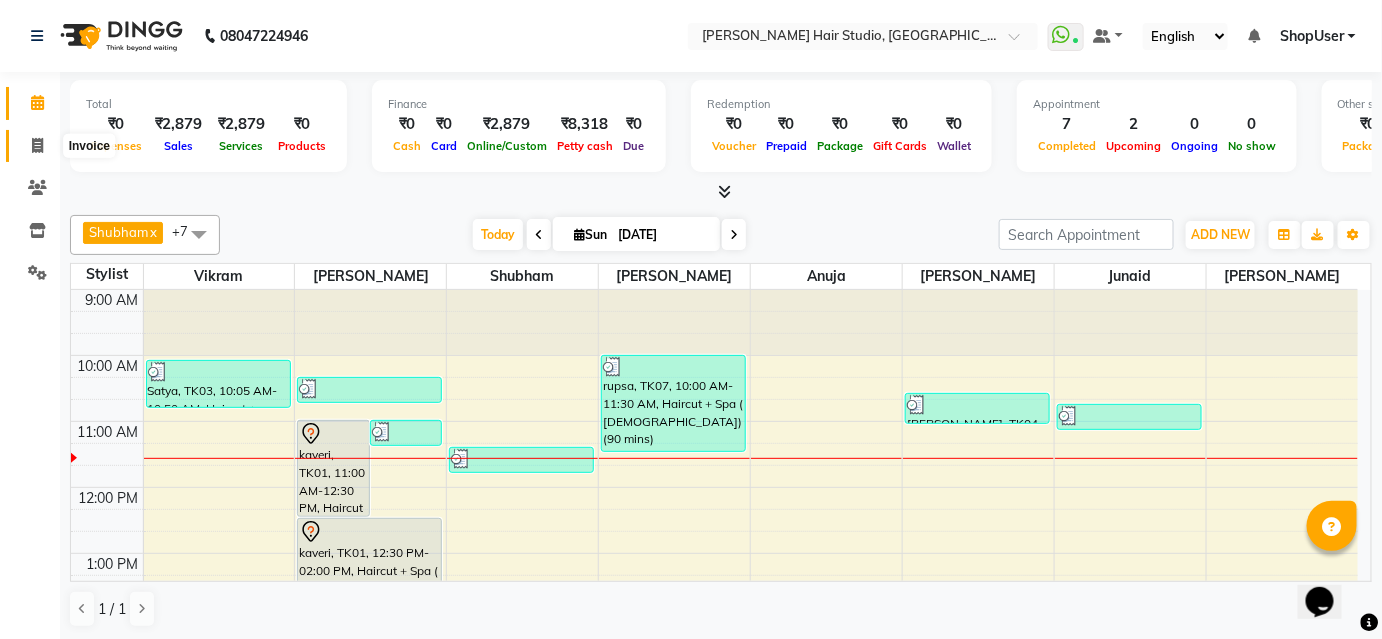 click 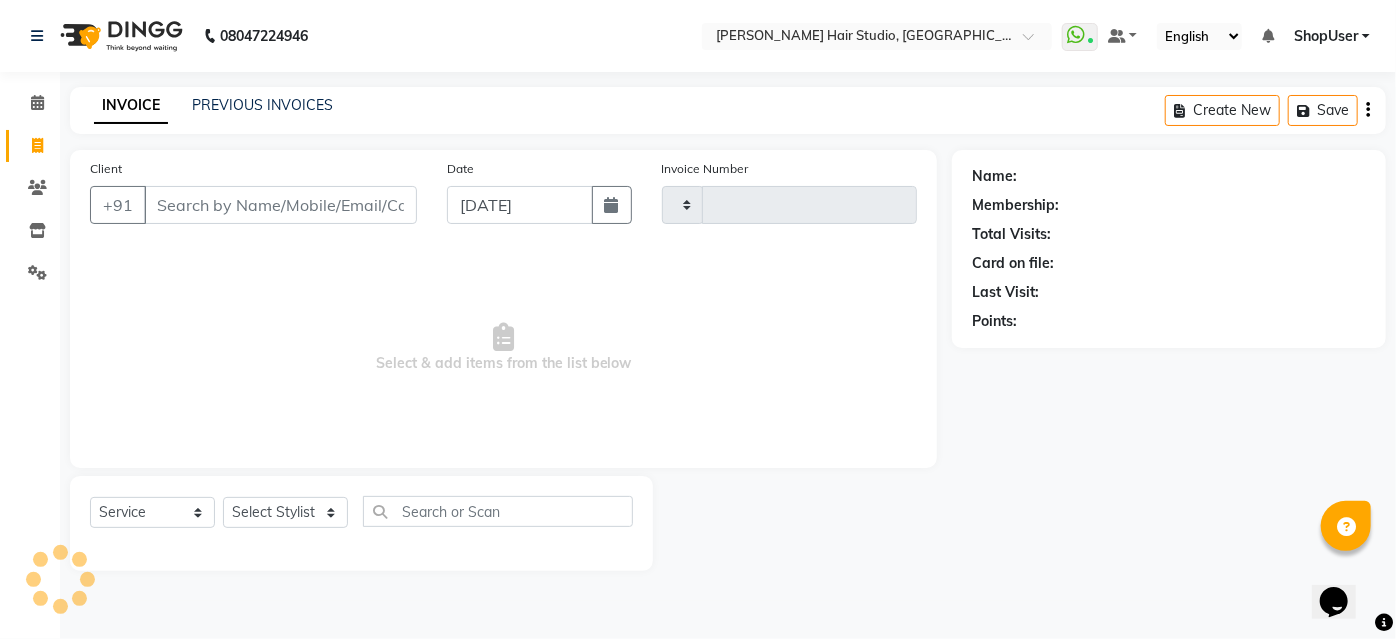 type on "3291" 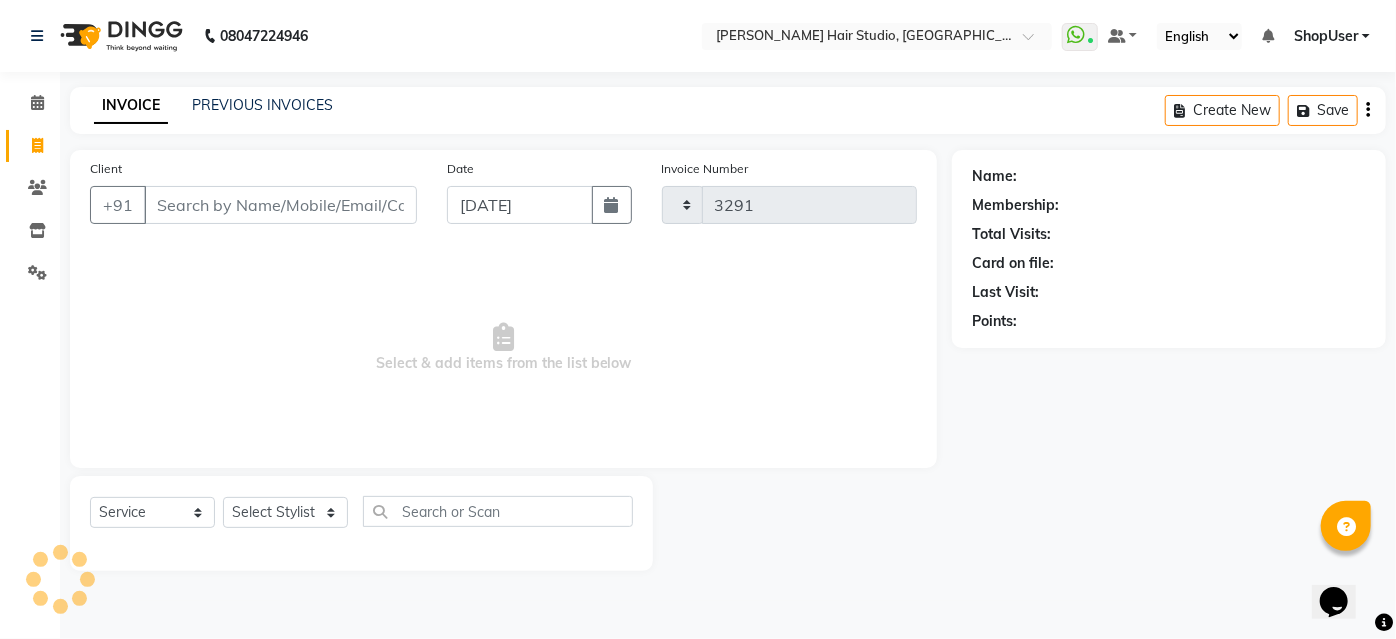 select on "627" 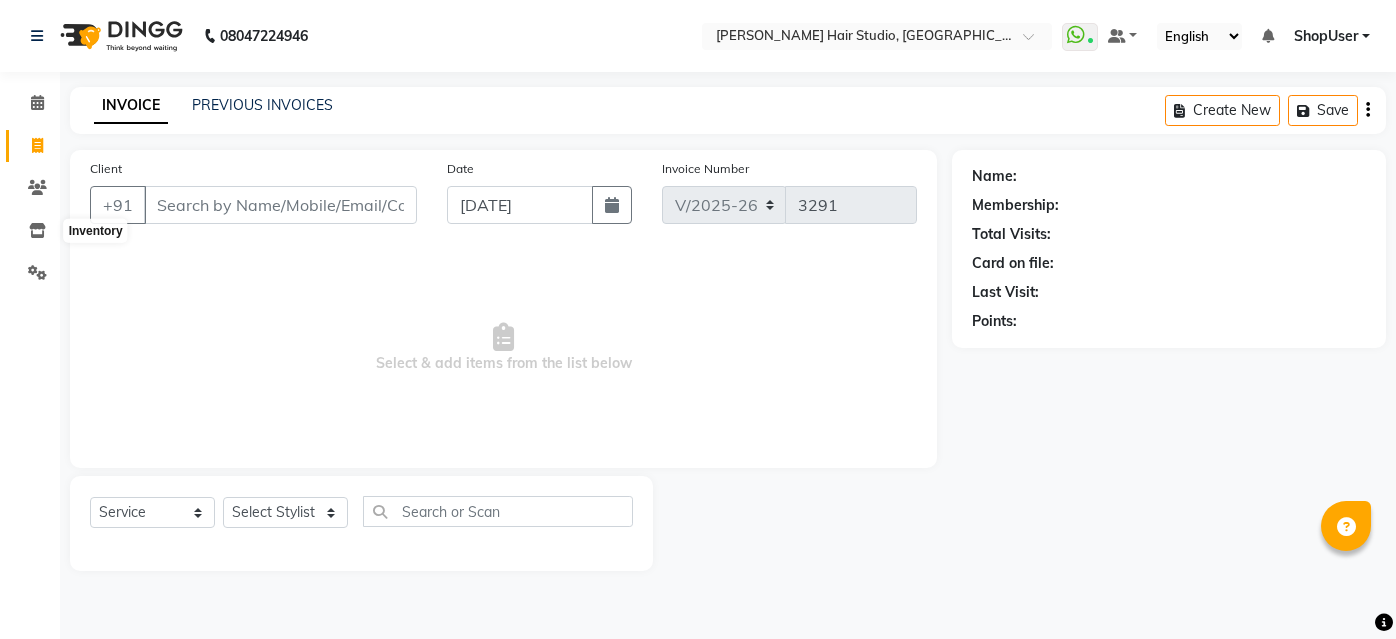 select on "627" 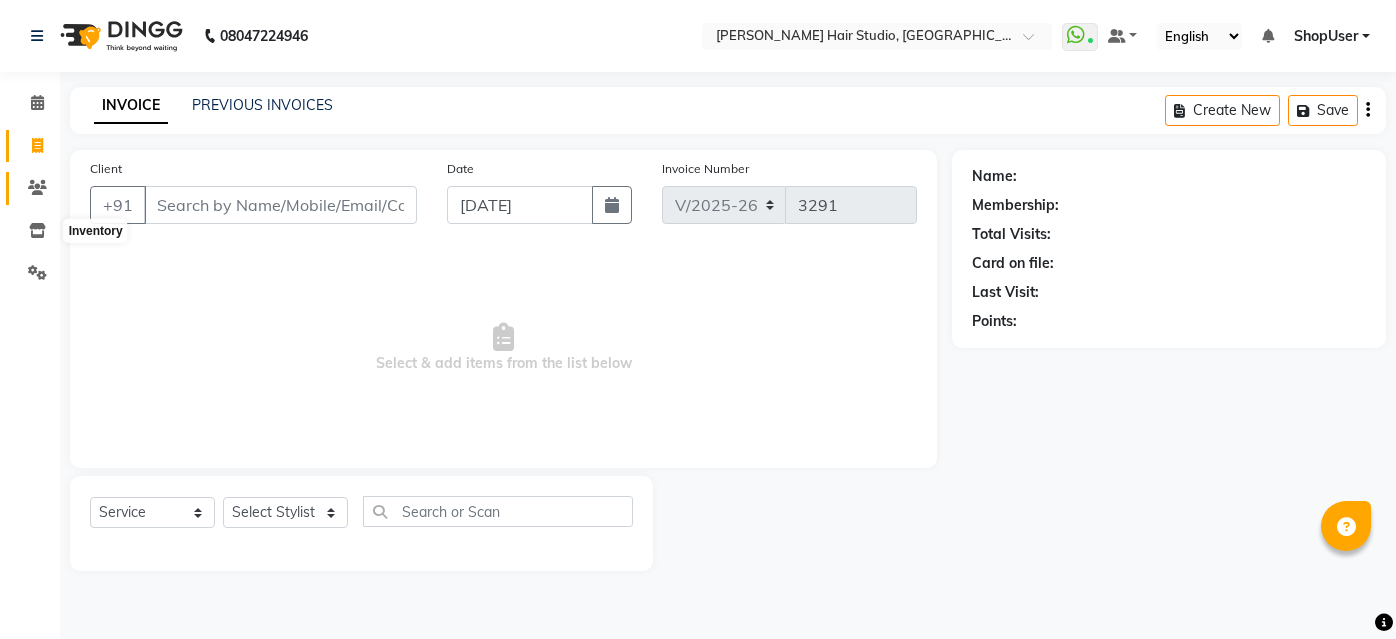 scroll, scrollTop: 0, scrollLeft: 0, axis: both 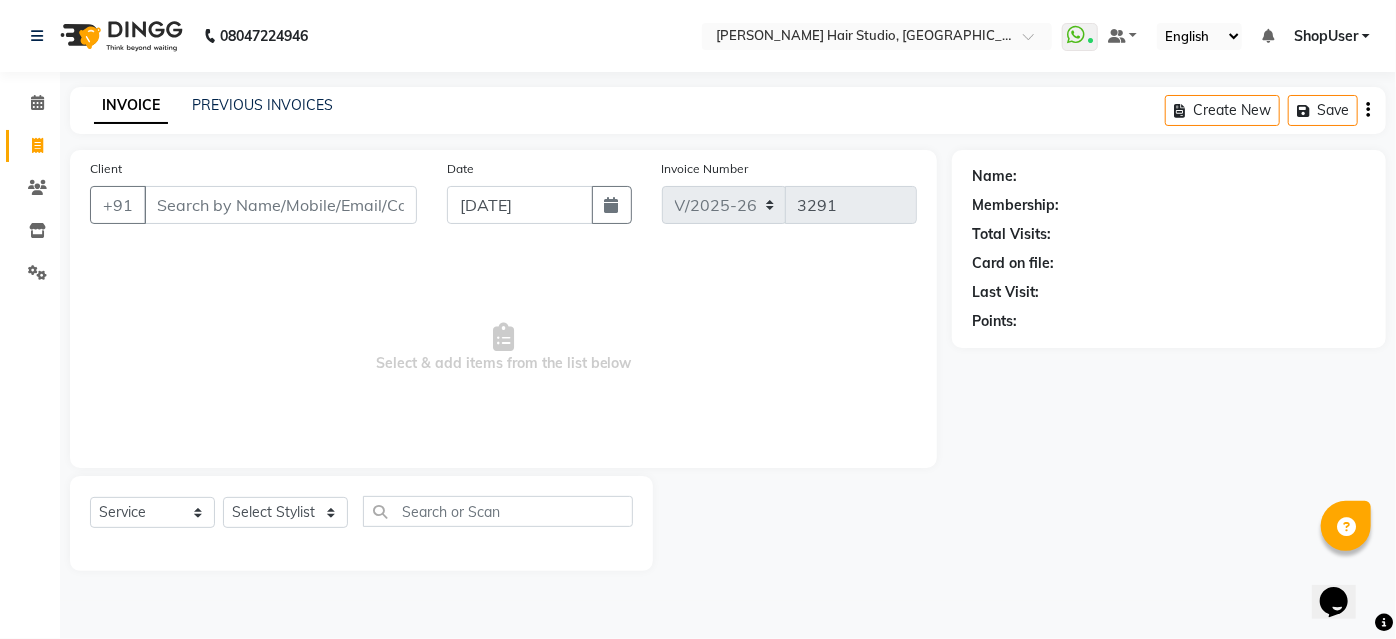 click on "Client" at bounding box center [280, 205] 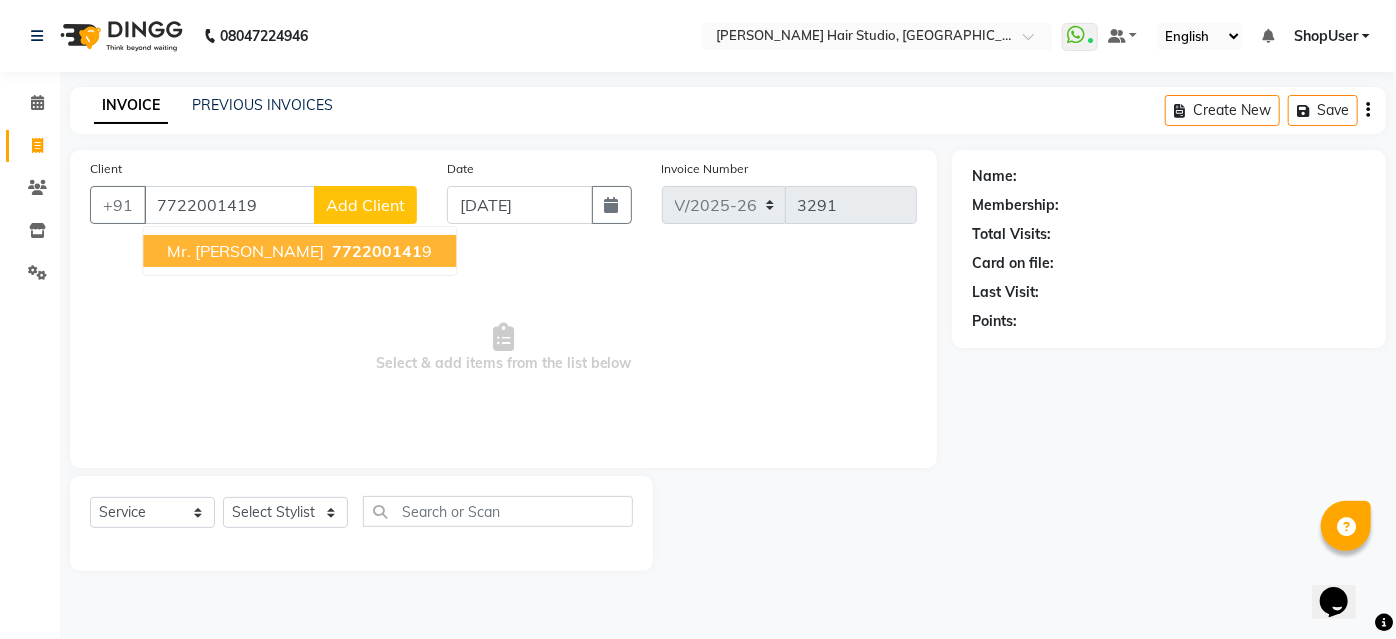 type on "7722001419" 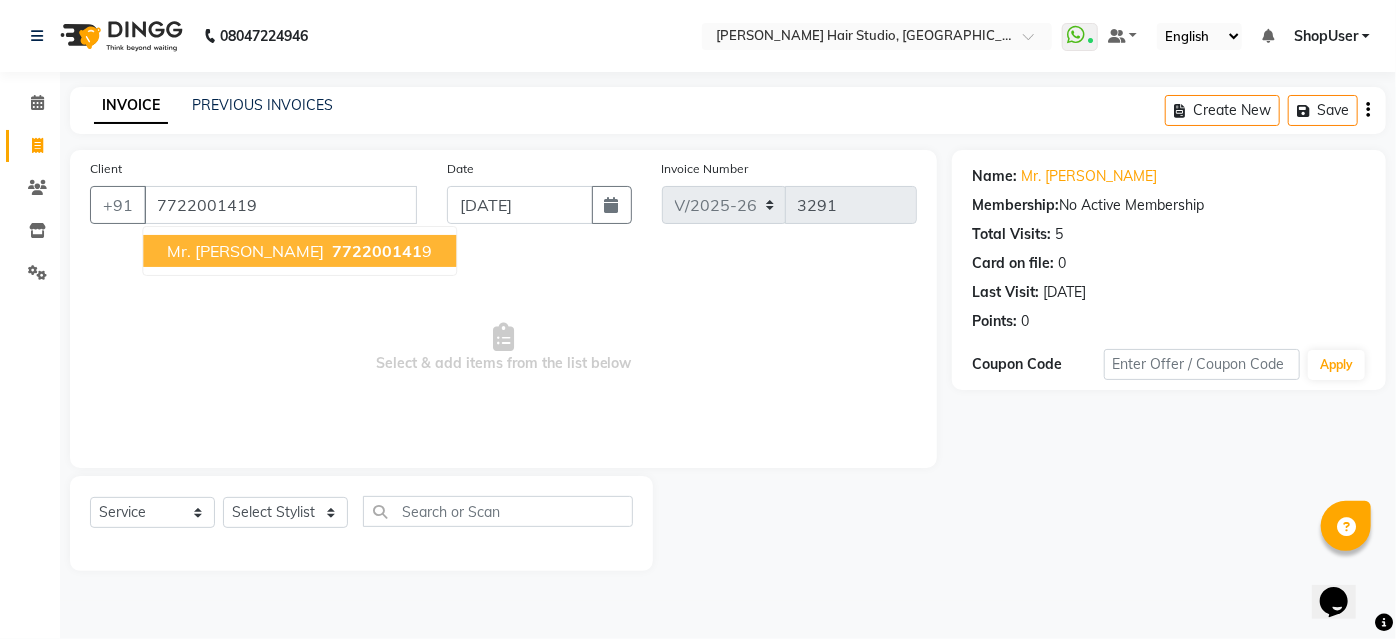 click on "772200141" at bounding box center [377, 251] 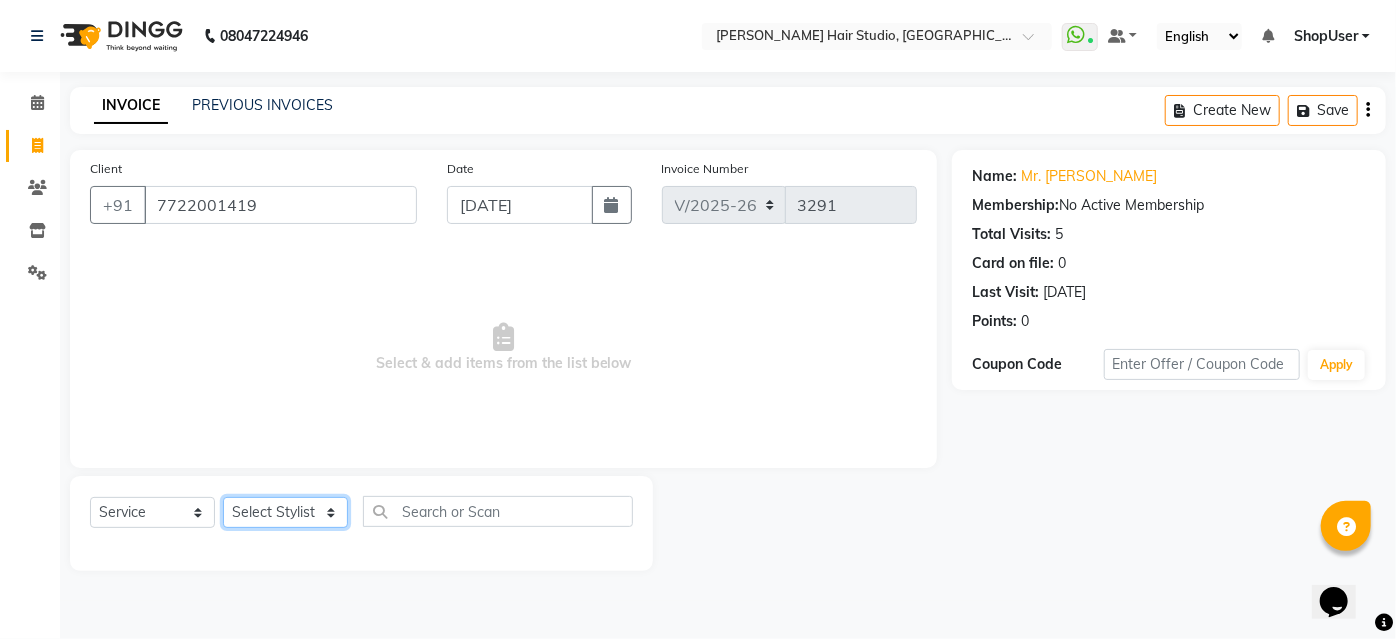 click on "Select Stylist [PERSON_NAME] [PERSON_NAME] Avinash [PERSON_NAME] Pawan [PERSON_NAME] ShopUser [PERSON_NAME] Shweta [PERSON_NAME]" 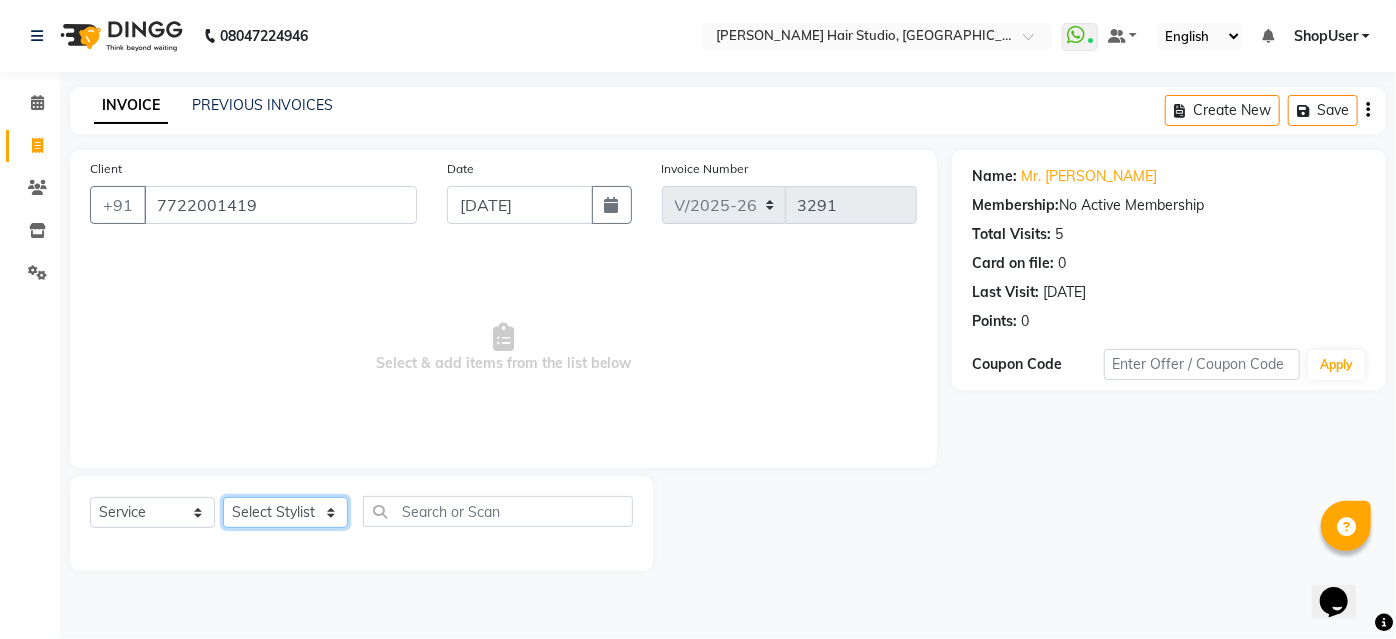 select on "50524" 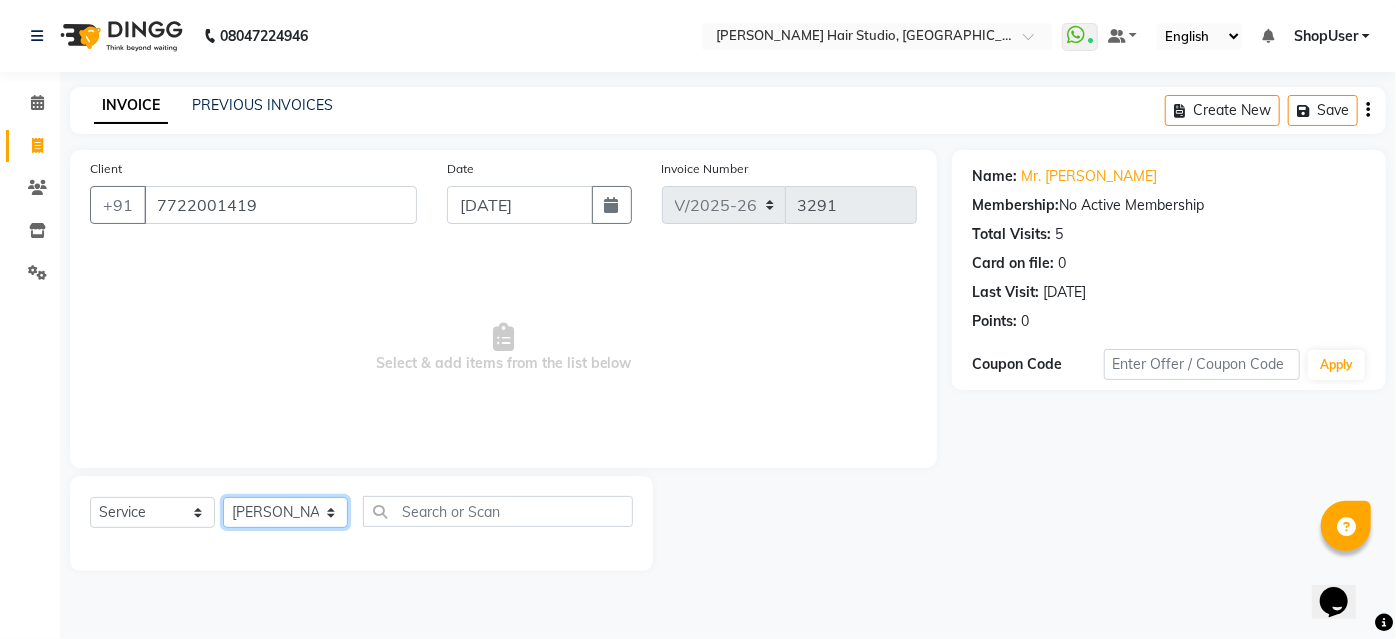 click on "Select Stylist [PERSON_NAME] [PERSON_NAME] Avinash [PERSON_NAME] Pawan [PERSON_NAME] ShopUser [PERSON_NAME] Shweta [PERSON_NAME]" 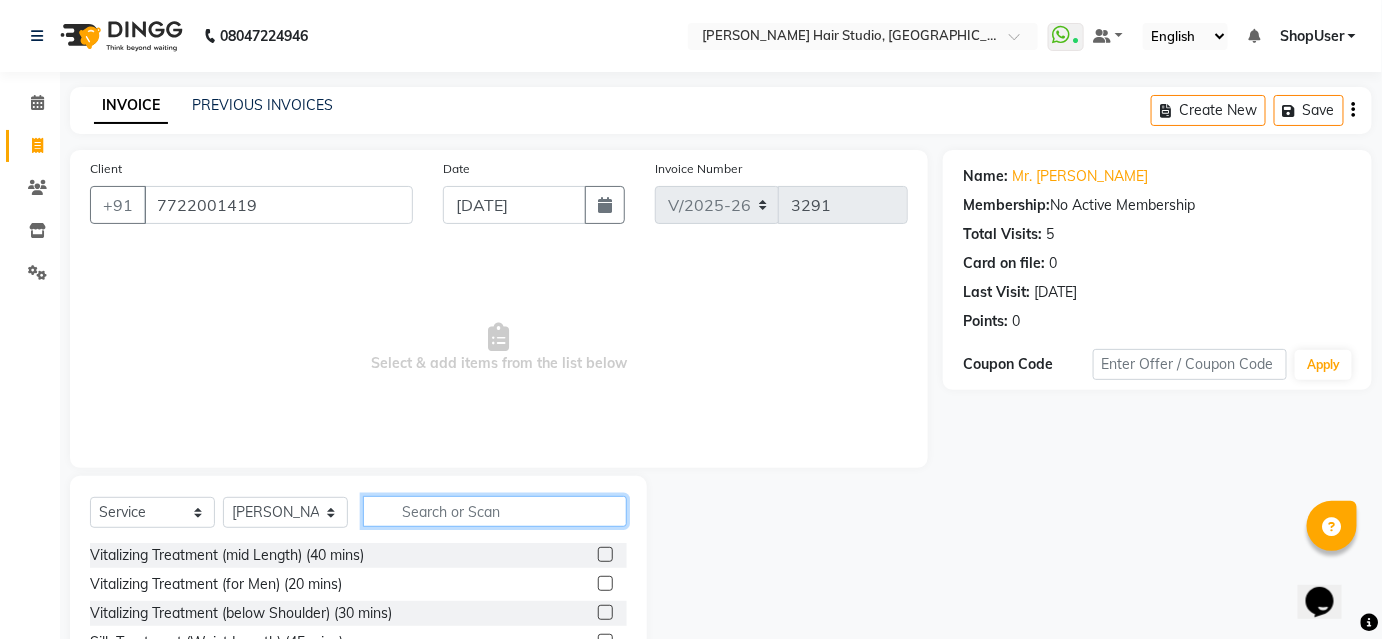 click 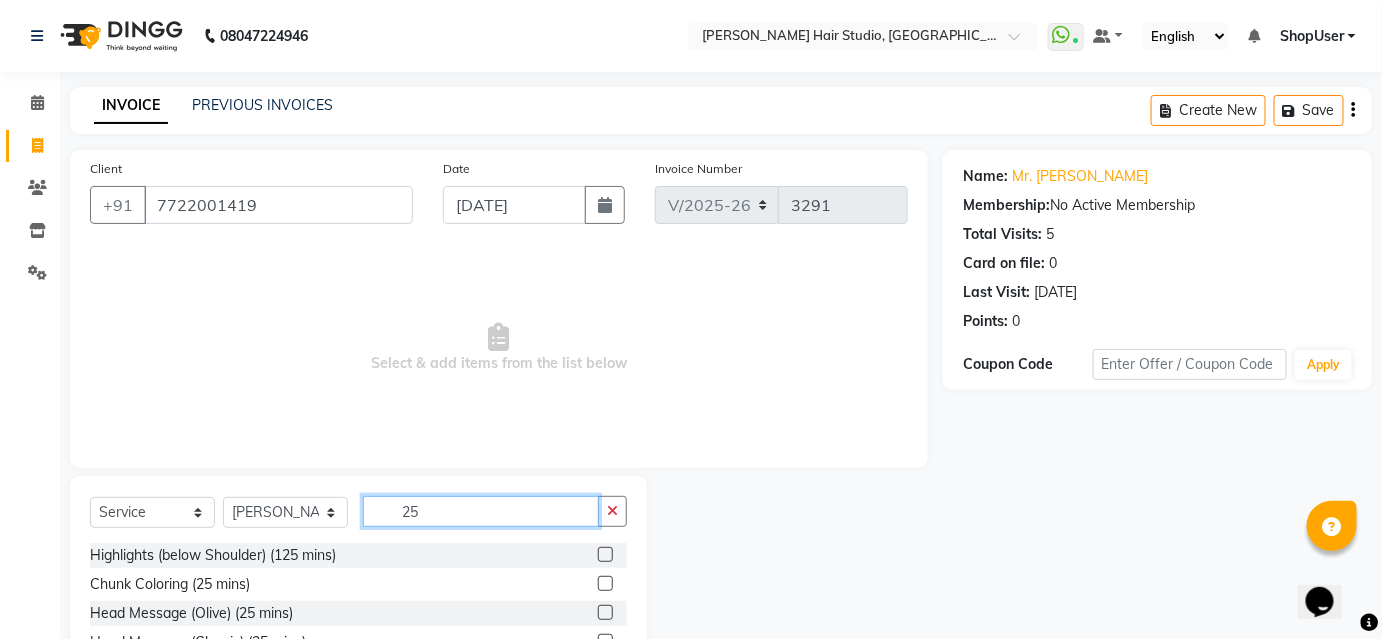 scroll, scrollTop: 2, scrollLeft: 0, axis: vertical 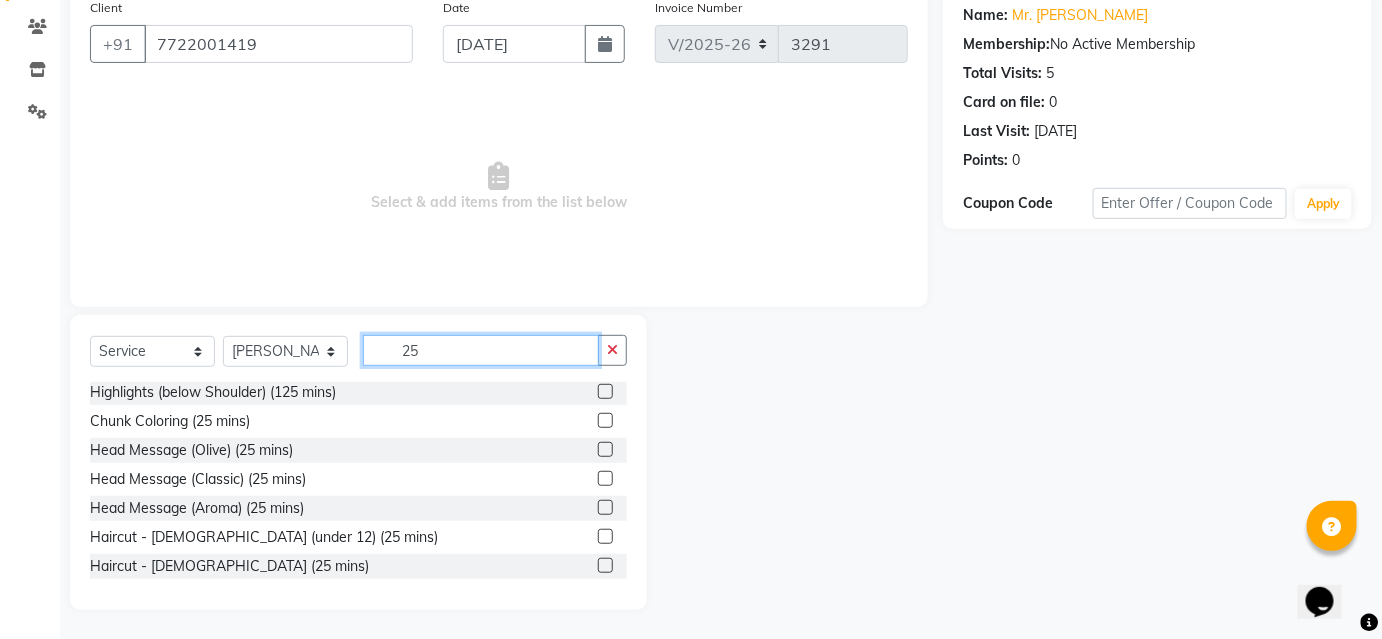 type on "25" 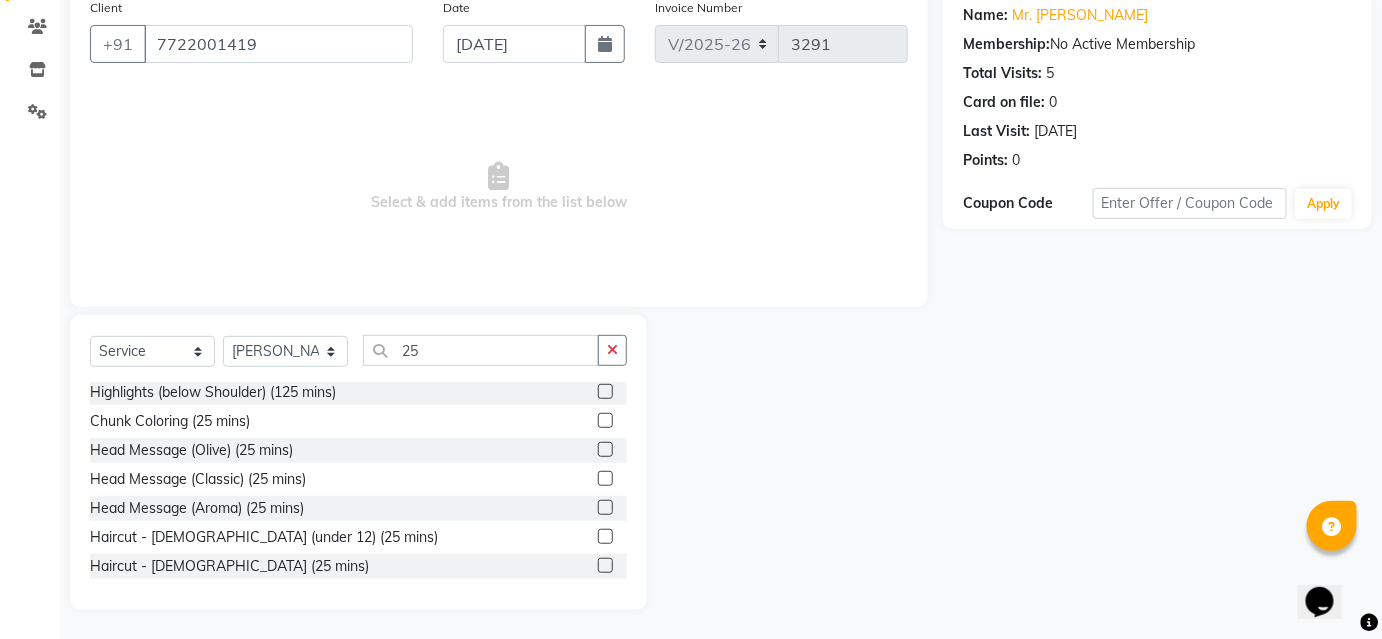 click 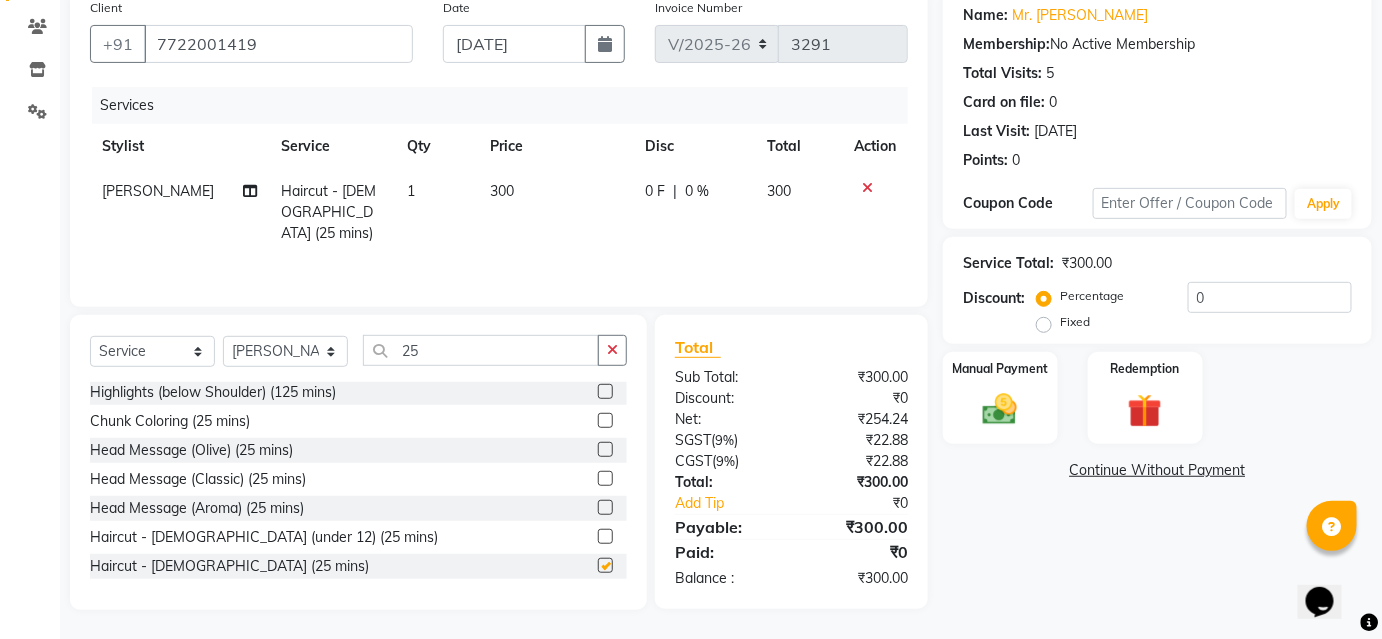 checkbox on "false" 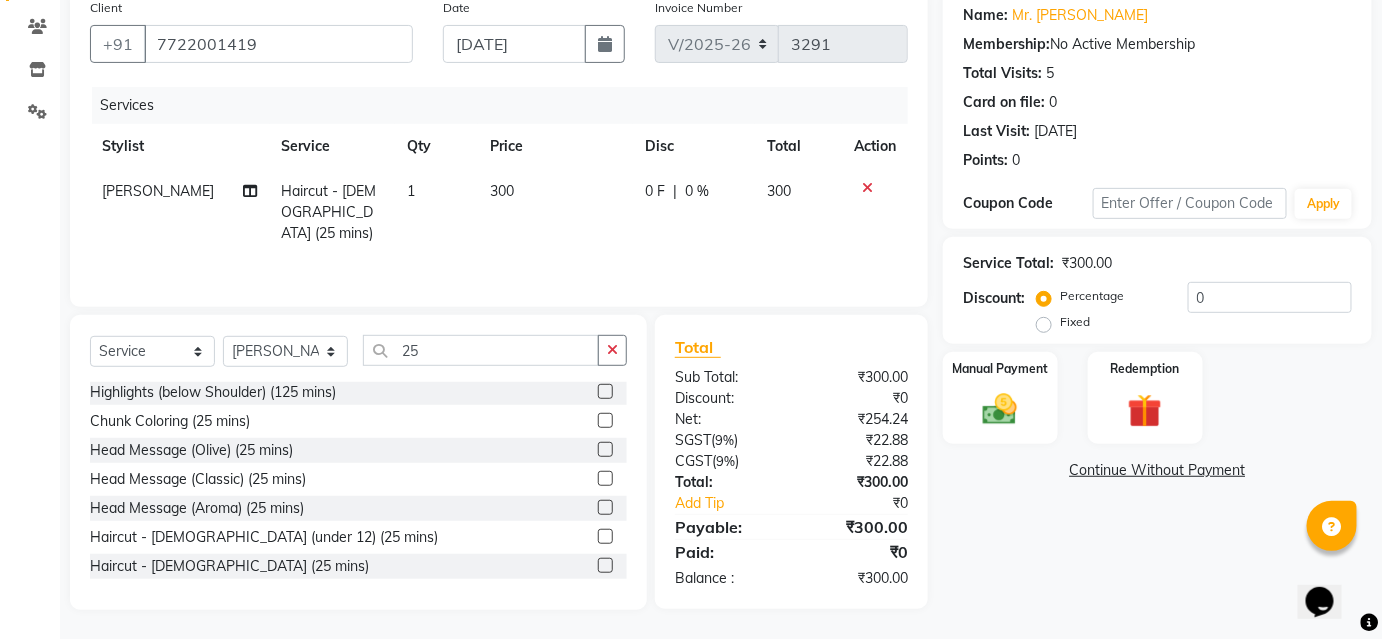 click 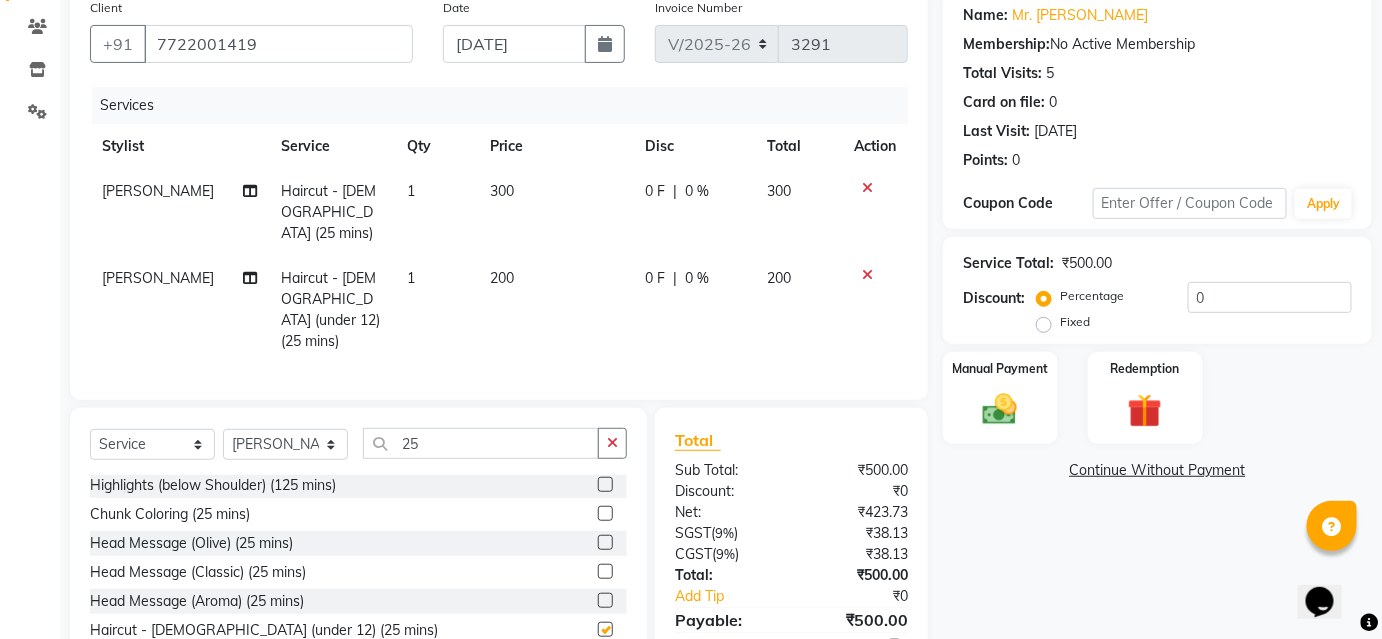 checkbox on "false" 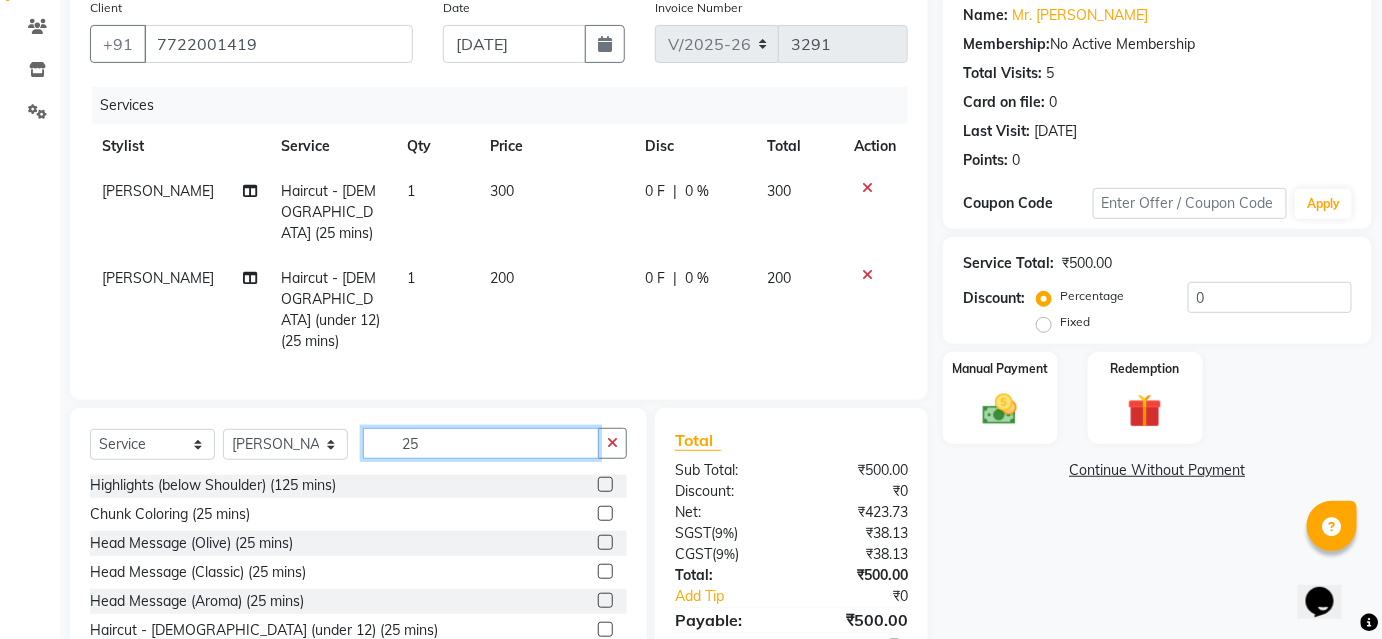 click on "25" 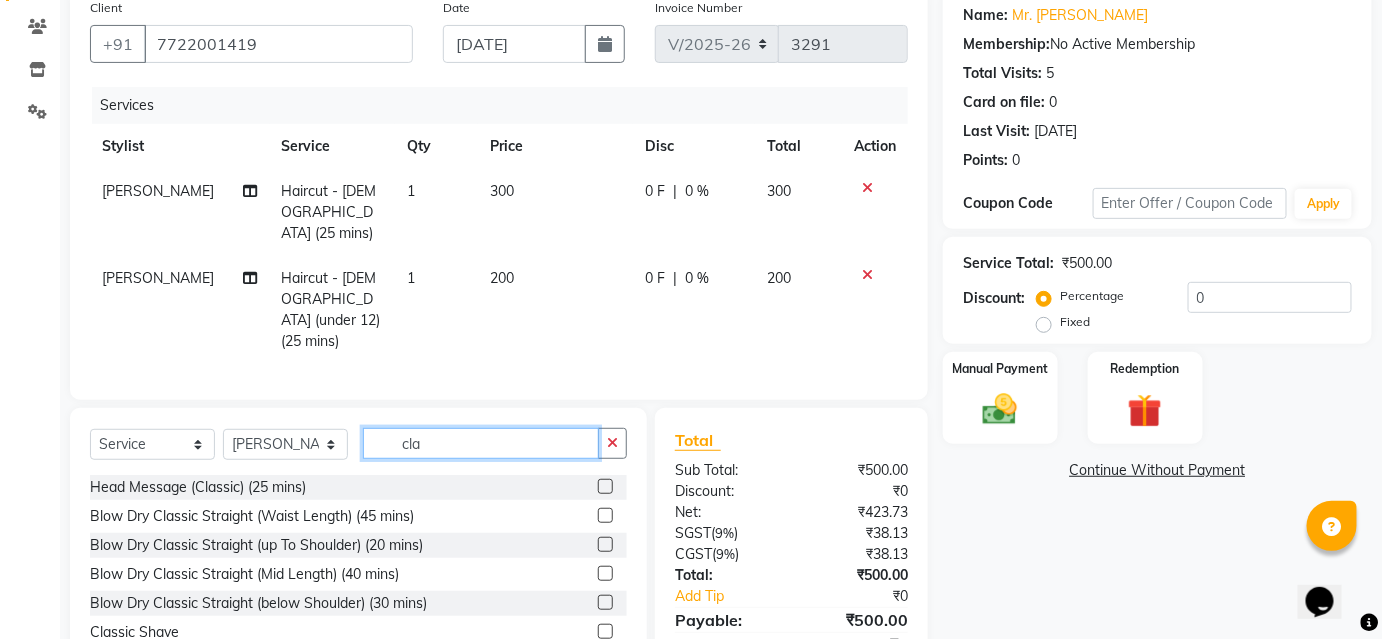 scroll, scrollTop: 0, scrollLeft: 0, axis: both 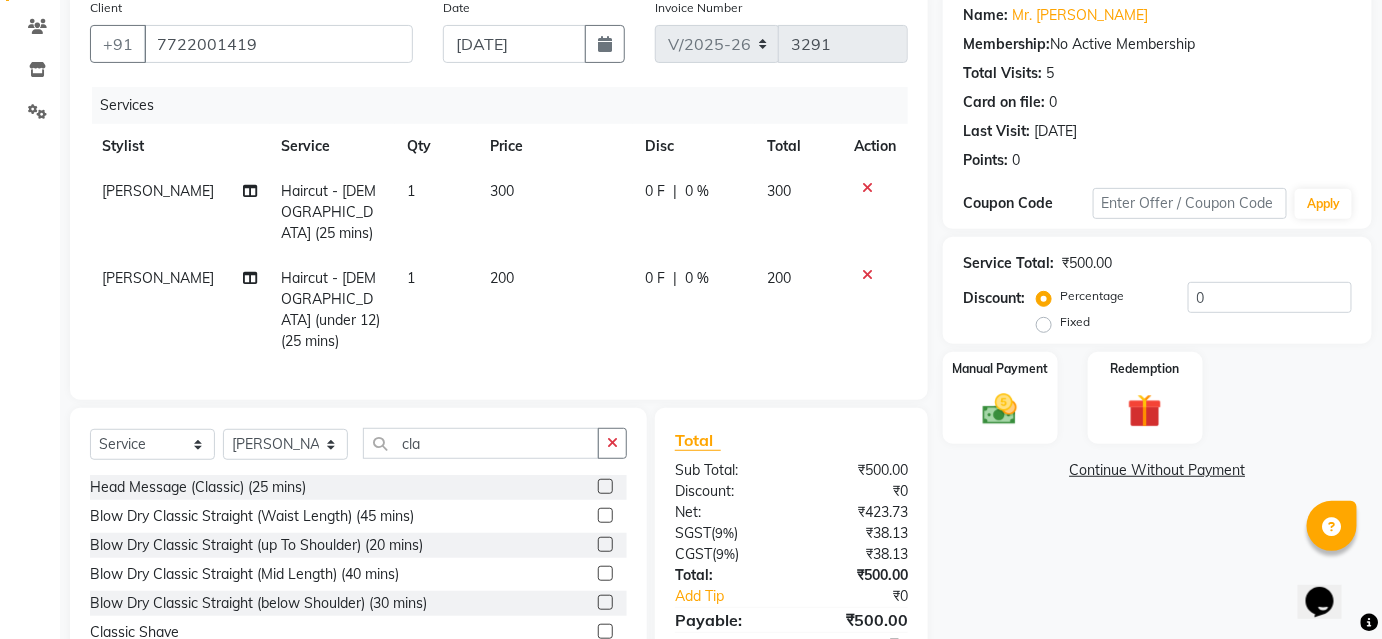 click 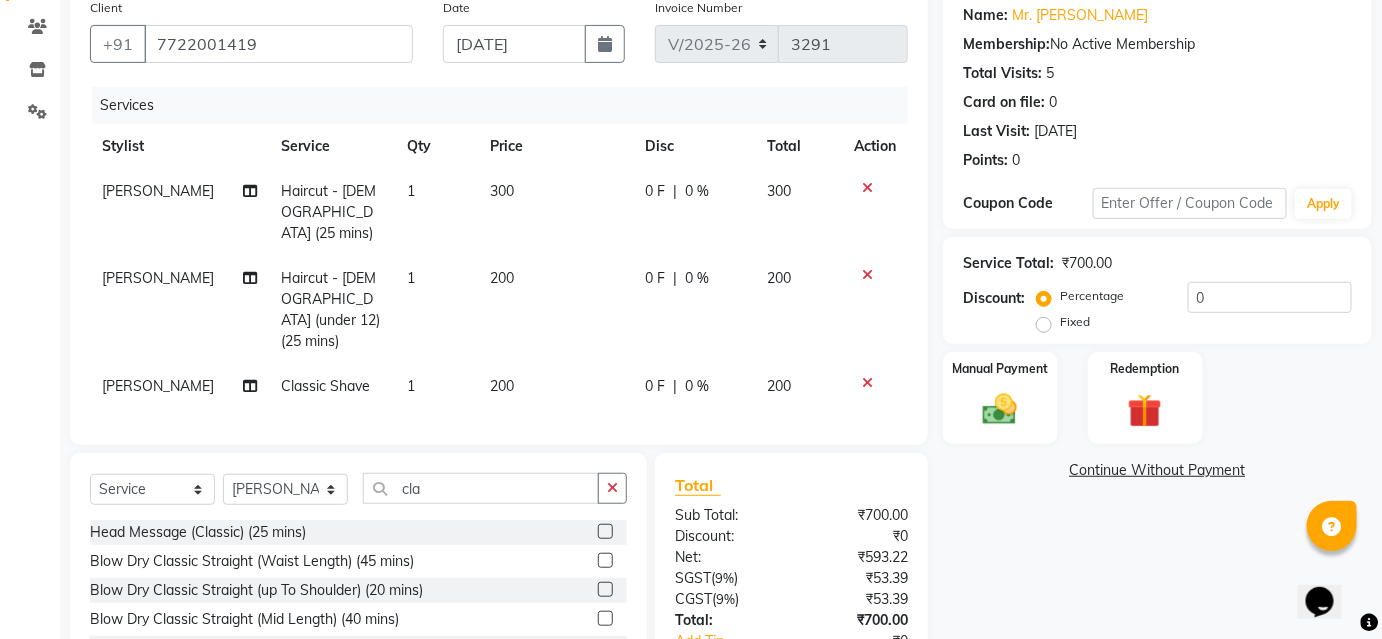 checkbox on "false" 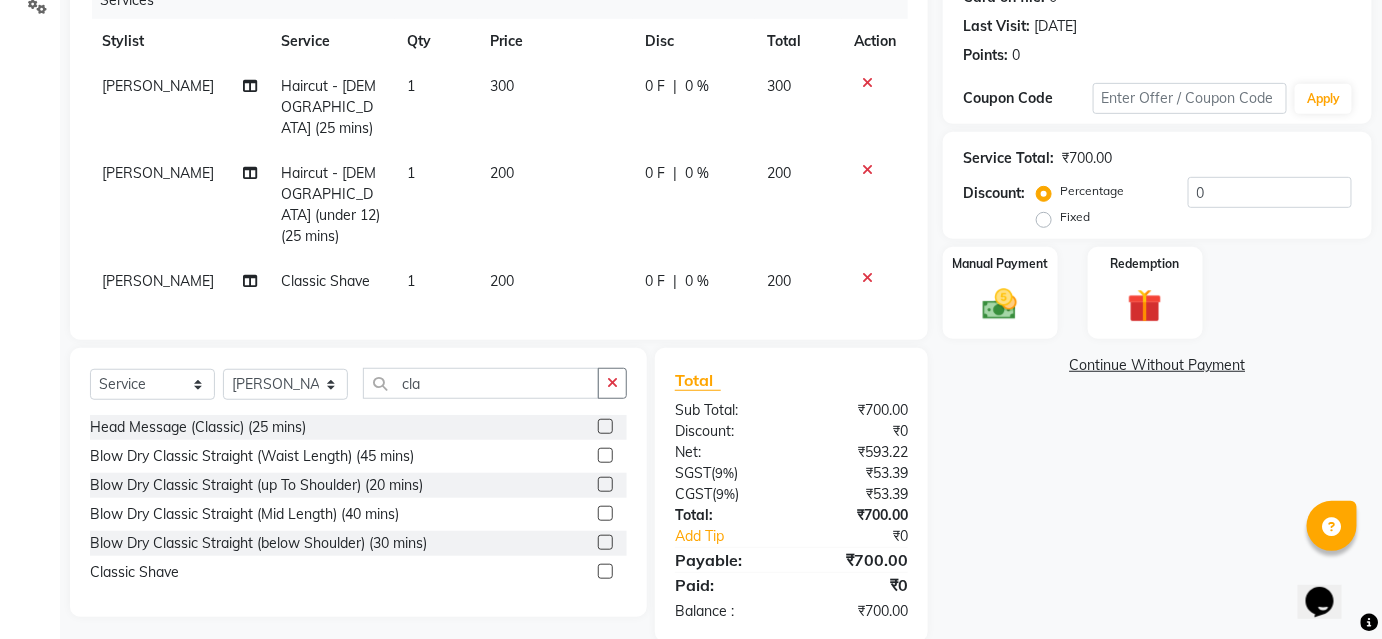 scroll, scrollTop: 269, scrollLeft: 0, axis: vertical 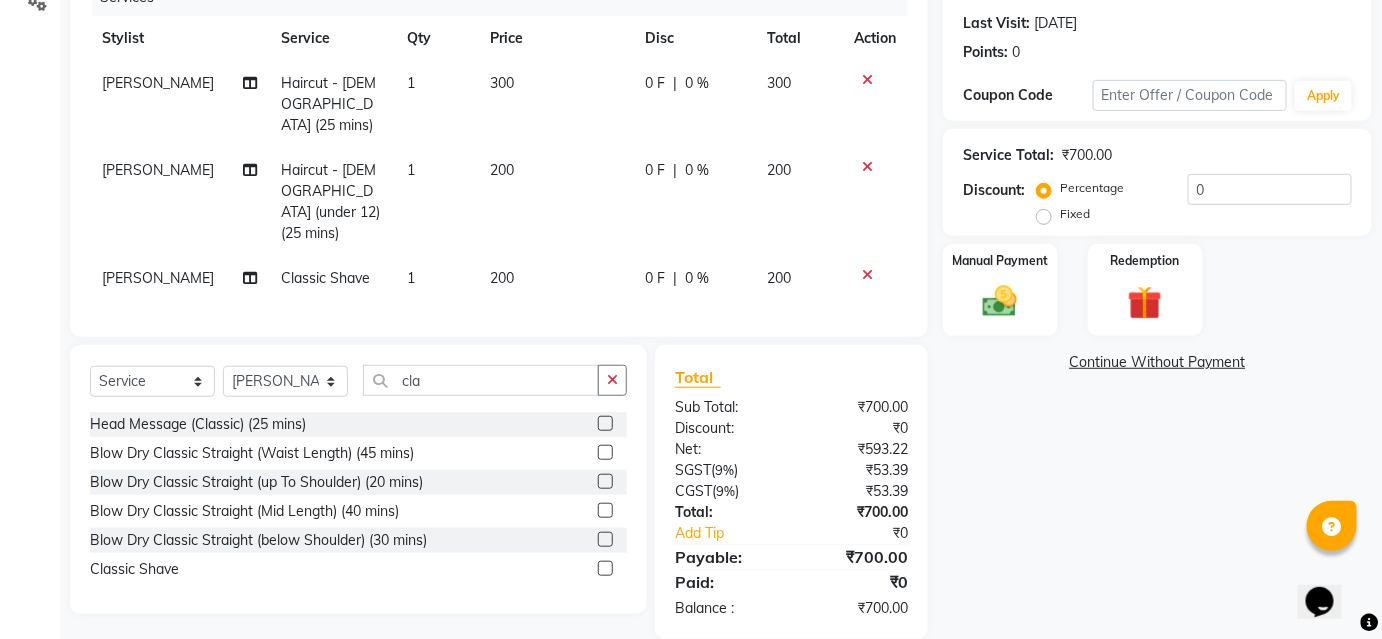 click on "[PERSON_NAME]" 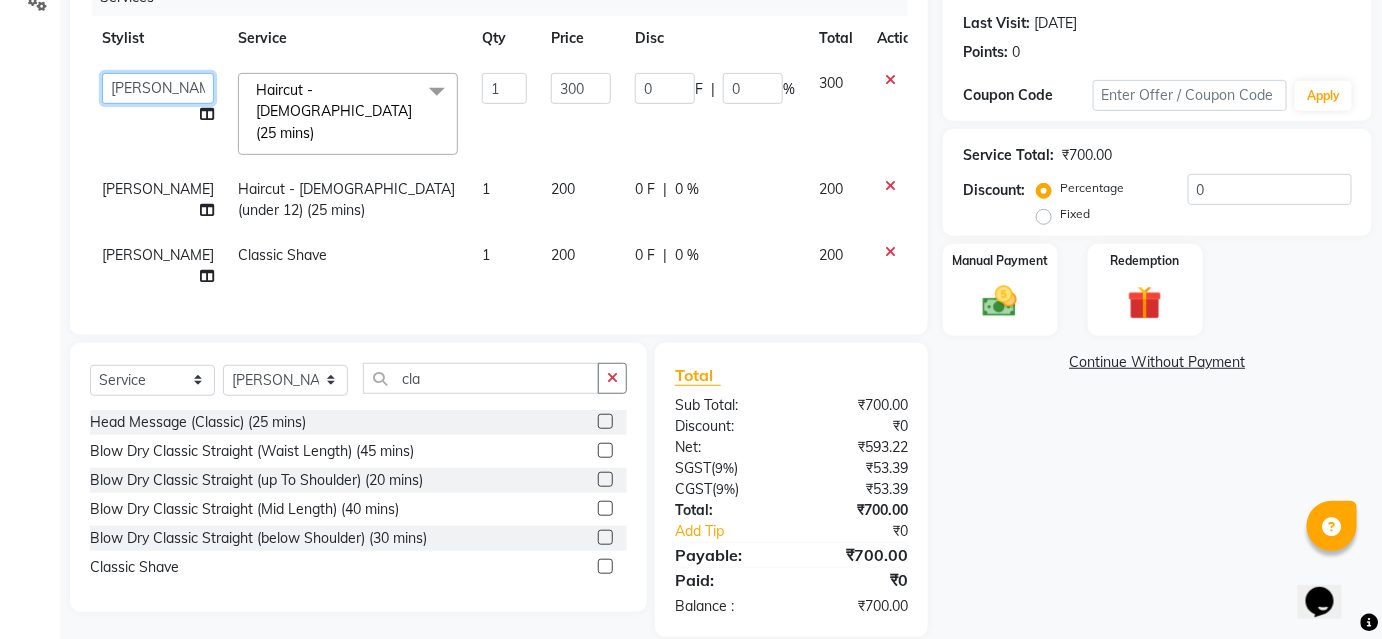 click on "Ajinkya   Anuja   Arunesh   Avinash   Junaid   Mohammad   Pawan Krishna   Rushikesh   ShopUser   Shubham   Shweta Kale   Vikram" 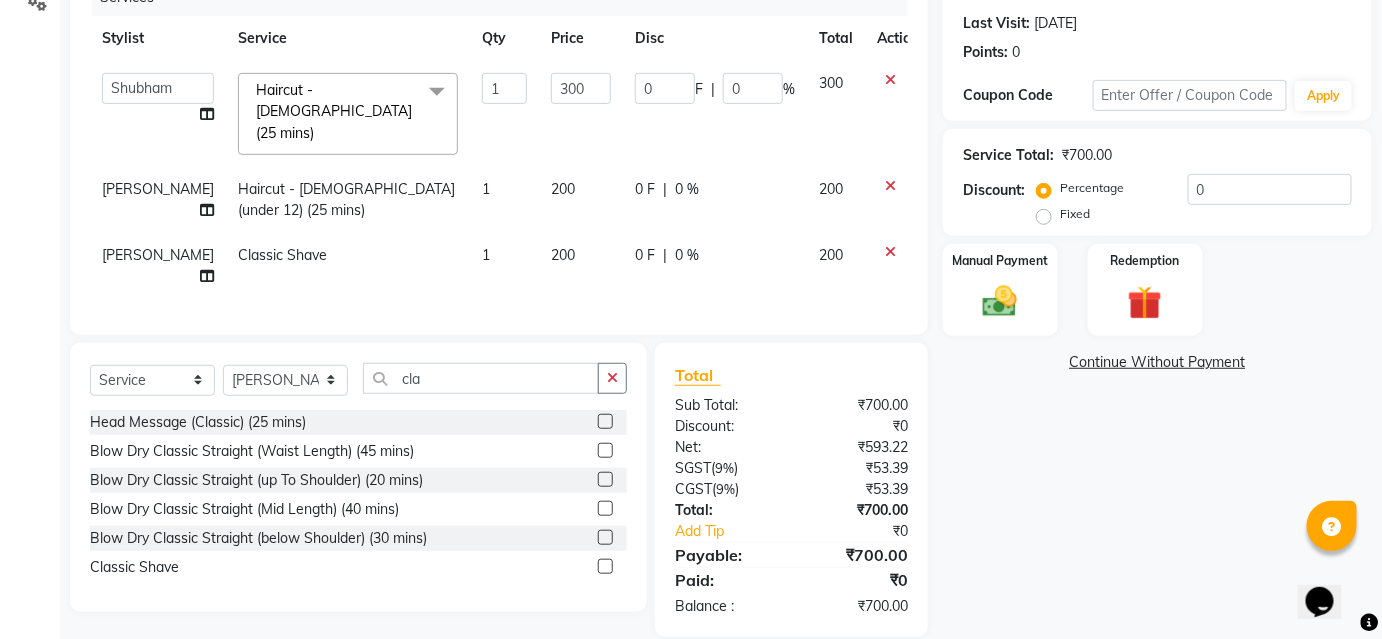 select on "39192" 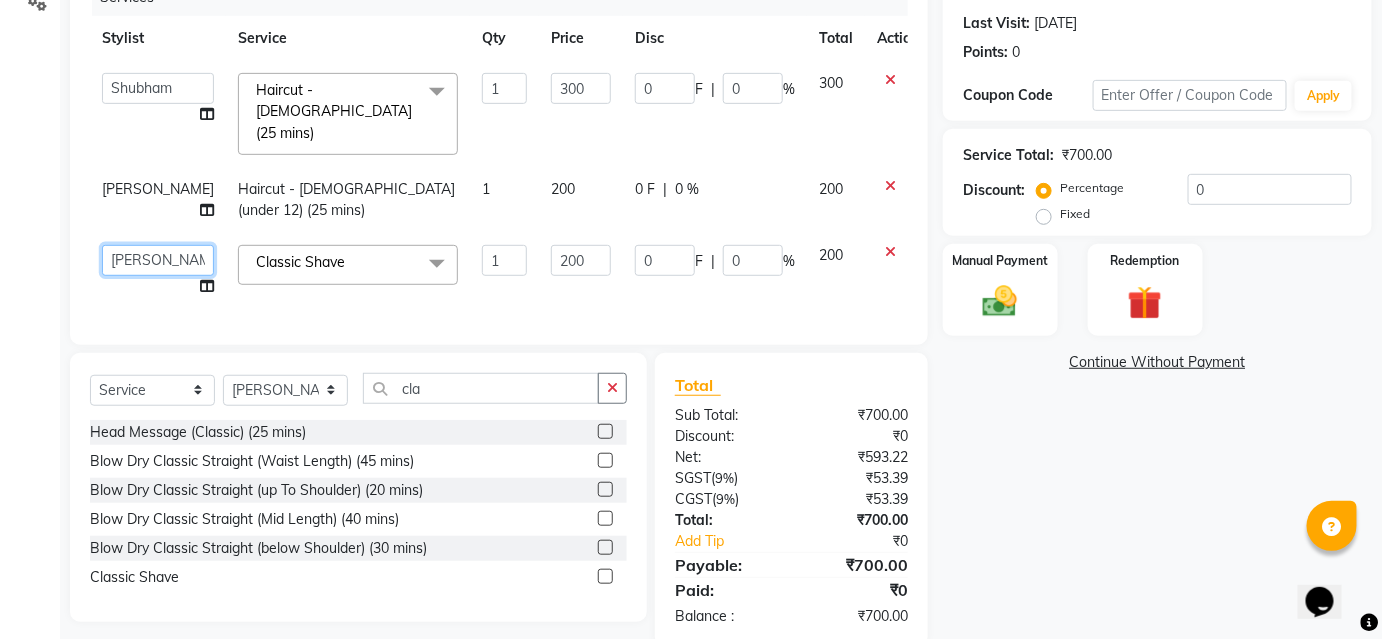 click on "Ajinkya   Anuja   Arunesh   Avinash   Junaid   Mohammad   Pawan Krishna   Rushikesh   ShopUser   Shubham   Shweta Kale   Vikram" 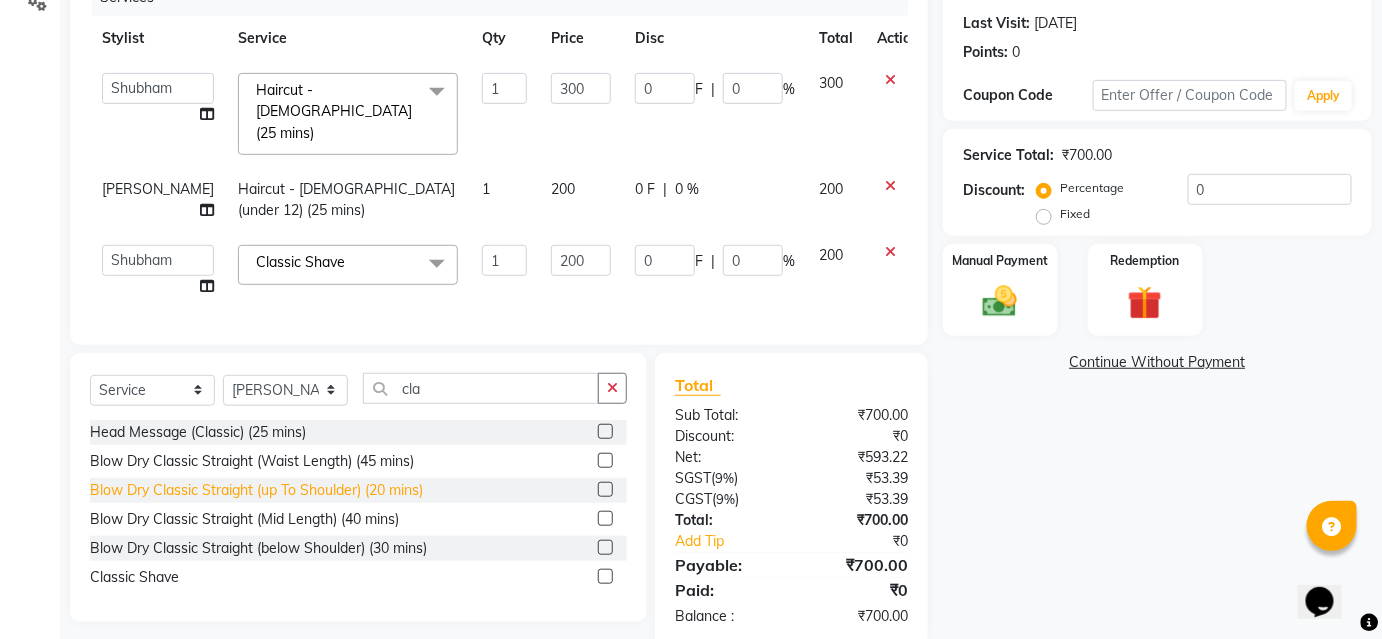 select on "39192" 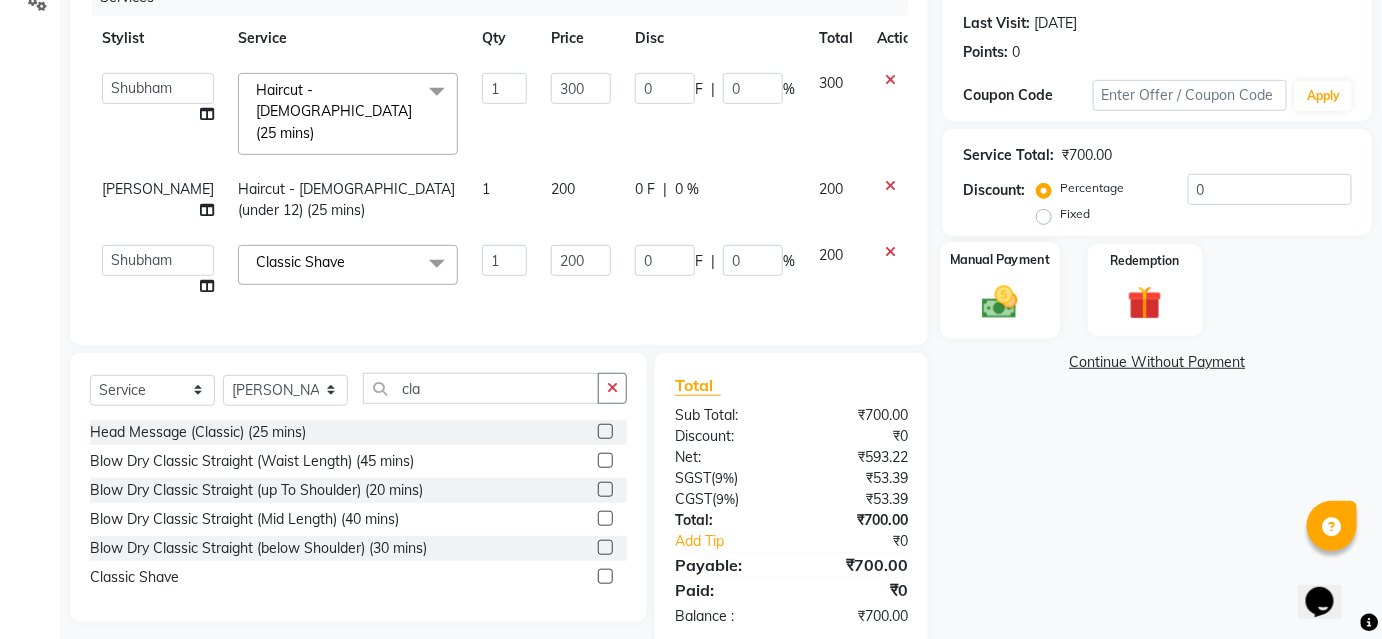 click 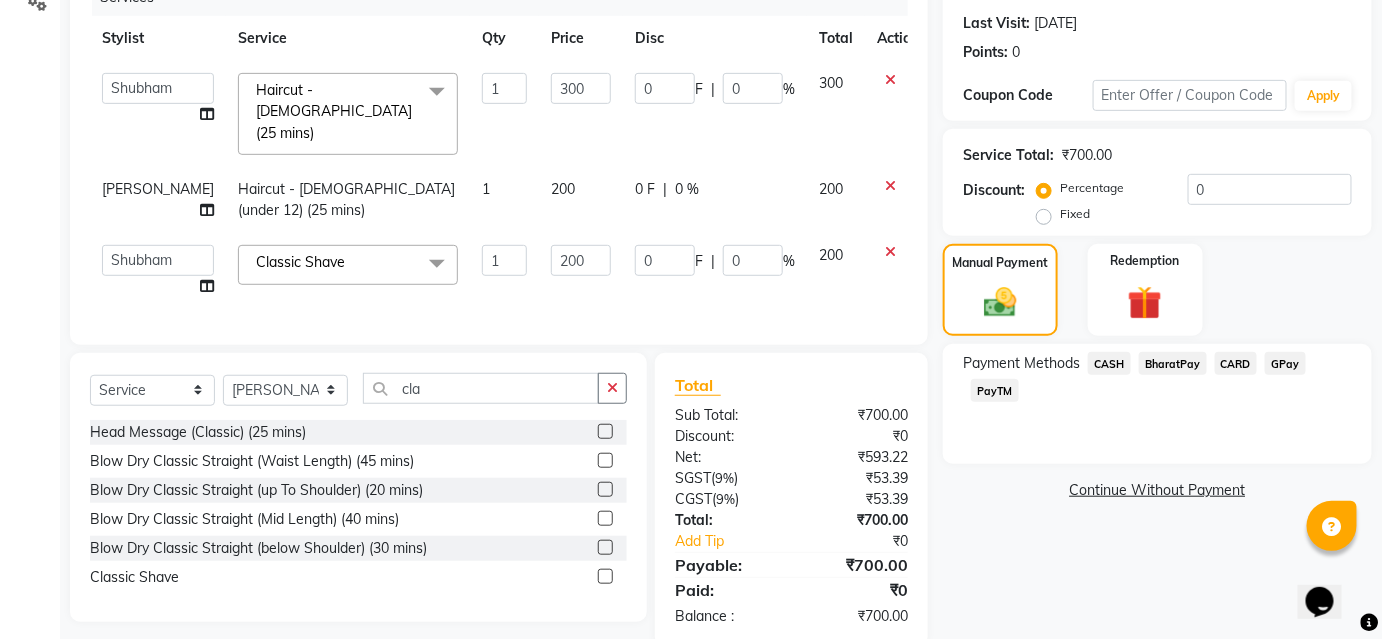 click on "BharatPay" 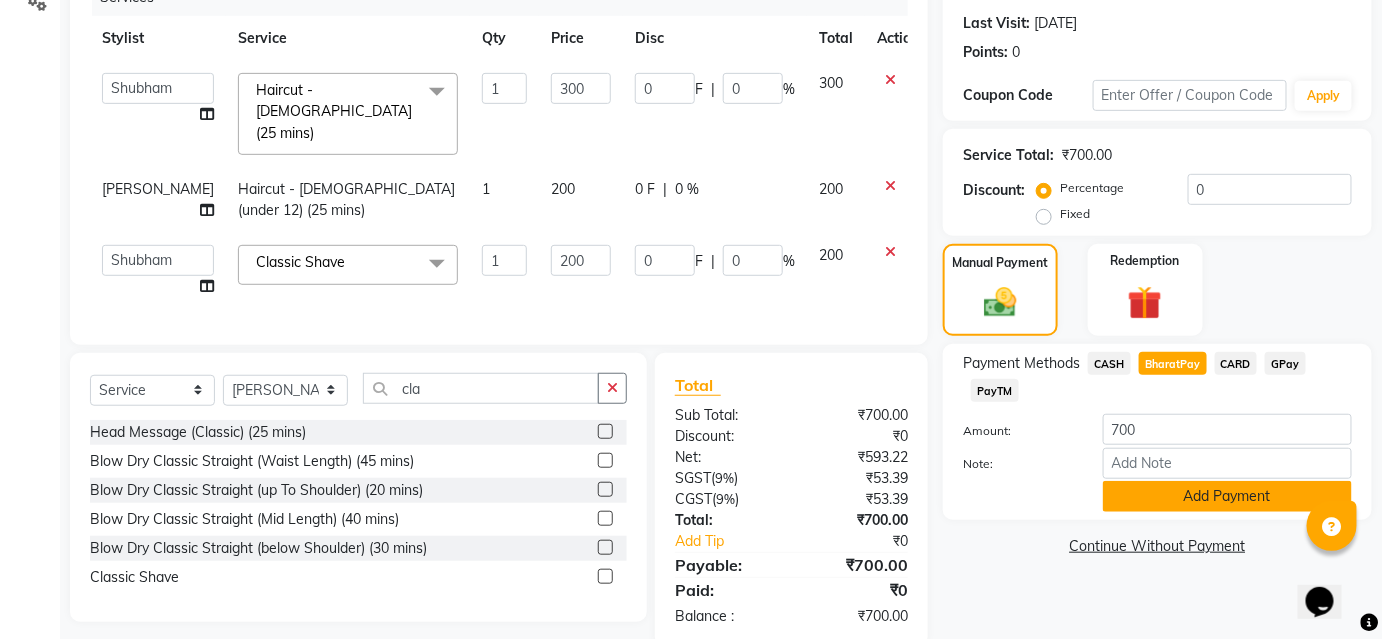 click on "Add Payment" 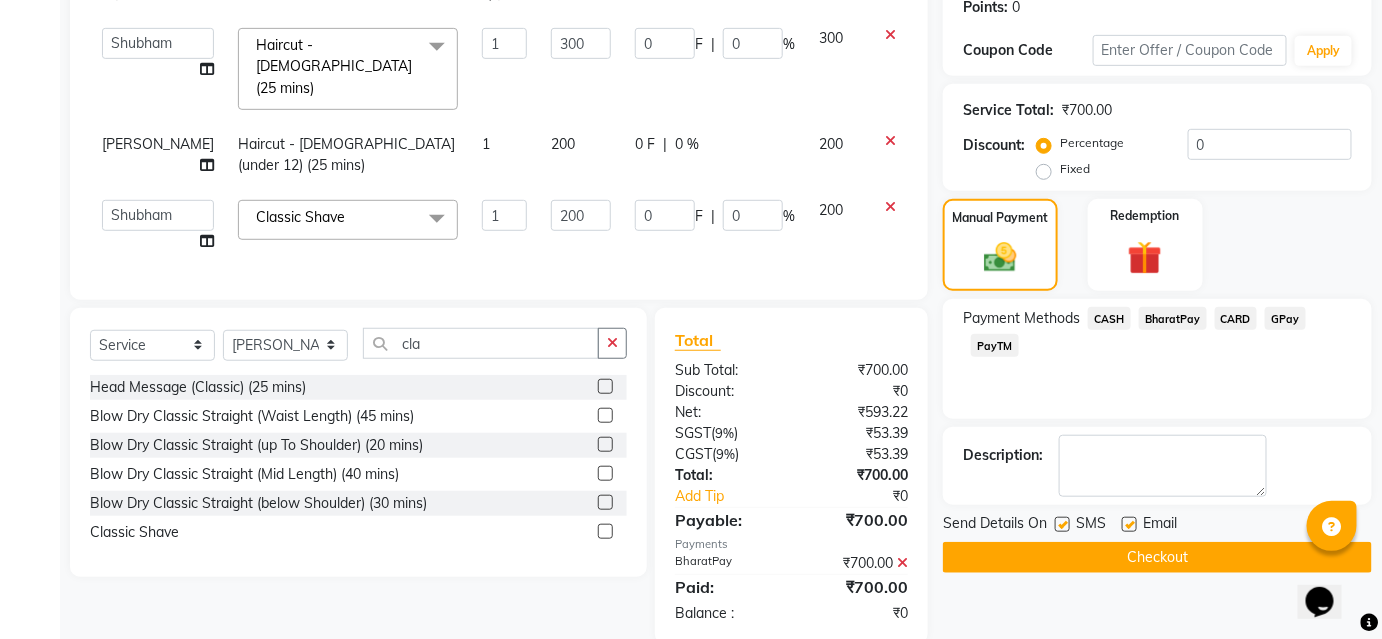 scroll, scrollTop: 339, scrollLeft: 0, axis: vertical 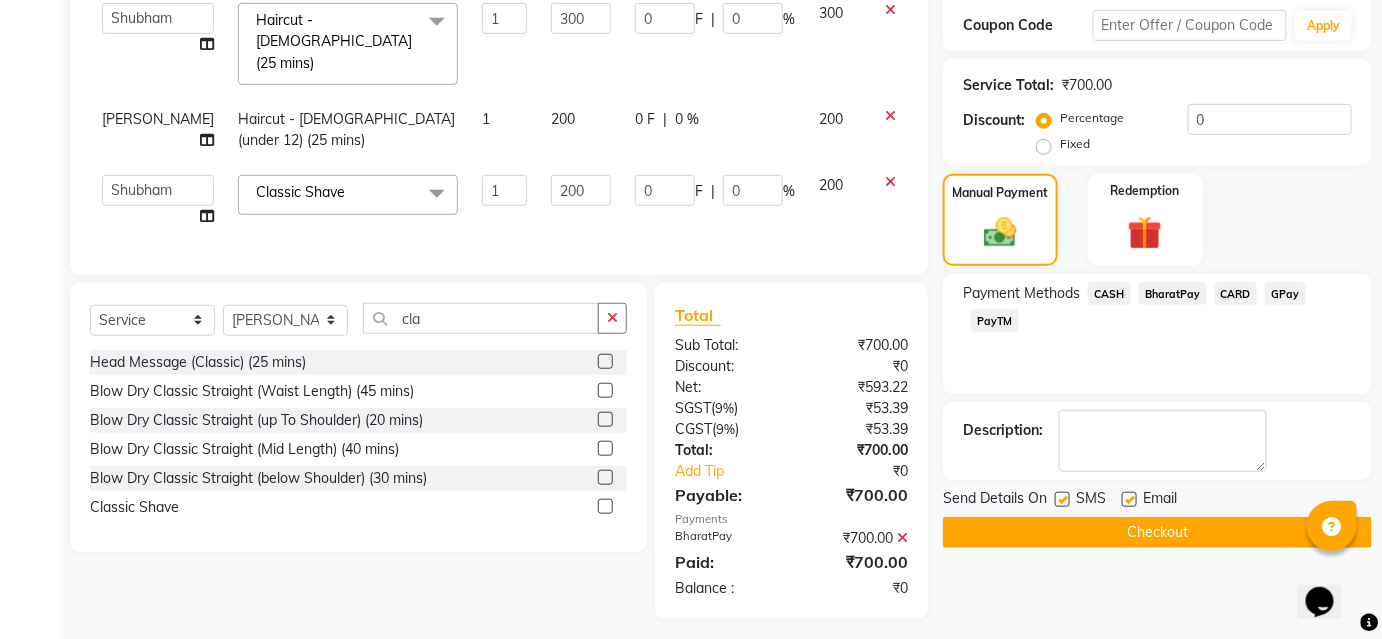 click on "Checkout" 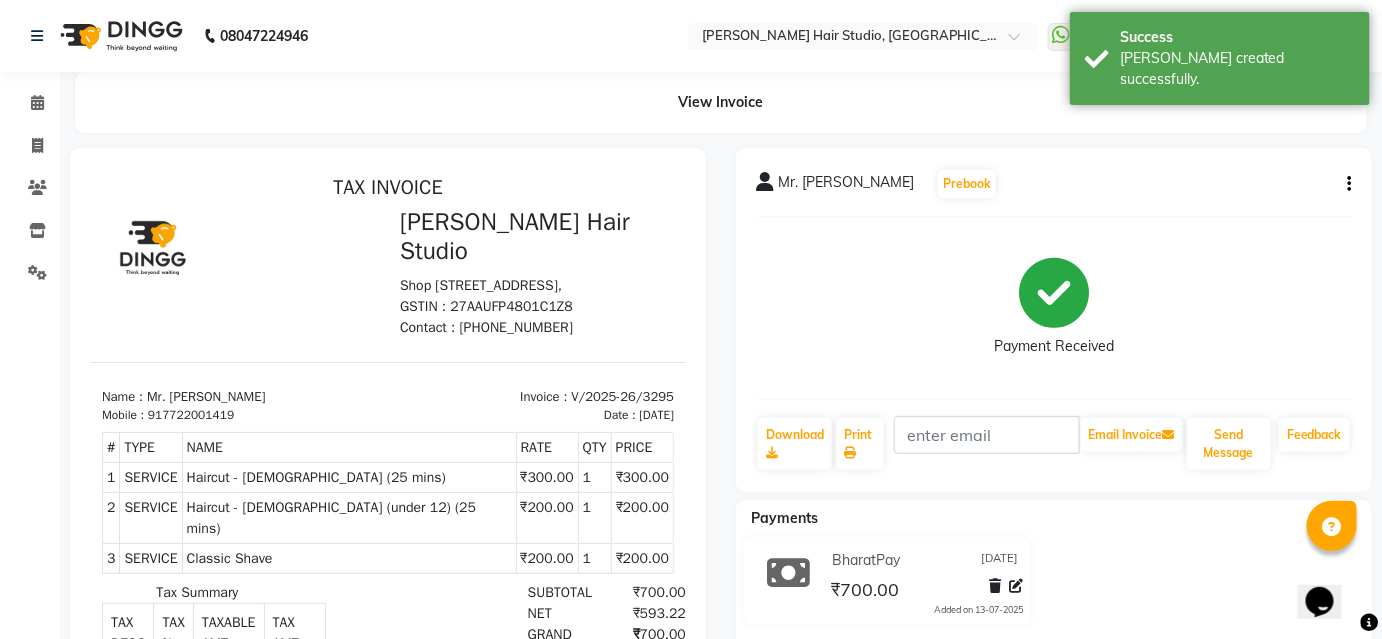 scroll, scrollTop: 0, scrollLeft: 0, axis: both 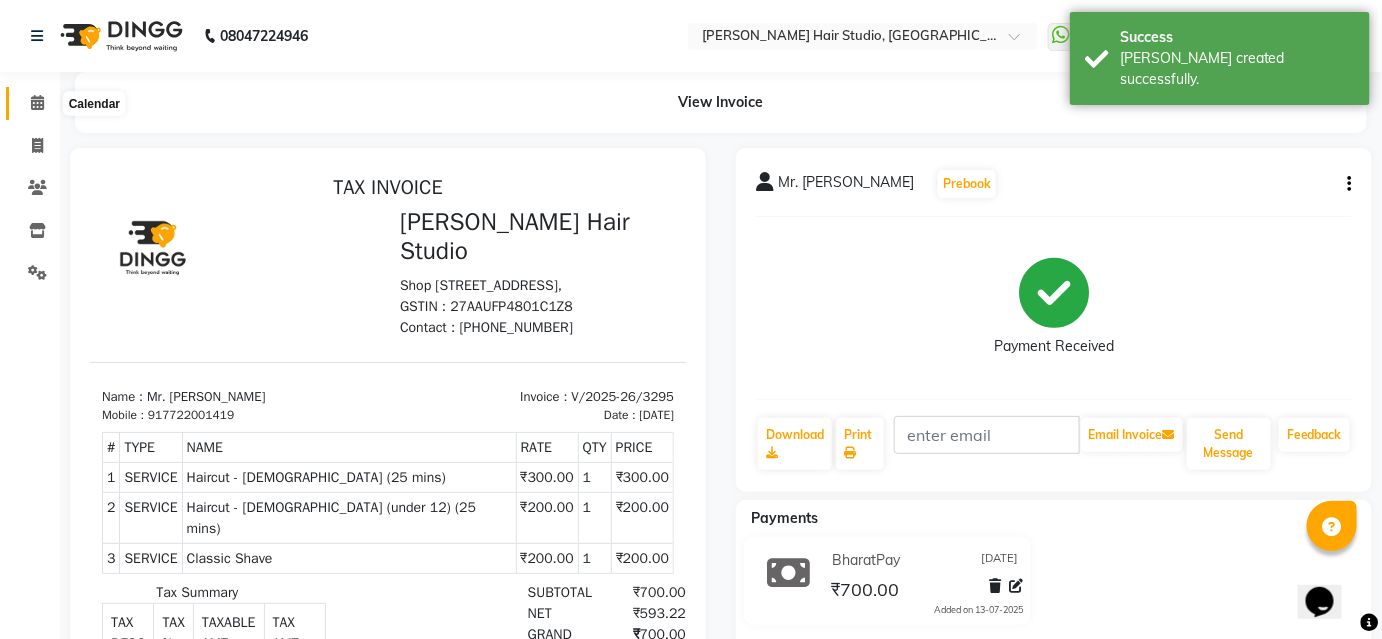 click 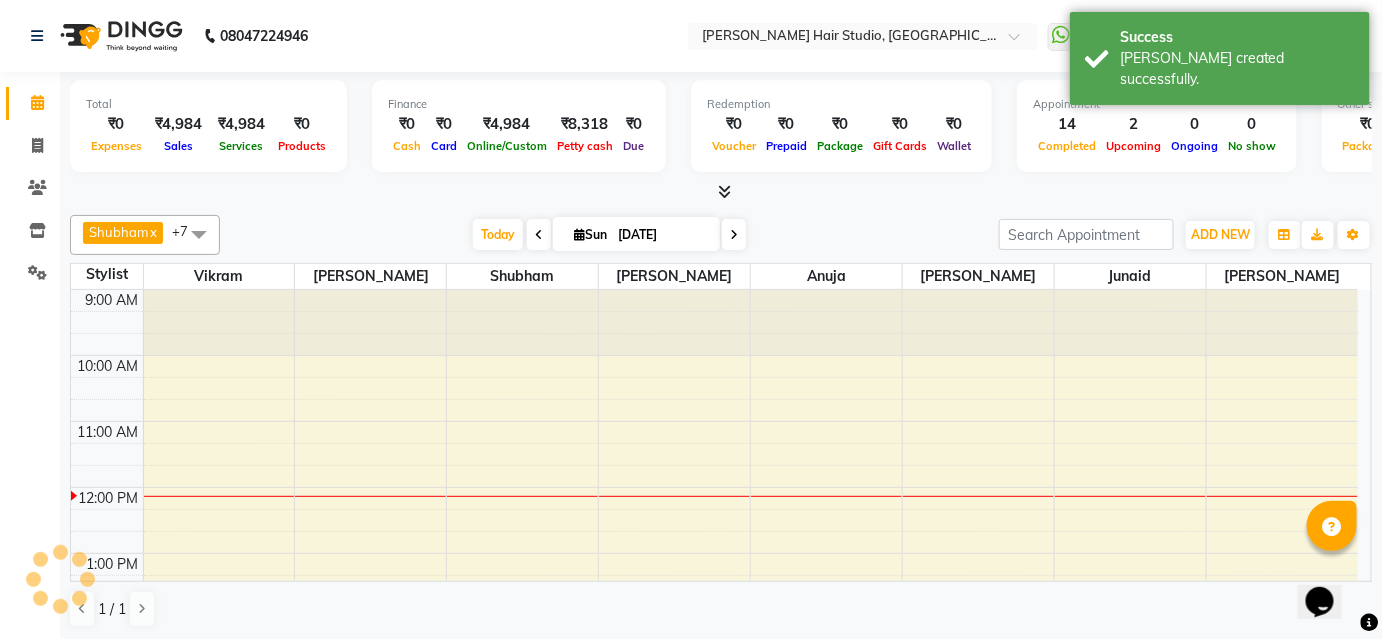 scroll, scrollTop: 0, scrollLeft: 0, axis: both 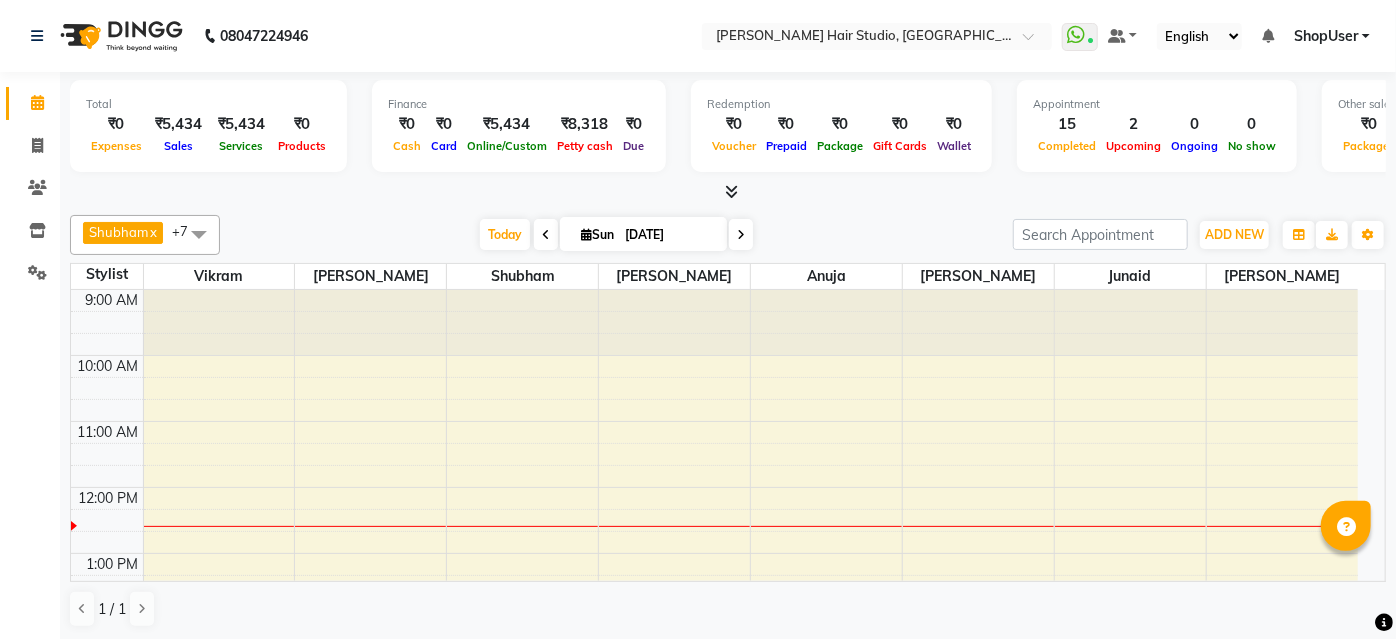 select on "en" 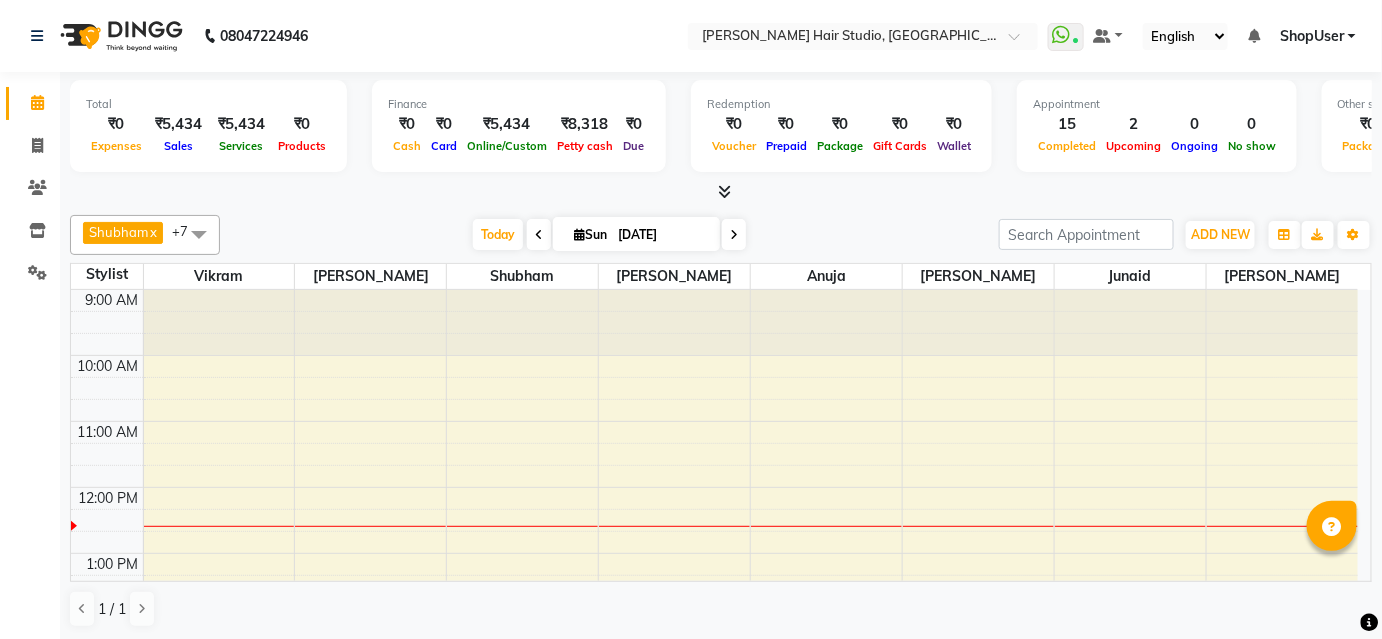 scroll, scrollTop: 0, scrollLeft: 0, axis: both 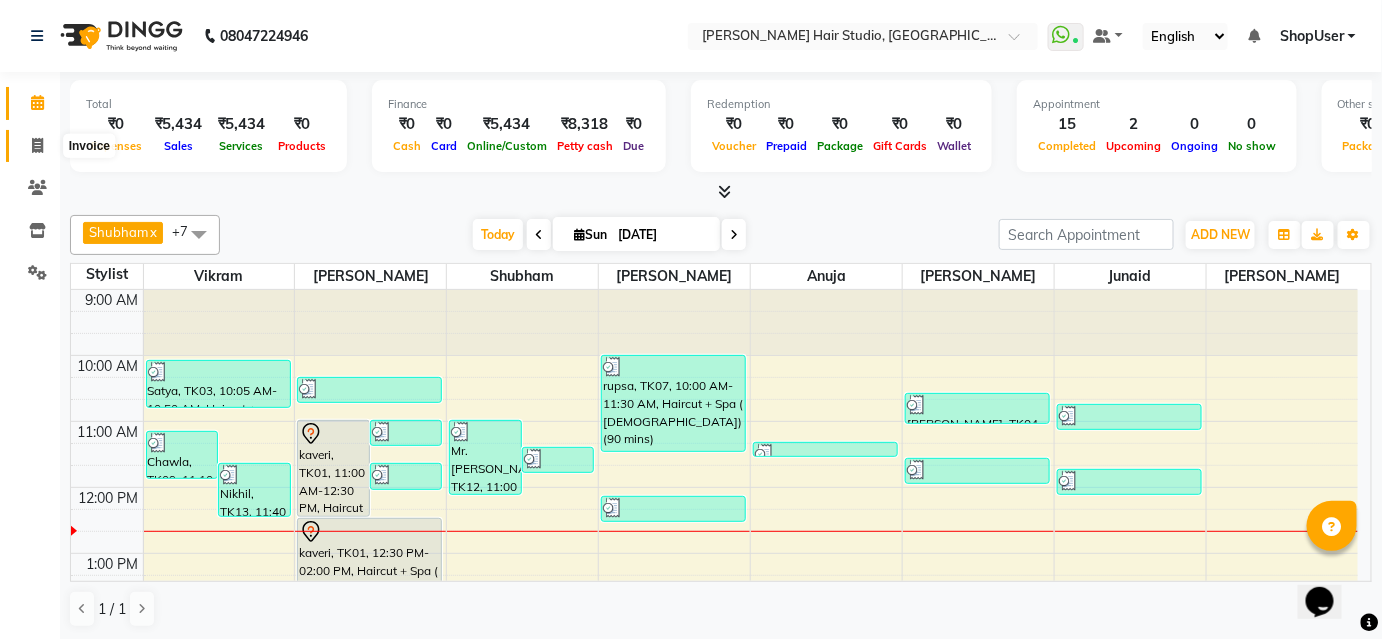 click 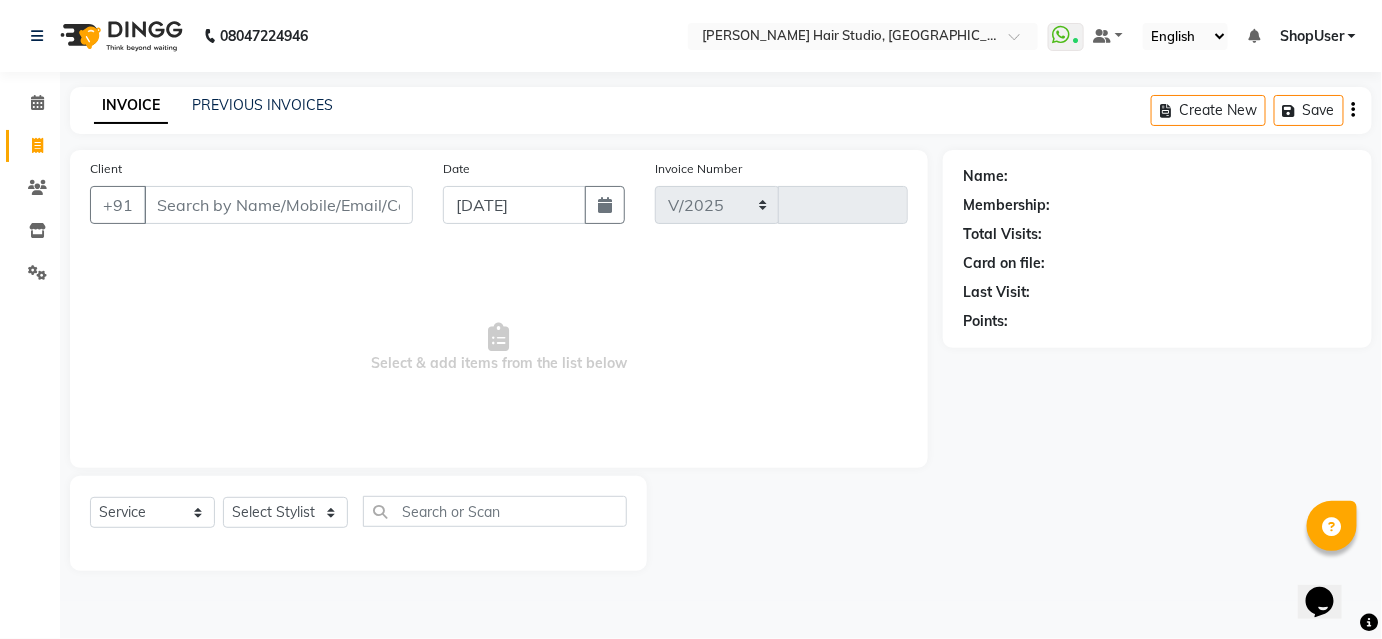 select on "627" 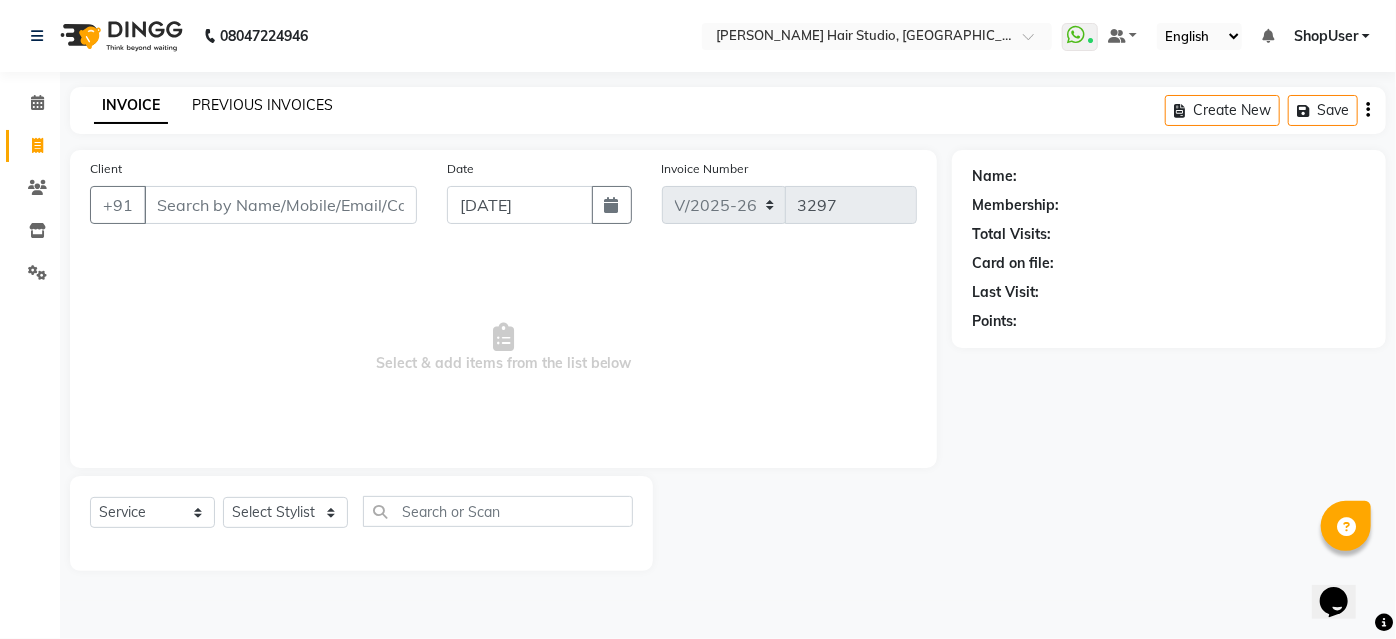 click on "PREVIOUS INVOICES" 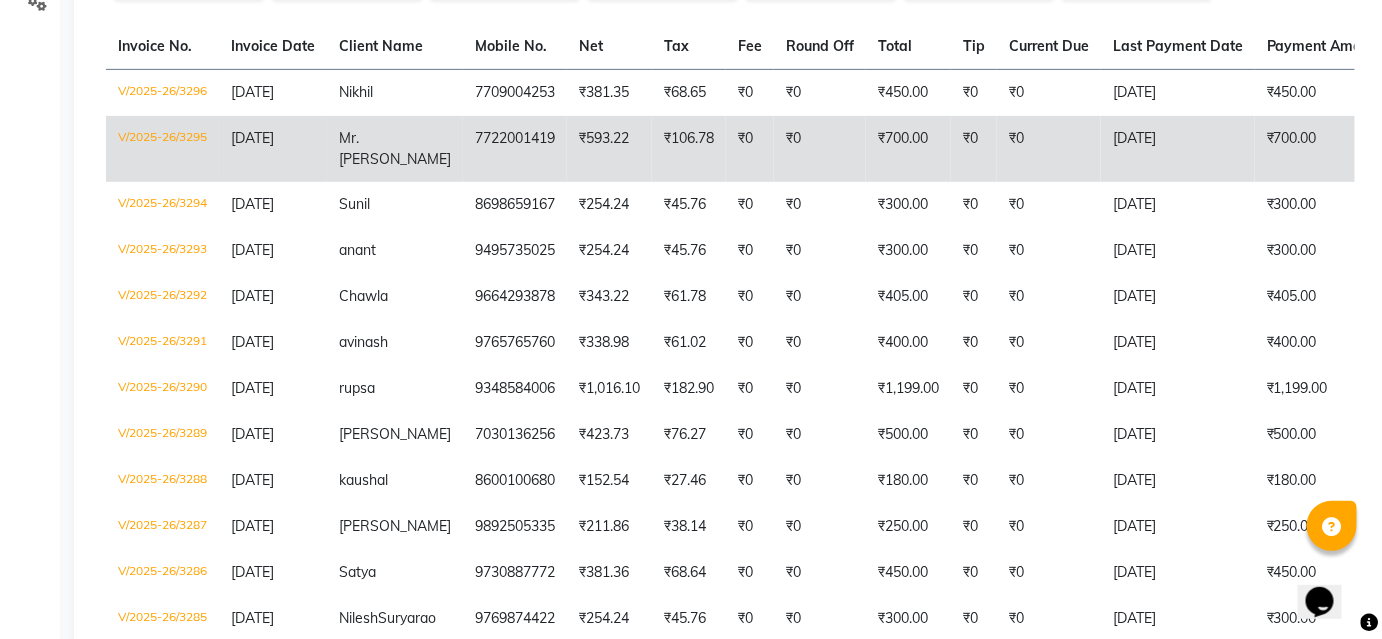 scroll, scrollTop: 272, scrollLeft: 0, axis: vertical 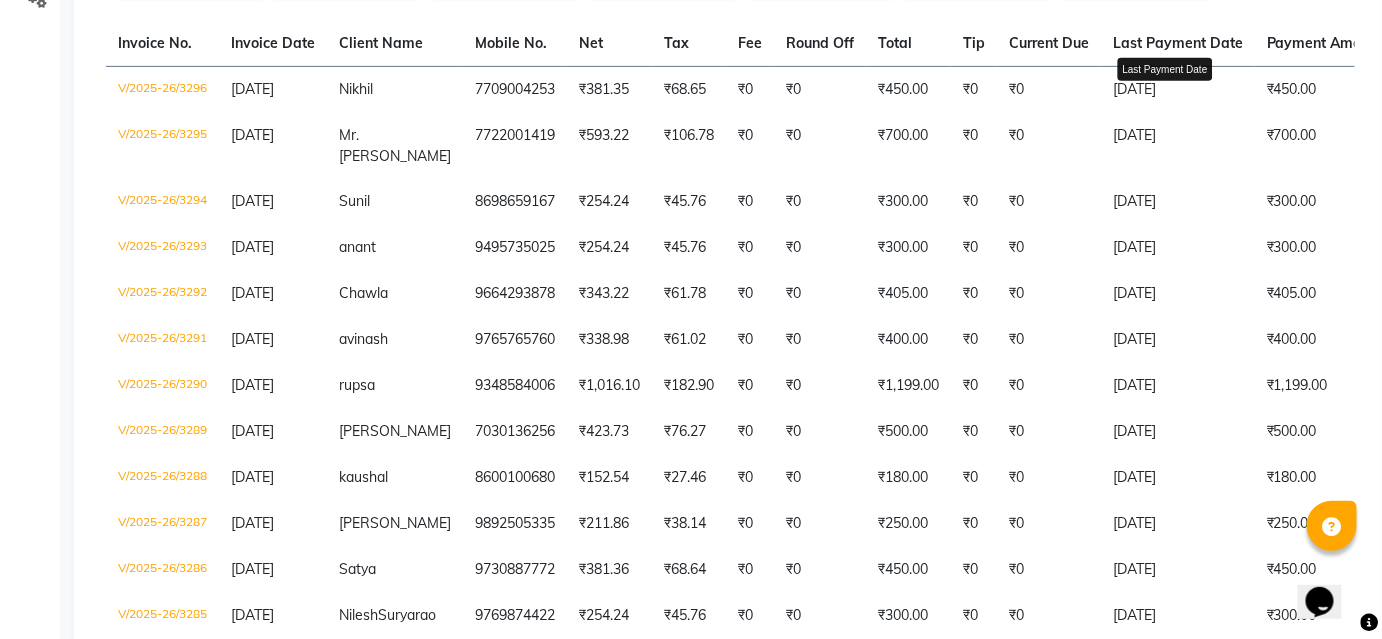 click on "Last Payment Date" 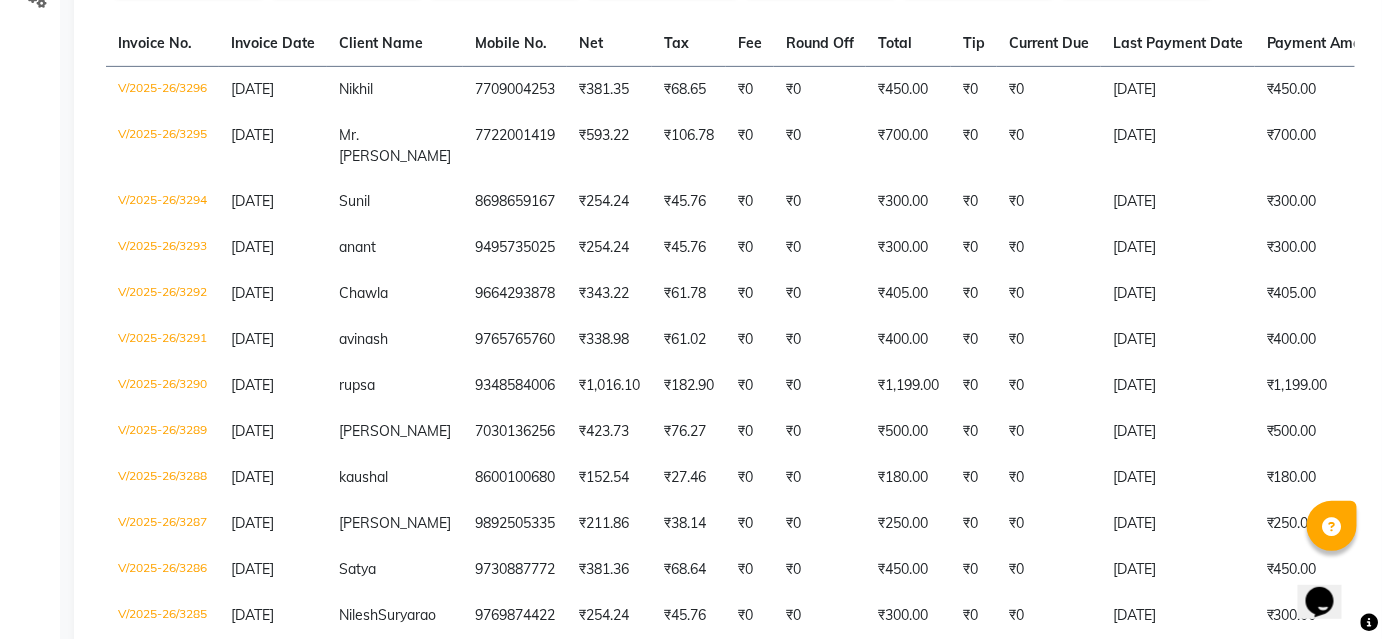 click on "Last Payment Date" 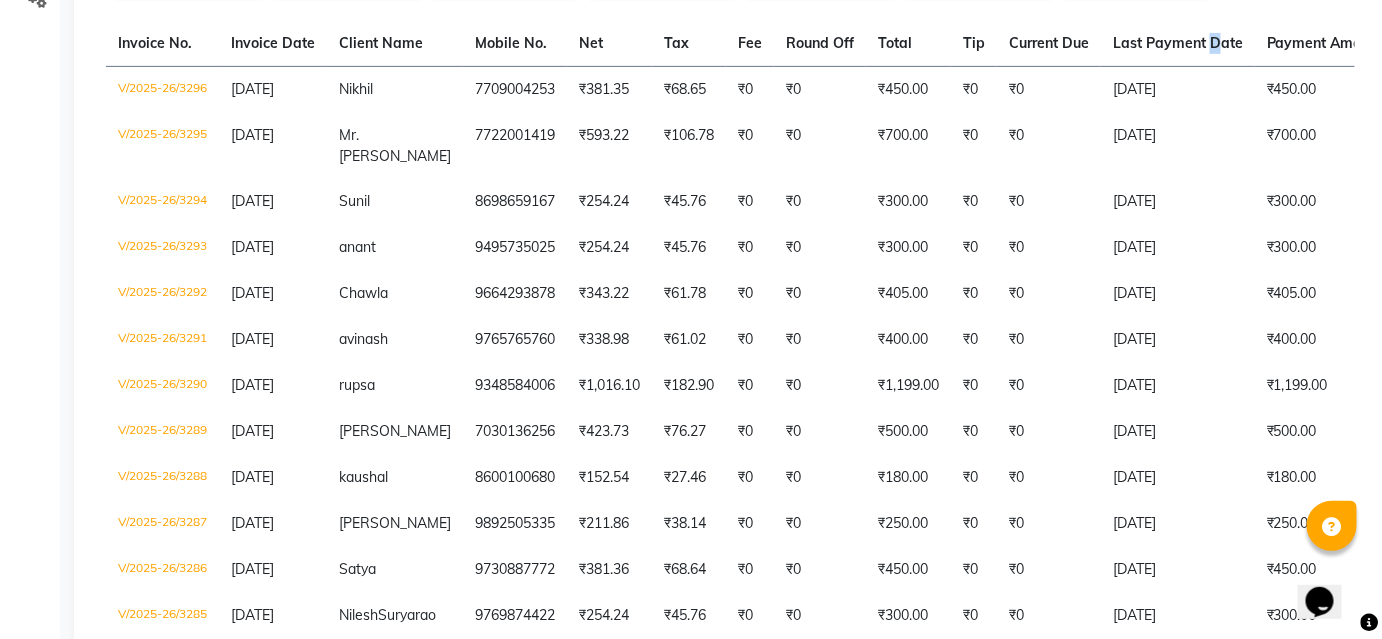 click on "Last Payment Date" 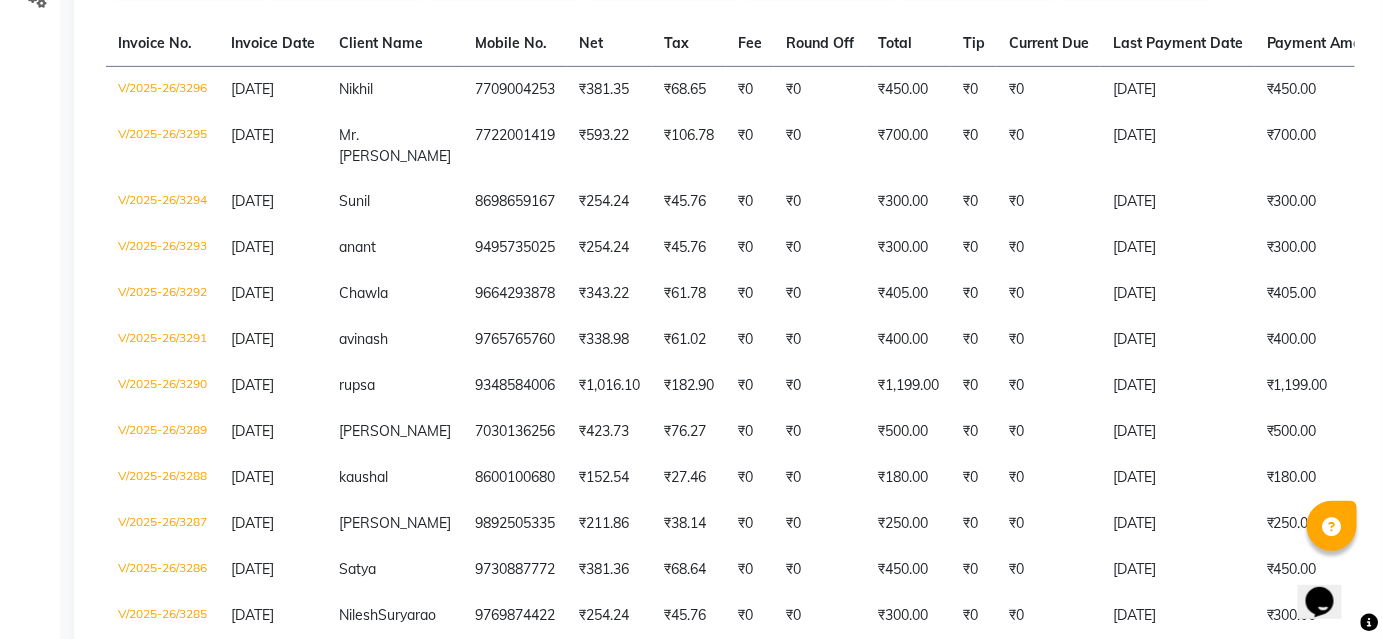 click on "Last Payment Date" 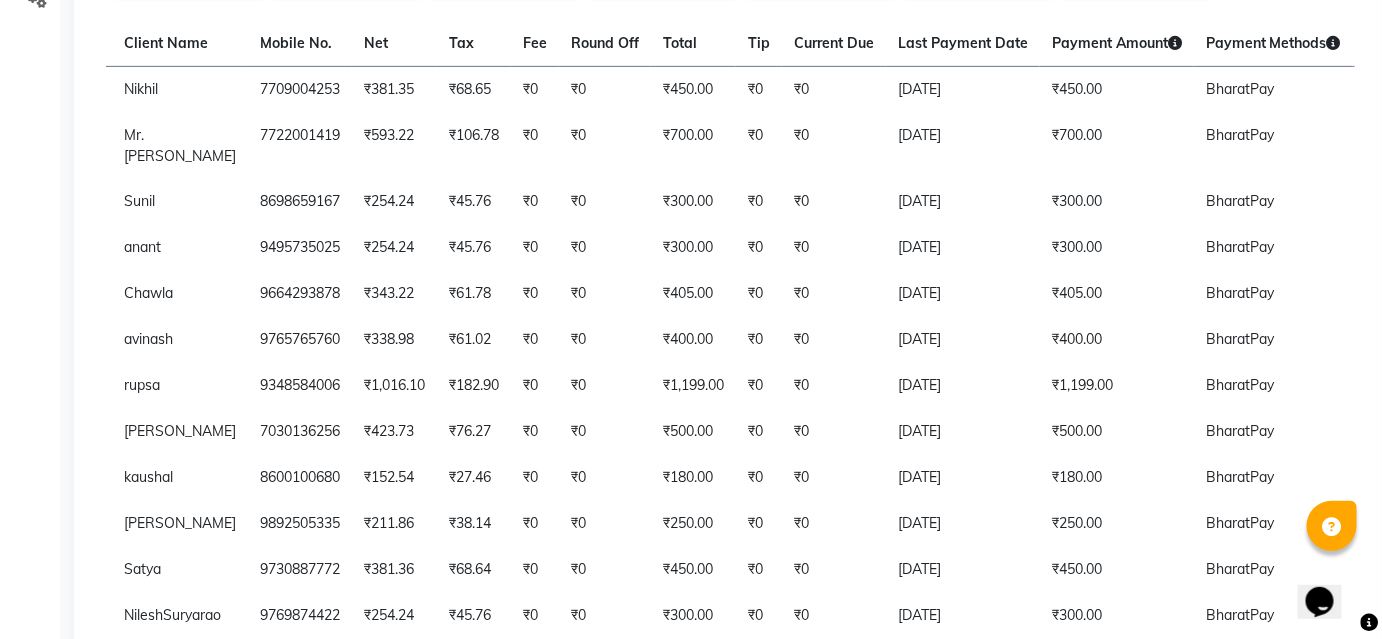 scroll, scrollTop: 0, scrollLeft: 218, axis: horizontal 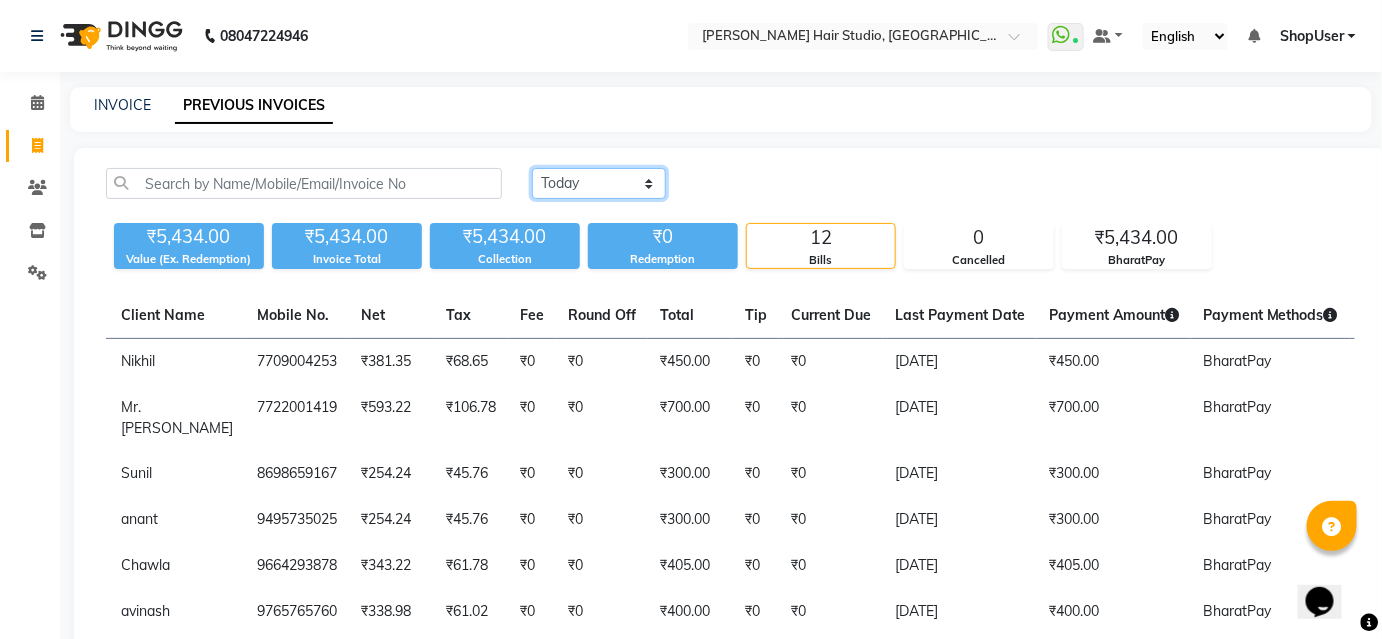 drag, startPoint x: 637, startPoint y: 182, endPoint x: 646, endPoint y: 194, distance: 15 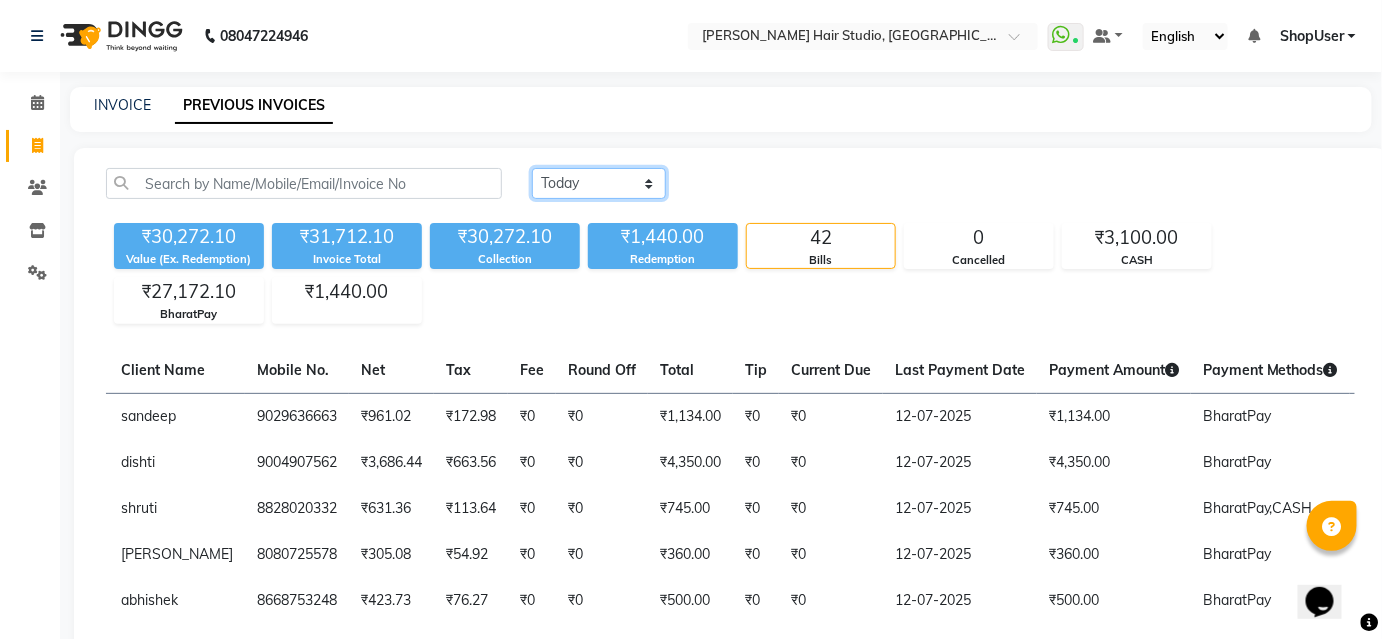 scroll, scrollTop: 90, scrollLeft: 0, axis: vertical 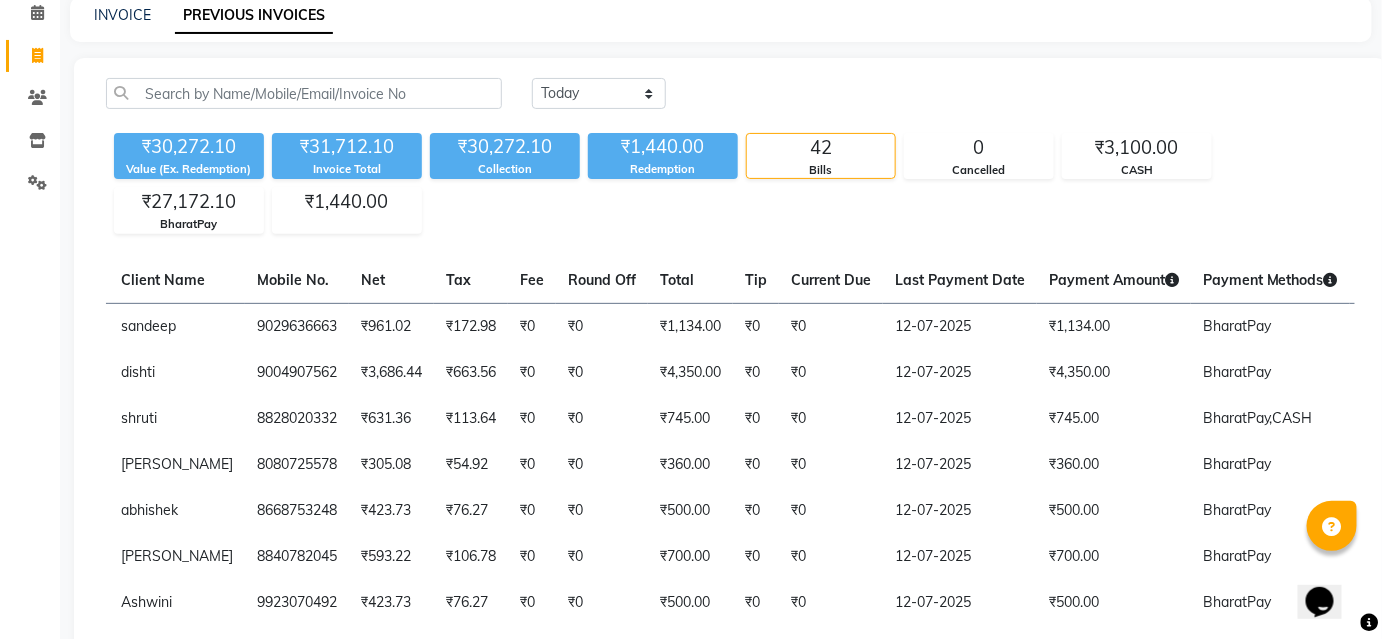 click on "Payment Amount" 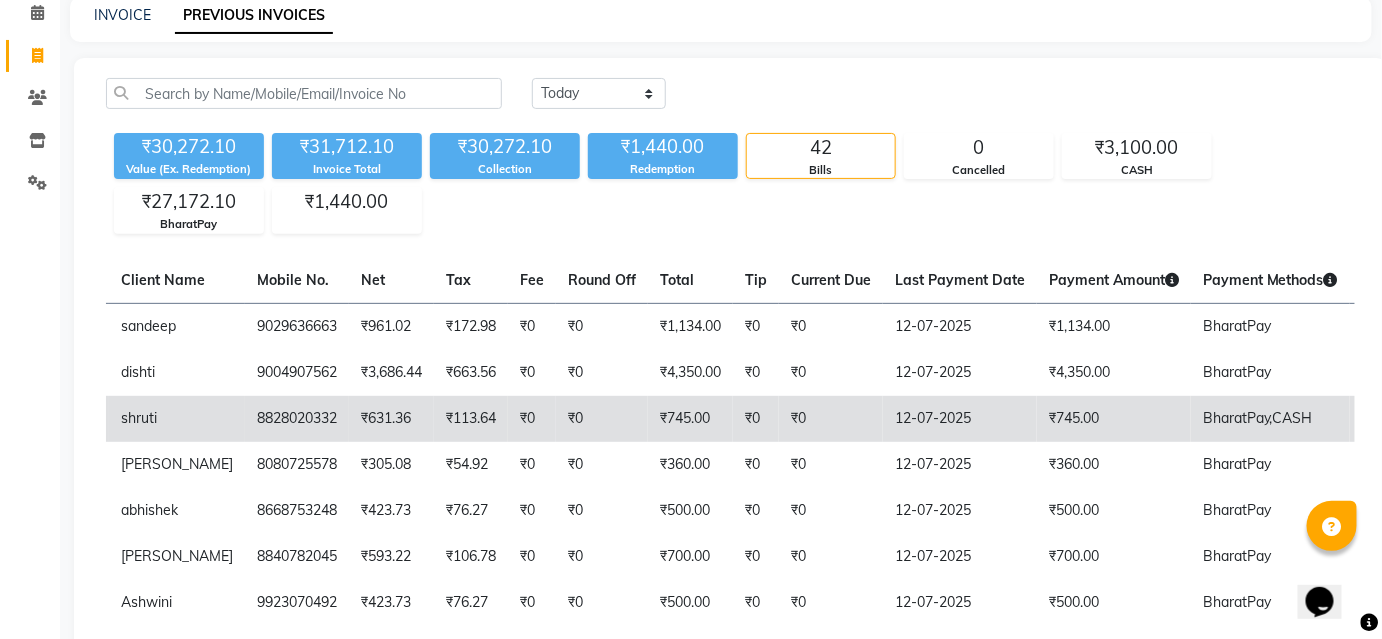 click on "BharatPay,  CASH" 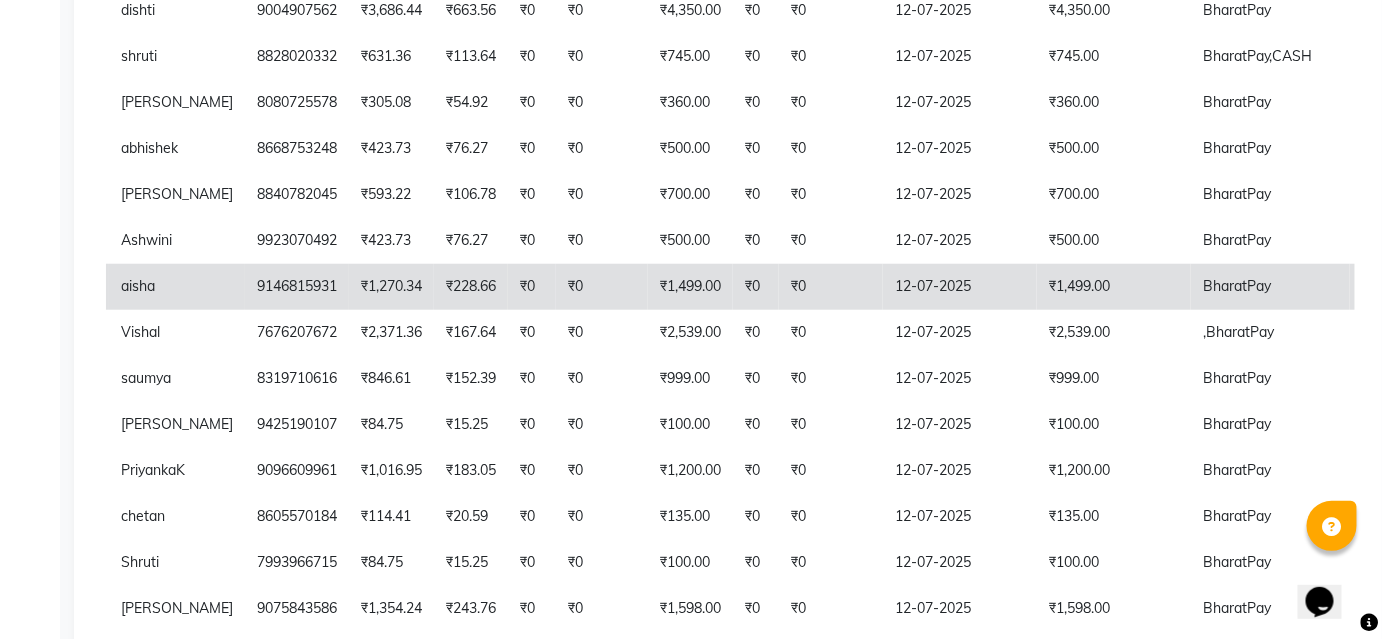 scroll, scrollTop: 454, scrollLeft: 0, axis: vertical 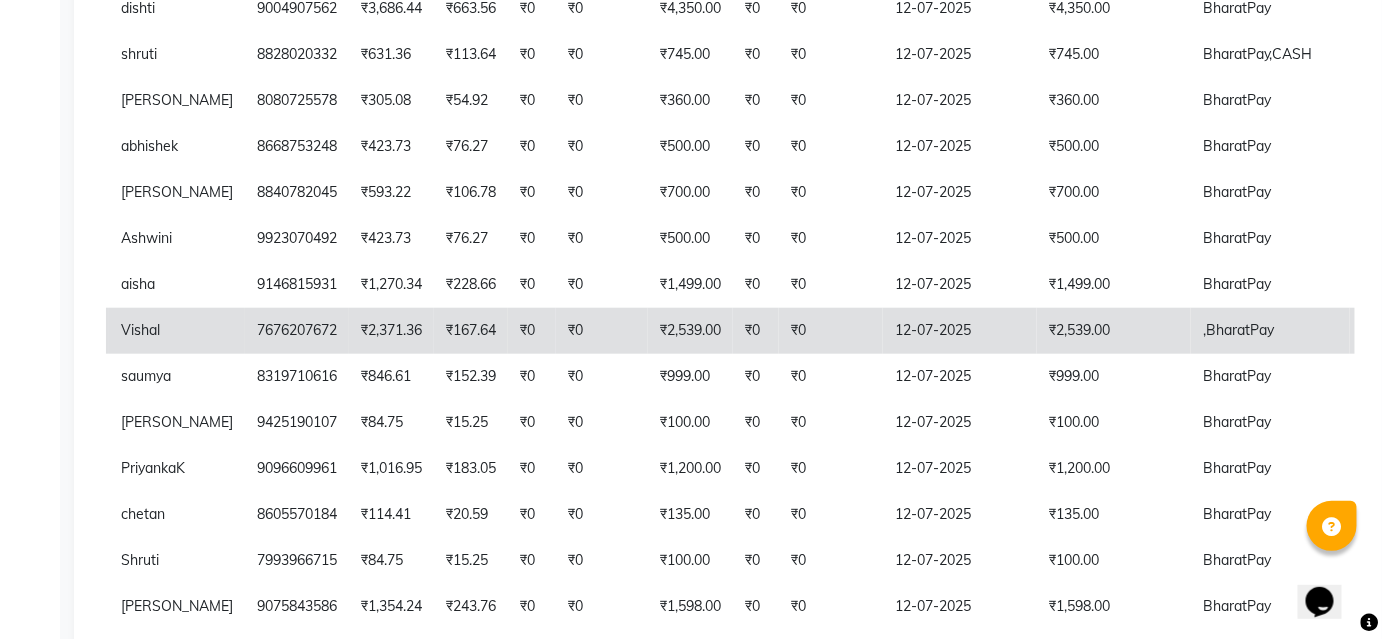 click on "," 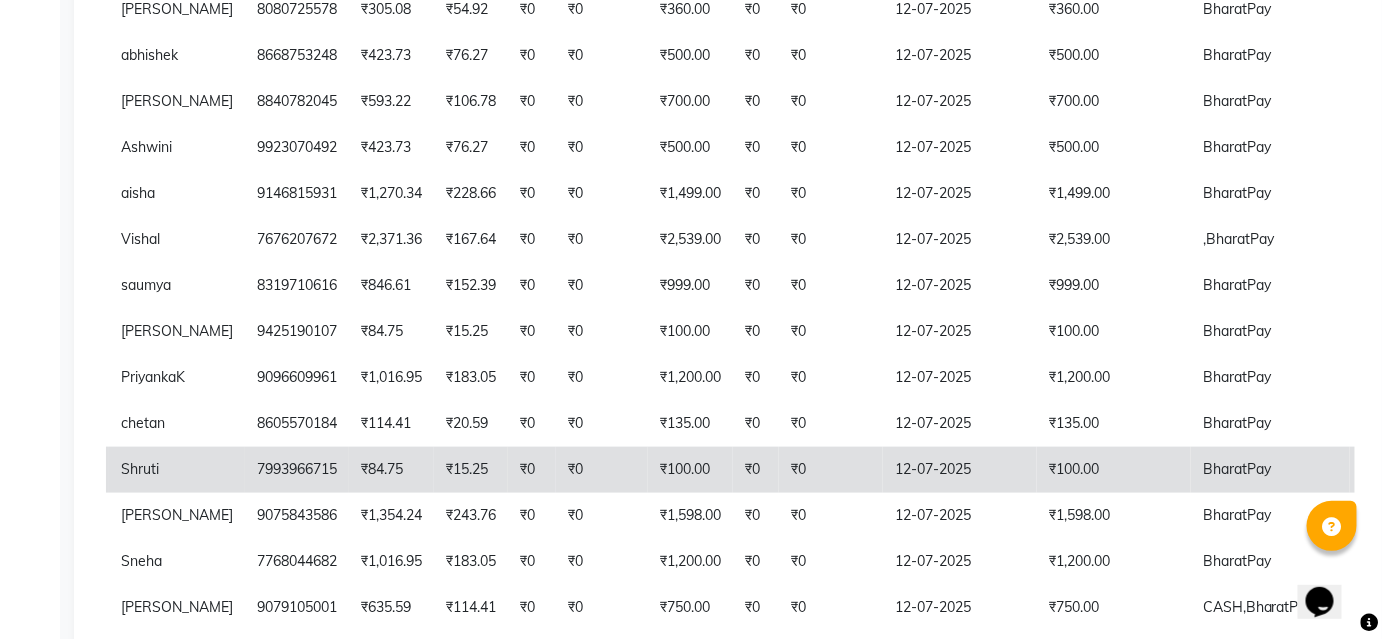 scroll, scrollTop: 727, scrollLeft: 0, axis: vertical 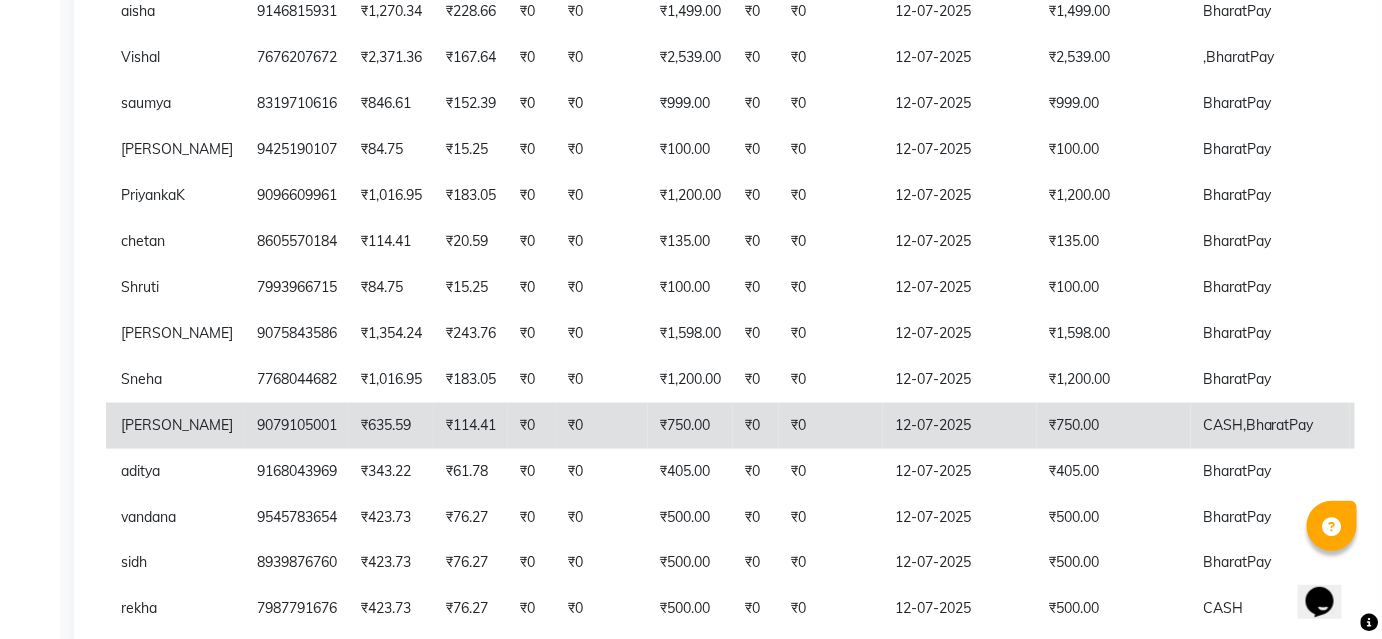 click on "₹750.00" 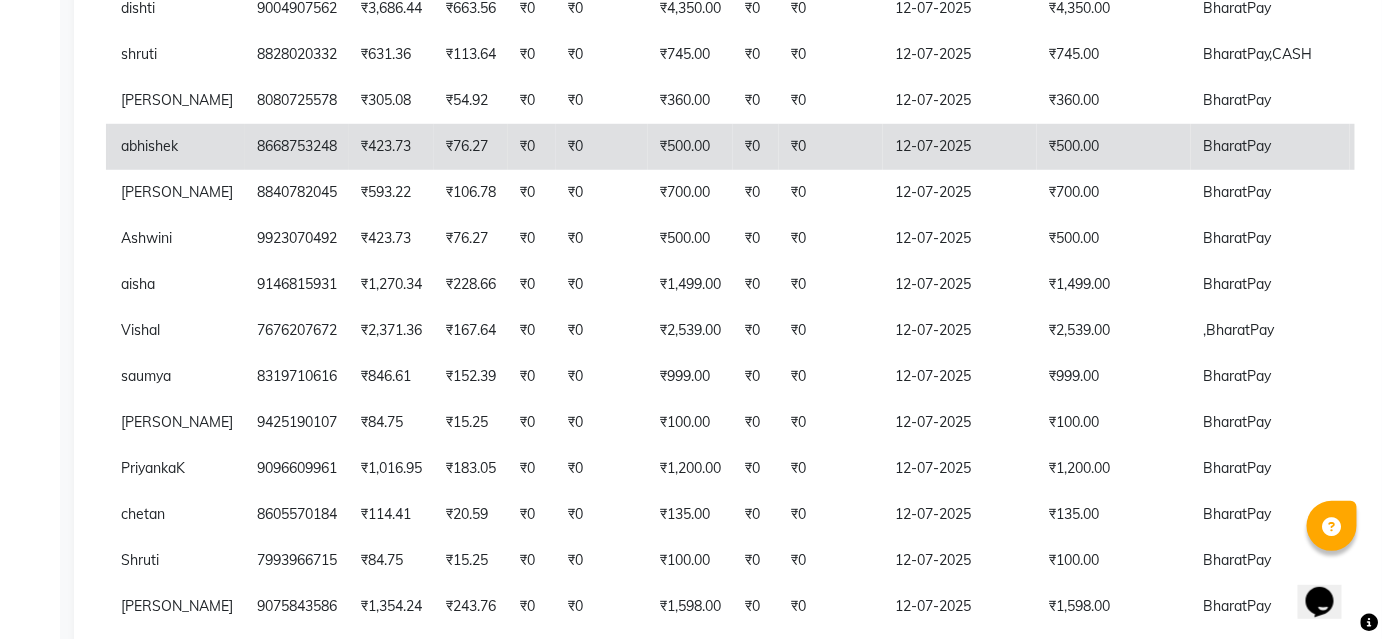 scroll, scrollTop: 0, scrollLeft: 0, axis: both 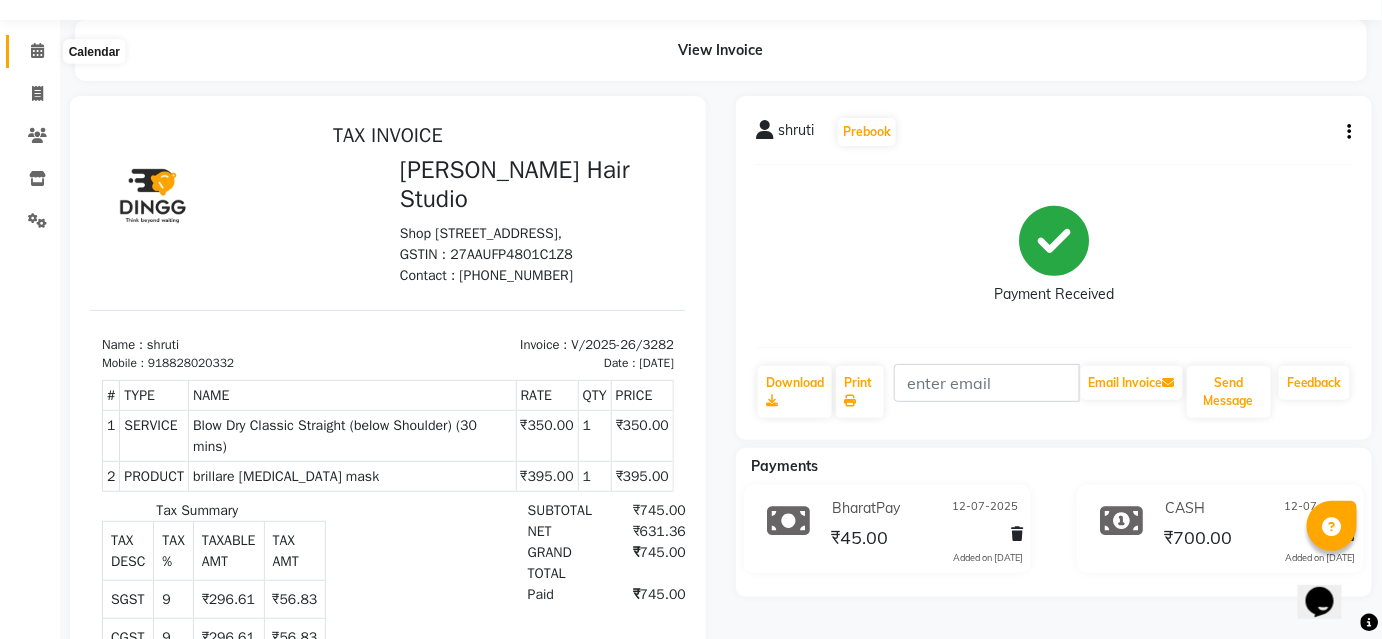 click 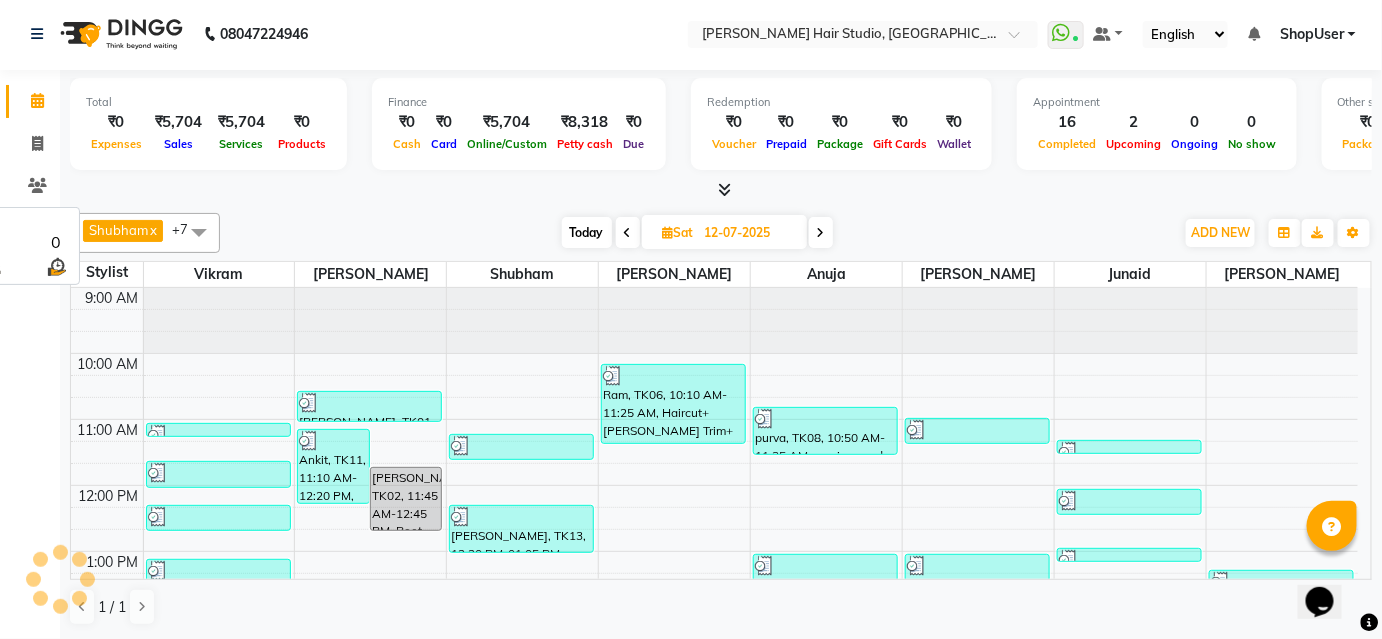 scroll, scrollTop: 0, scrollLeft: 0, axis: both 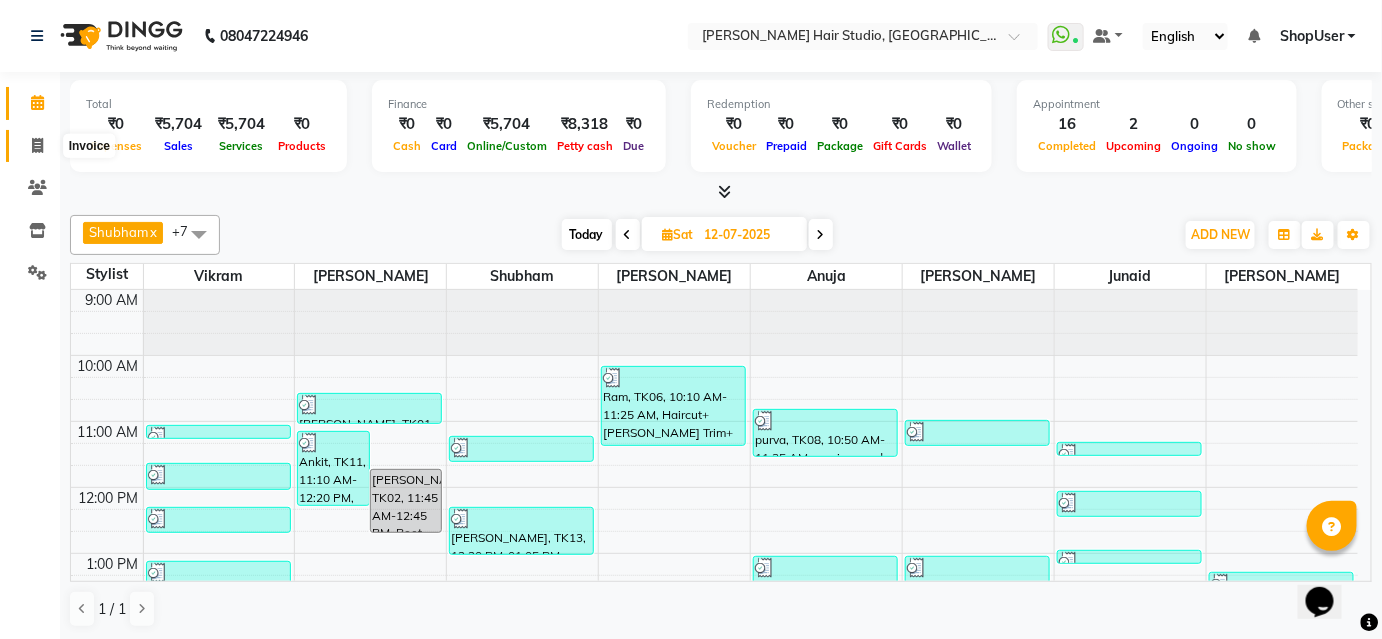 click 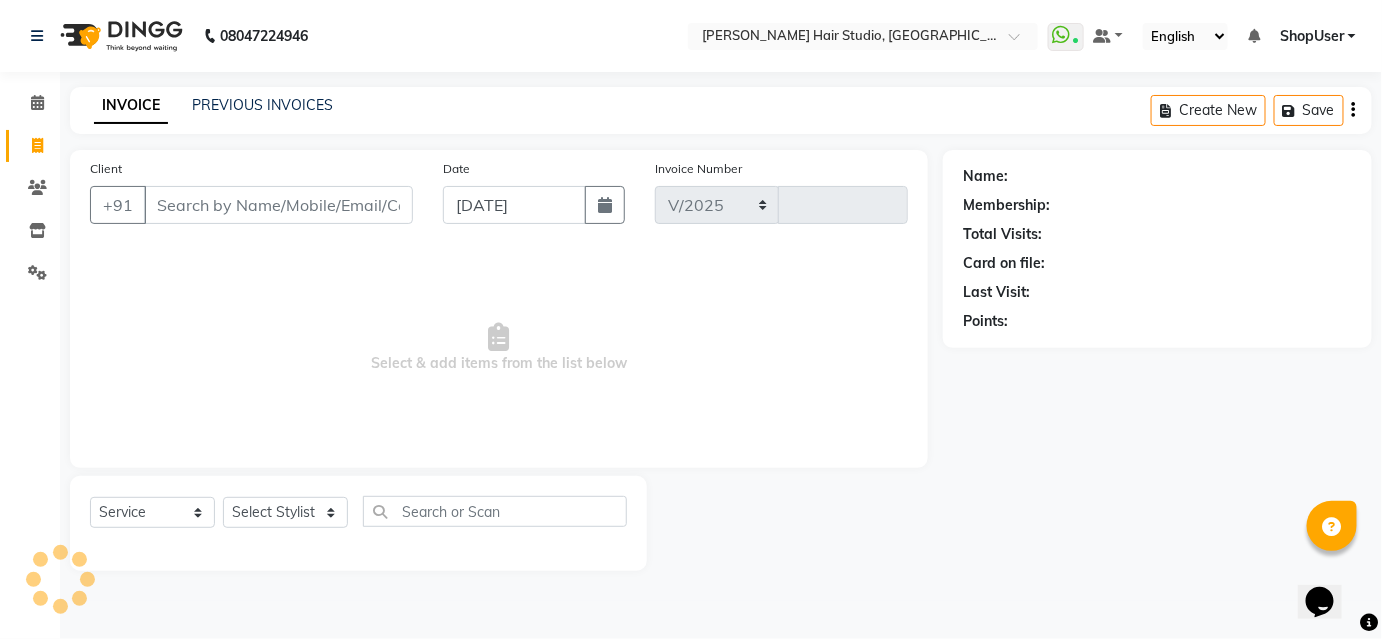 select on "627" 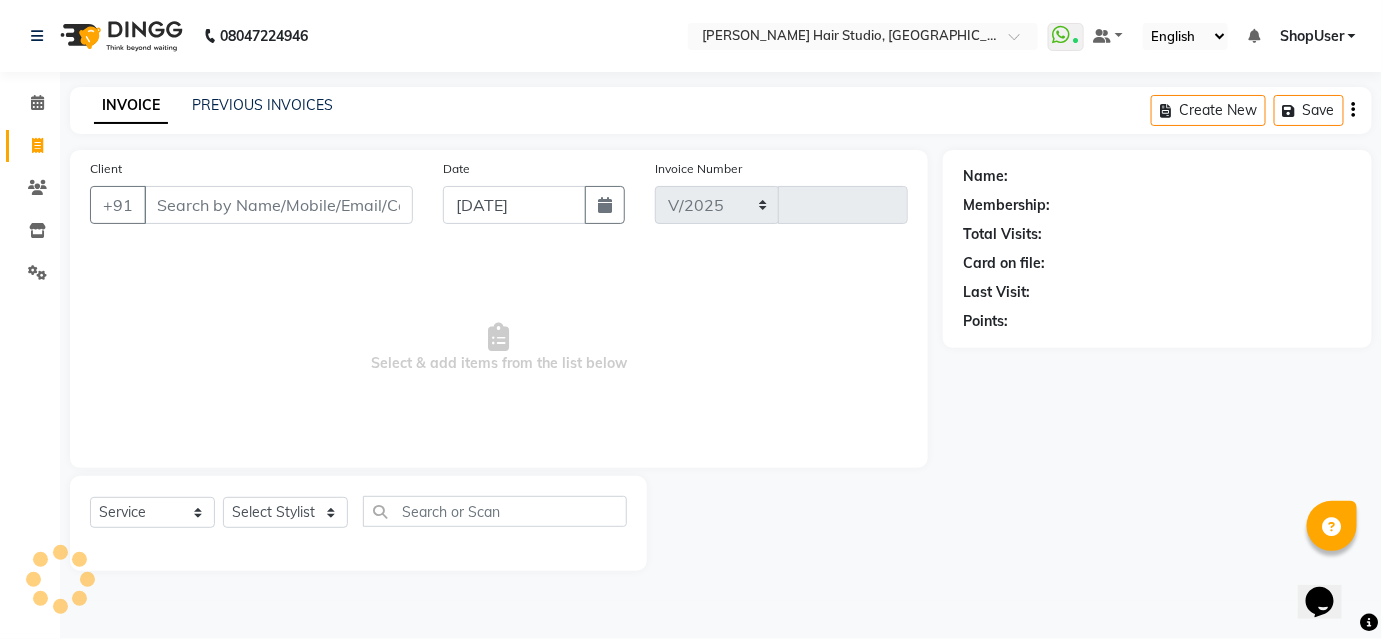 type on "3298" 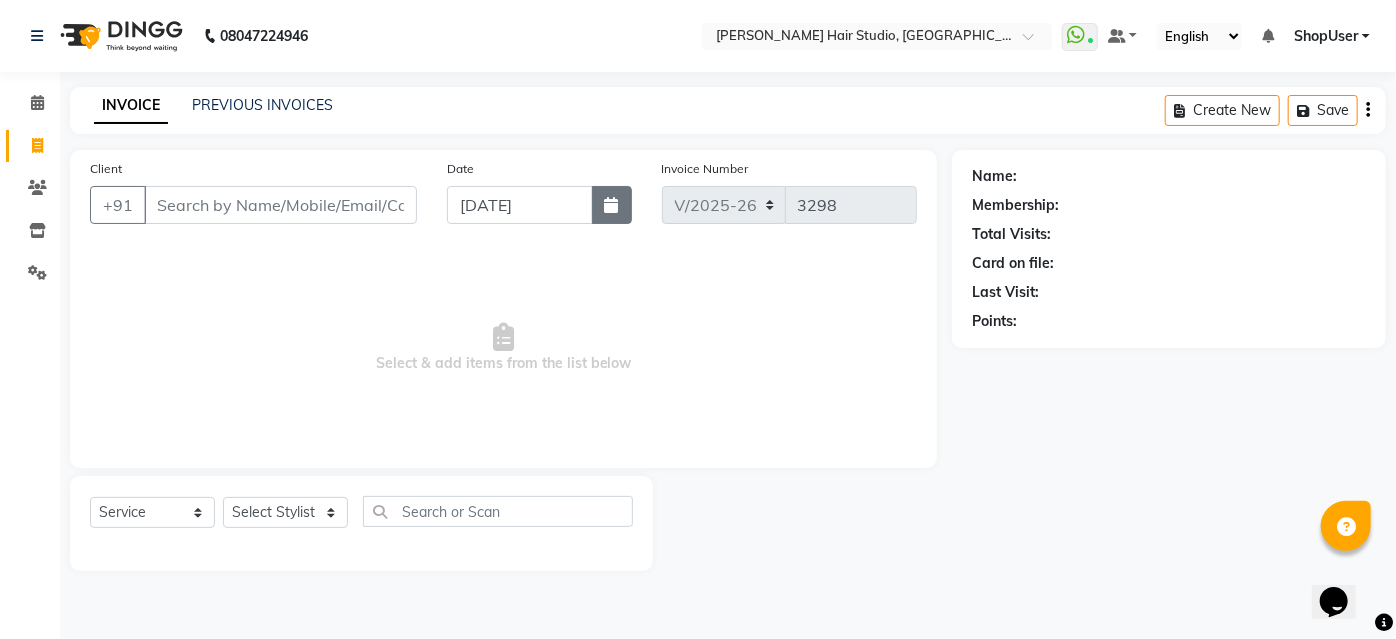 click 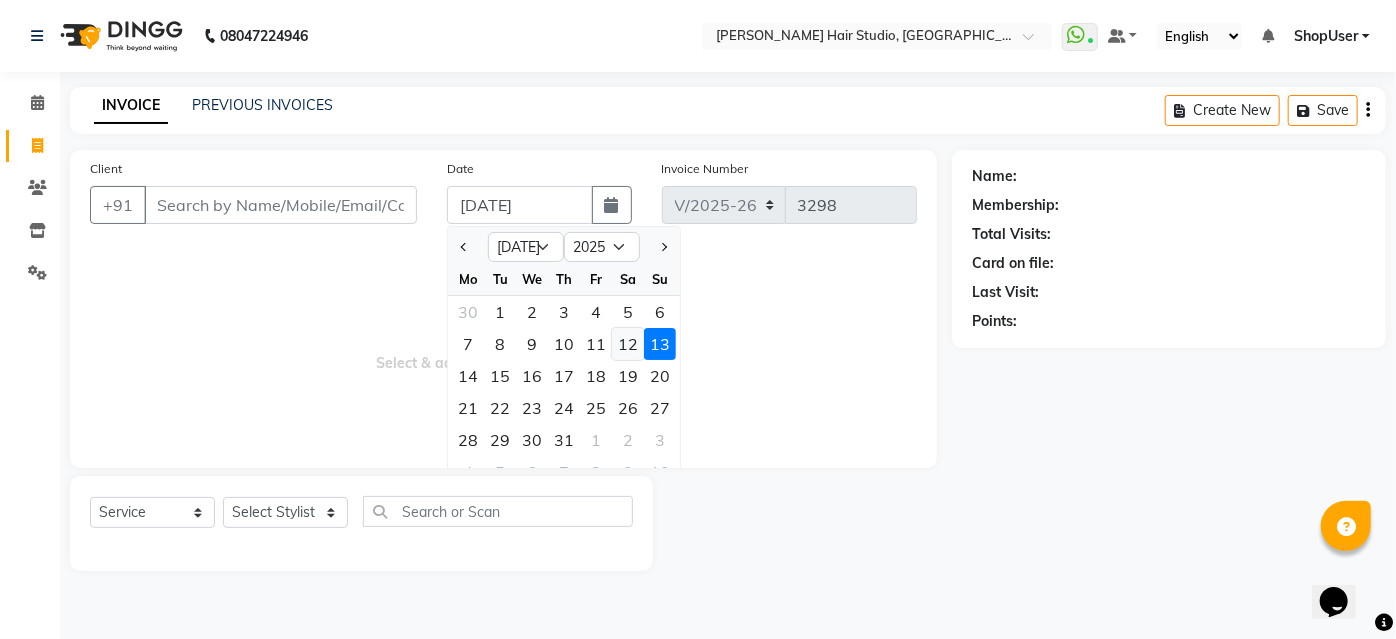 click on "12" 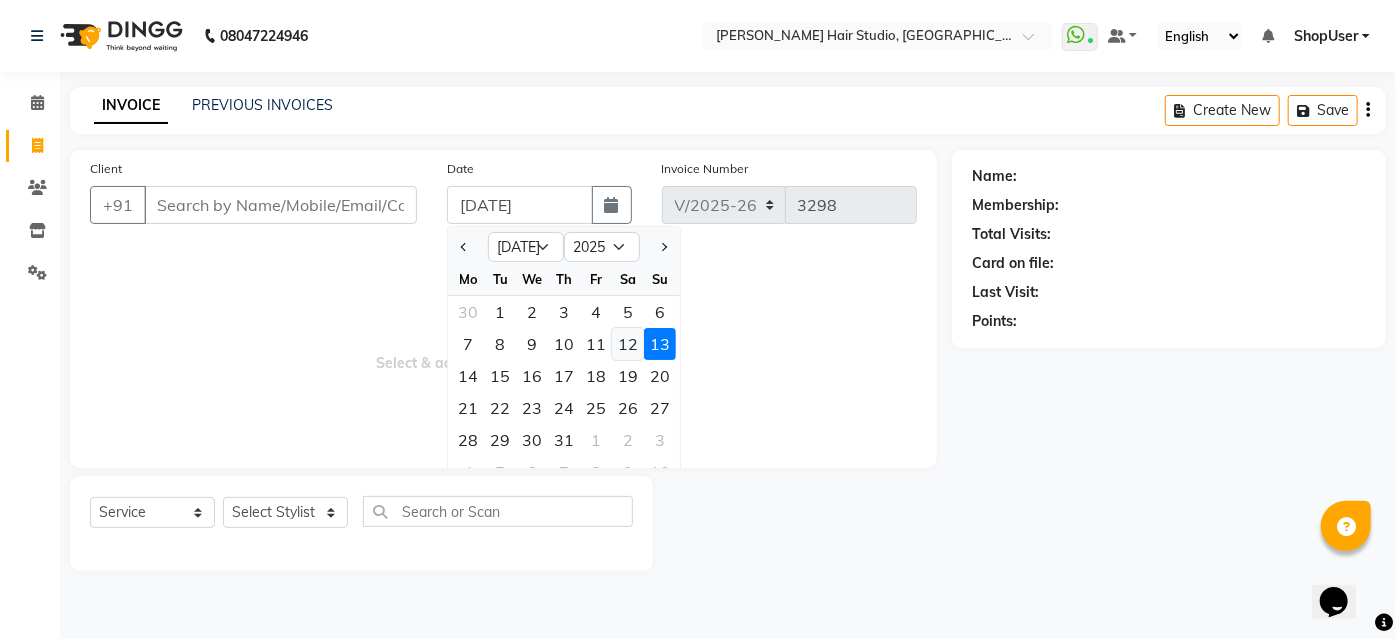 type on "12-07-2025" 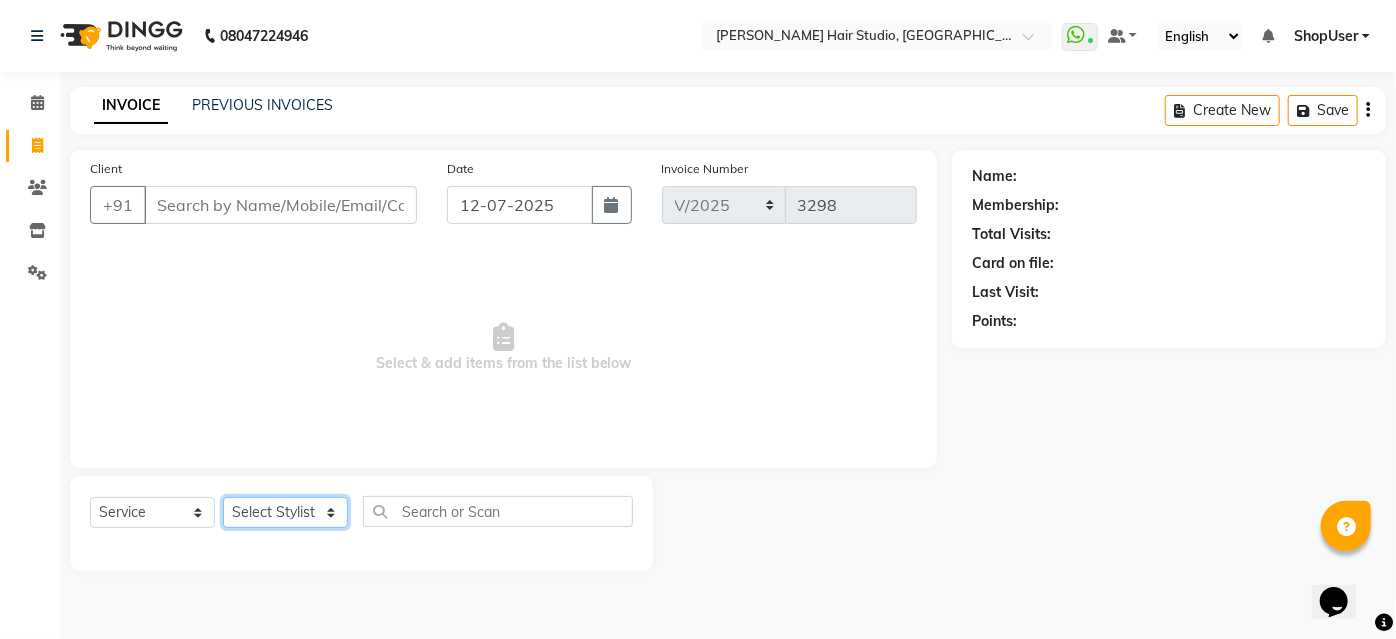 click on "Select Stylist Ajinkya Anuja Arunesh Avinash Junaid Mohammad Pawan Krishna Rushikesh ShopUser Shubham Shweta Kale Vikram" 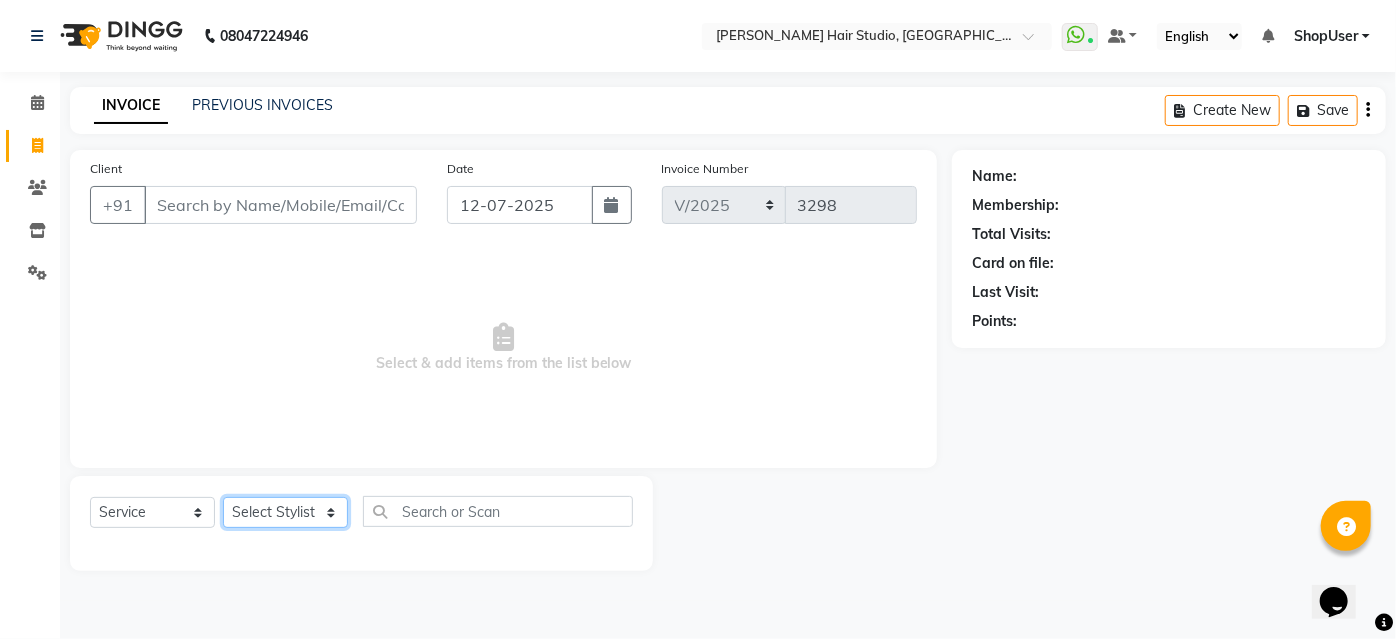select on "39192" 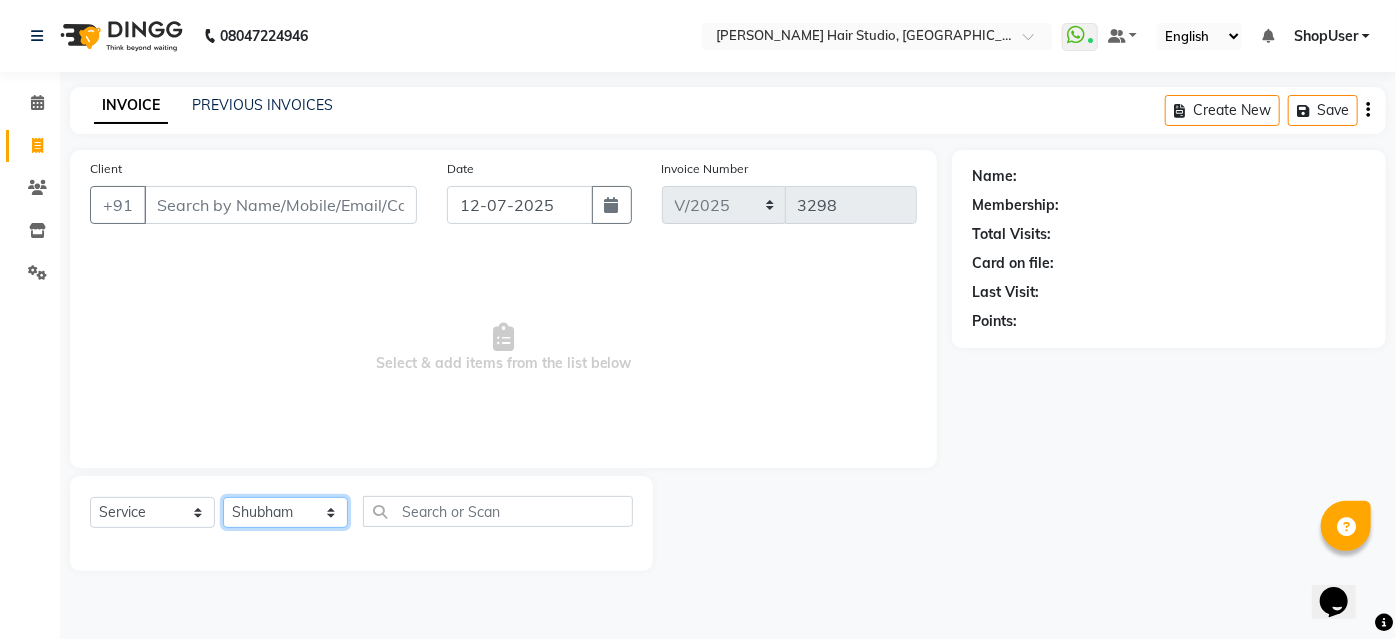 click on "Select Stylist Ajinkya Anuja Arunesh Avinash Junaid Mohammad Pawan Krishna Rushikesh ShopUser Shubham Shweta Kale Vikram" 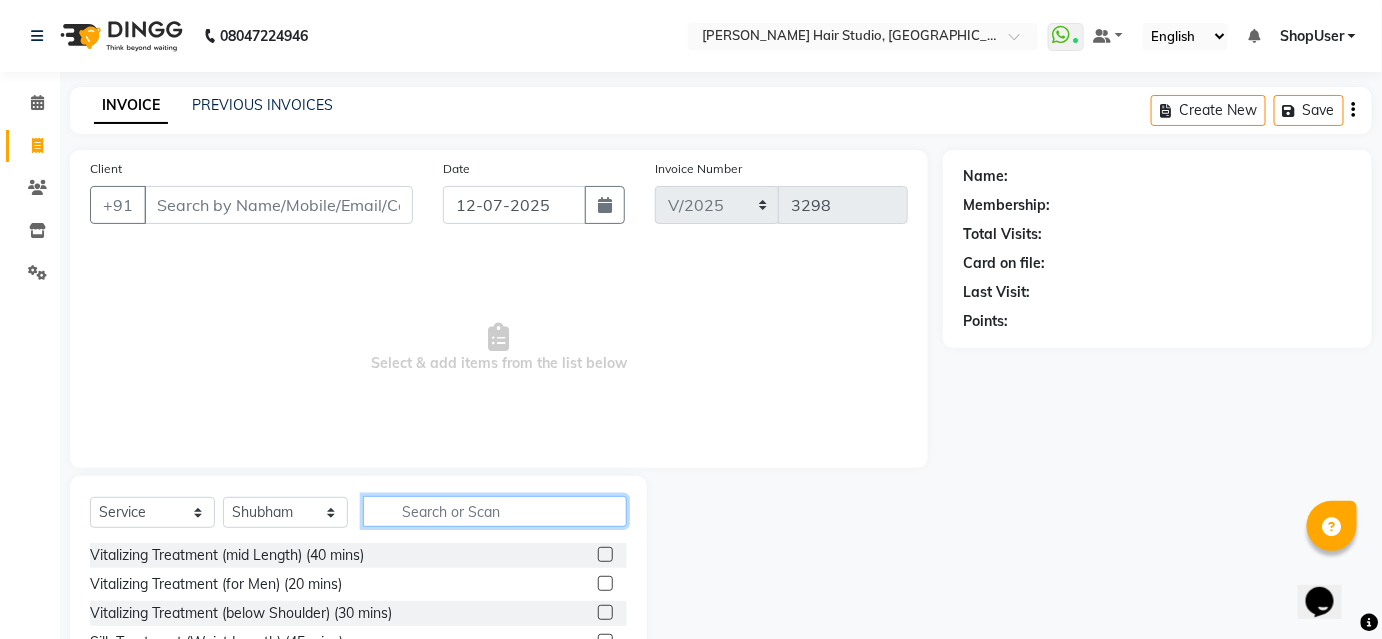 click 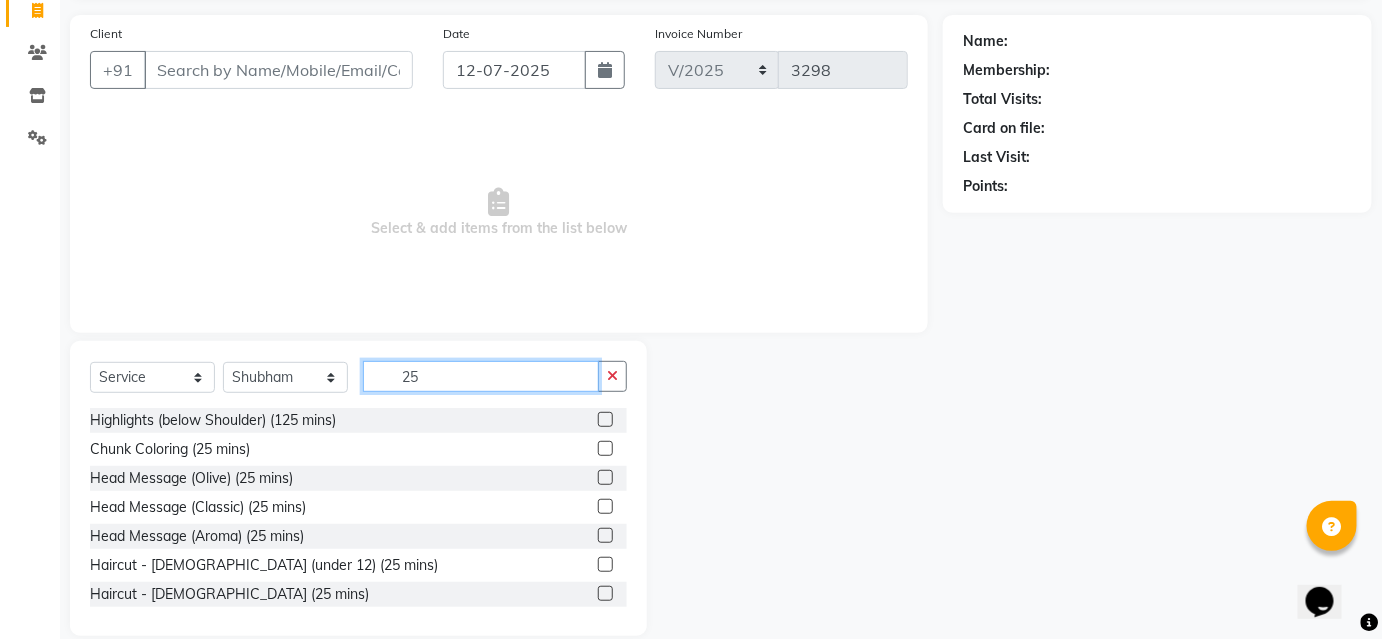 scroll, scrollTop: 161, scrollLeft: 0, axis: vertical 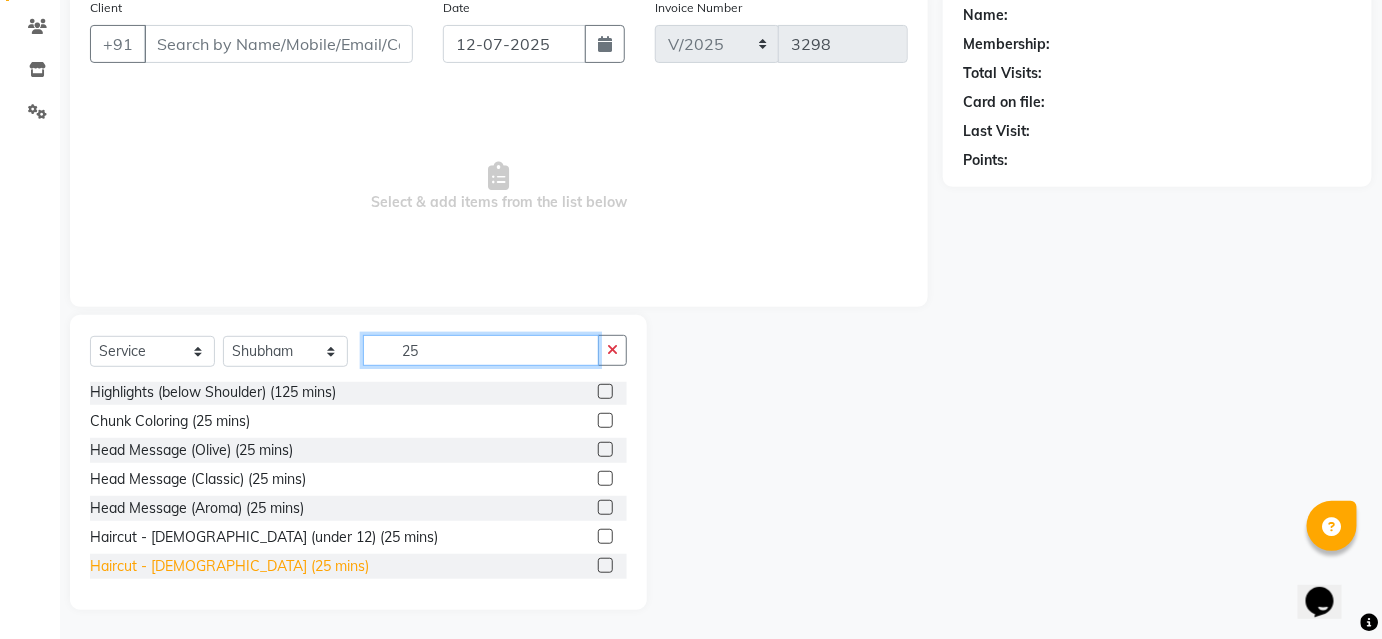 type on "25" 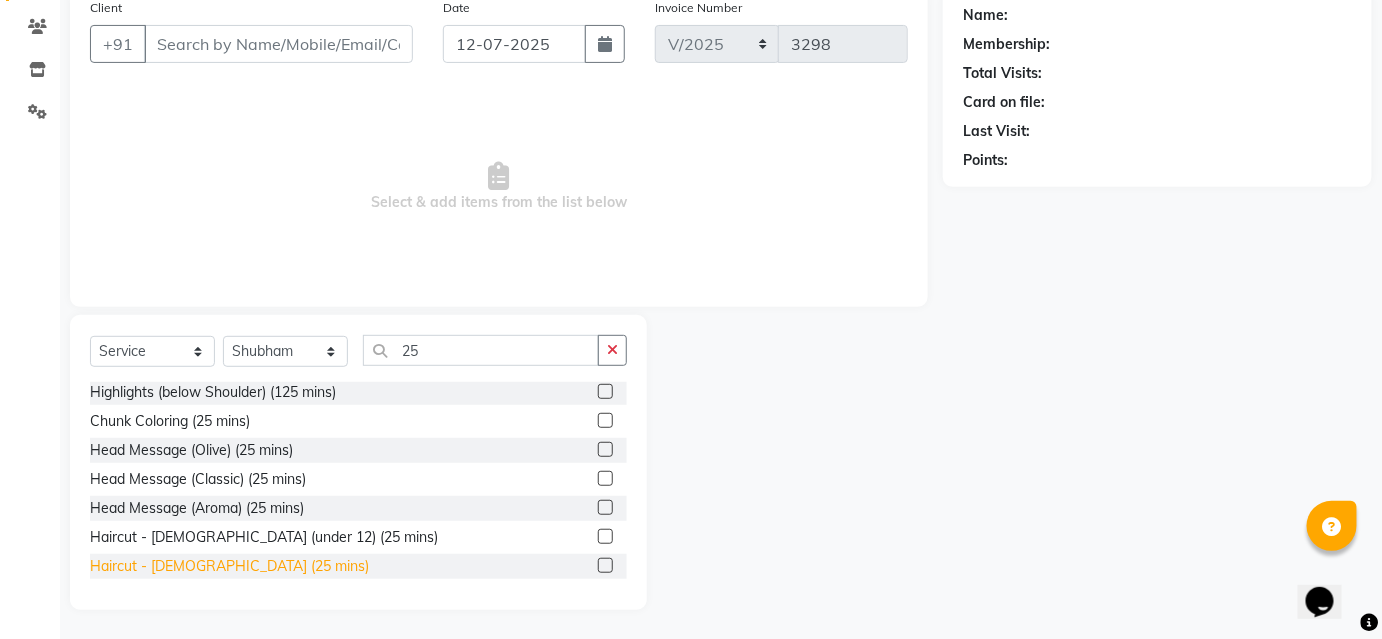 click on "Haircut - Male (25 mins)" 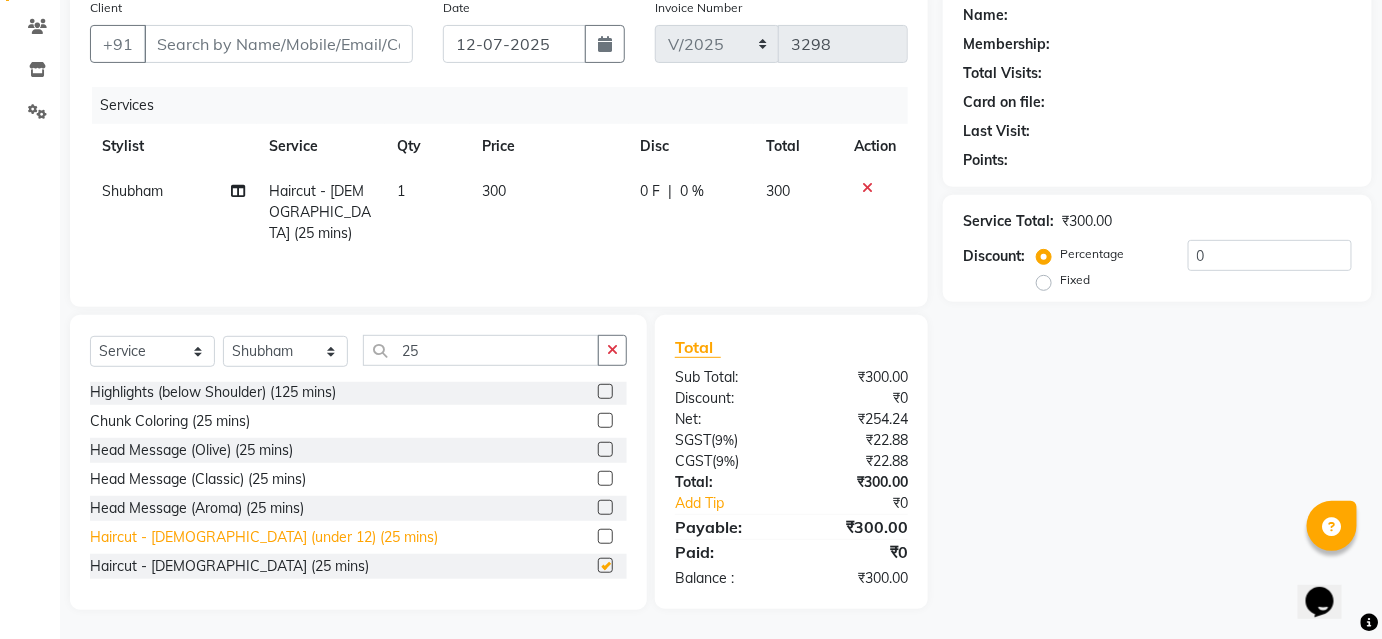 checkbox on "false" 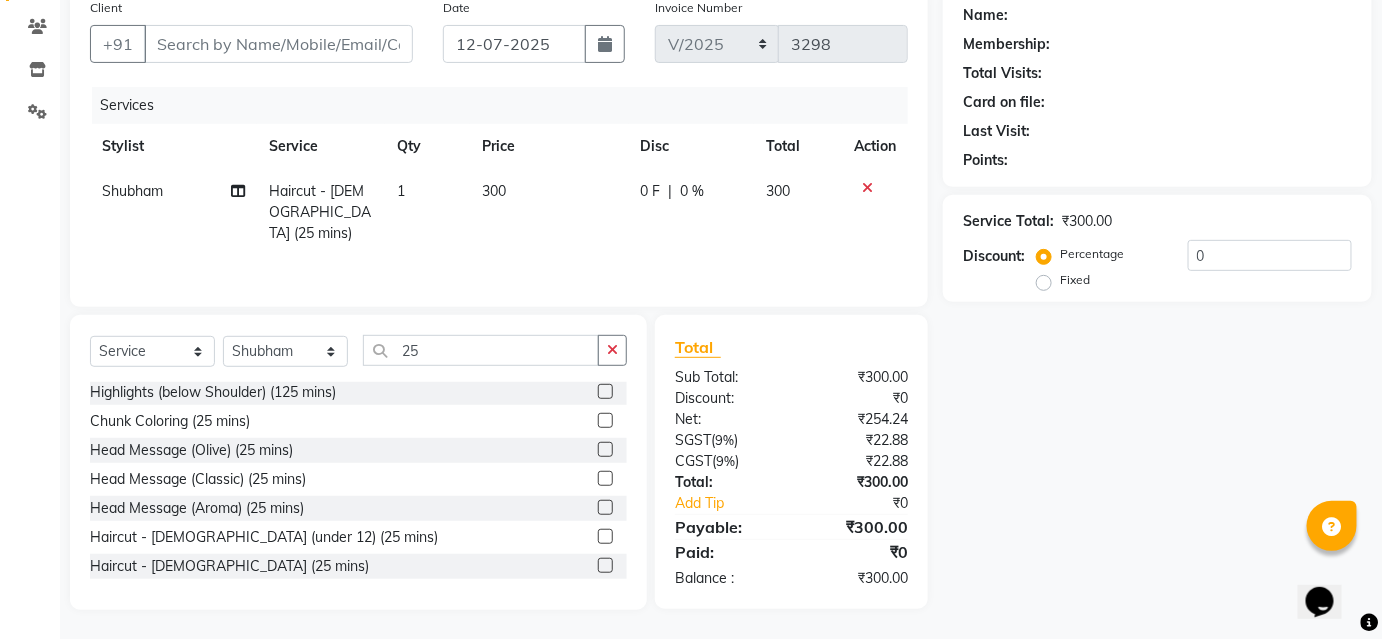 scroll, scrollTop: 0, scrollLeft: 0, axis: both 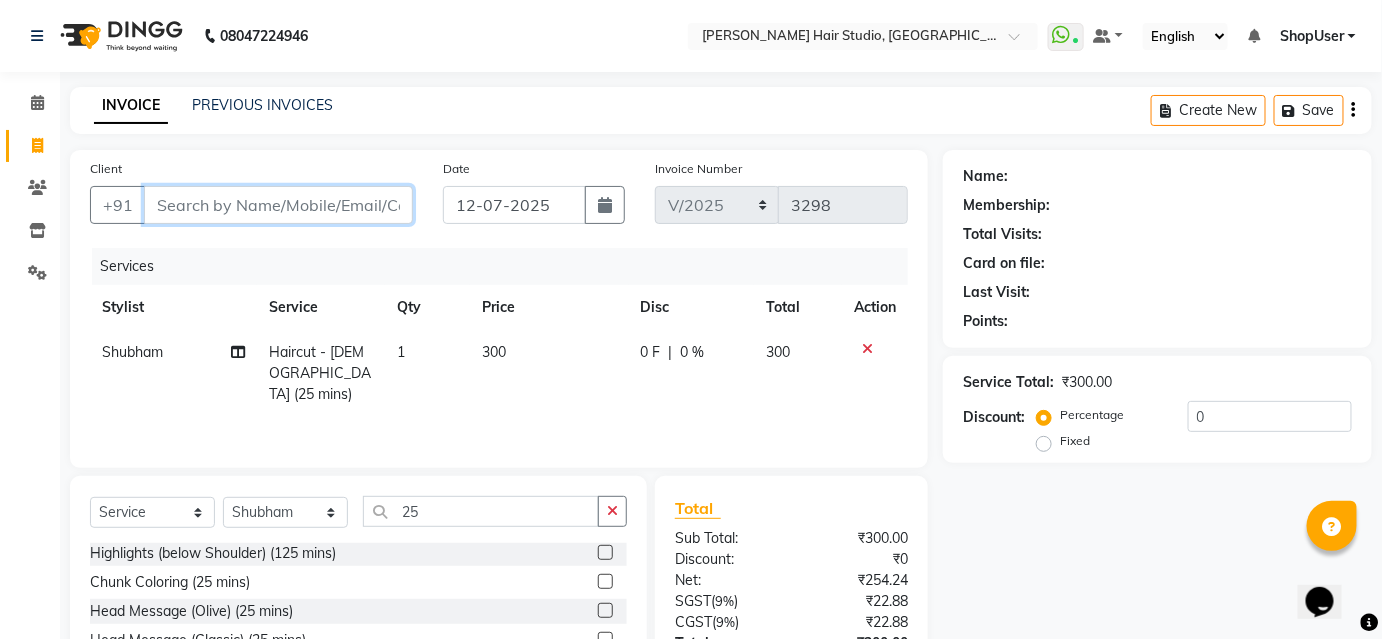 click on "Client" at bounding box center [278, 205] 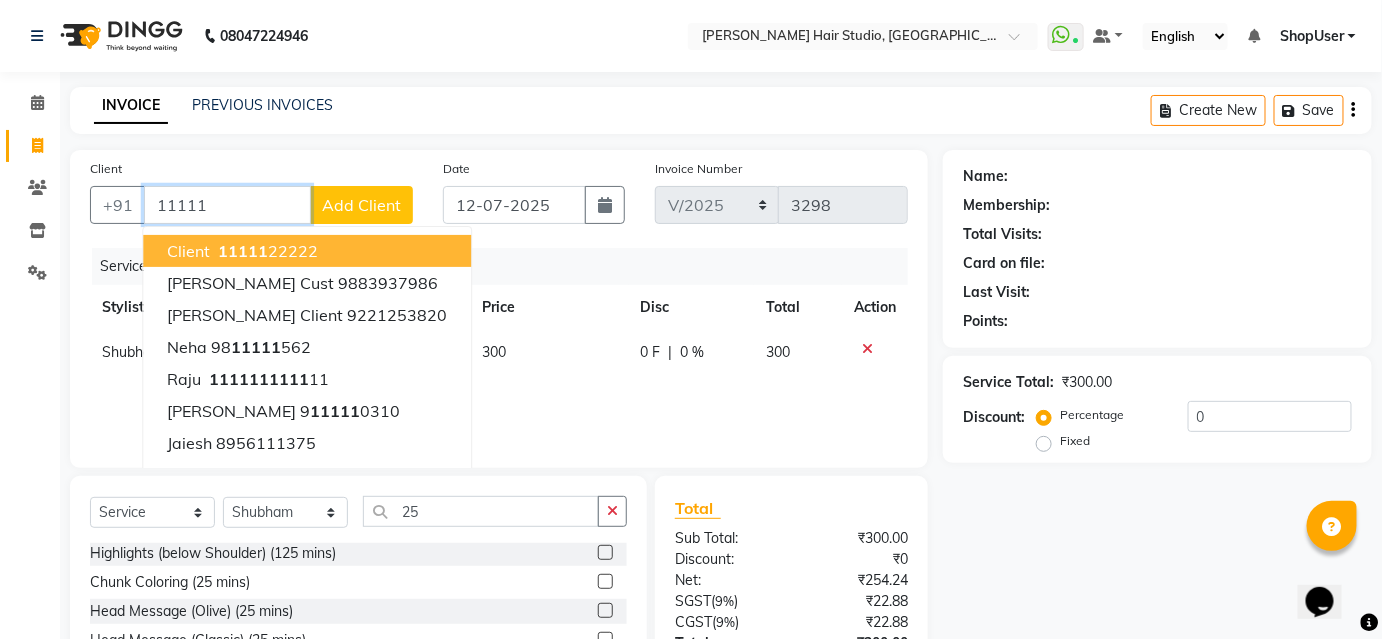 click on "11111 22222" at bounding box center [266, 251] 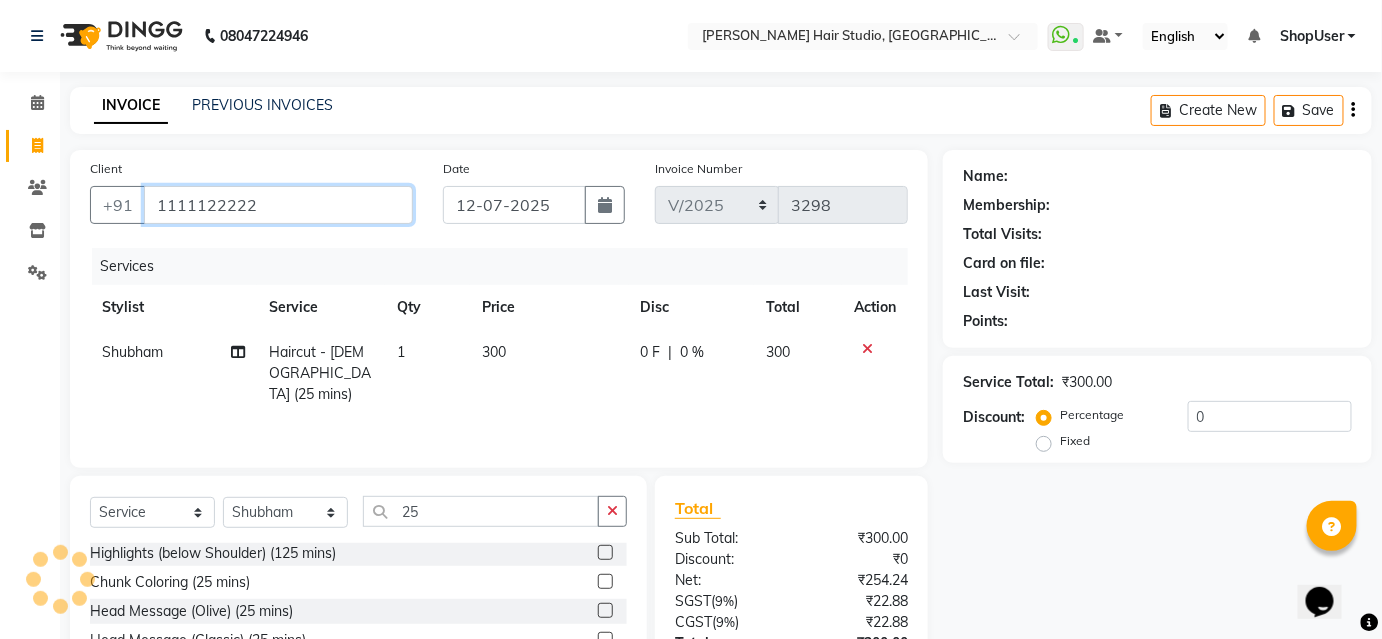 type on "1111122222" 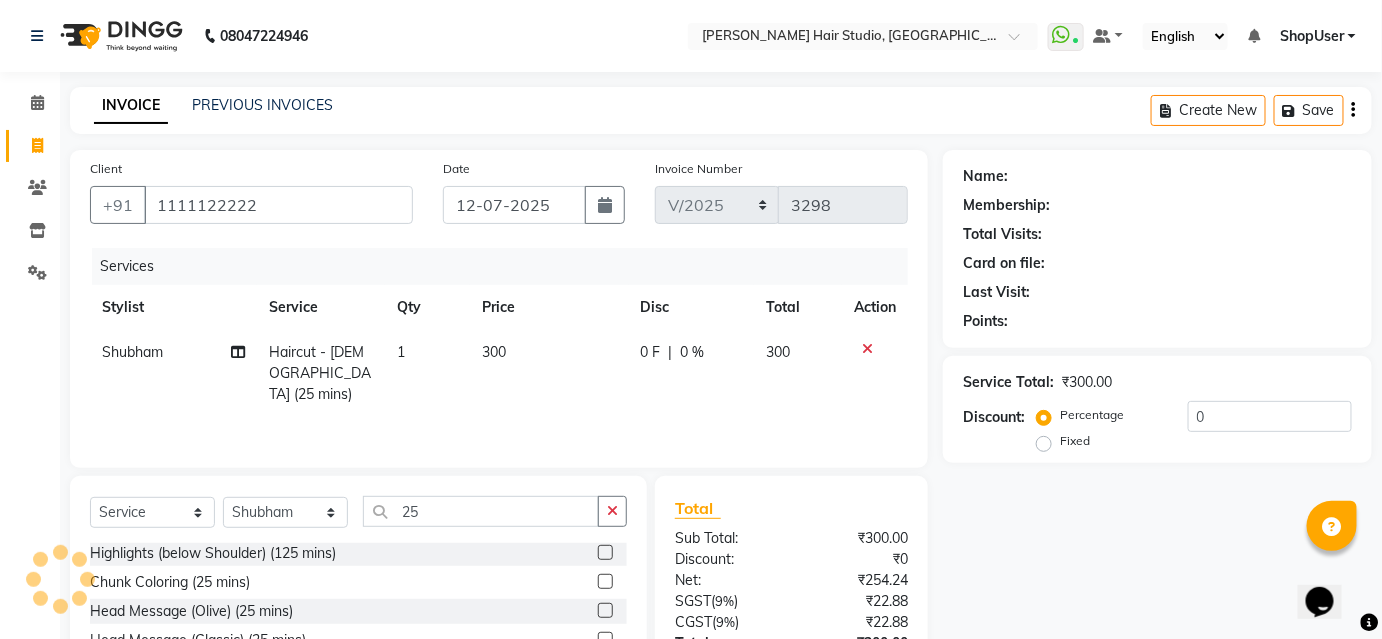 select on "1: Object" 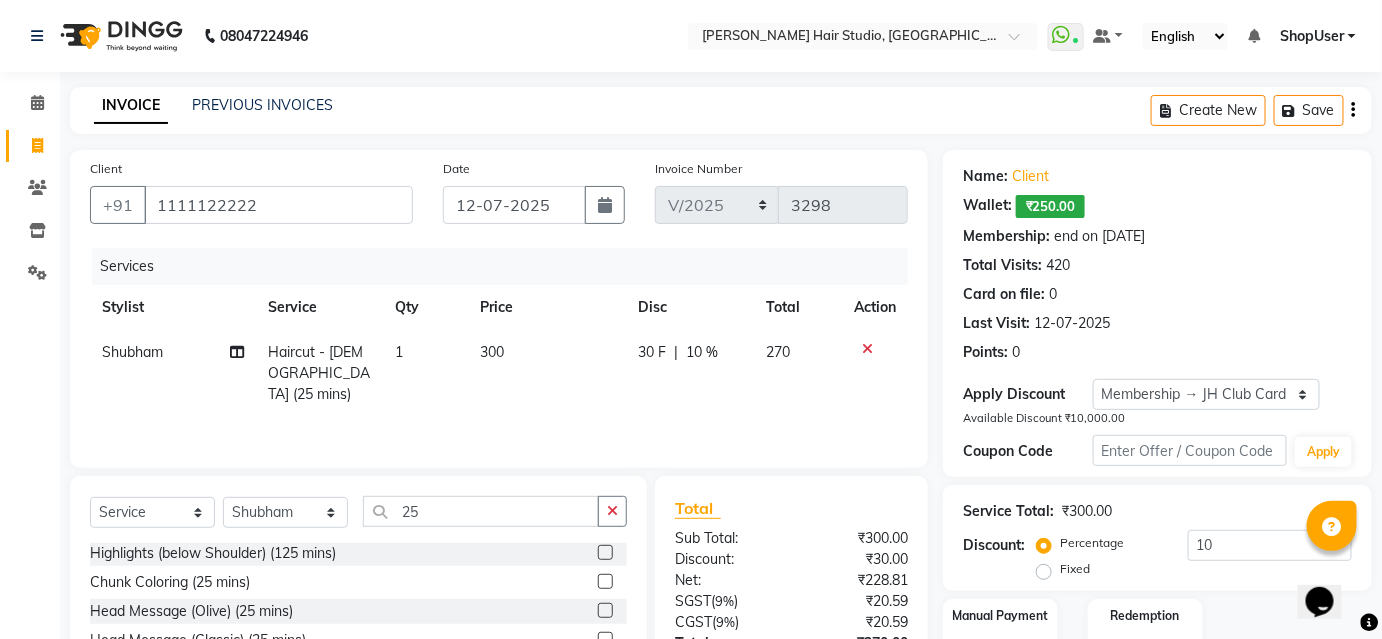 scroll, scrollTop: 161, scrollLeft: 0, axis: vertical 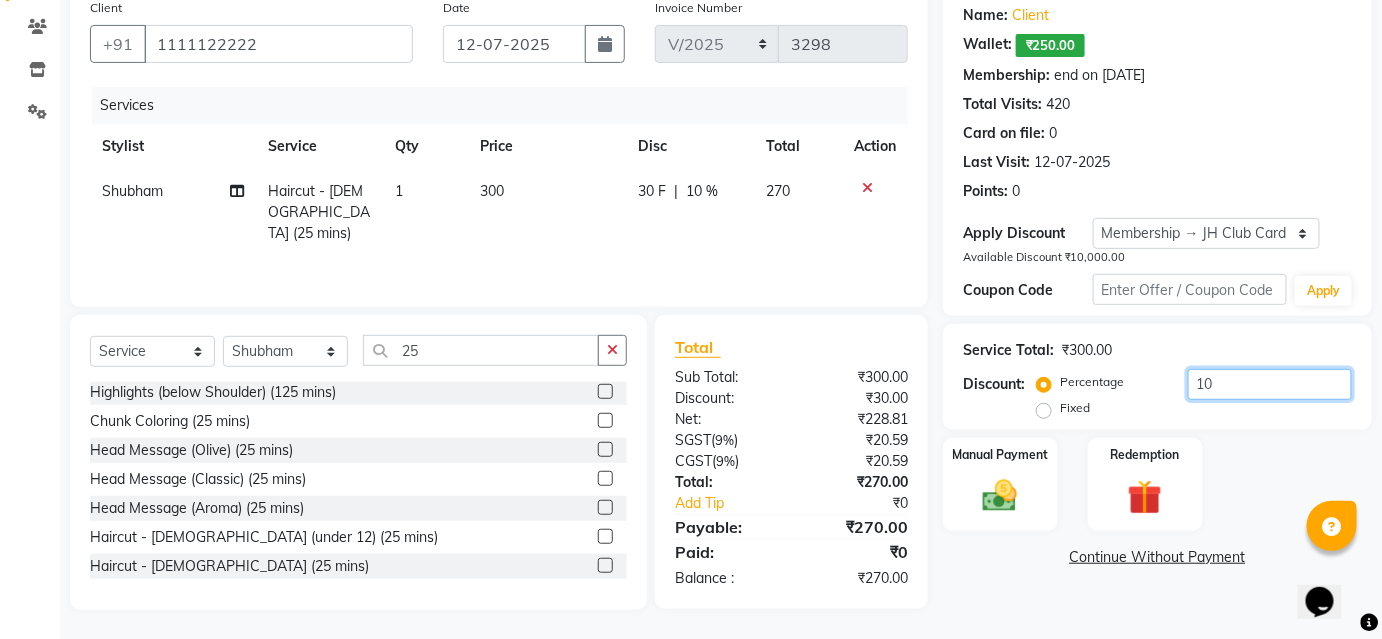 click on "10" 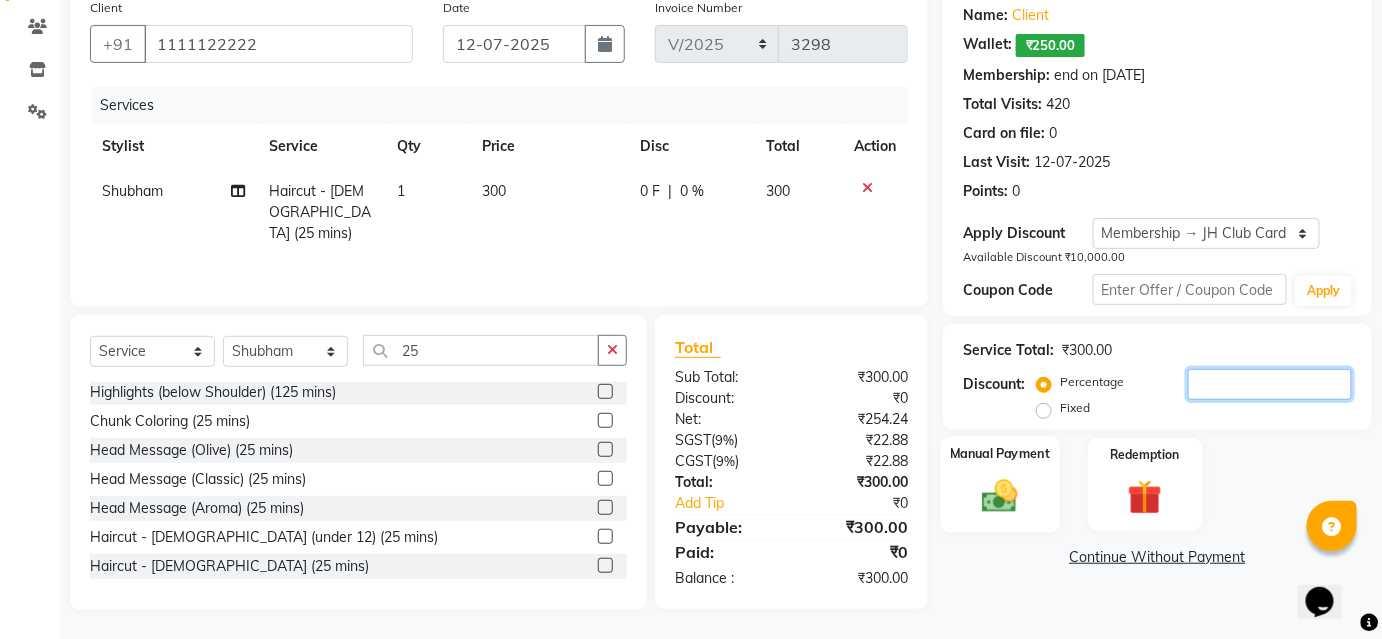 type 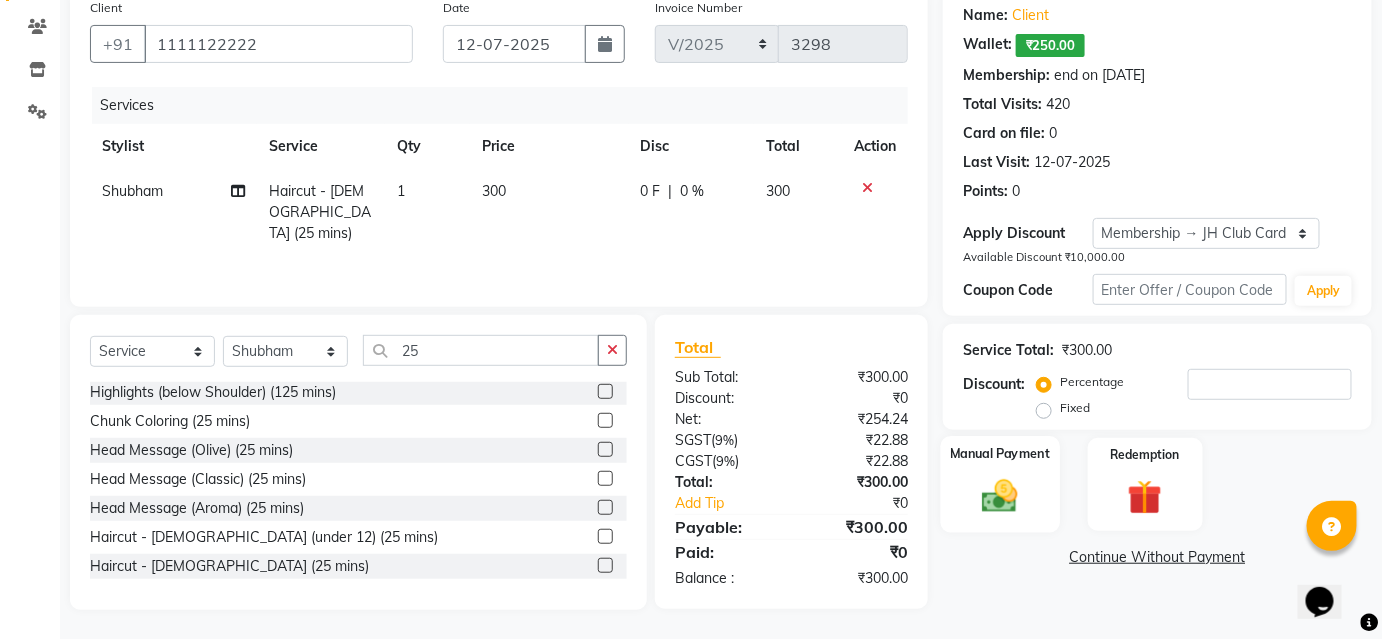 click 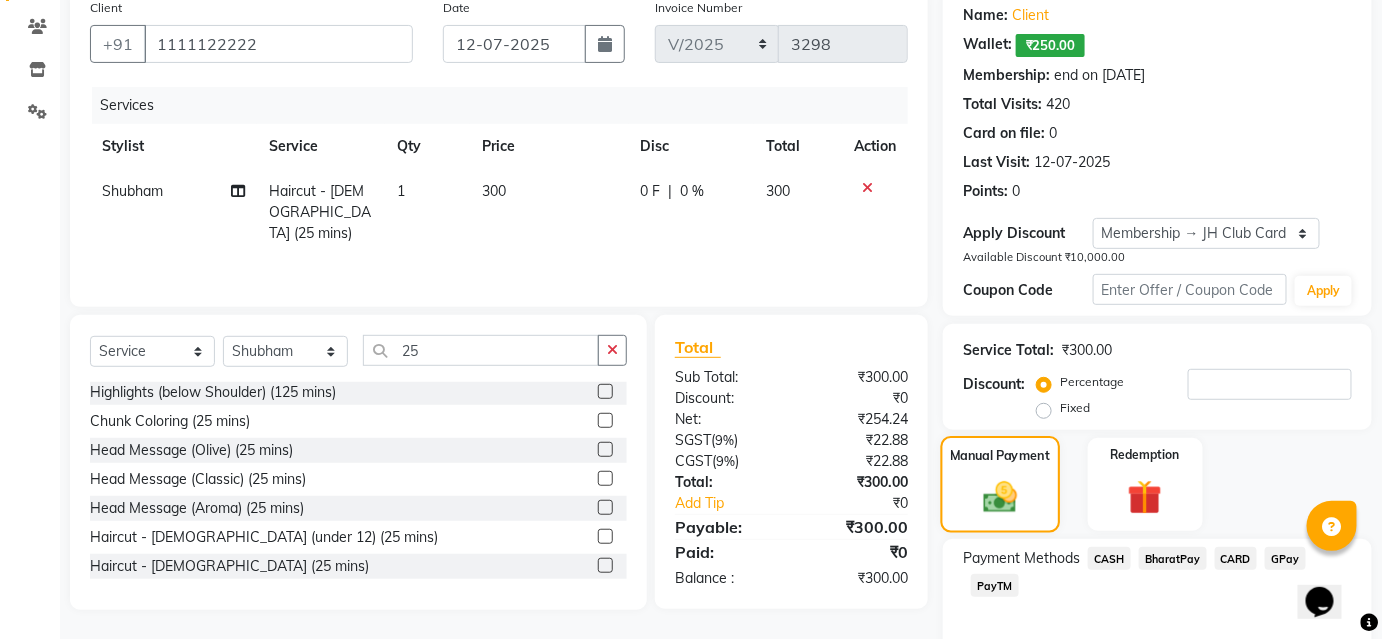 scroll, scrollTop: 251, scrollLeft: 0, axis: vertical 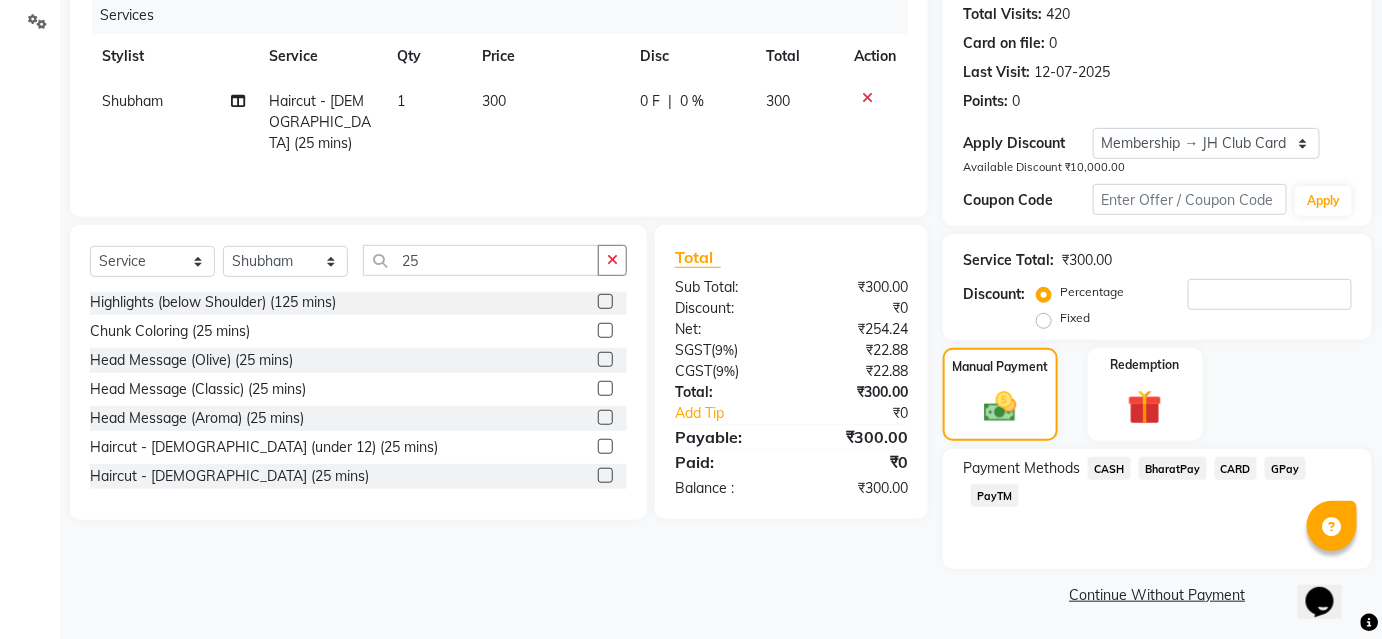 click on "BharatPay" 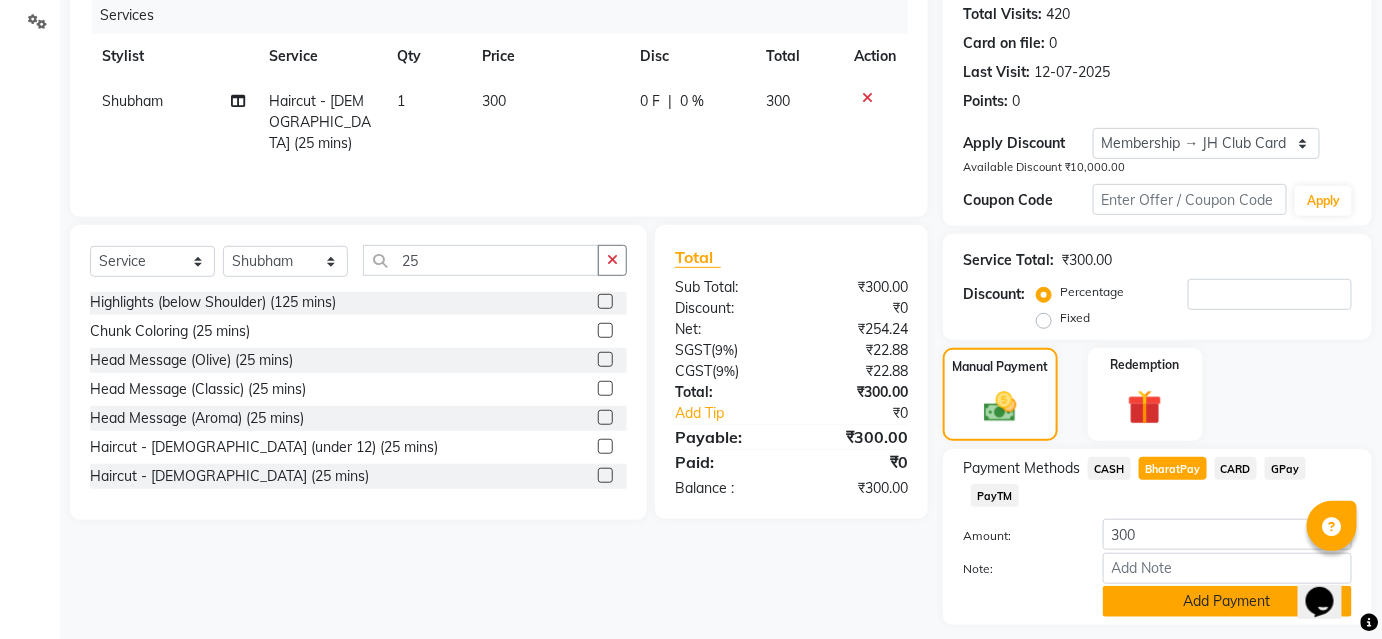 click on "Add Payment" 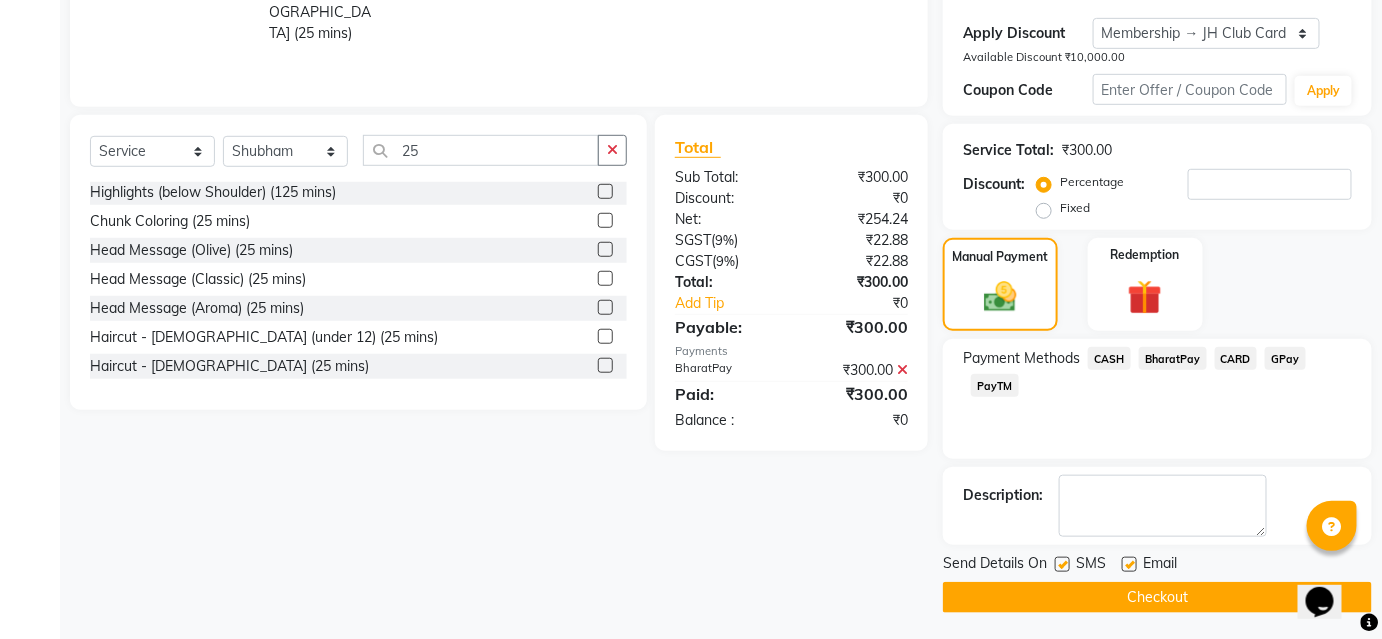 scroll, scrollTop: 363, scrollLeft: 0, axis: vertical 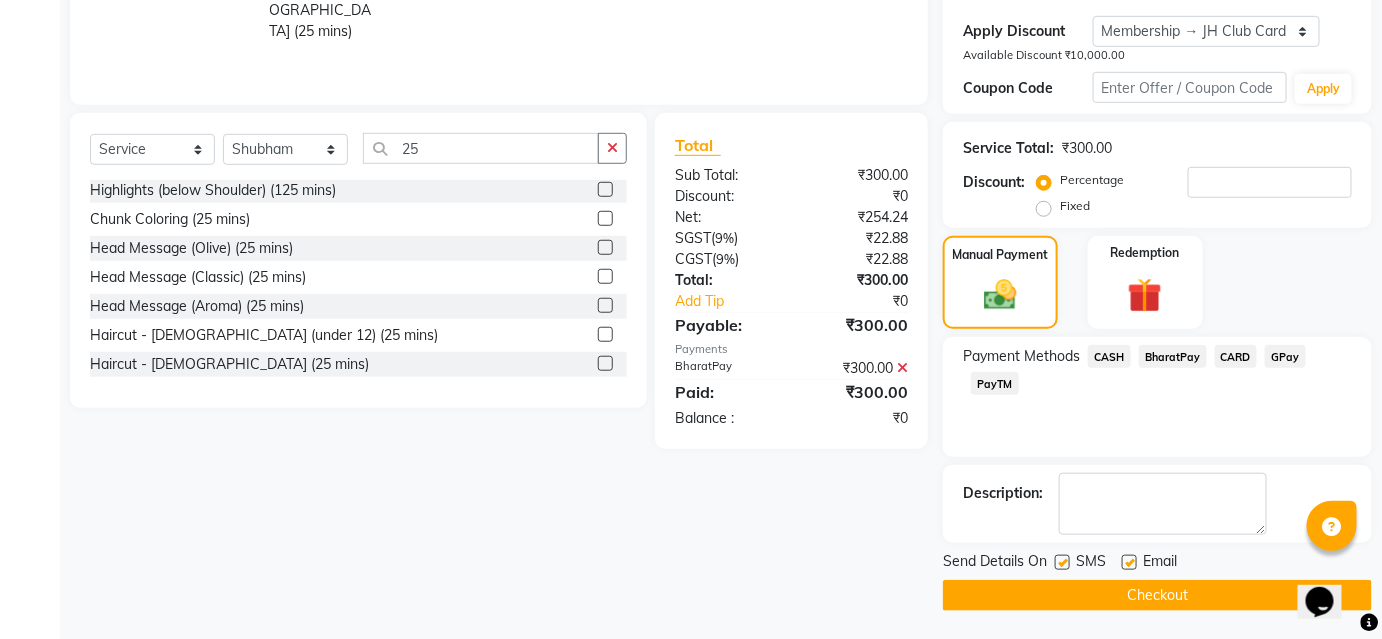 click on "Checkout" 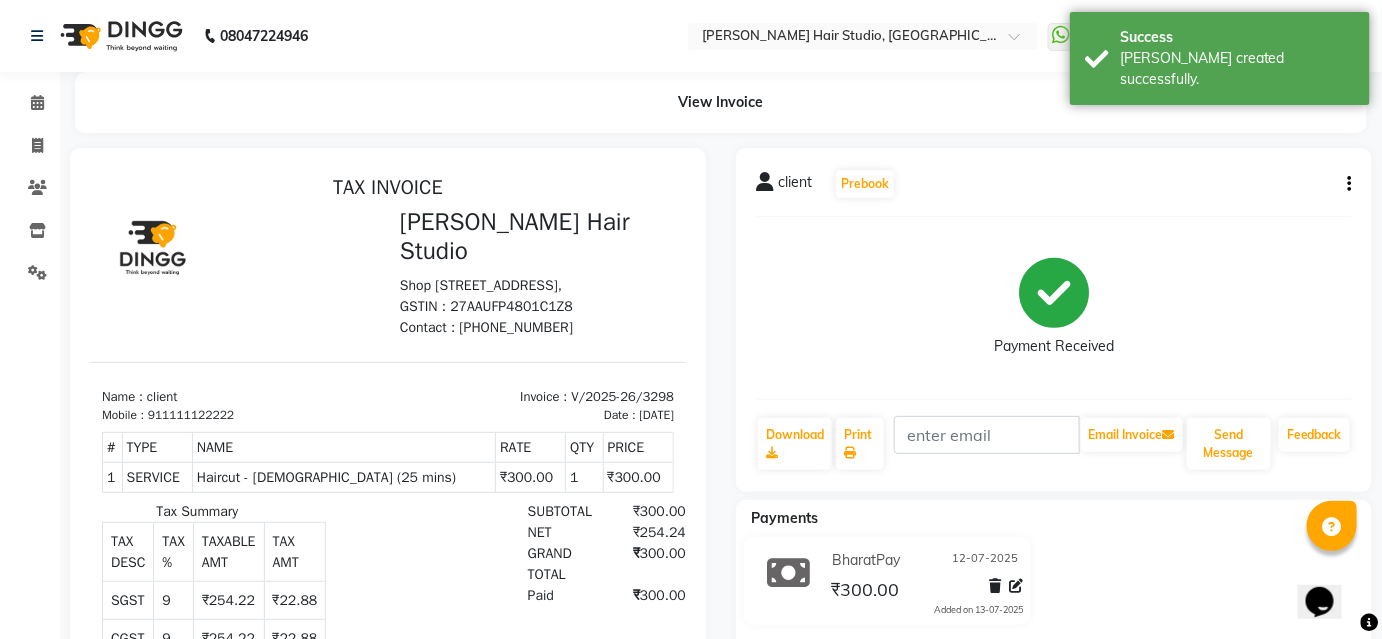 scroll, scrollTop: 0, scrollLeft: 0, axis: both 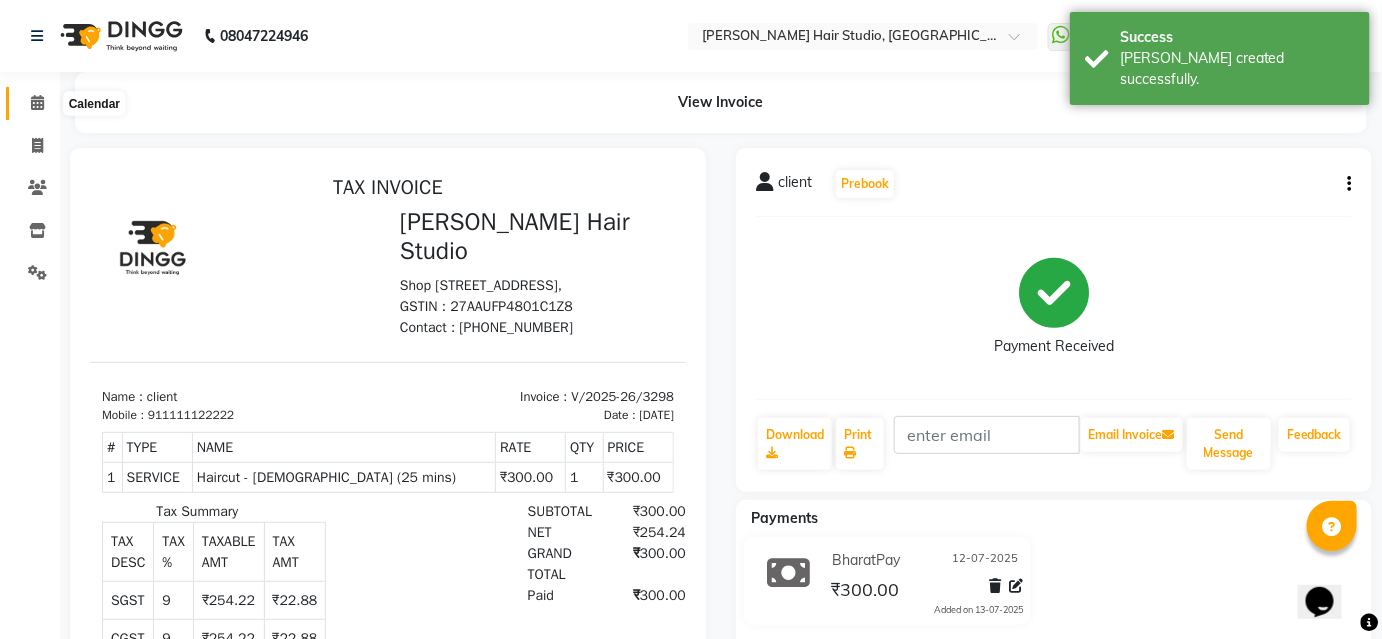 click 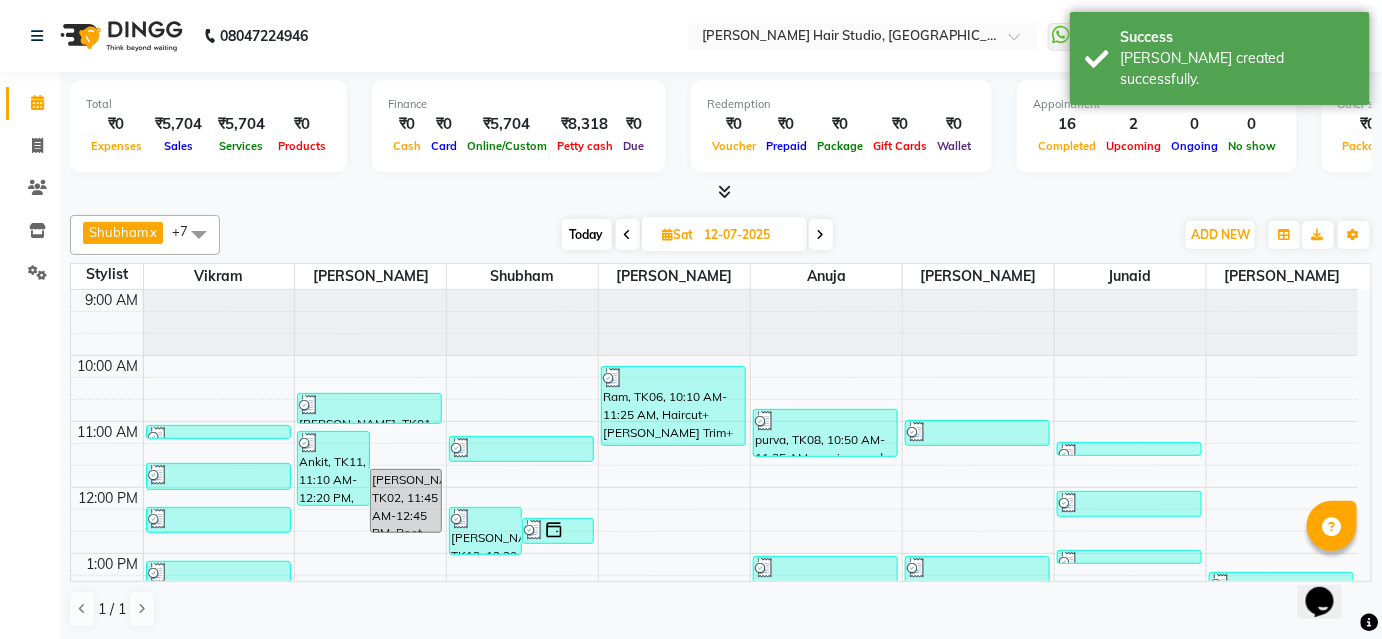 scroll, scrollTop: 0, scrollLeft: 0, axis: both 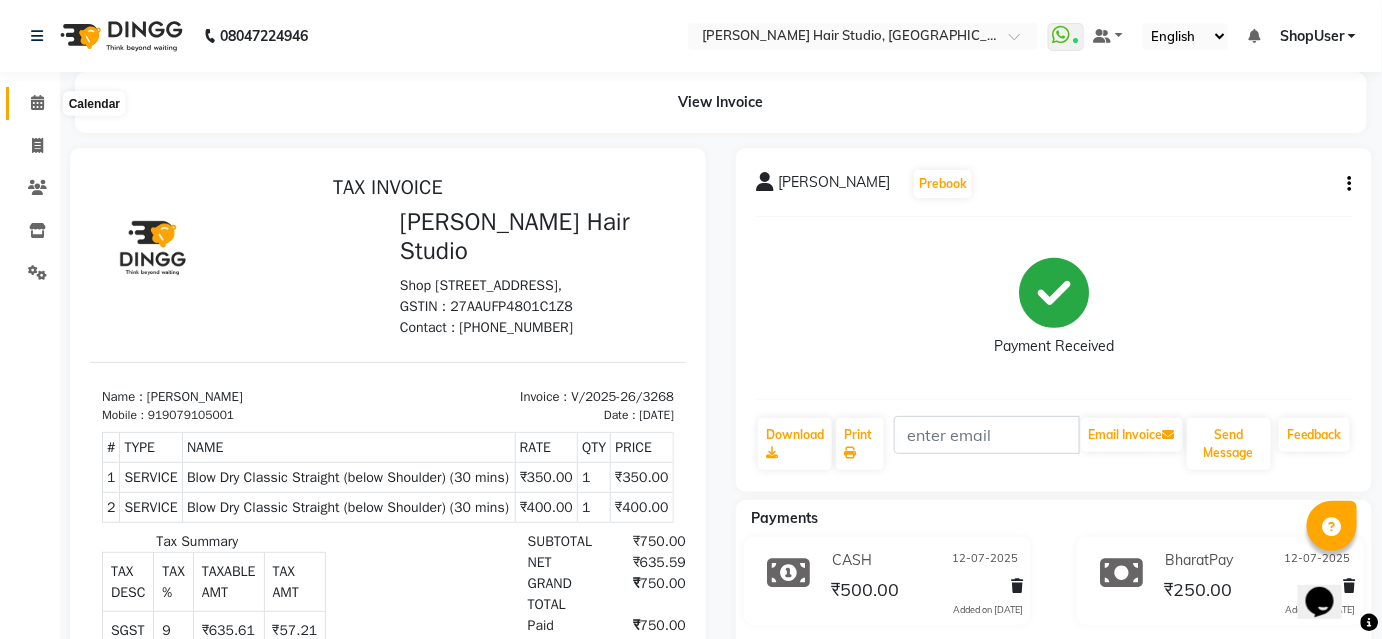 click 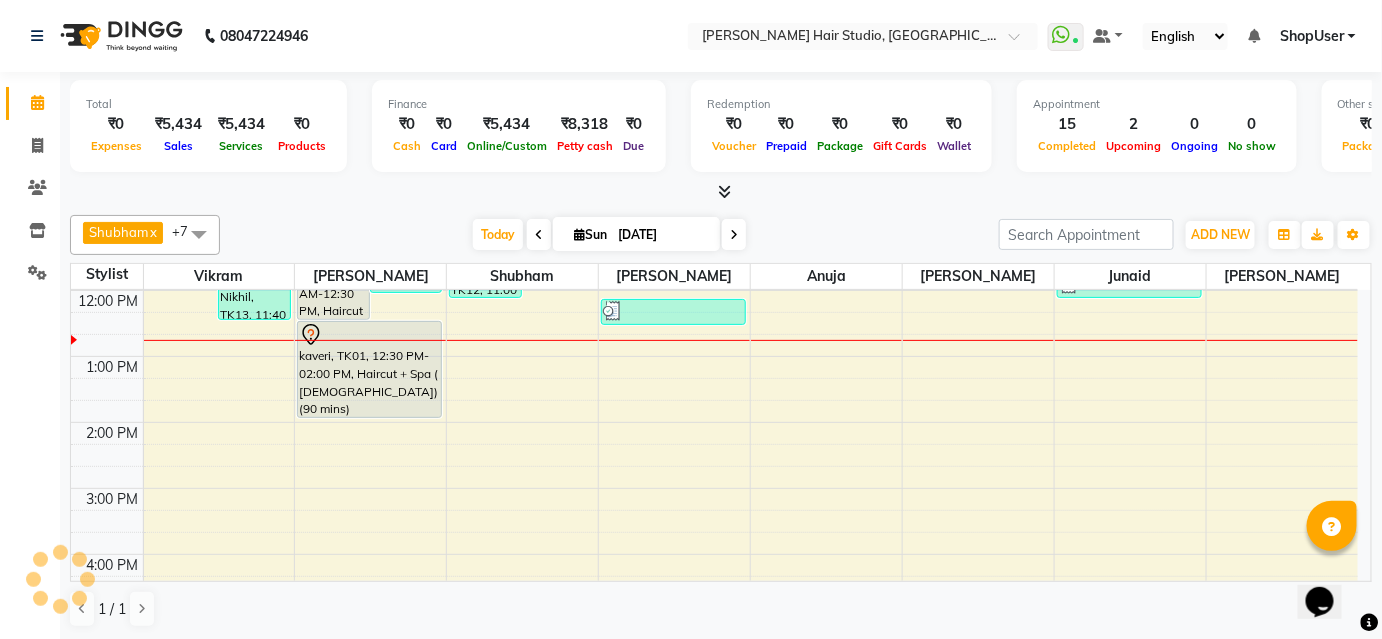 scroll, scrollTop: 197, scrollLeft: 0, axis: vertical 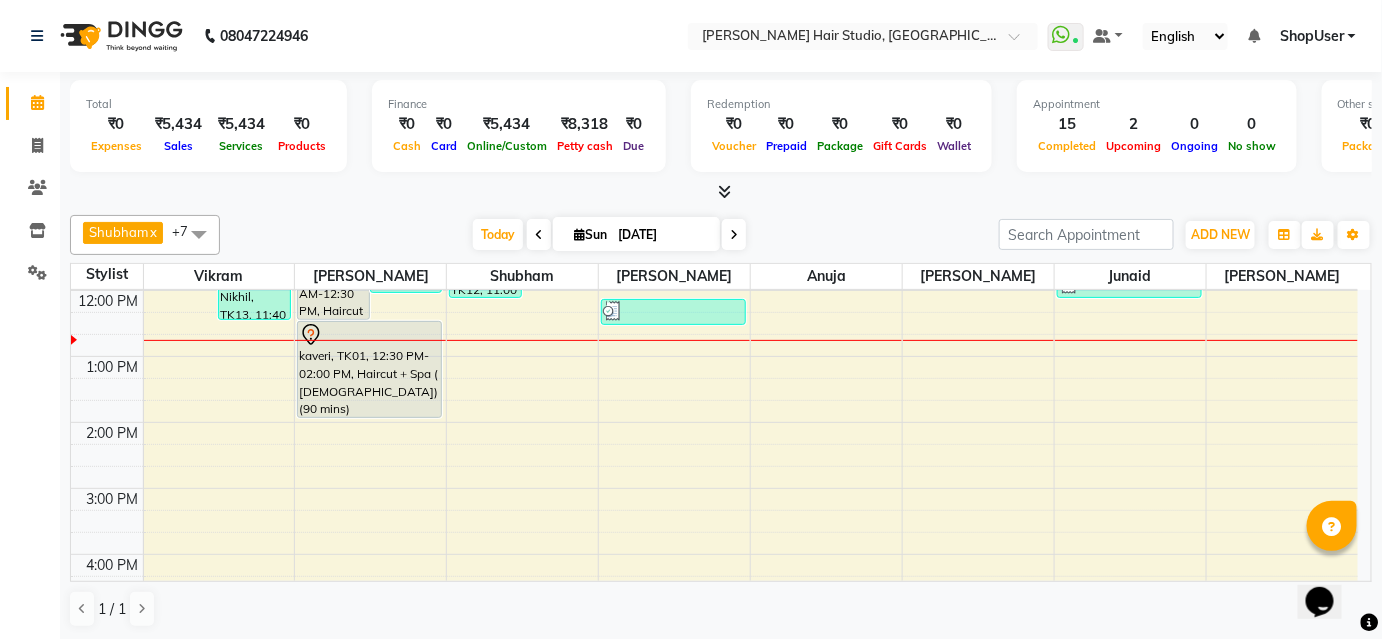 click at bounding box center (539, 235) 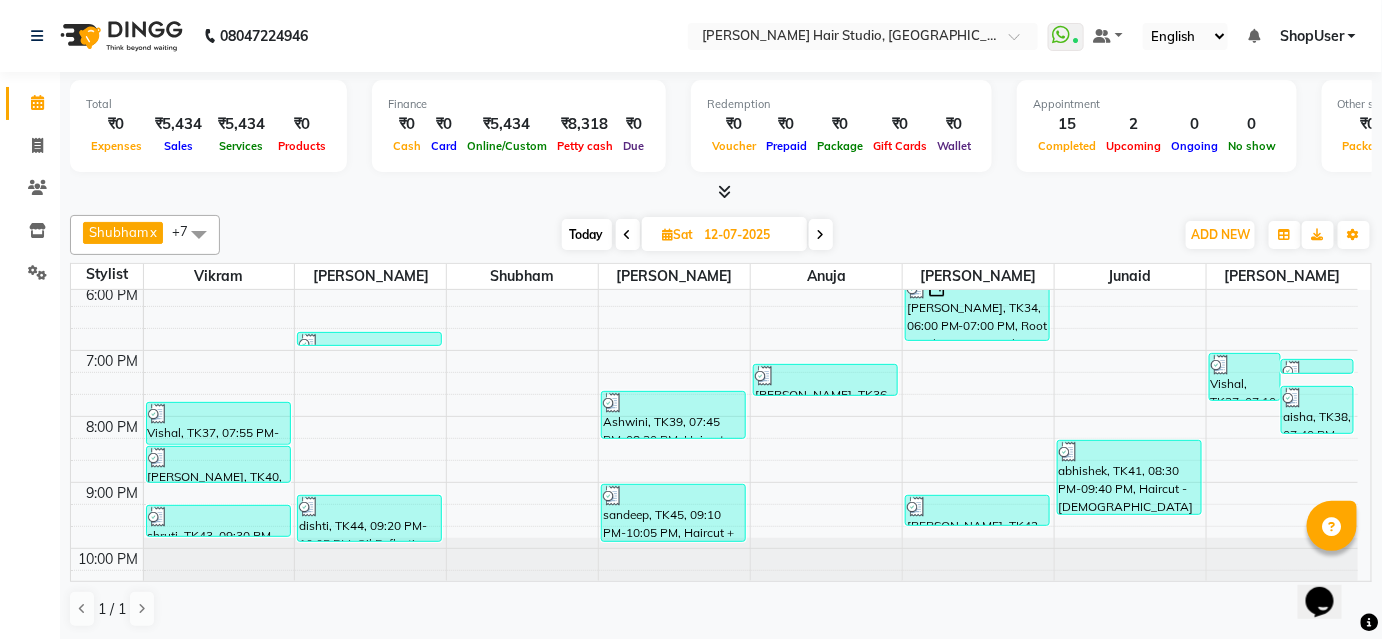 scroll, scrollTop: 619, scrollLeft: 0, axis: vertical 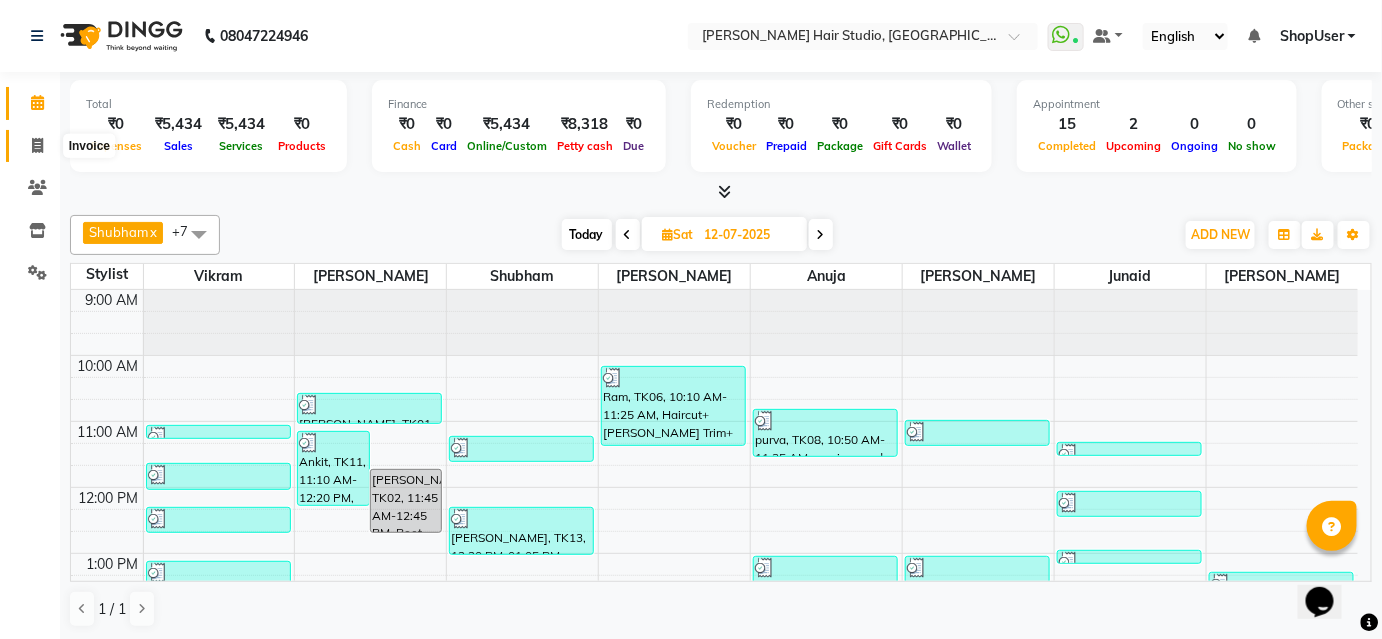 click 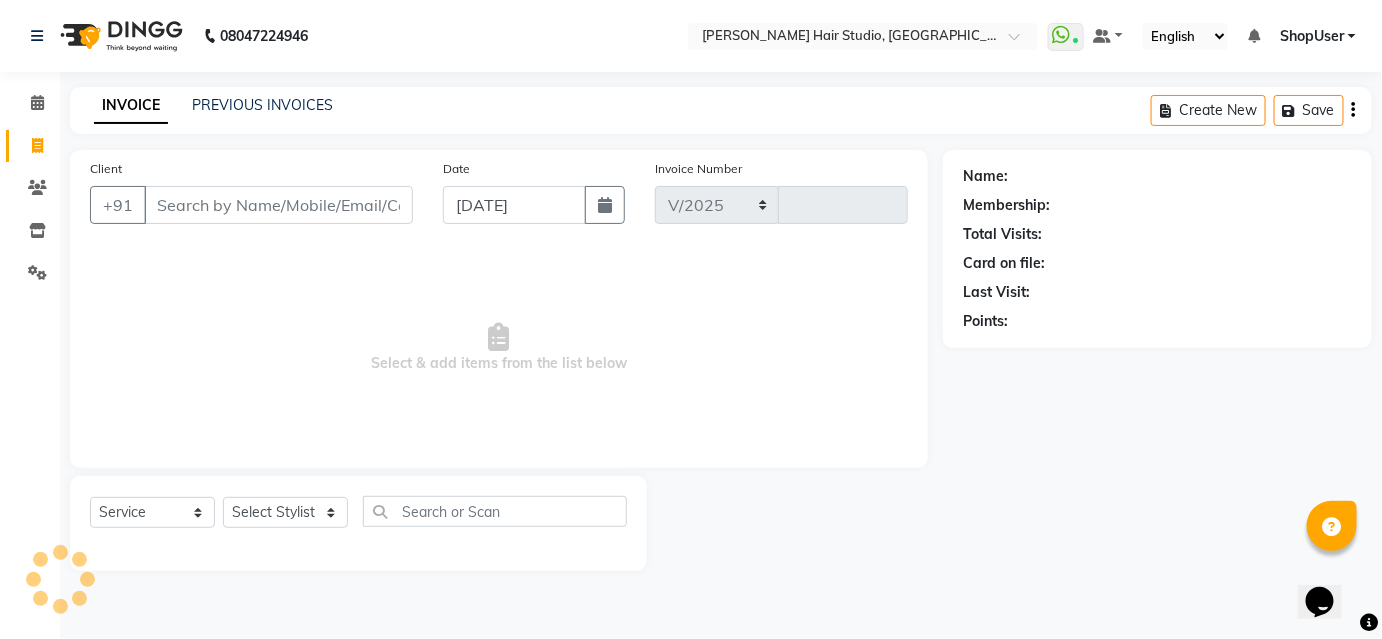 select on "627" 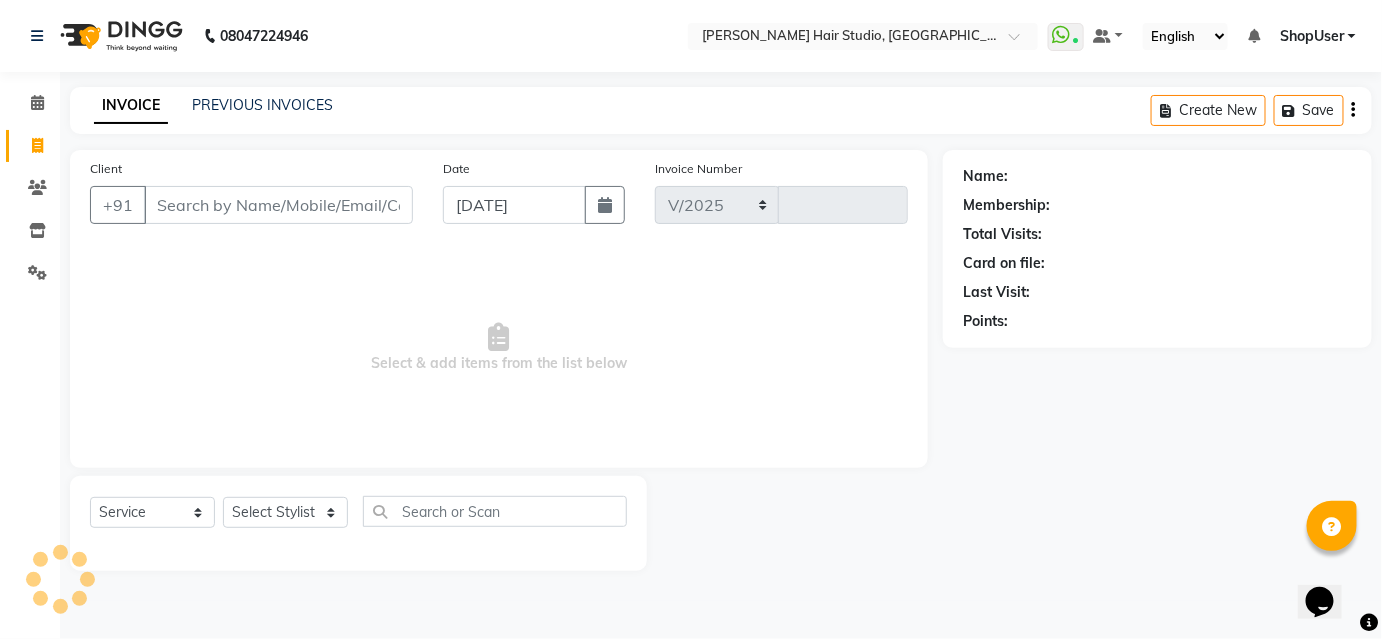 type on "3297" 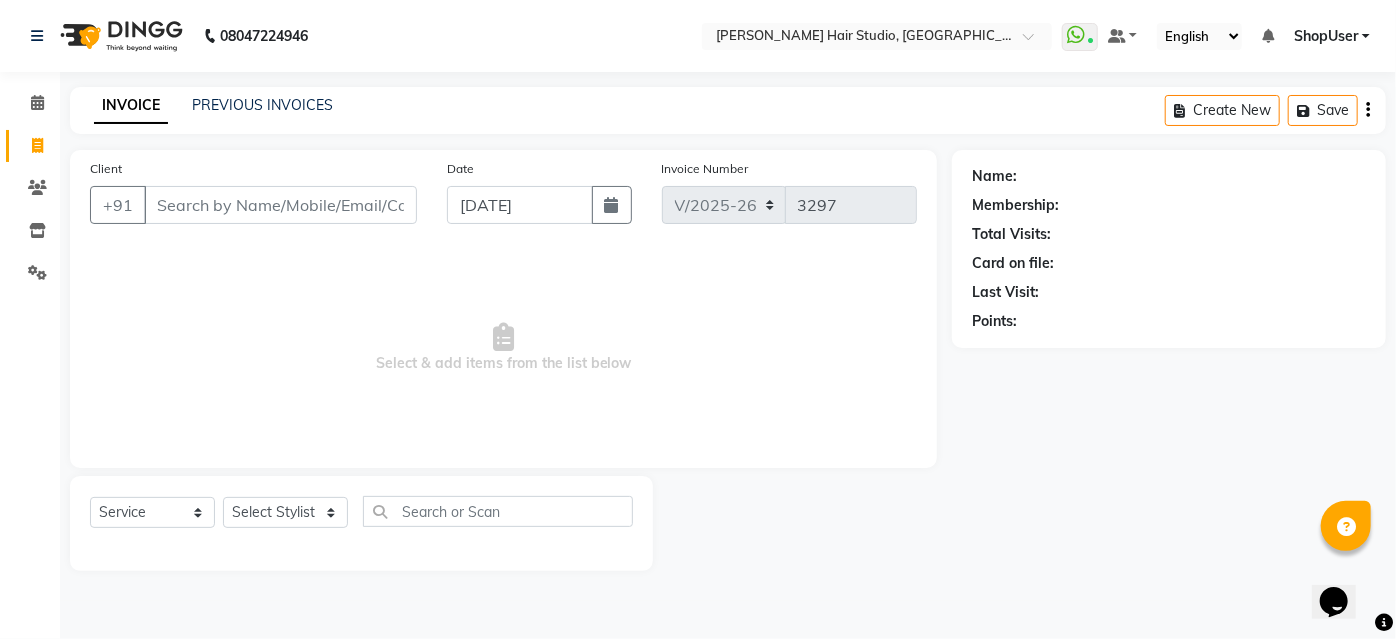 drag, startPoint x: 210, startPoint y: 206, endPoint x: 193, endPoint y: 210, distance: 17.464249 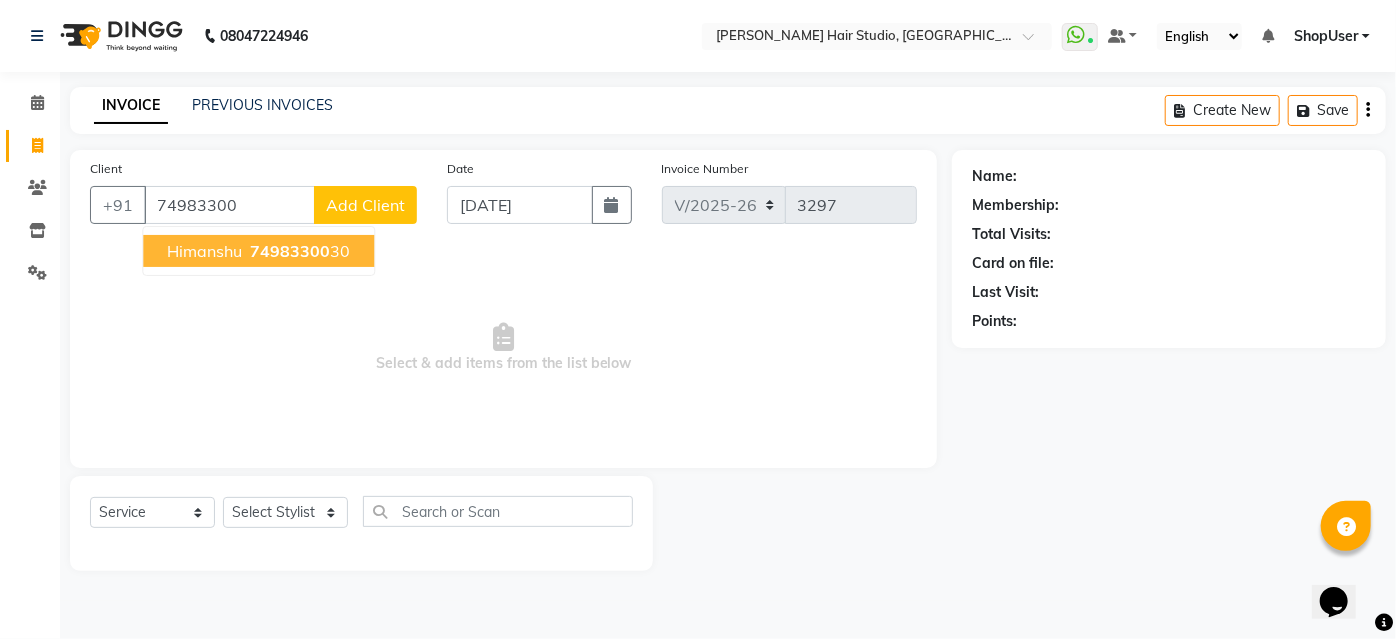 click on "74983300 30" at bounding box center [298, 251] 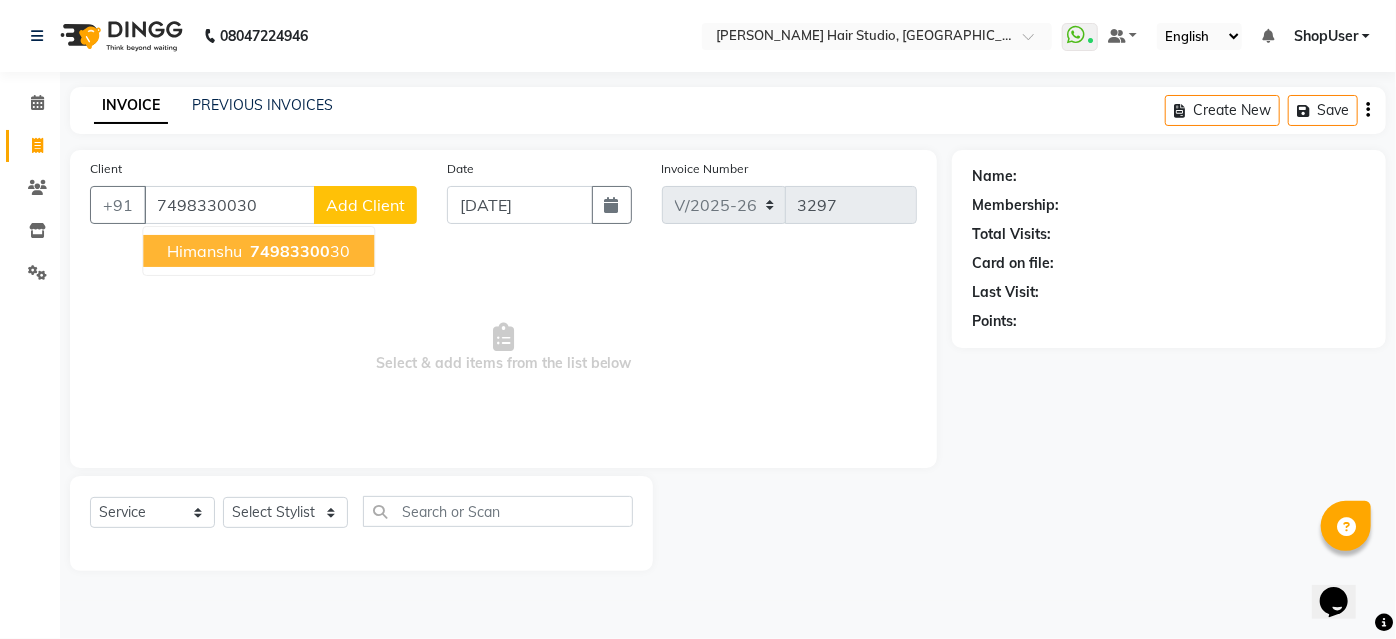 type on "7498330030" 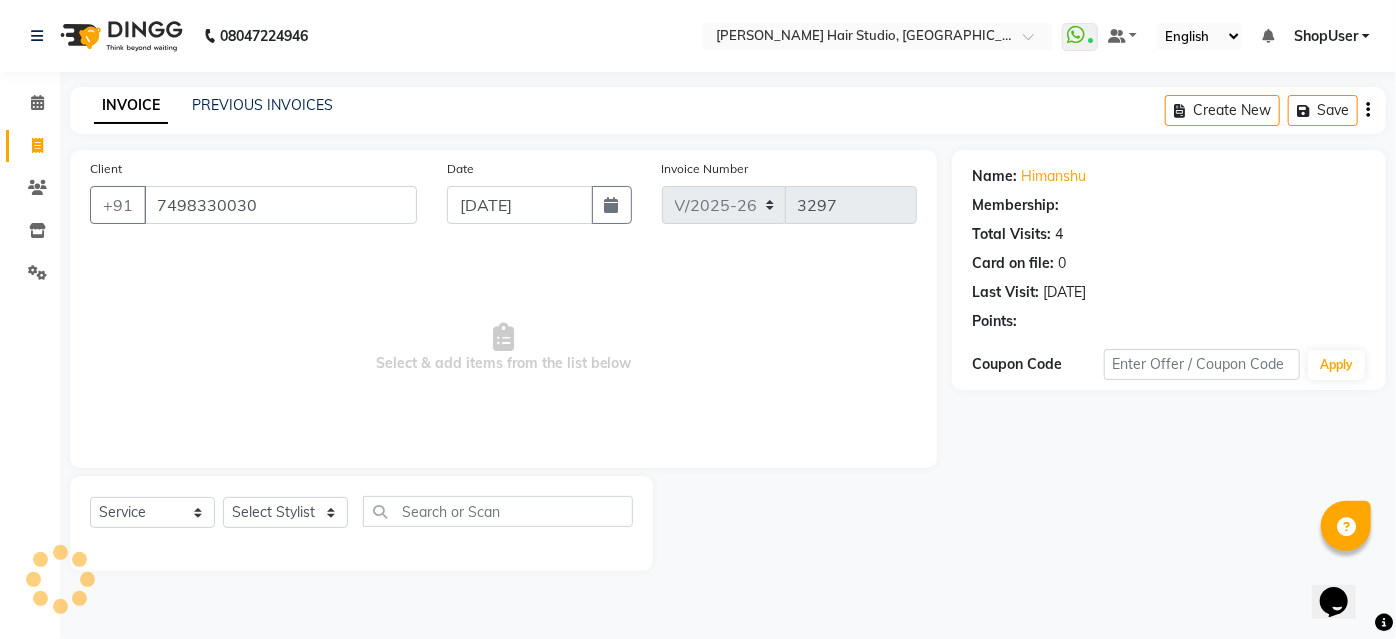 select on "1: Object" 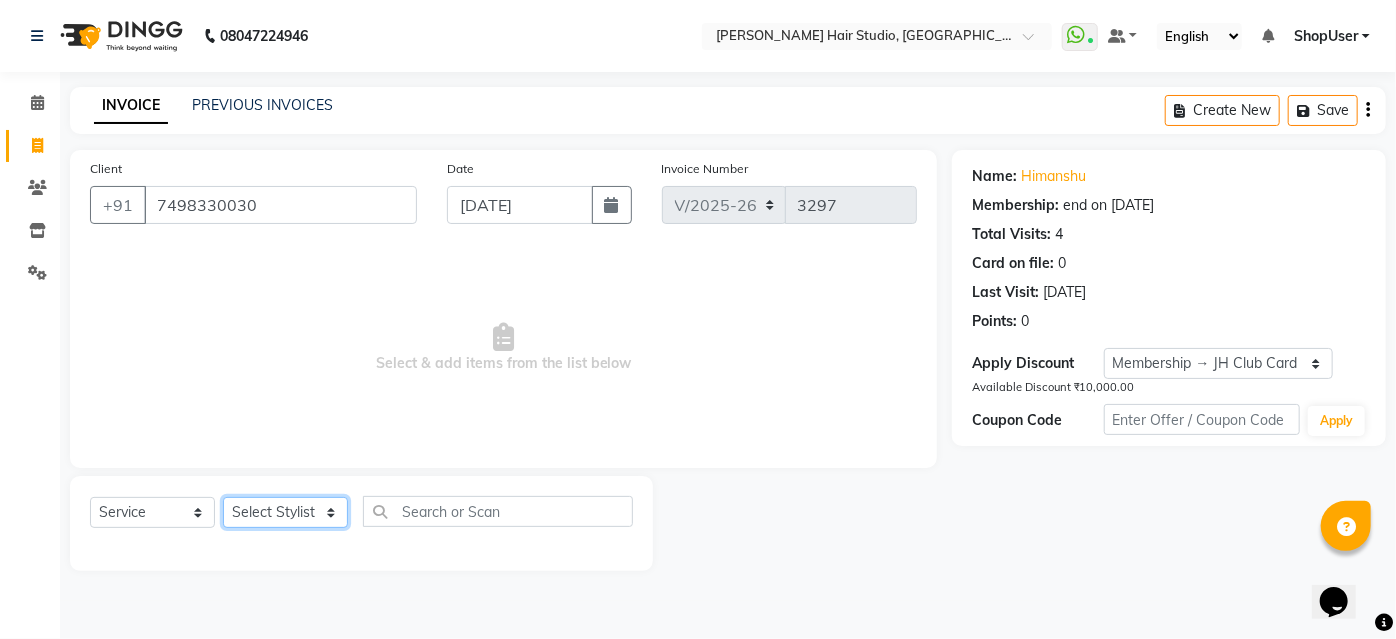 click on "Select Stylist Ajinkya Anuja Arunesh Avinash Junaid Mohammad Pawan Krishna Rushikesh ShopUser Shubham Shweta Kale Vikram" 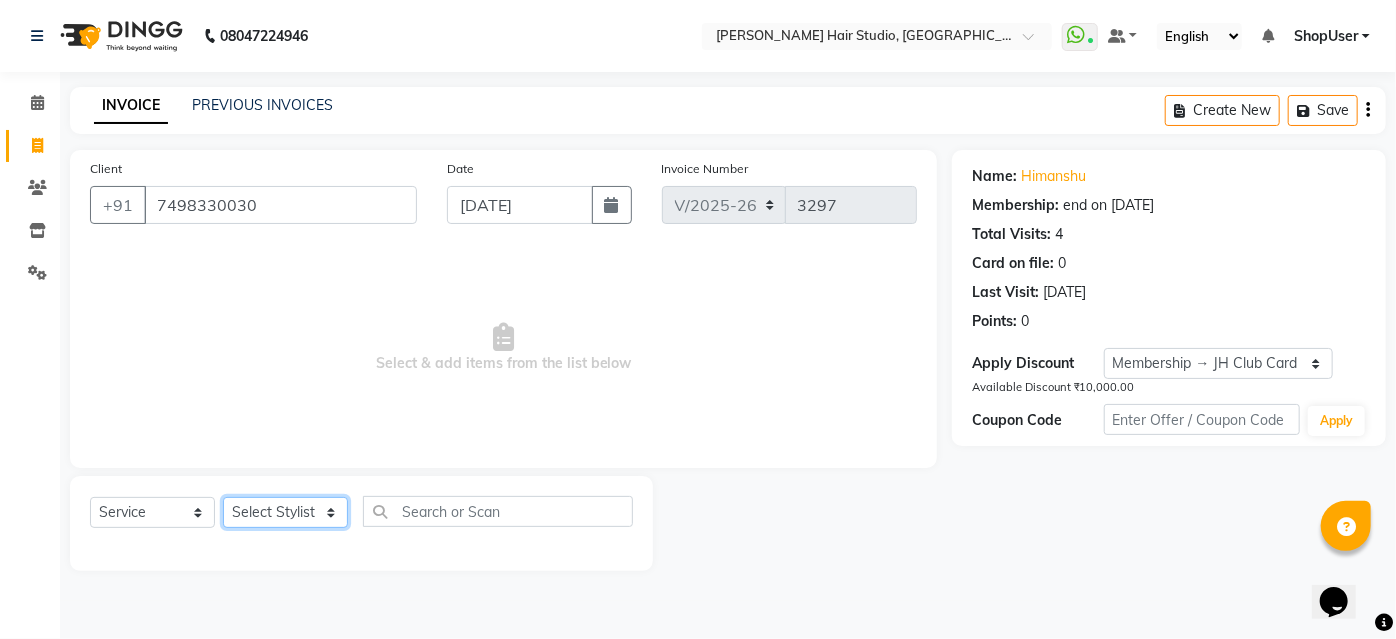 select on "81286" 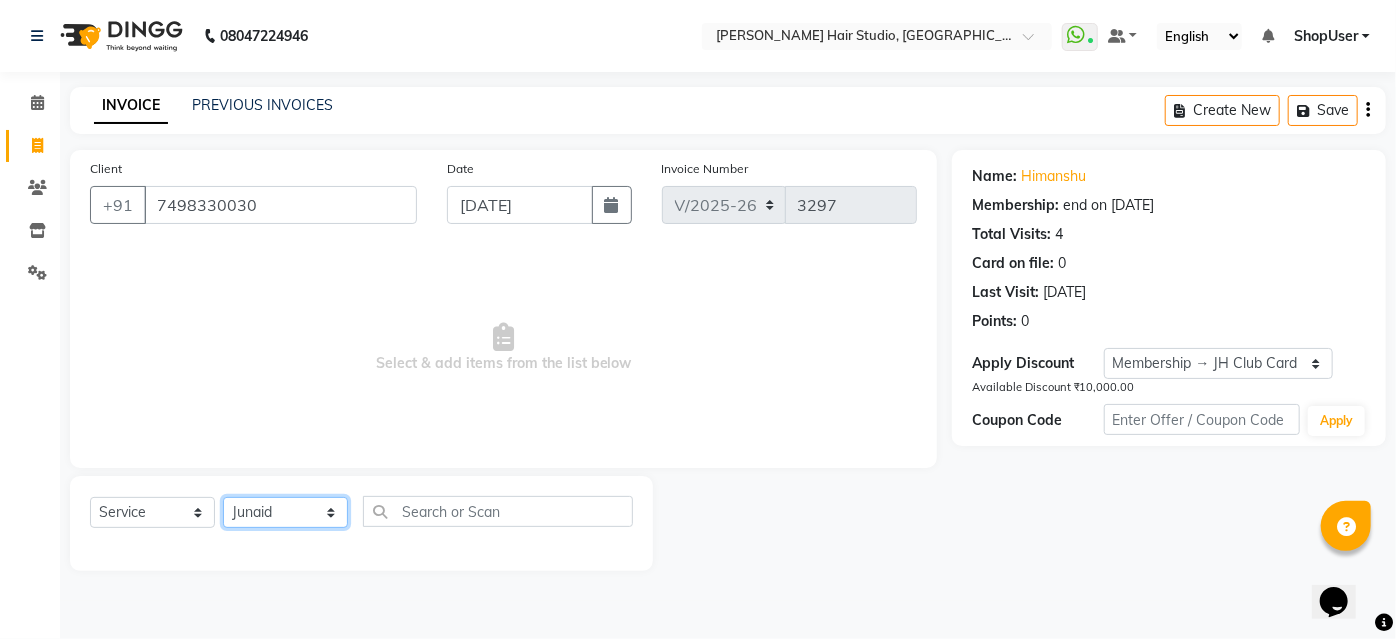 click on "Select Stylist Ajinkya Anuja Arunesh Avinash Junaid Mohammad Pawan Krishna Rushikesh ShopUser Shubham Shweta Kale Vikram" 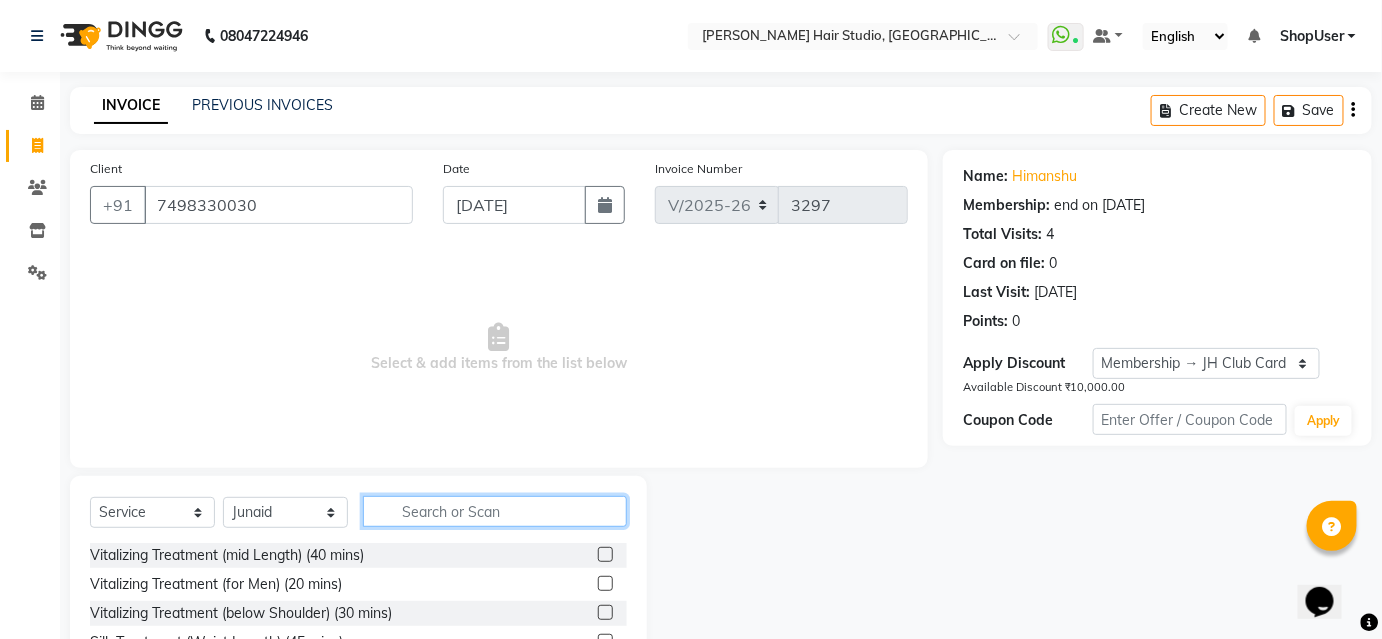 click 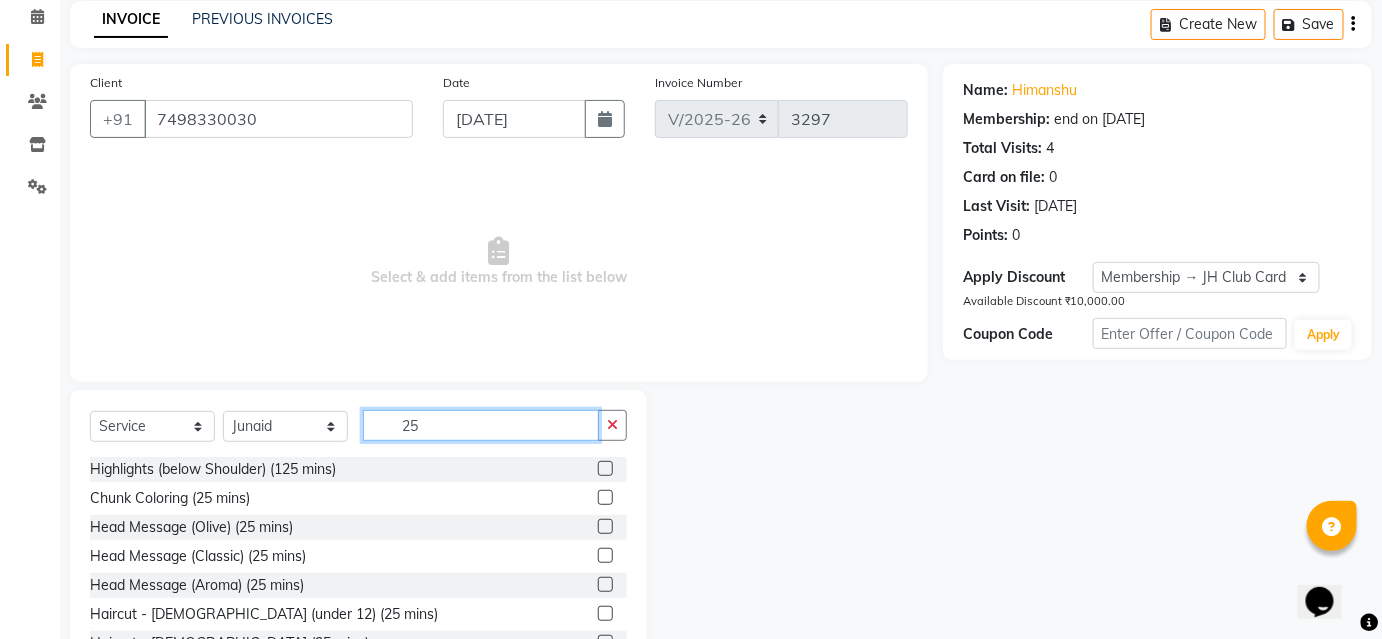scroll, scrollTop: 161, scrollLeft: 0, axis: vertical 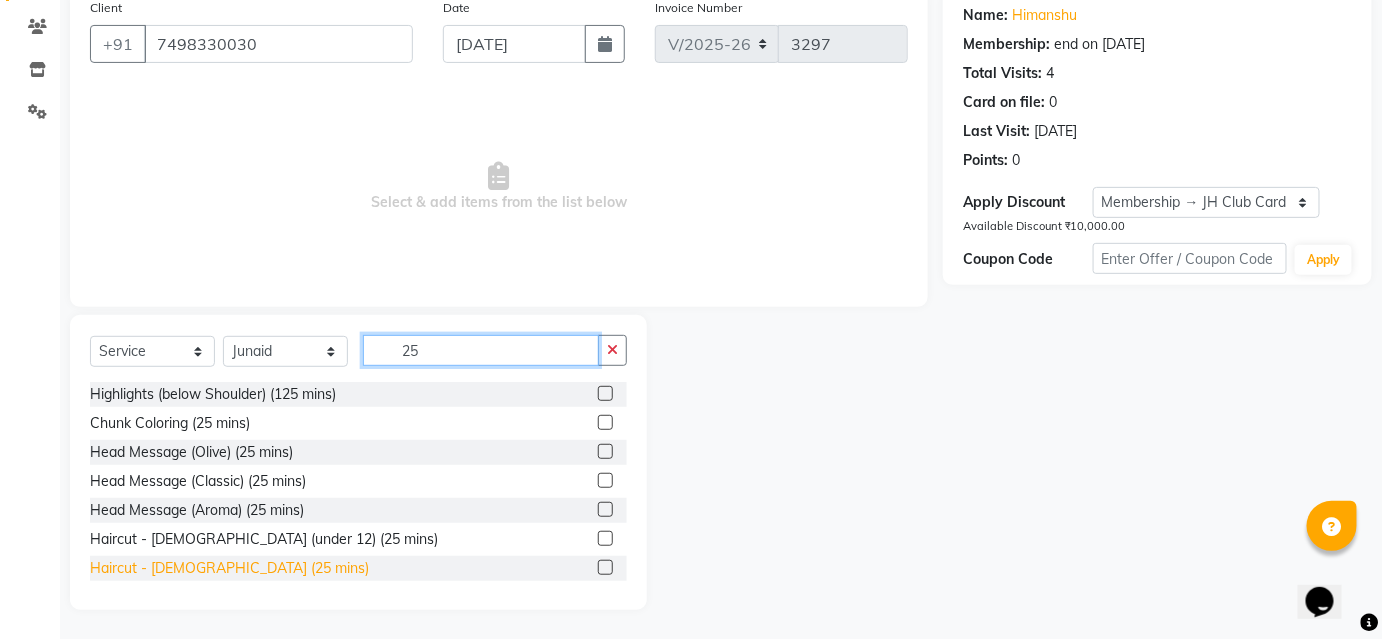 type on "25" 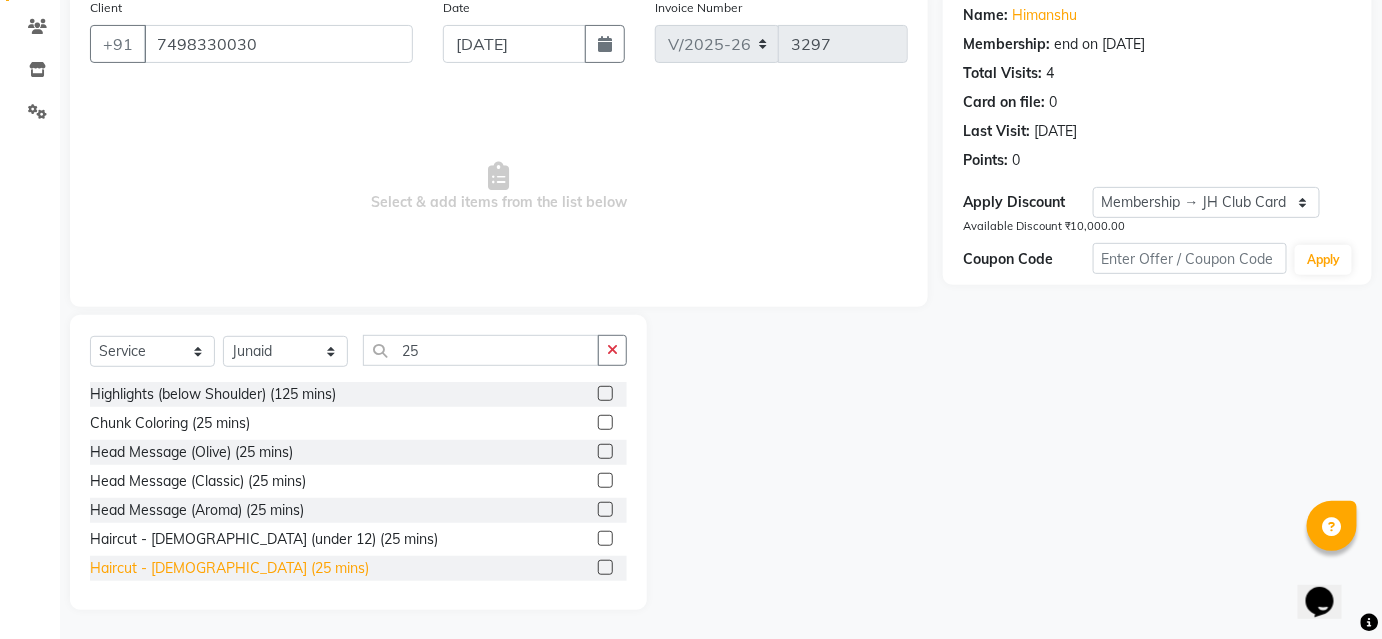 click on "Haircut - Male (25 mins)" 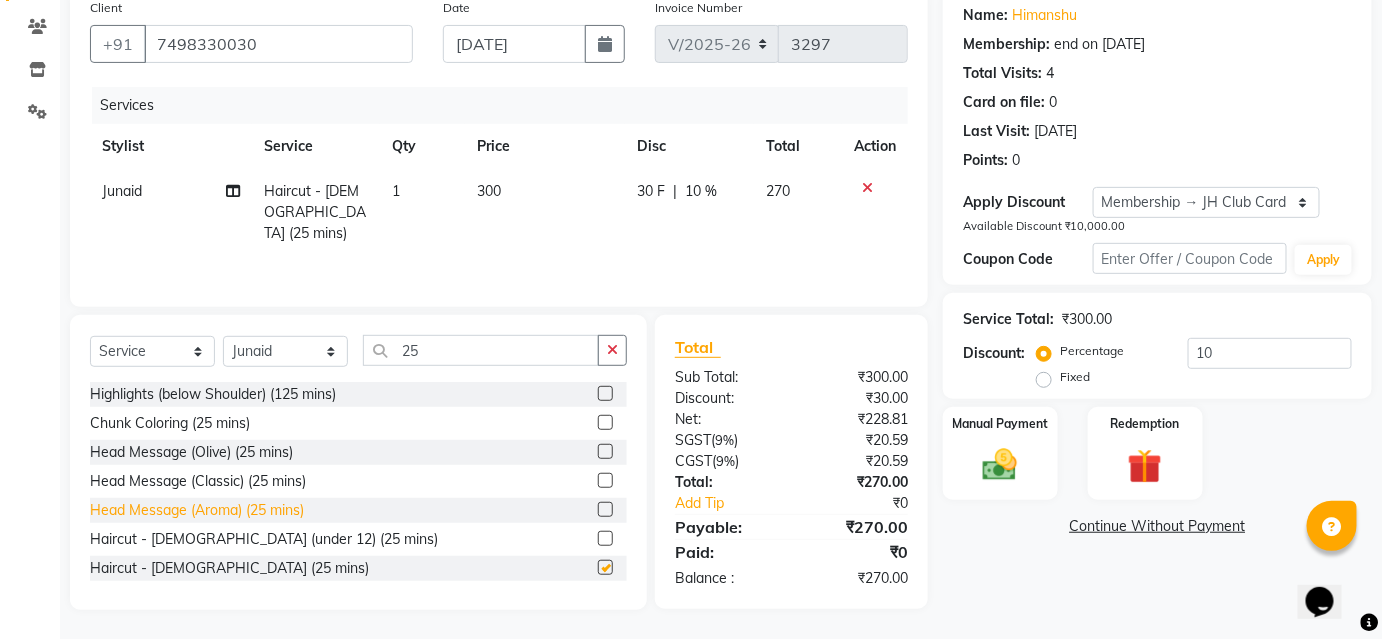 checkbox on "false" 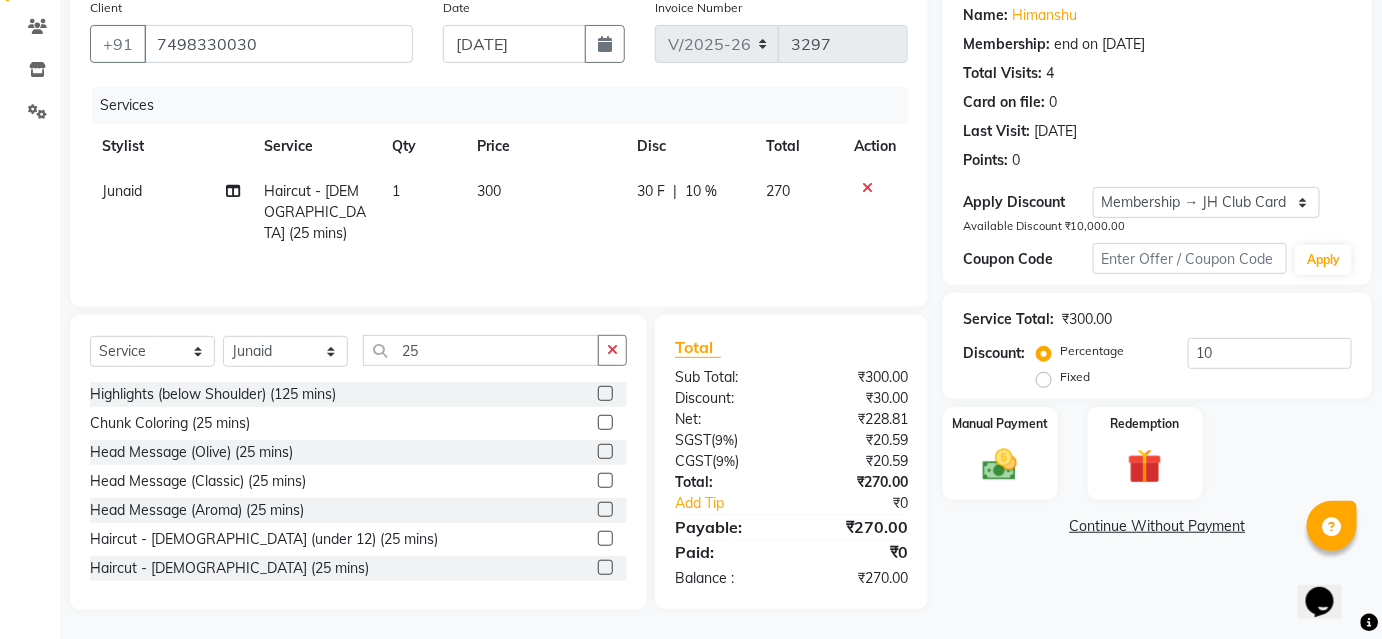 scroll, scrollTop: 2, scrollLeft: 0, axis: vertical 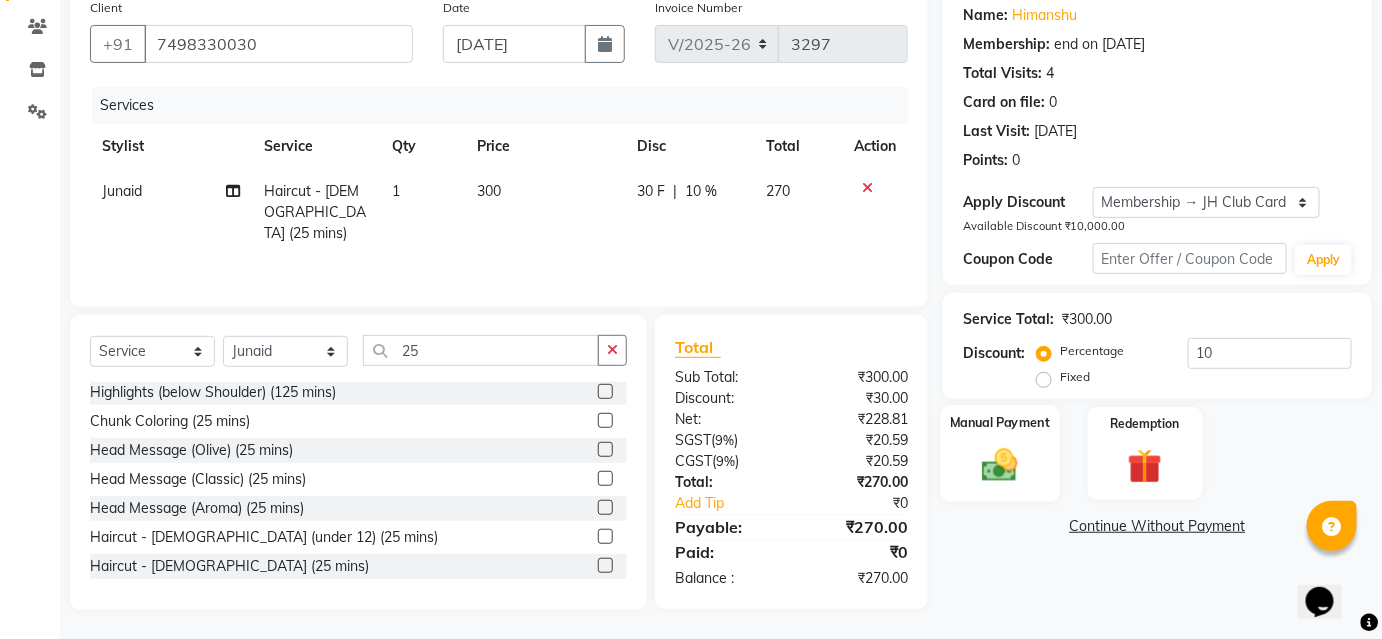 click 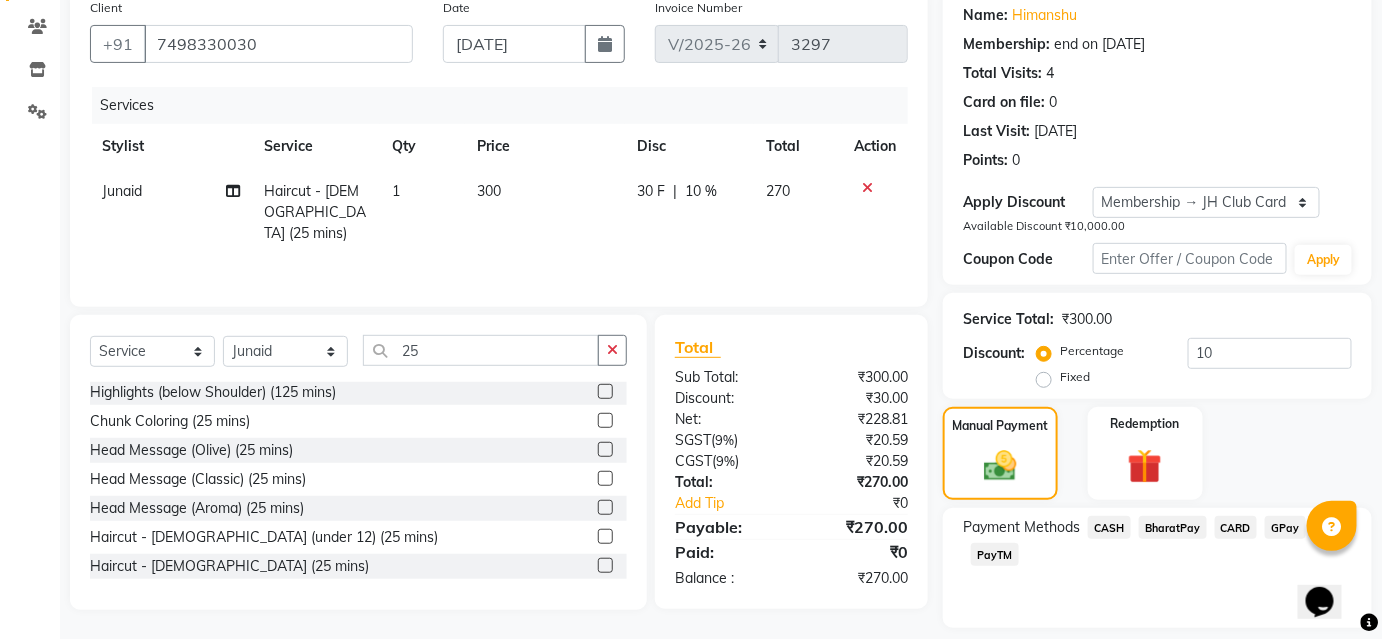 click on "BharatPay" 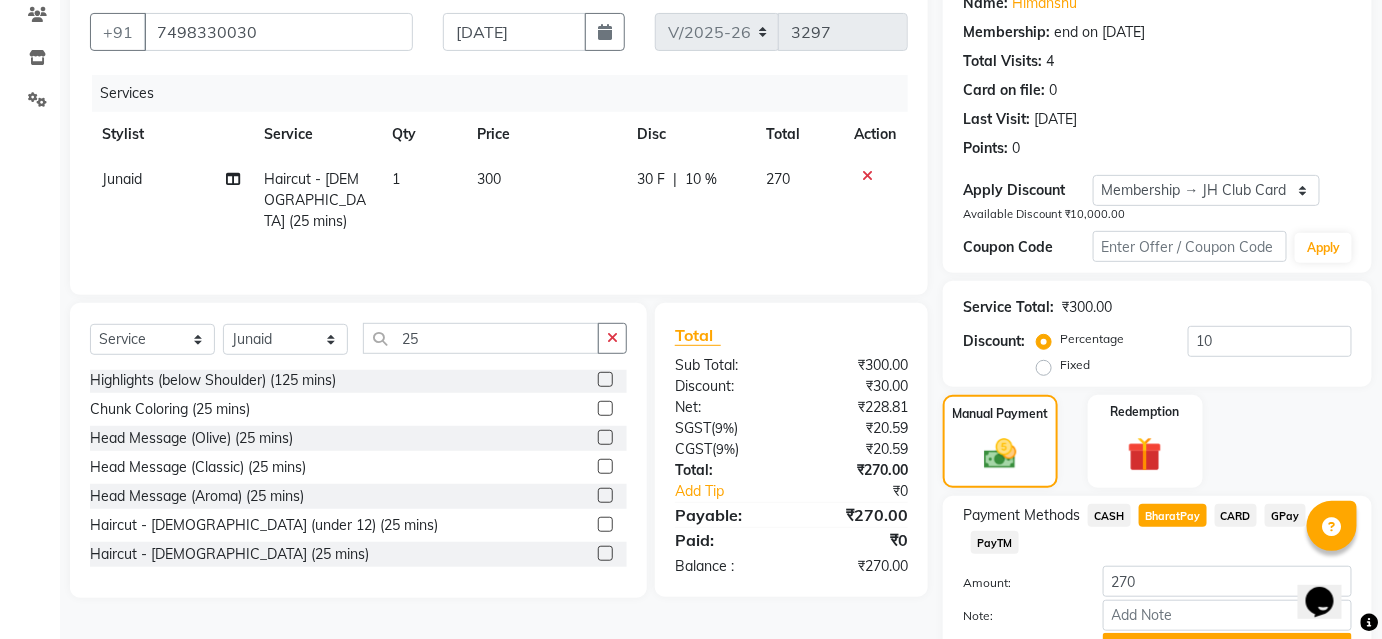 scroll, scrollTop: 276, scrollLeft: 0, axis: vertical 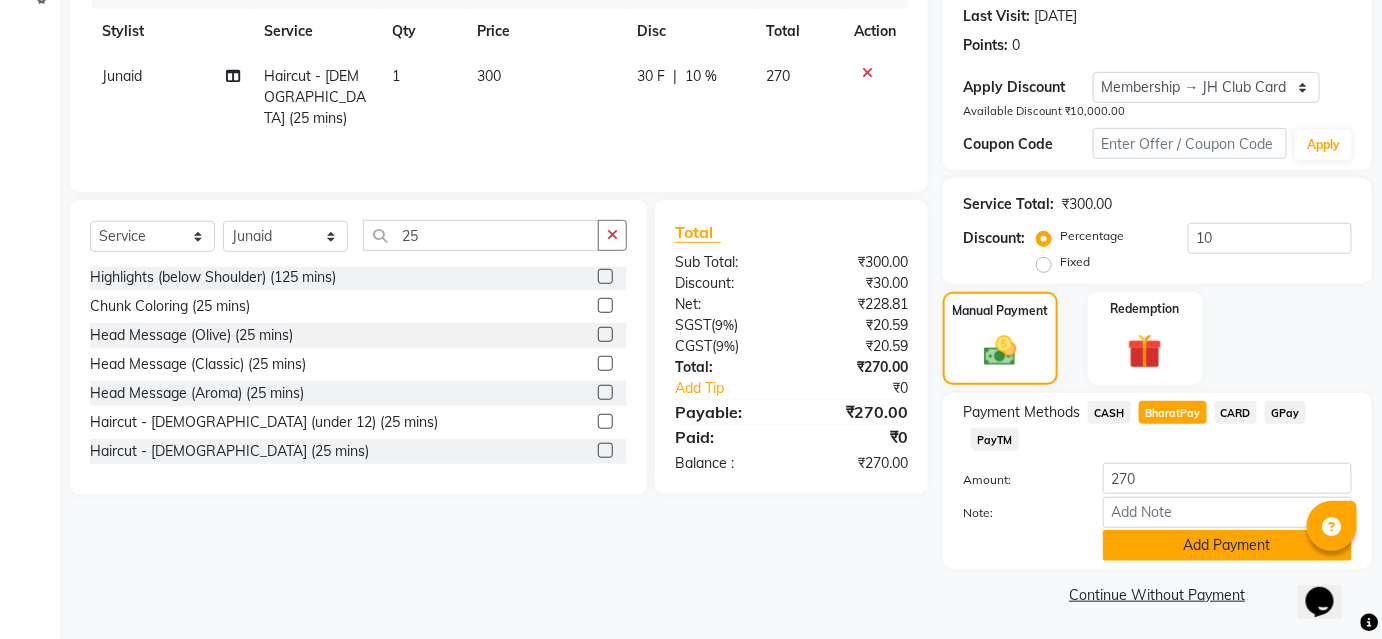 click on "Add Payment" 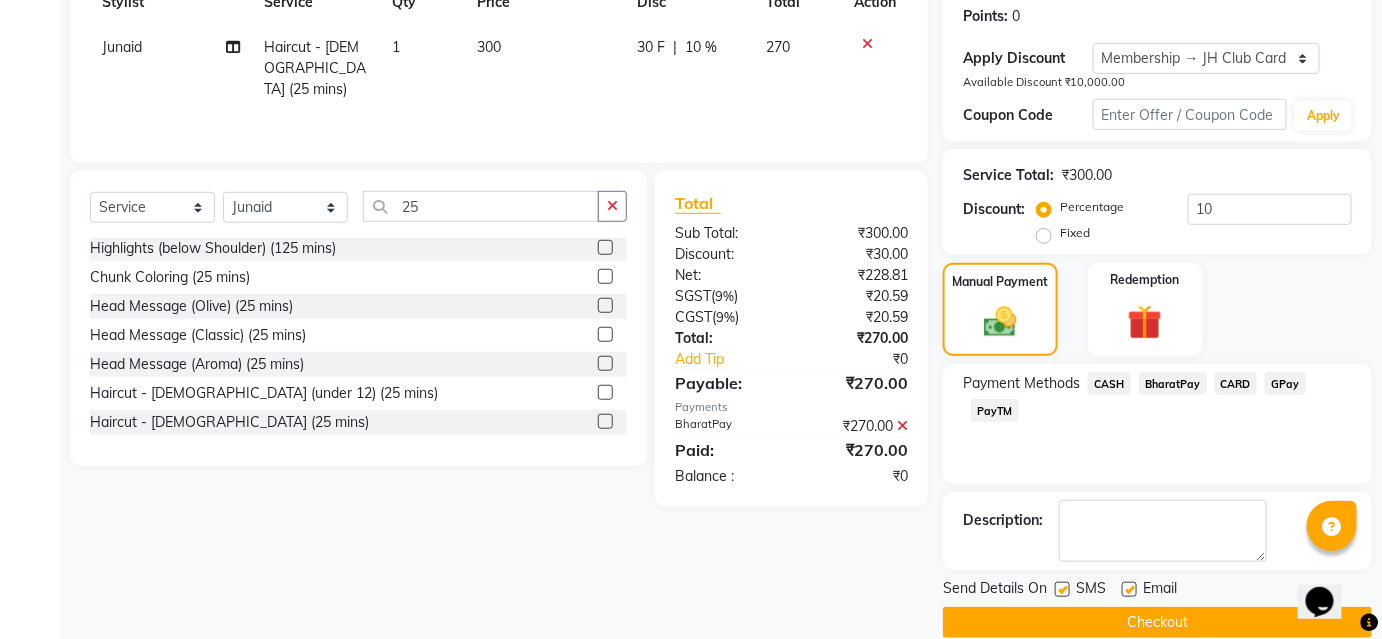 scroll, scrollTop: 332, scrollLeft: 0, axis: vertical 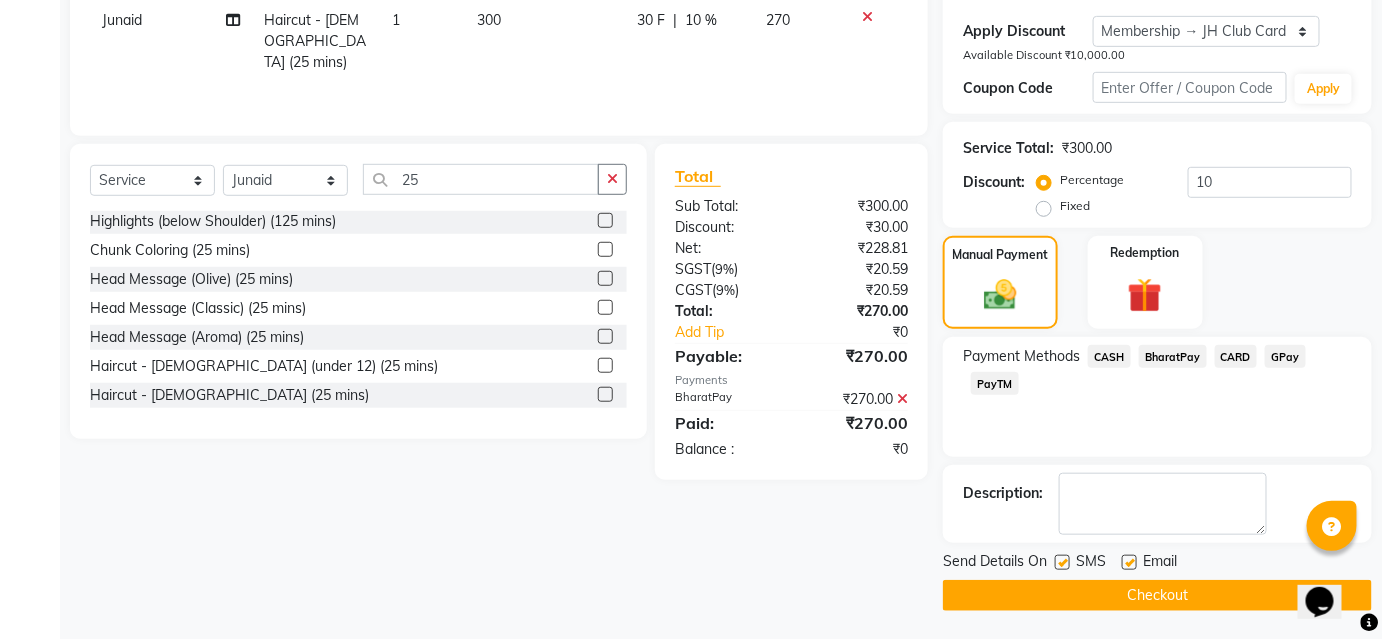 click on "Checkout" 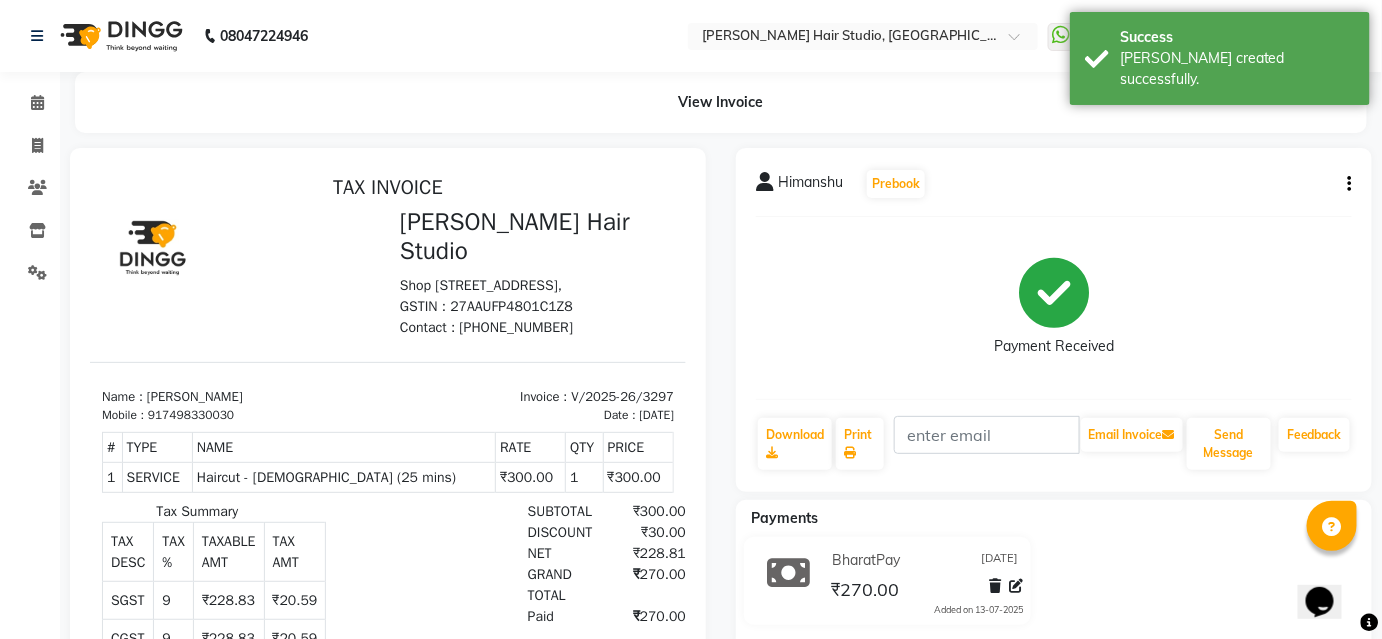 scroll, scrollTop: 0, scrollLeft: 0, axis: both 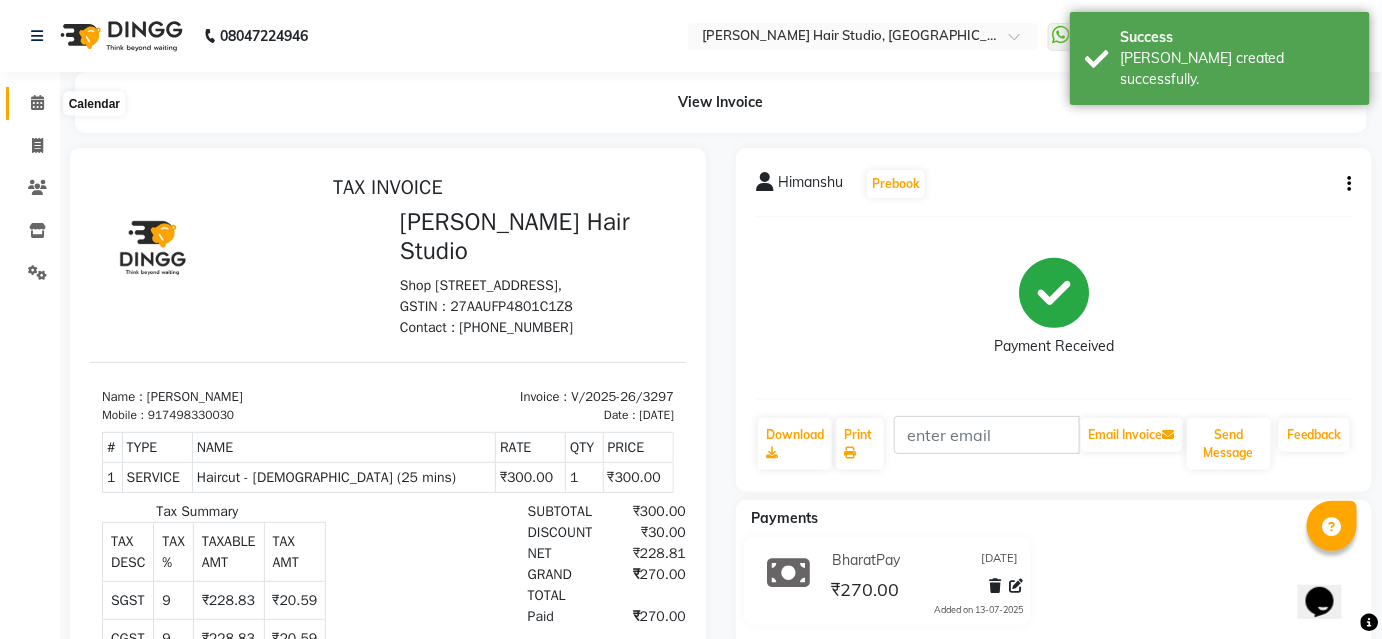 click 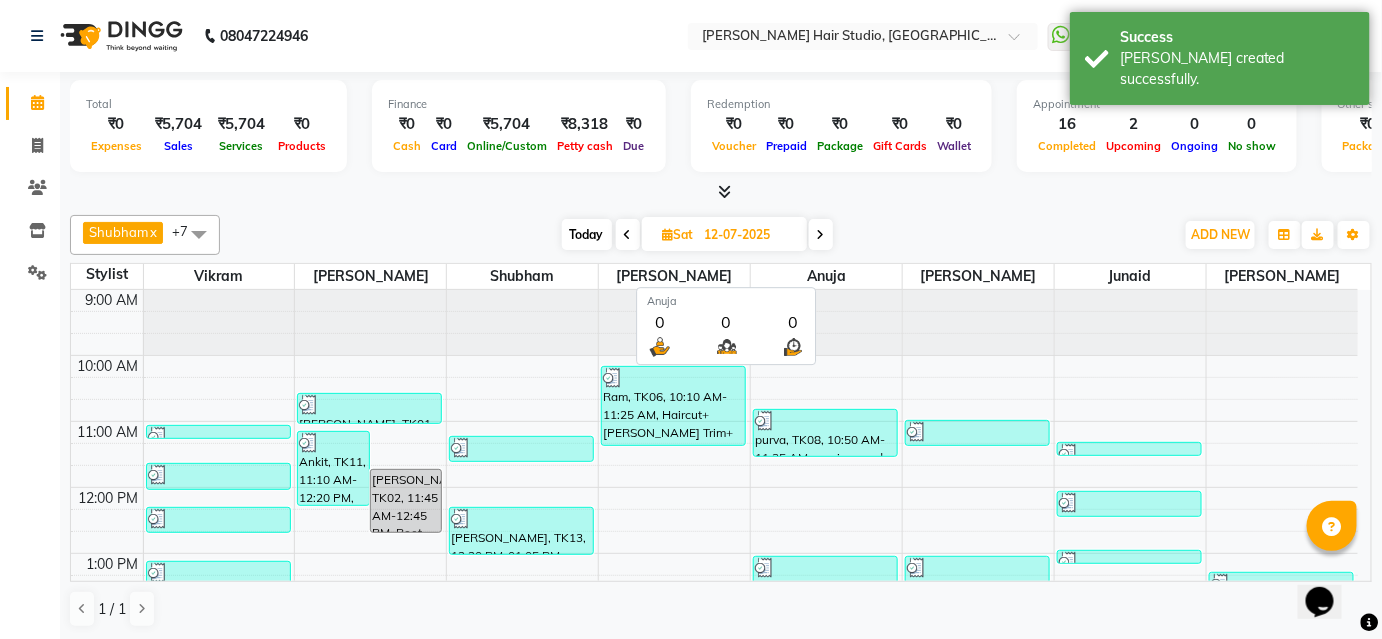 scroll, scrollTop: 0, scrollLeft: 0, axis: both 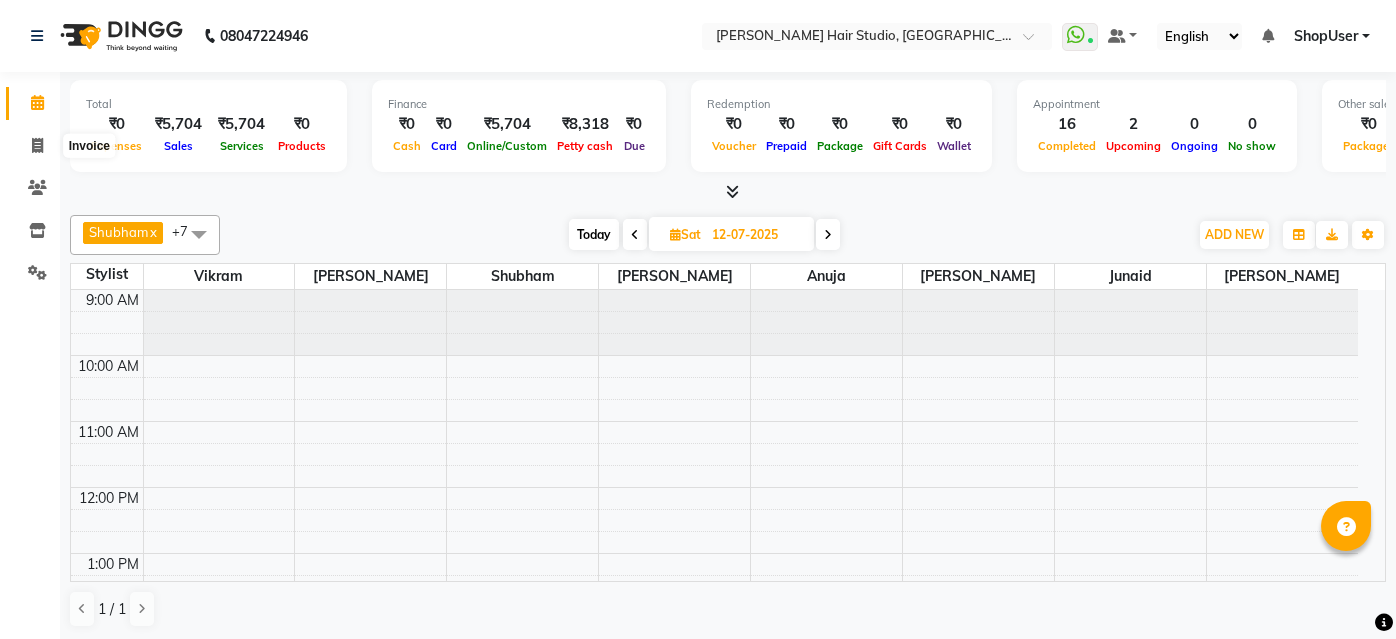 click 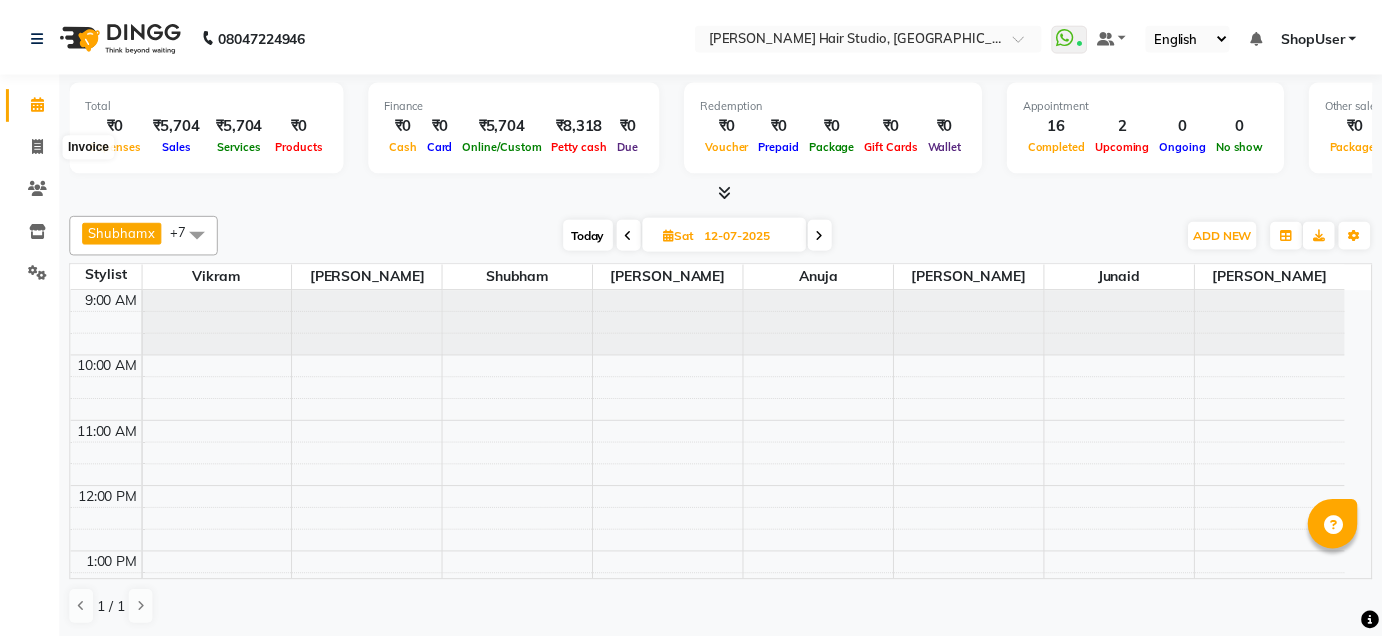 scroll, scrollTop: 0, scrollLeft: 0, axis: both 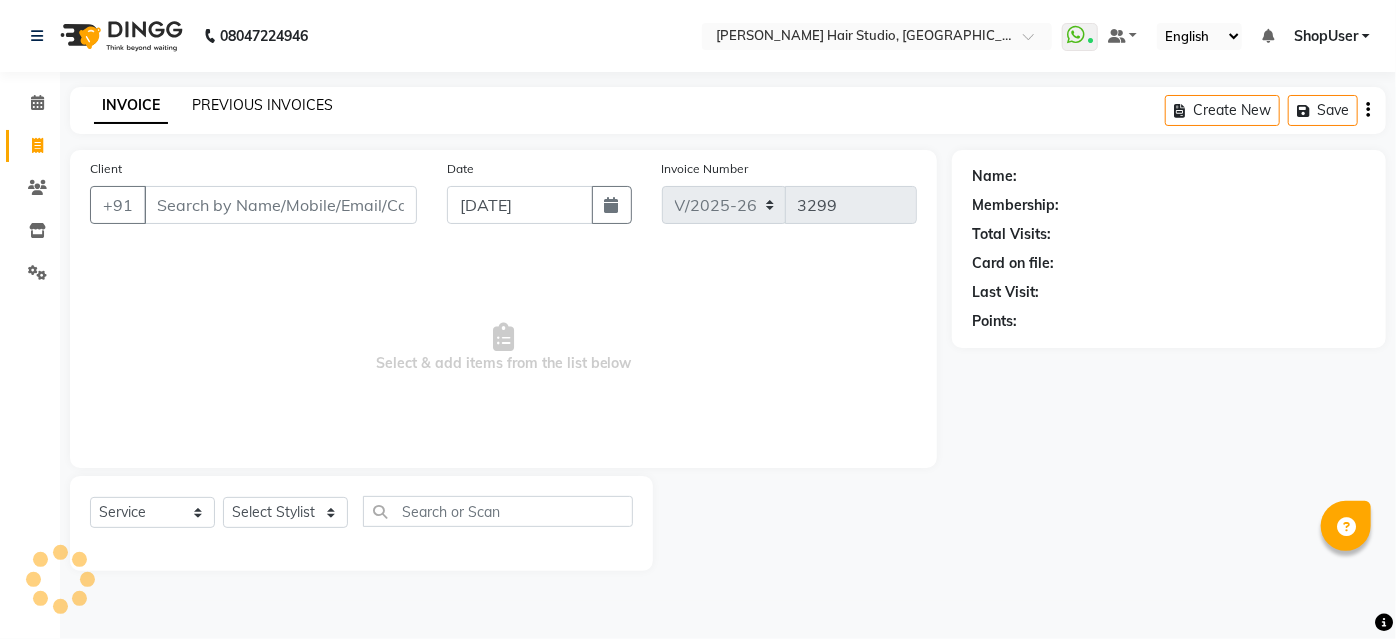 click on "PREVIOUS INVOICES" 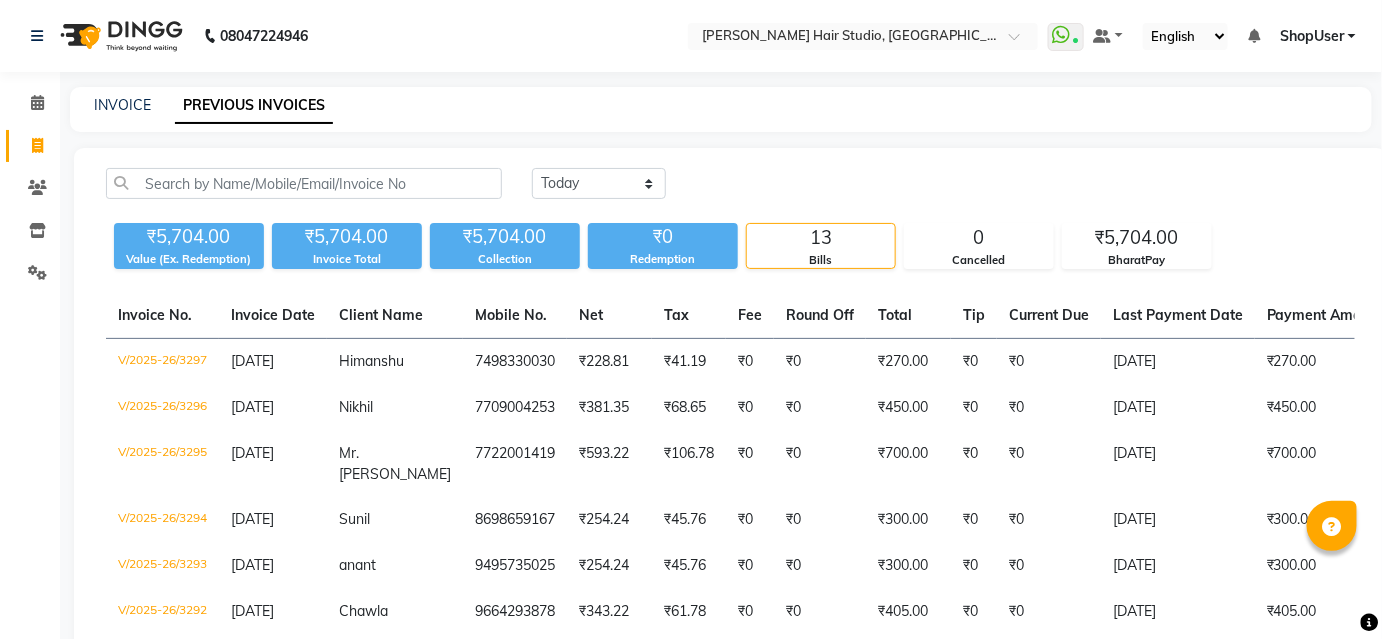scroll, scrollTop: 181, scrollLeft: 0, axis: vertical 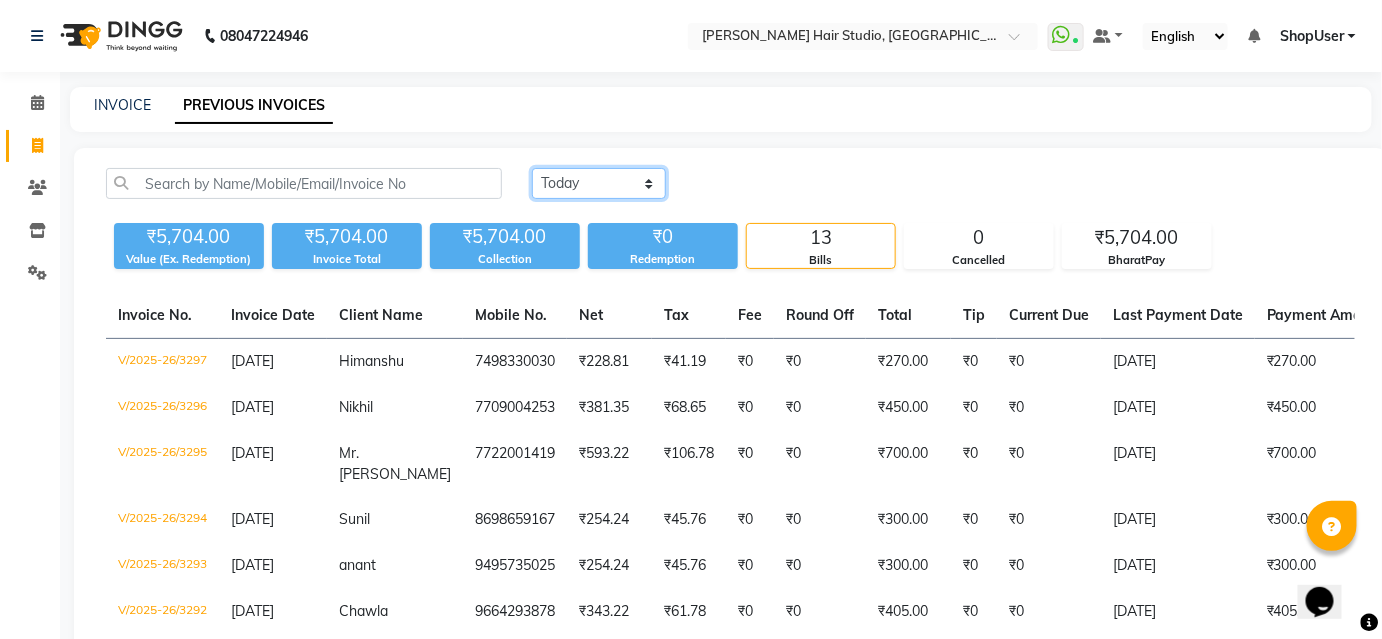 click on "Today Yesterday Custom Range" 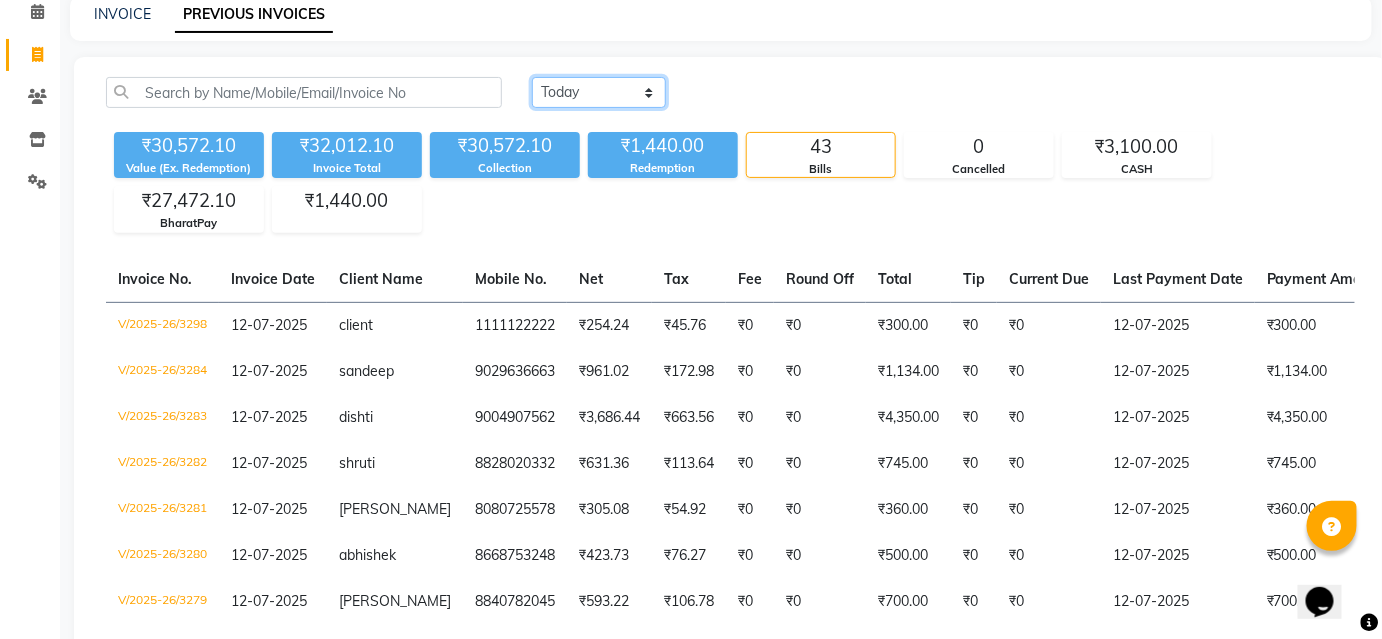 scroll, scrollTop: 0, scrollLeft: 0, axis: both 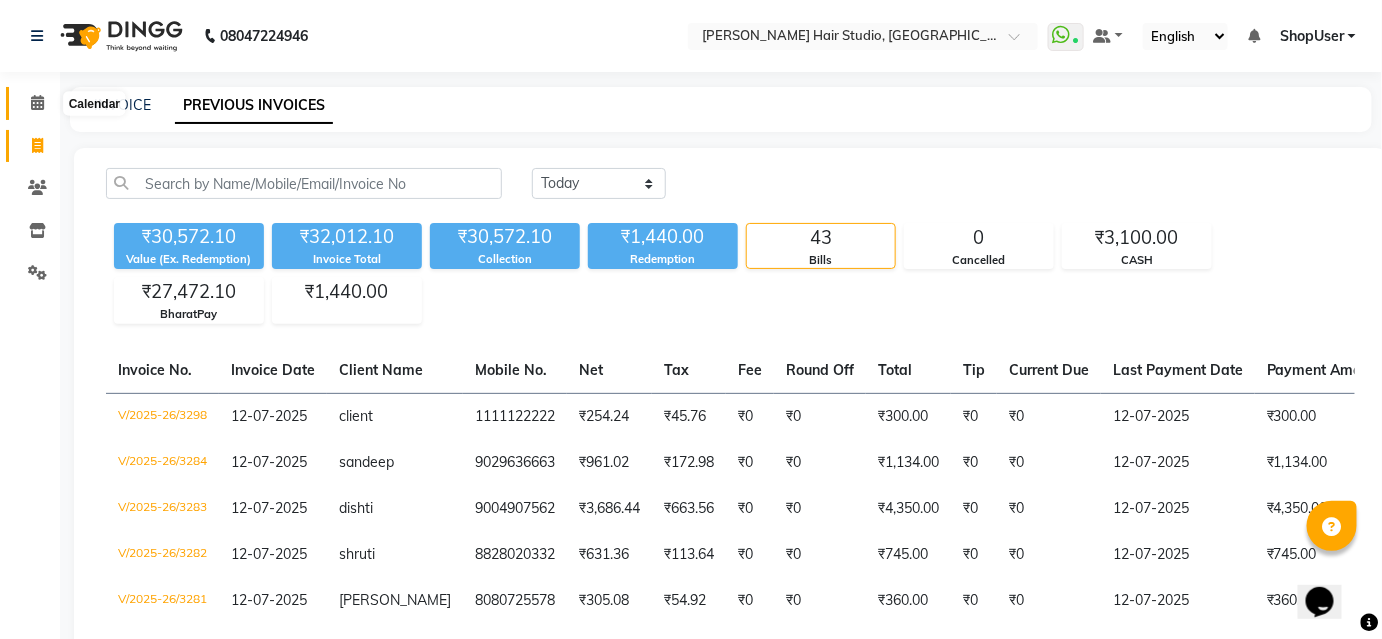 click 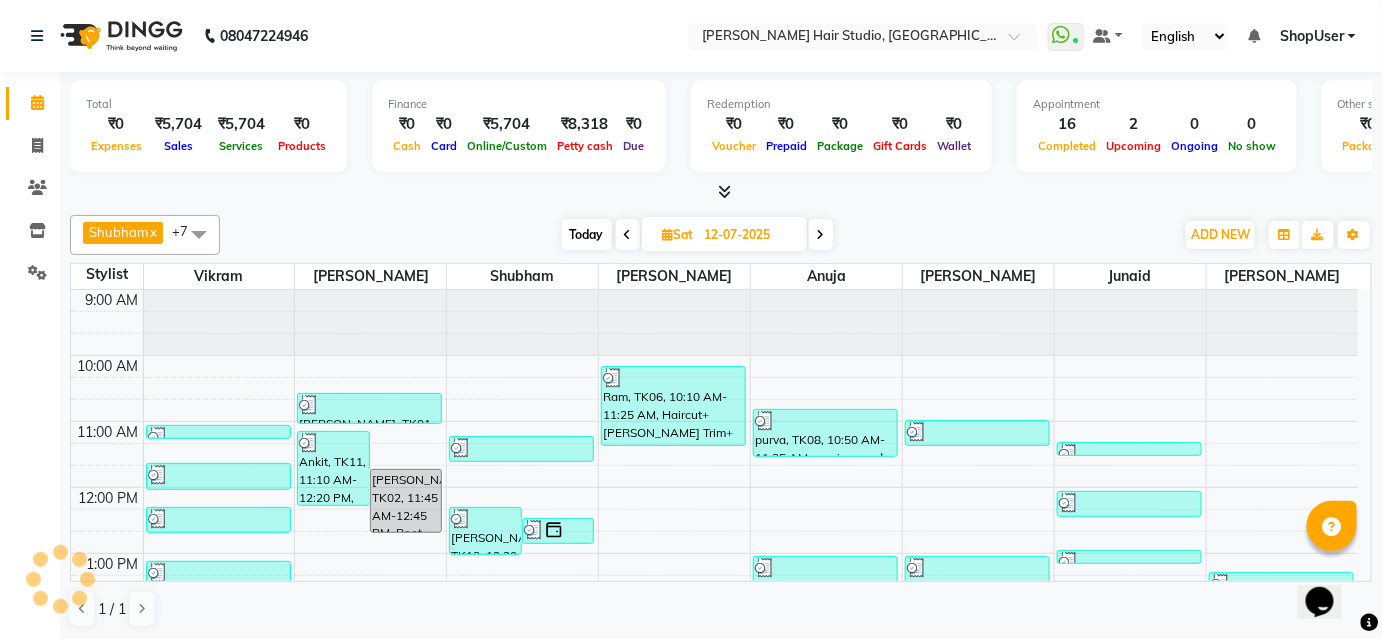 scroll, scrollTop: 0, scrollLeft: 0, axis: both 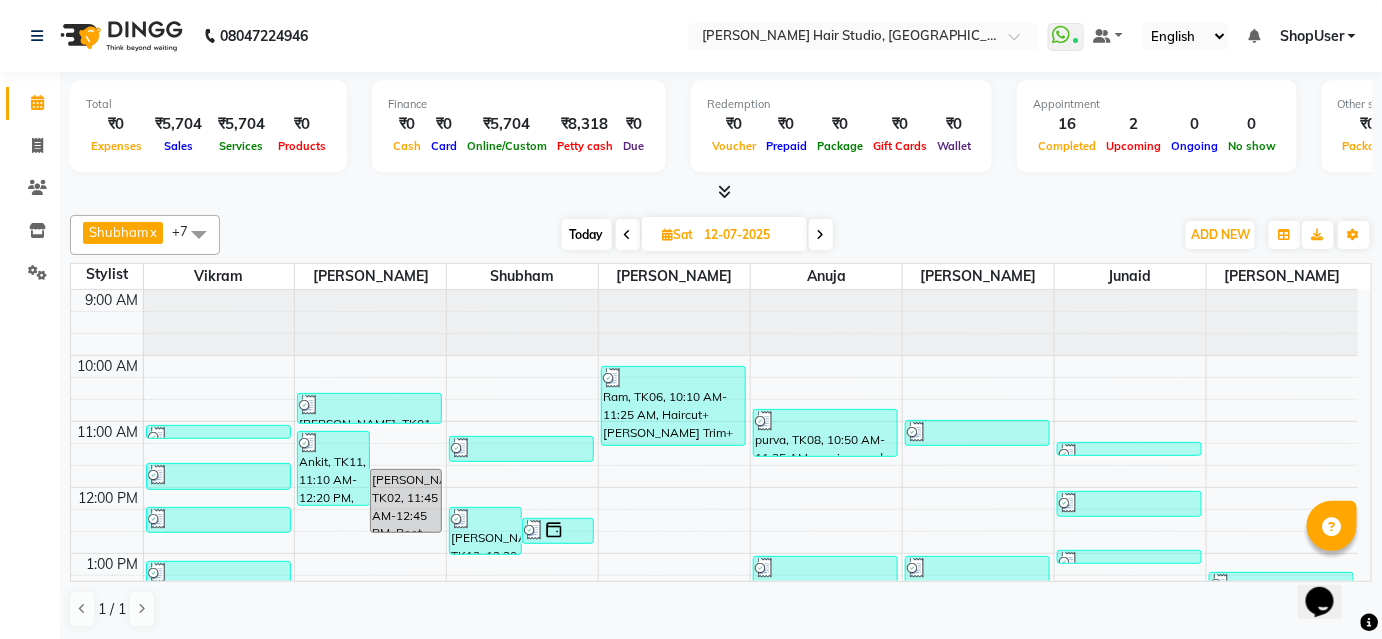 click at bounding box center [725, 191] 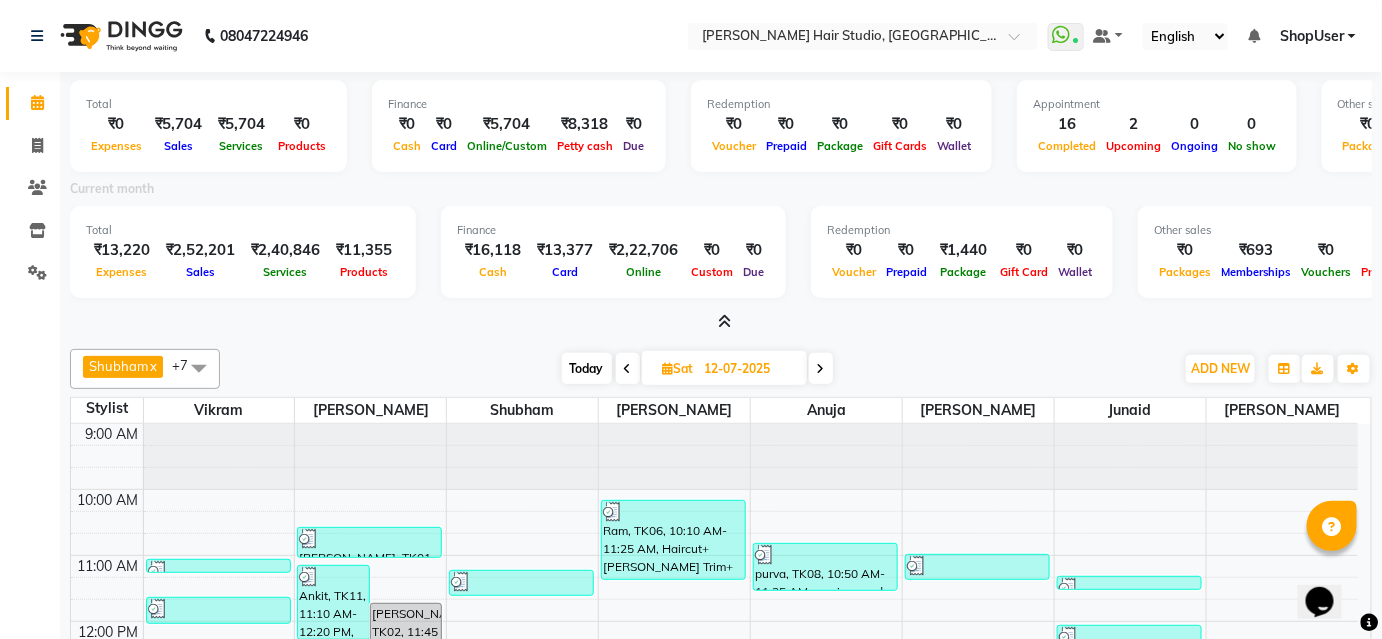 click at bounding box center [721, 322] 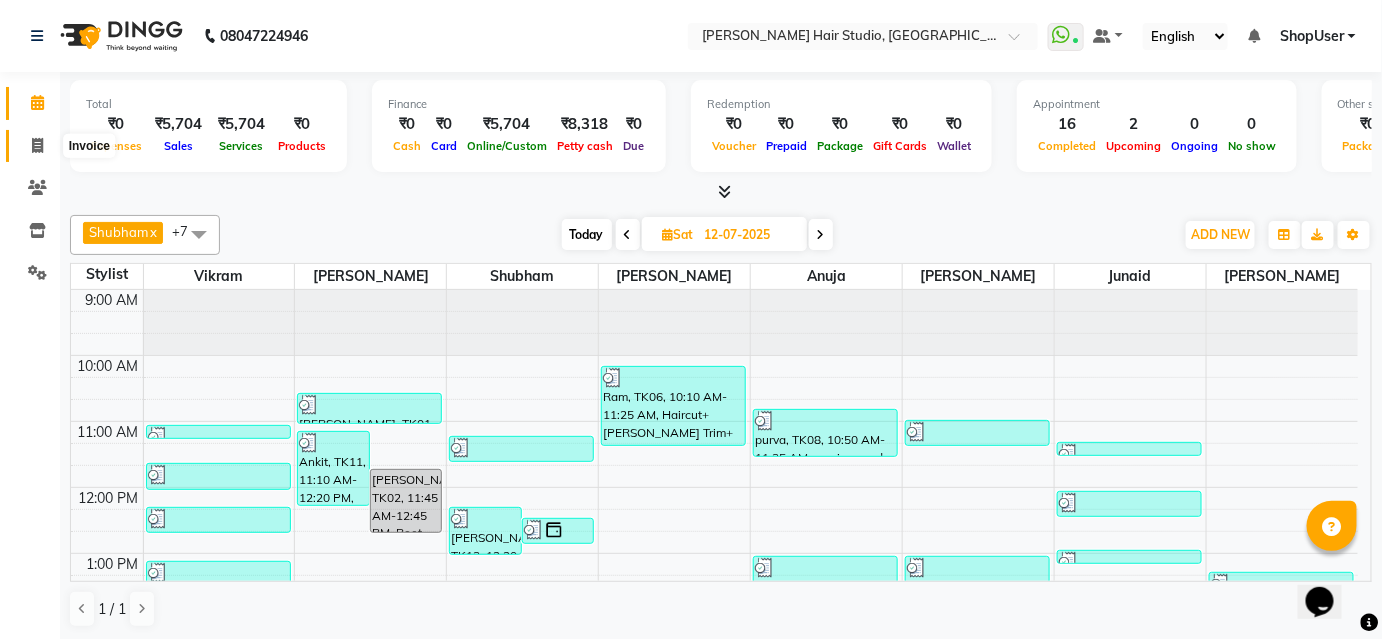 click 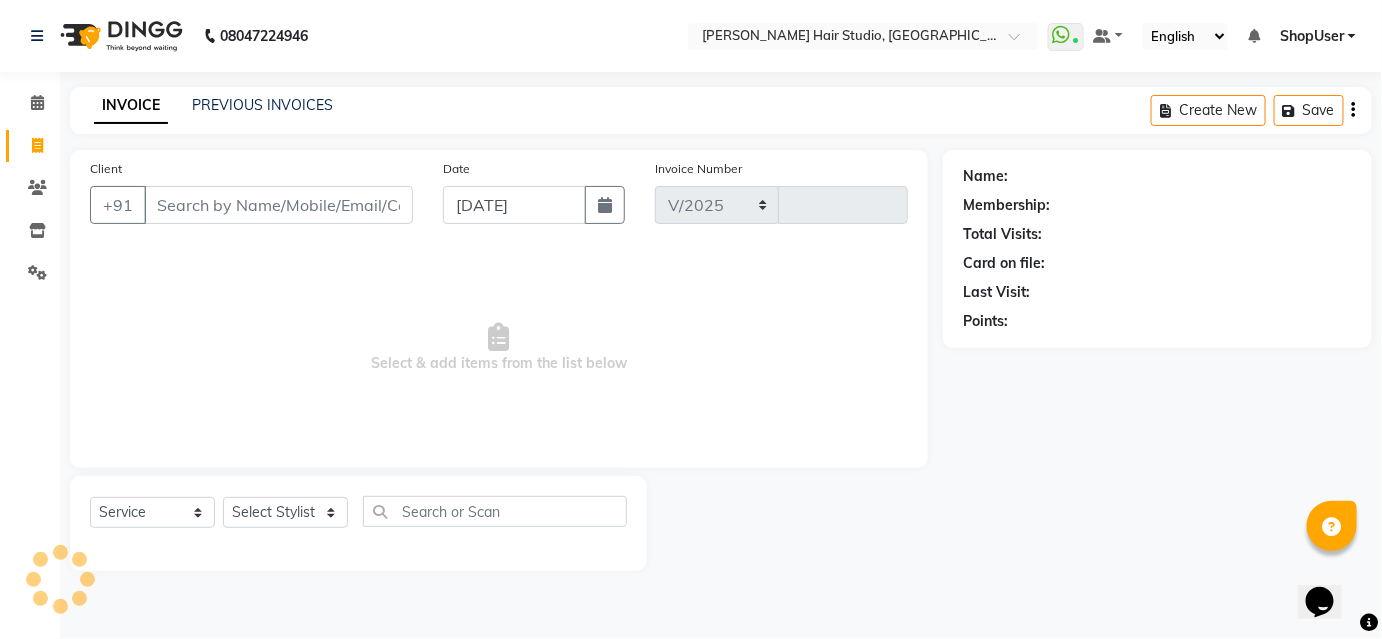 select on "627" 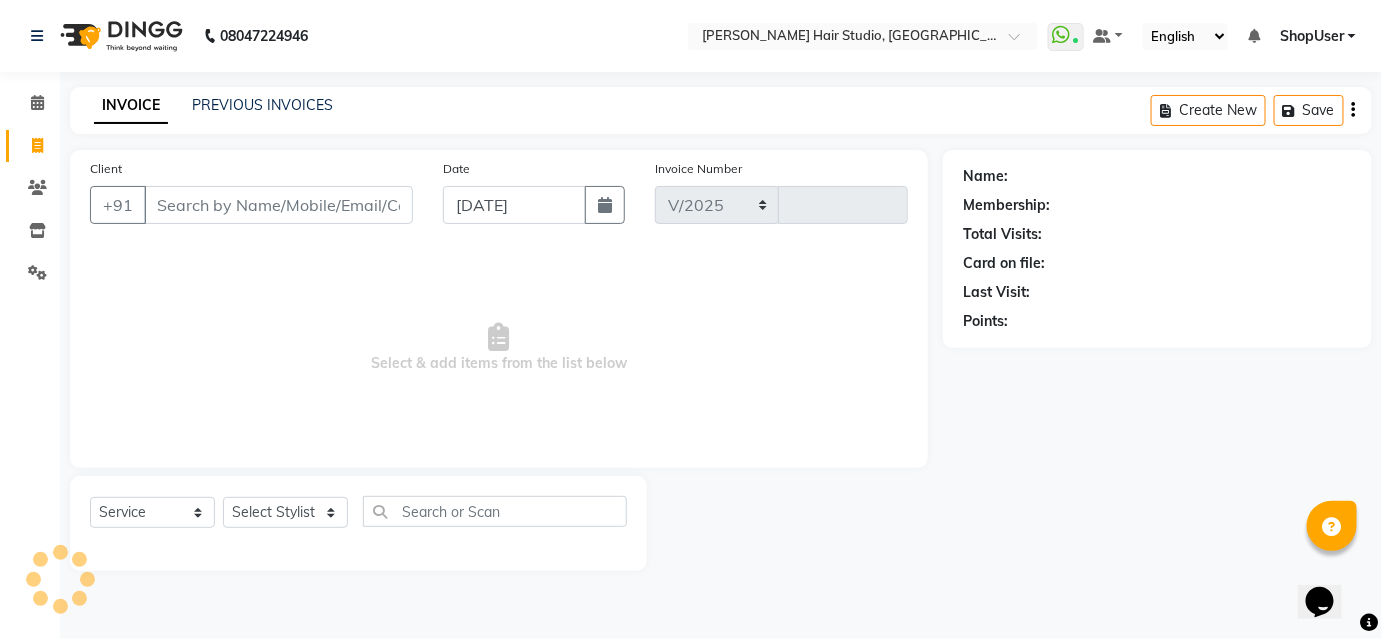 type on "3299" 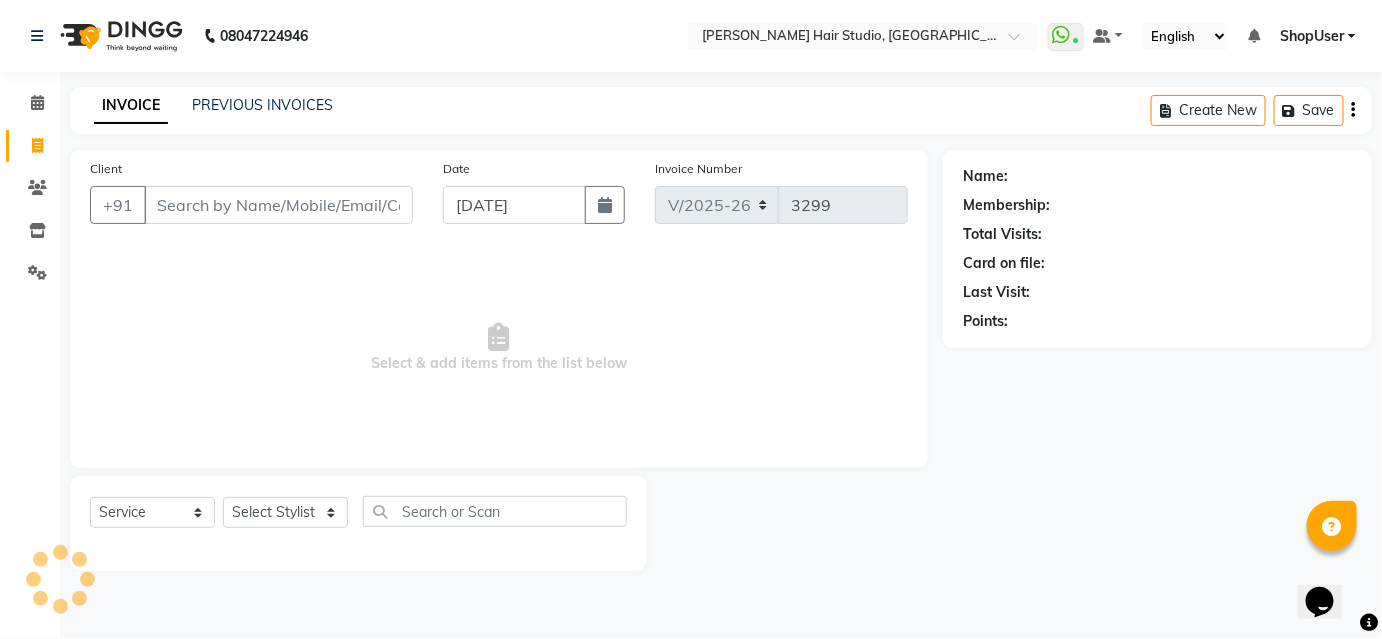 scroll, scrollTop: 0, scrollLeft: 0, axis: both 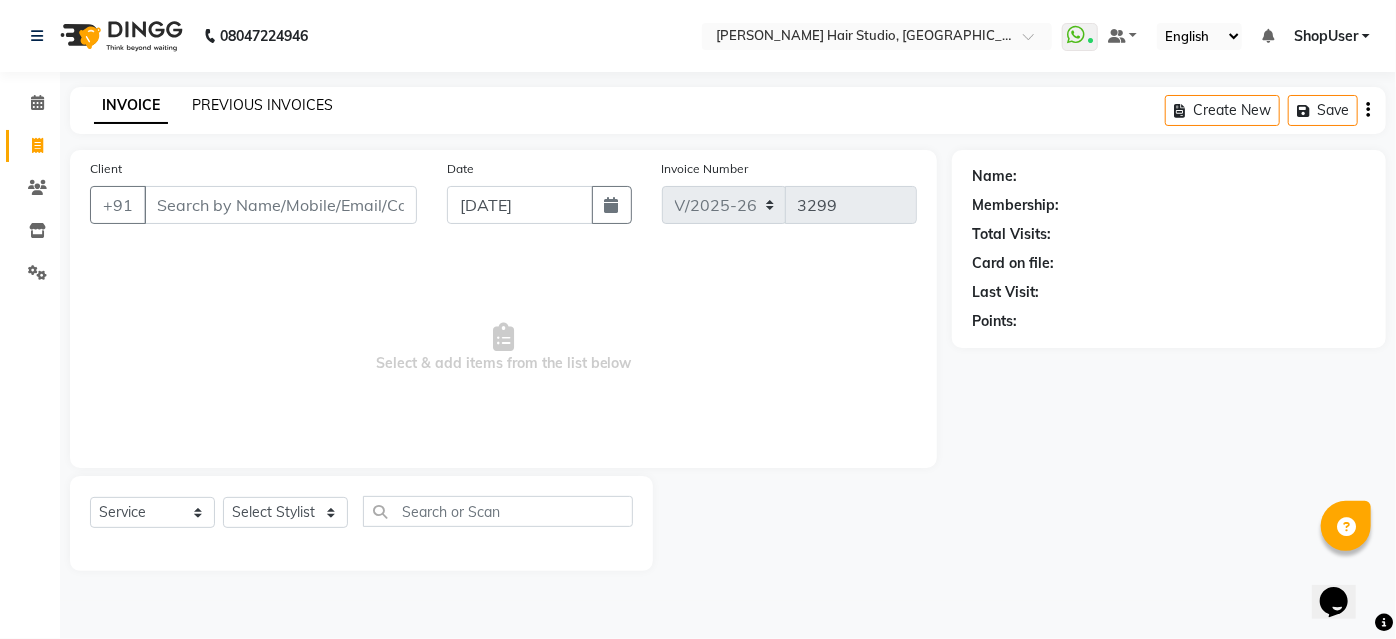 click on "PREVIOUS INVOICES" 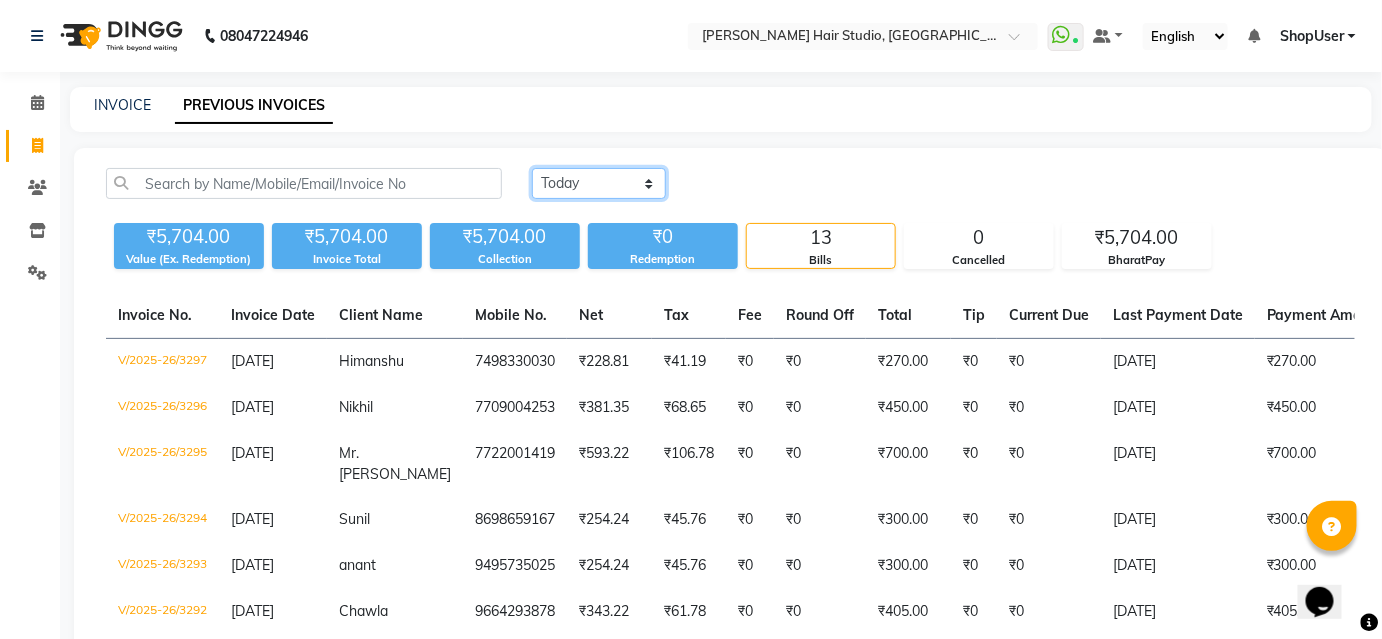 drag, startPoint x: 624, startPoint y: 172, endPoint x: 636, endPoint y: 186, distance: 18.439089 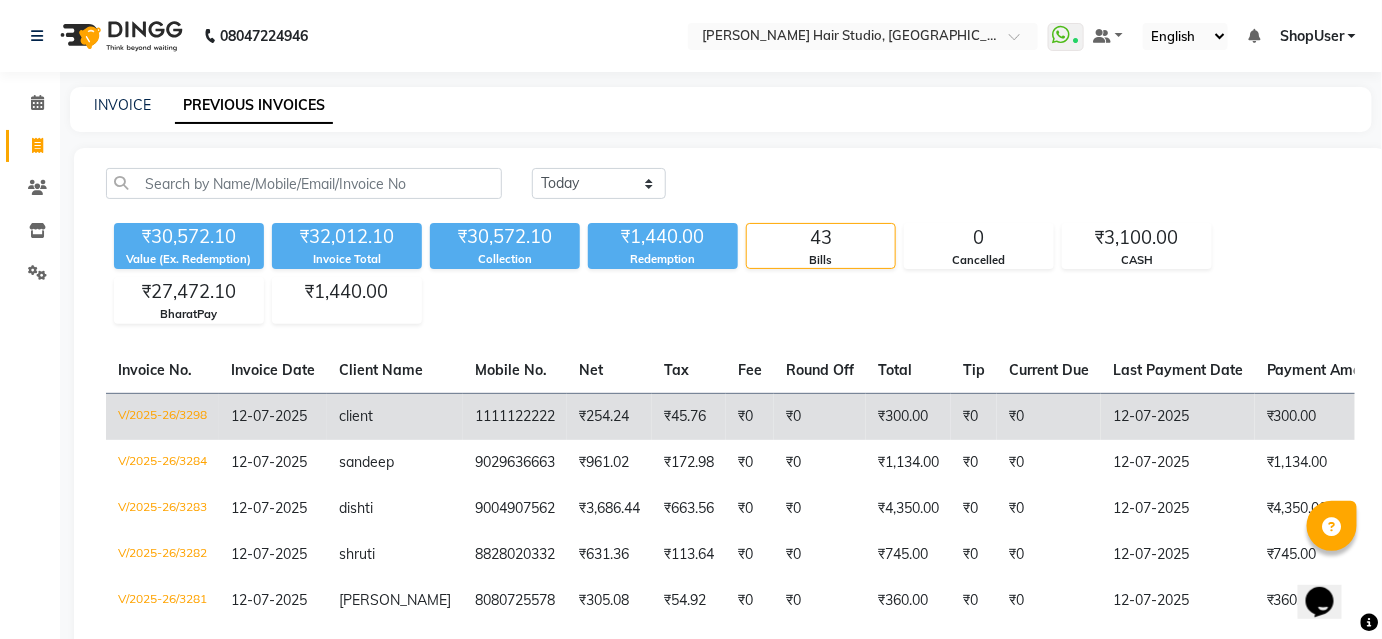 click on "12-07-2025" 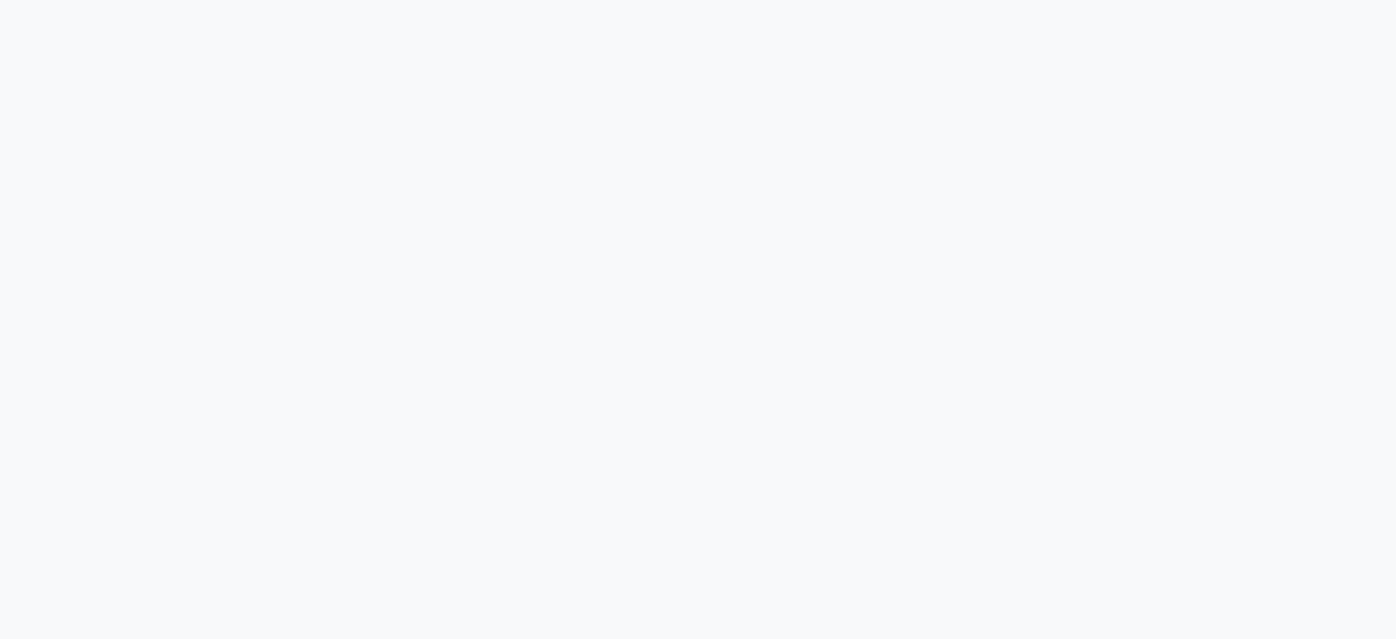 scroll, scrollTop: 0, scrollLeft: 0, axis: both 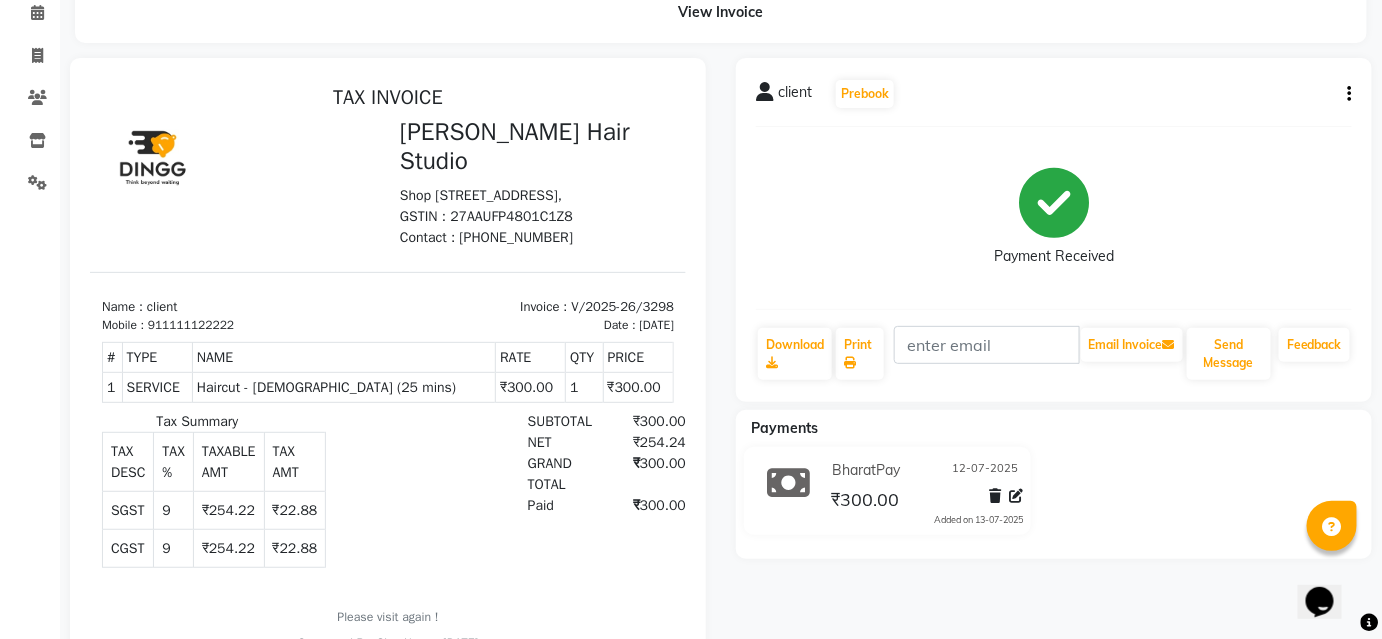 click 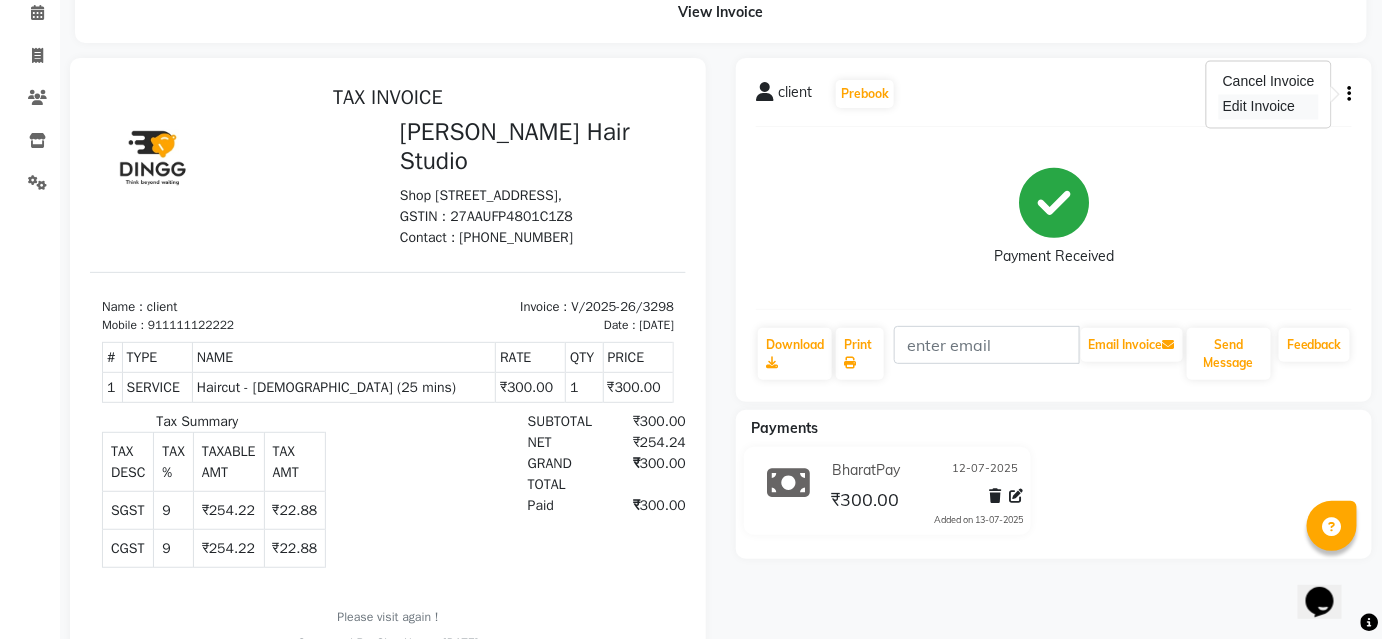 click on "Edit Invoice" at bounding box center [1269, 107] 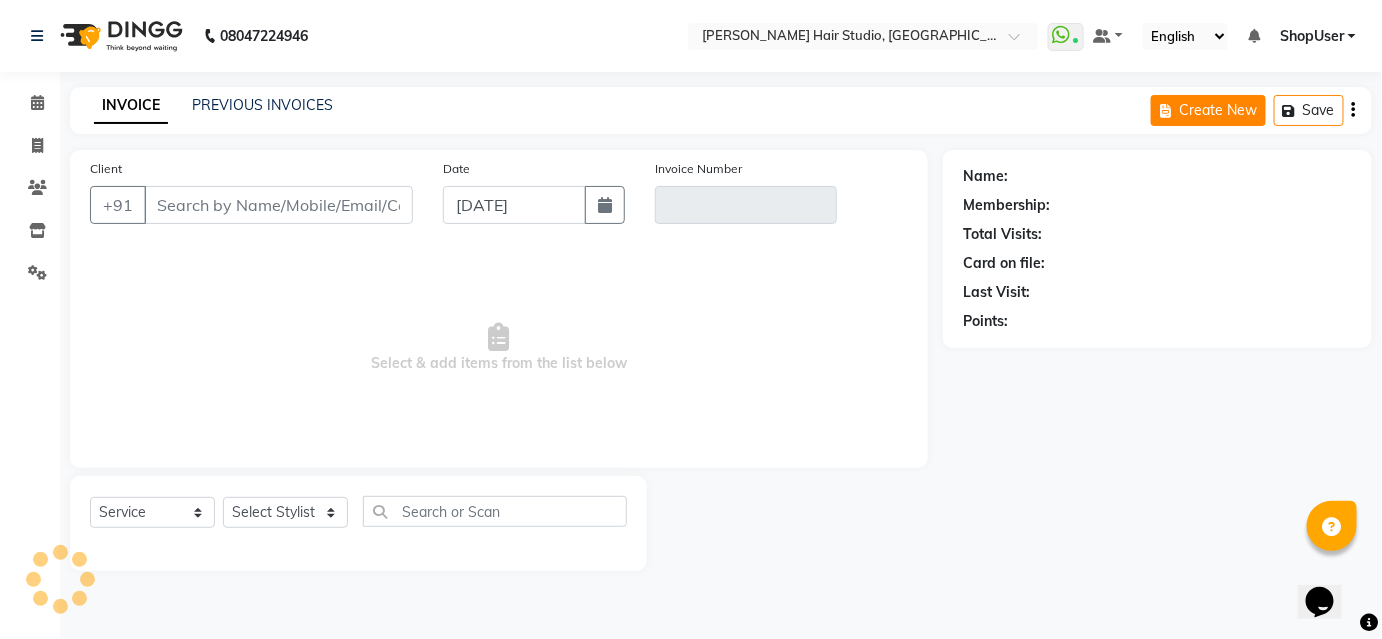 scroll, scrollTop: 0, scrollLeft: 0, axis: both 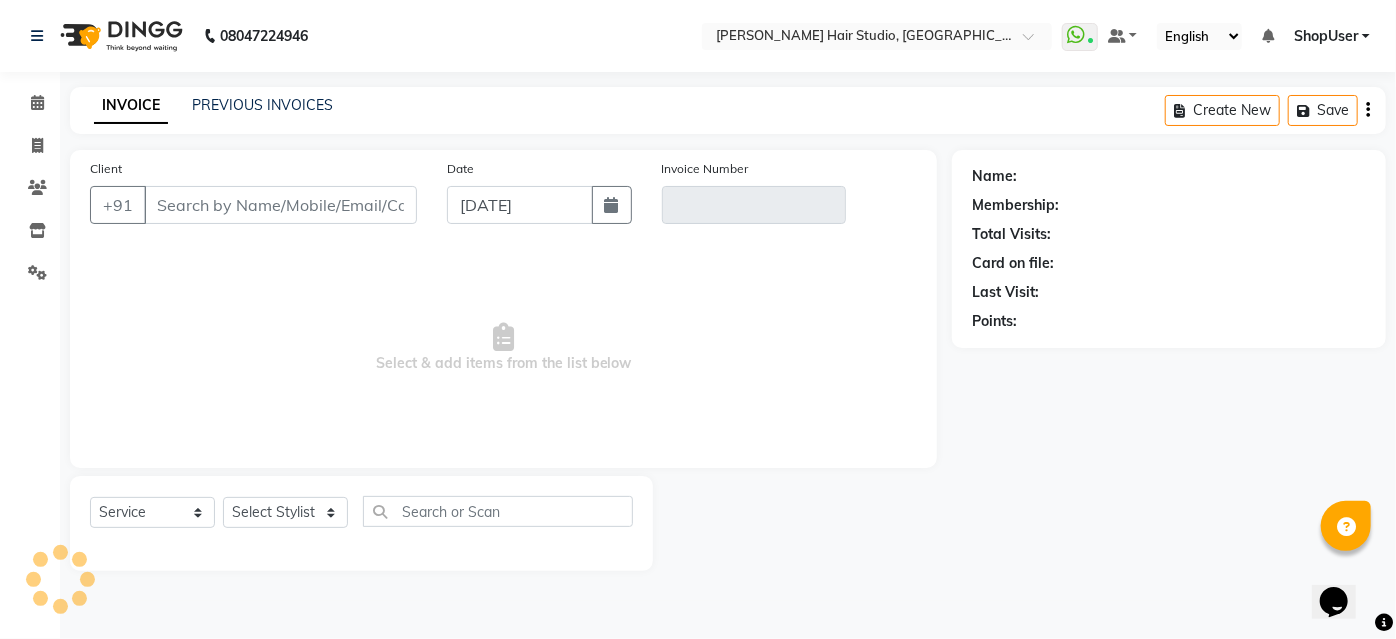type on "1111122222" 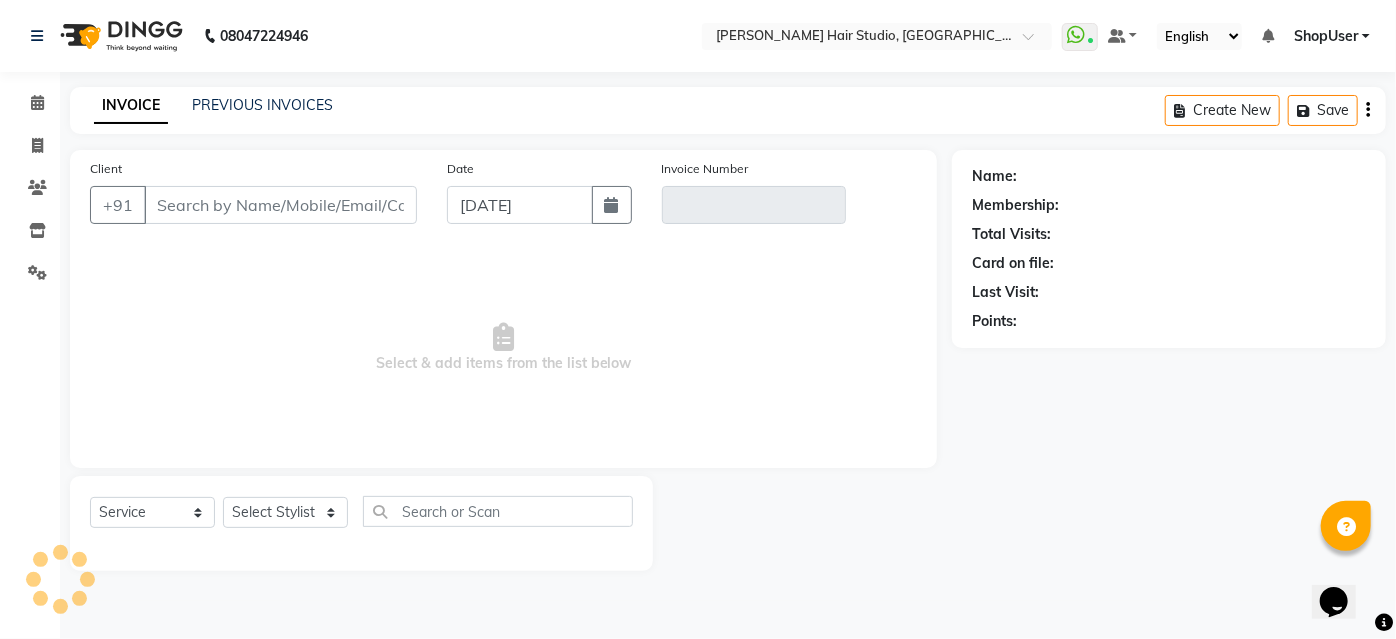 type on "V/2025-26/3298" 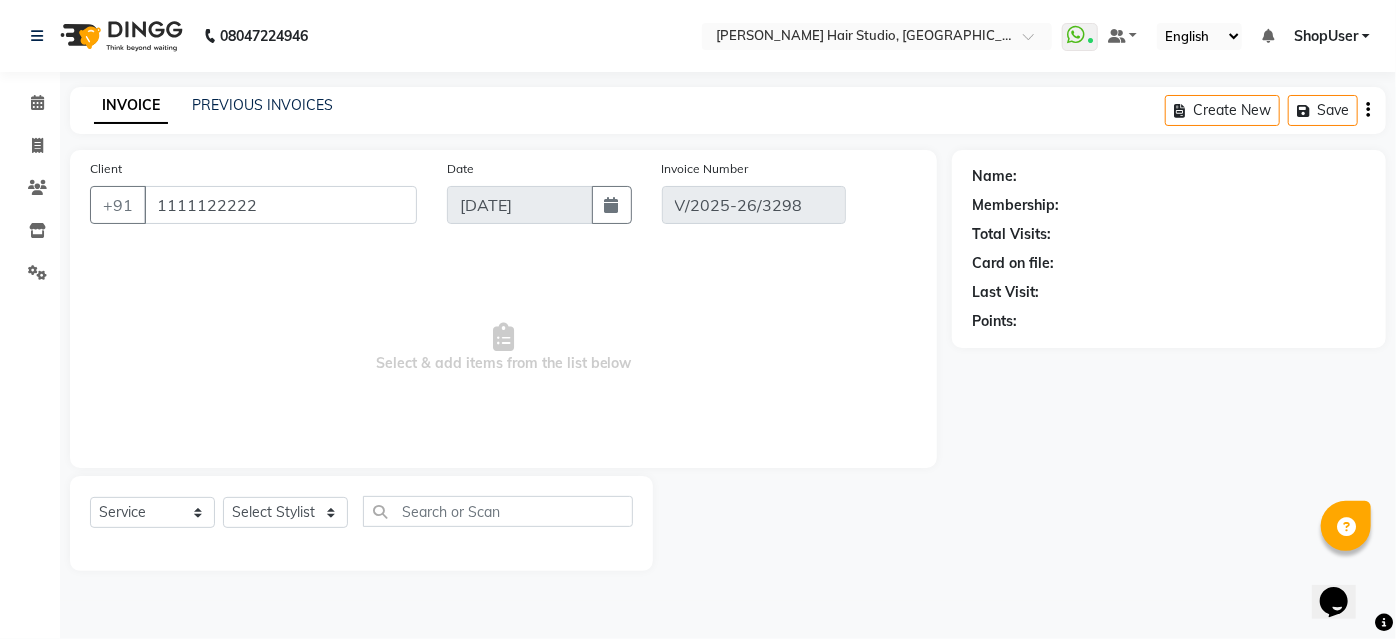 select on "1: Object" 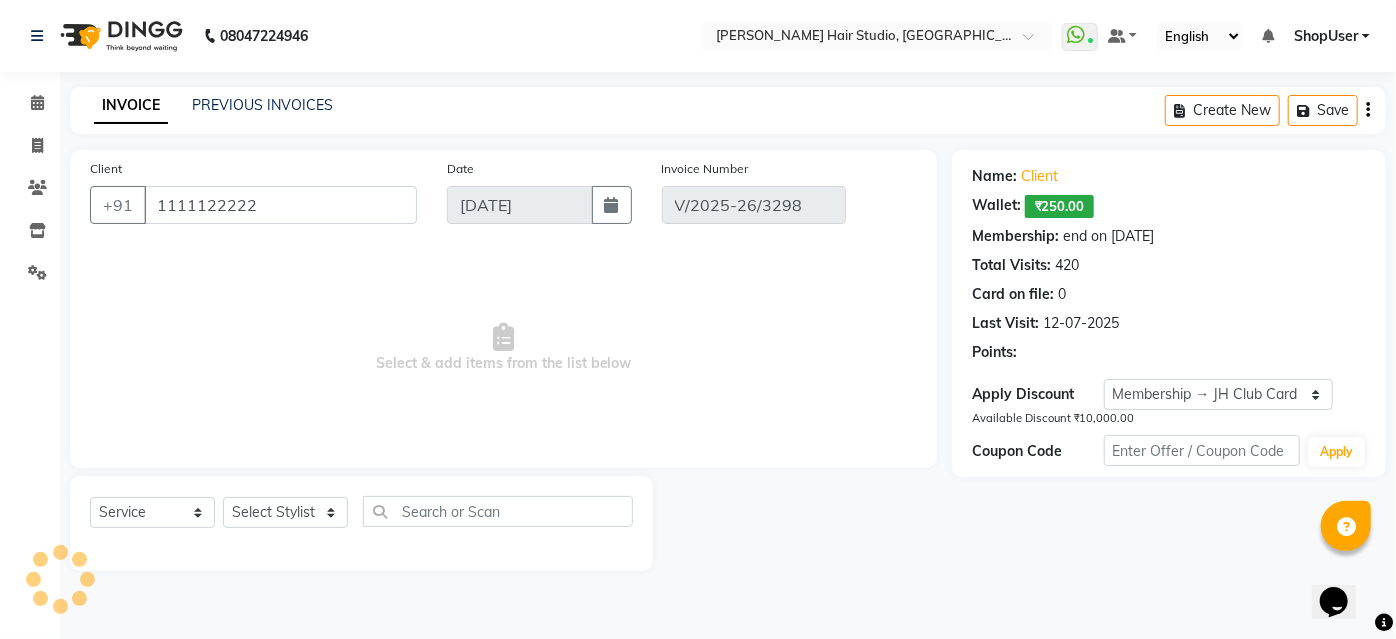type on "12-07-2025" 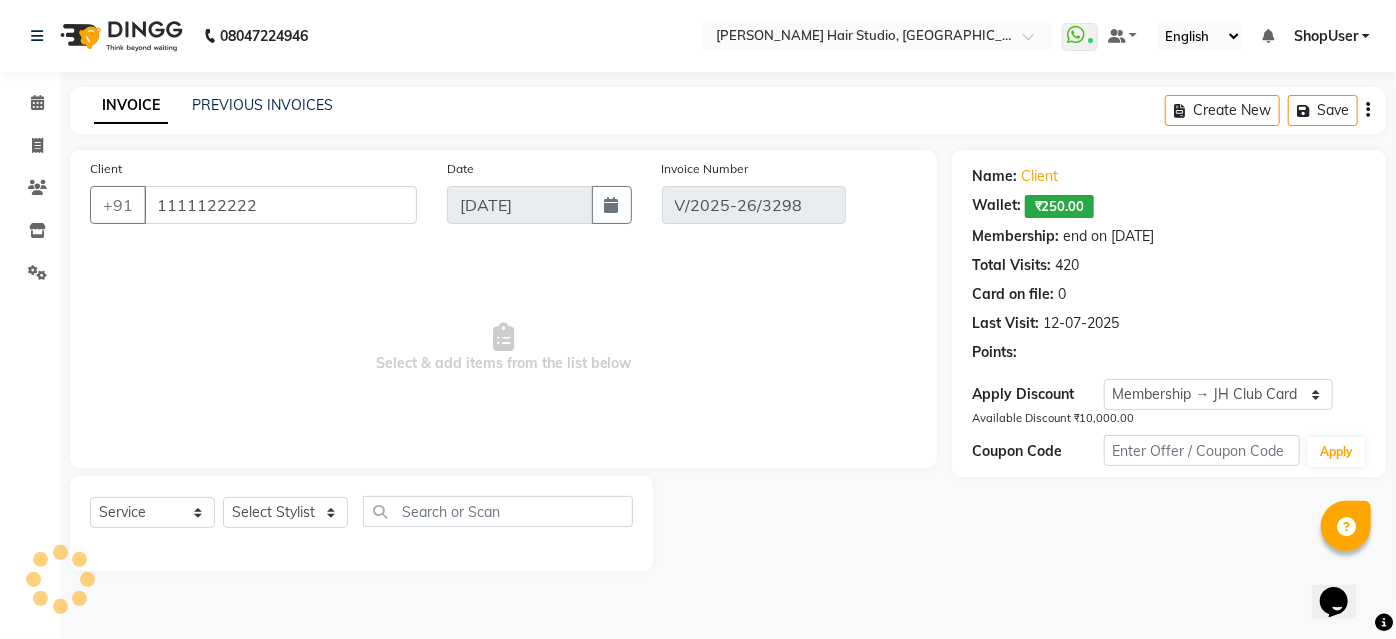 select on "select" 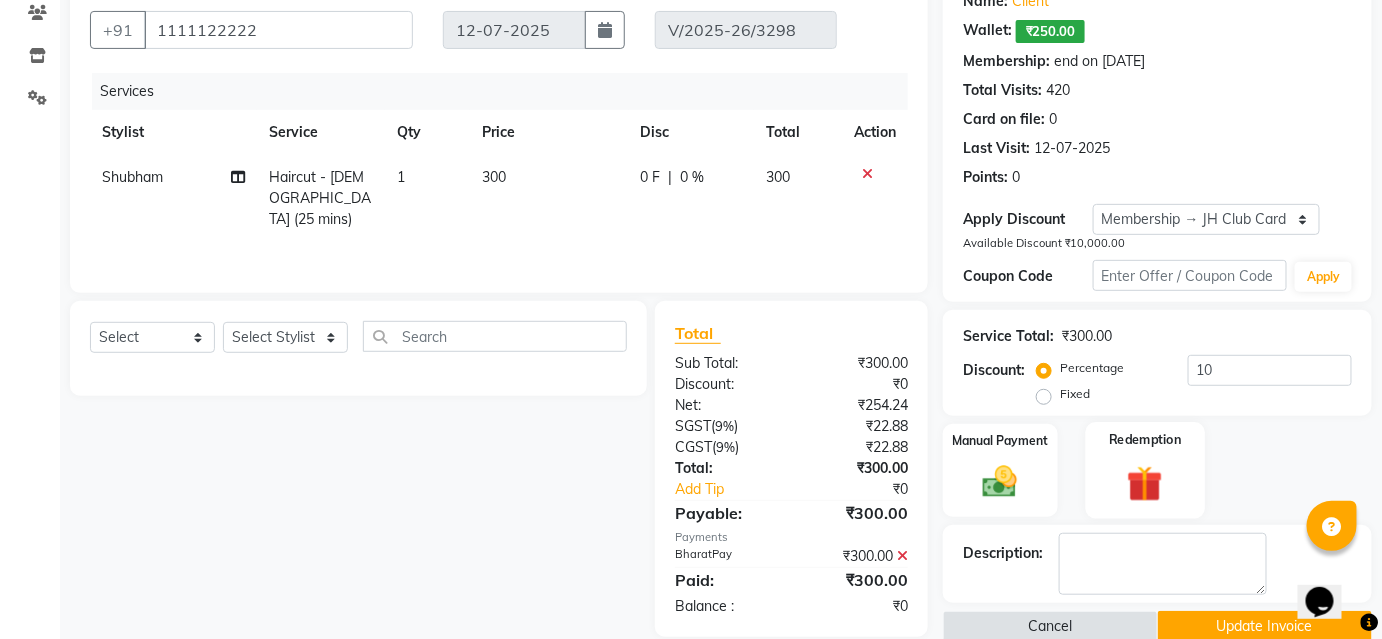 scroll, scrollTop: 206, scrollLeft: 0, axis: vertical 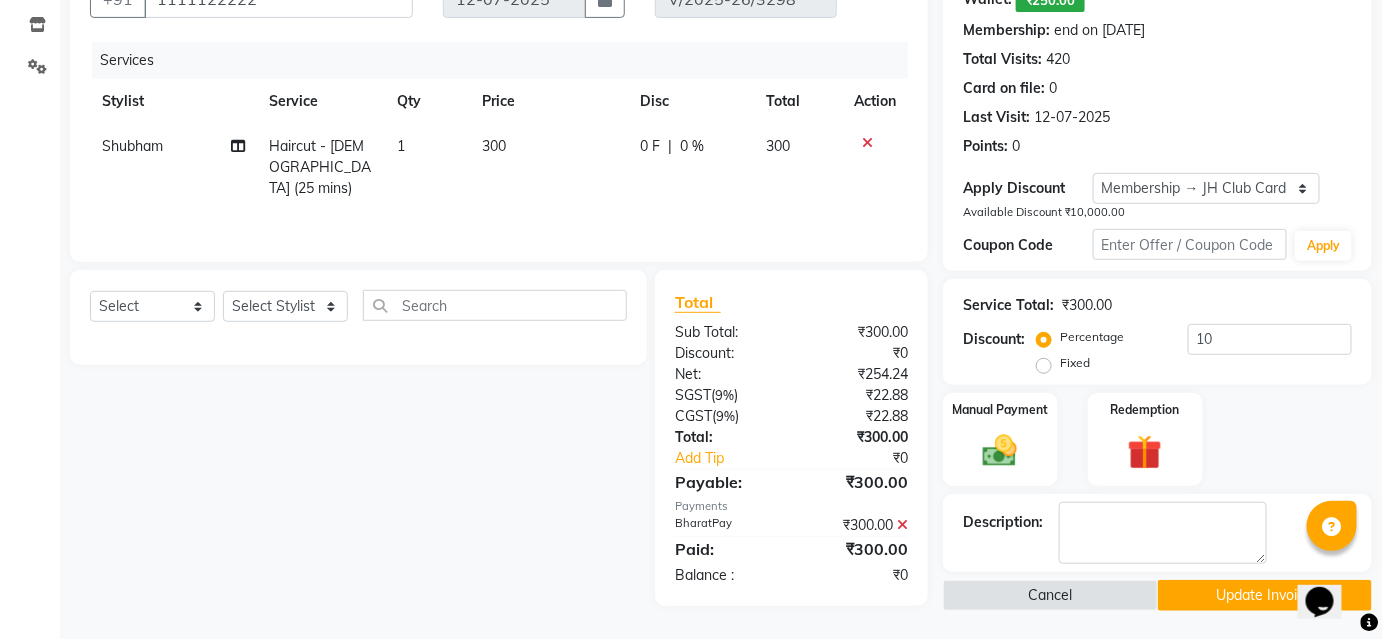 click on "Update Invoice" 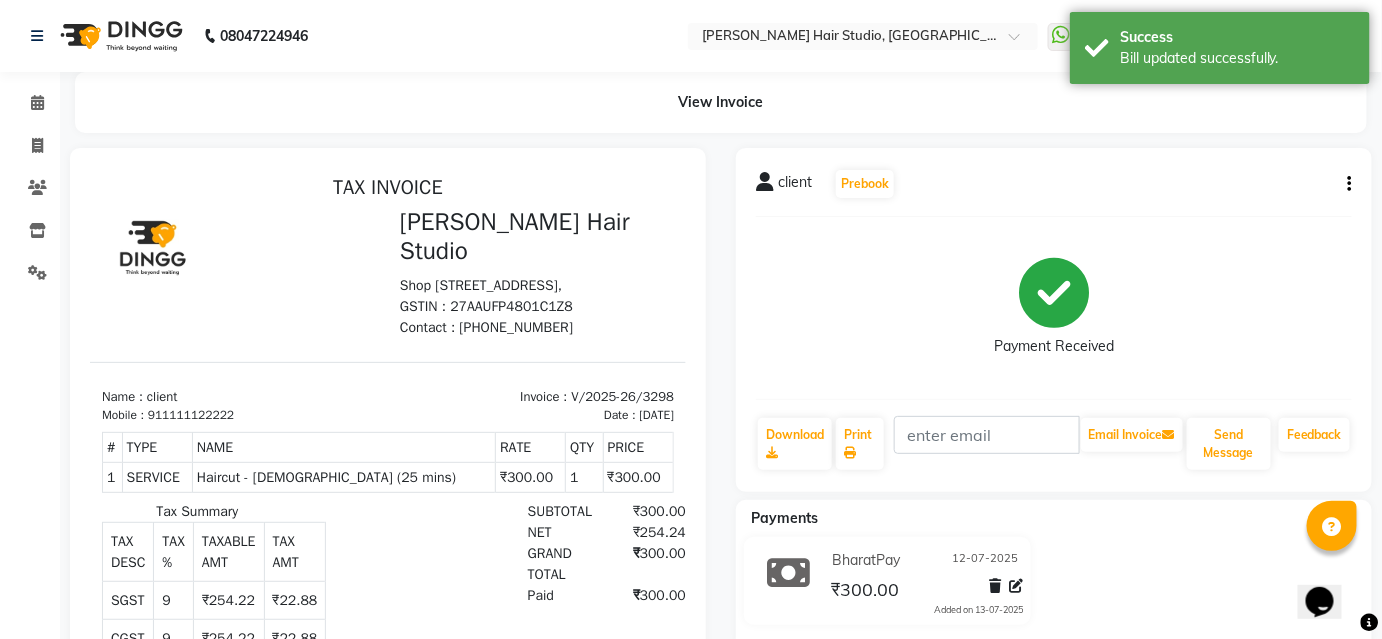 scroll, scrollTop: 0, scrollLeft: 0, axis: both 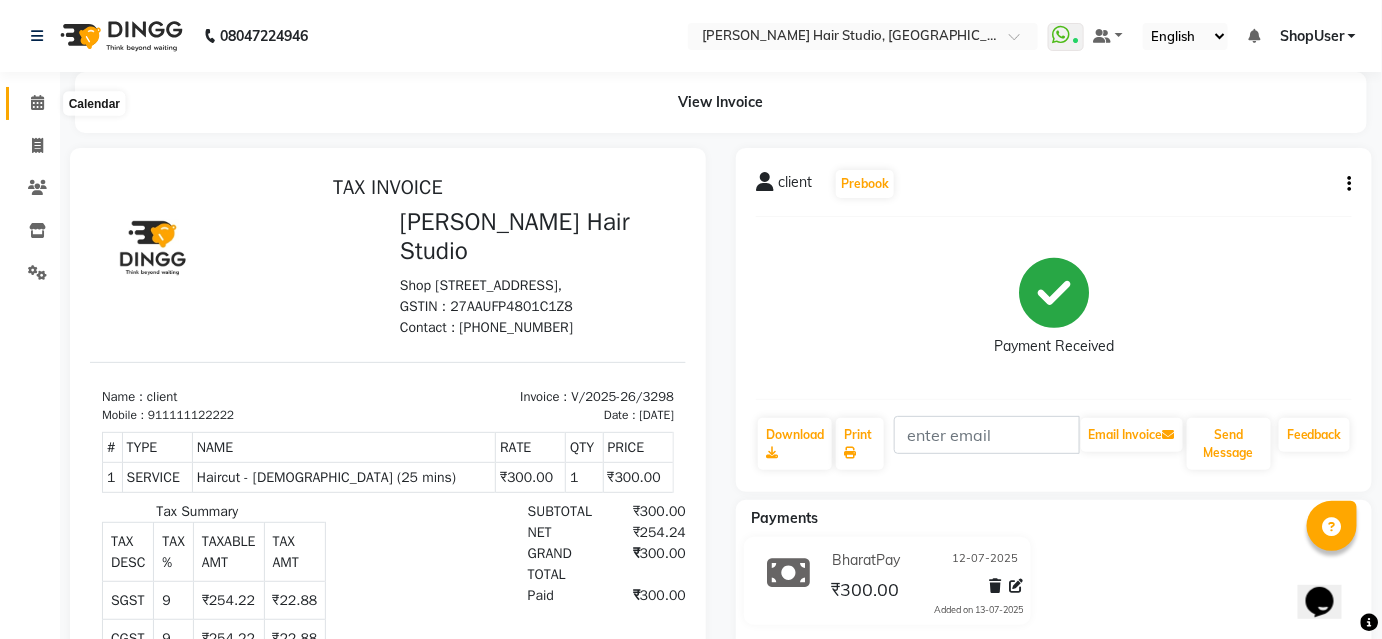 click 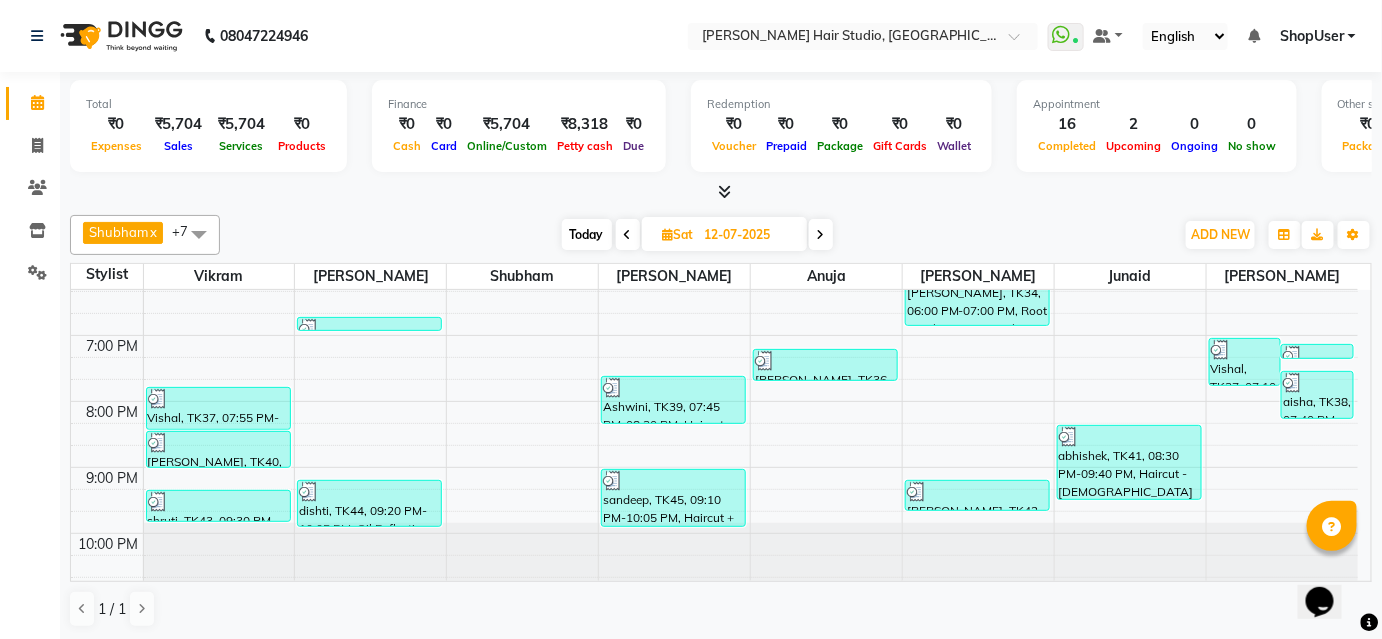 scroll, scrollTop: 619, scrollLeft: 0, axis: vertical 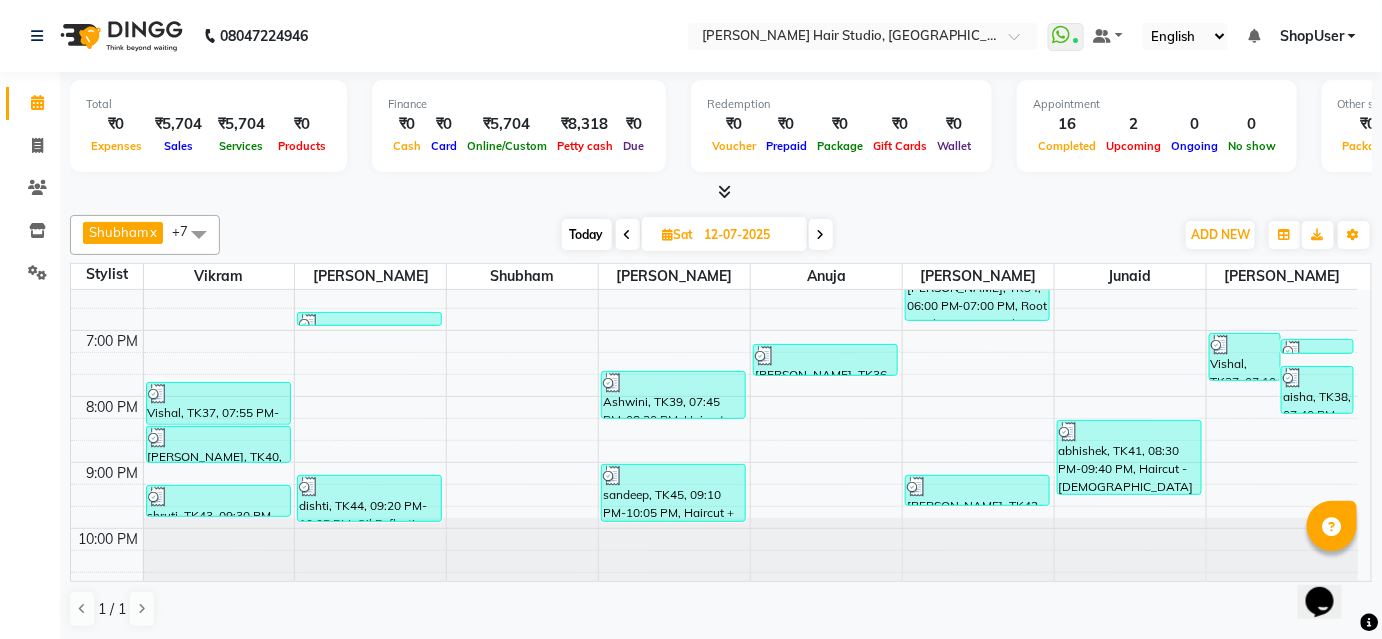 click at bounding box center [628, 235] 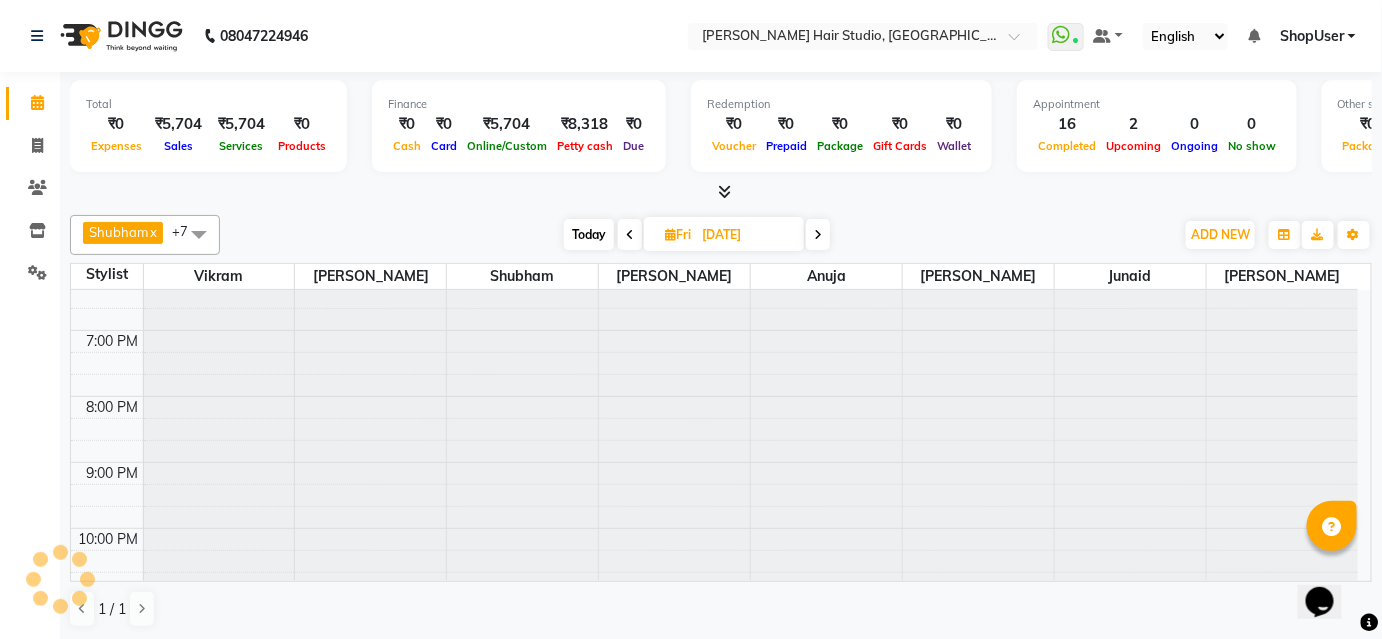 scroll, scrollTop: 197, scrollLeft: 0, axis: vertical 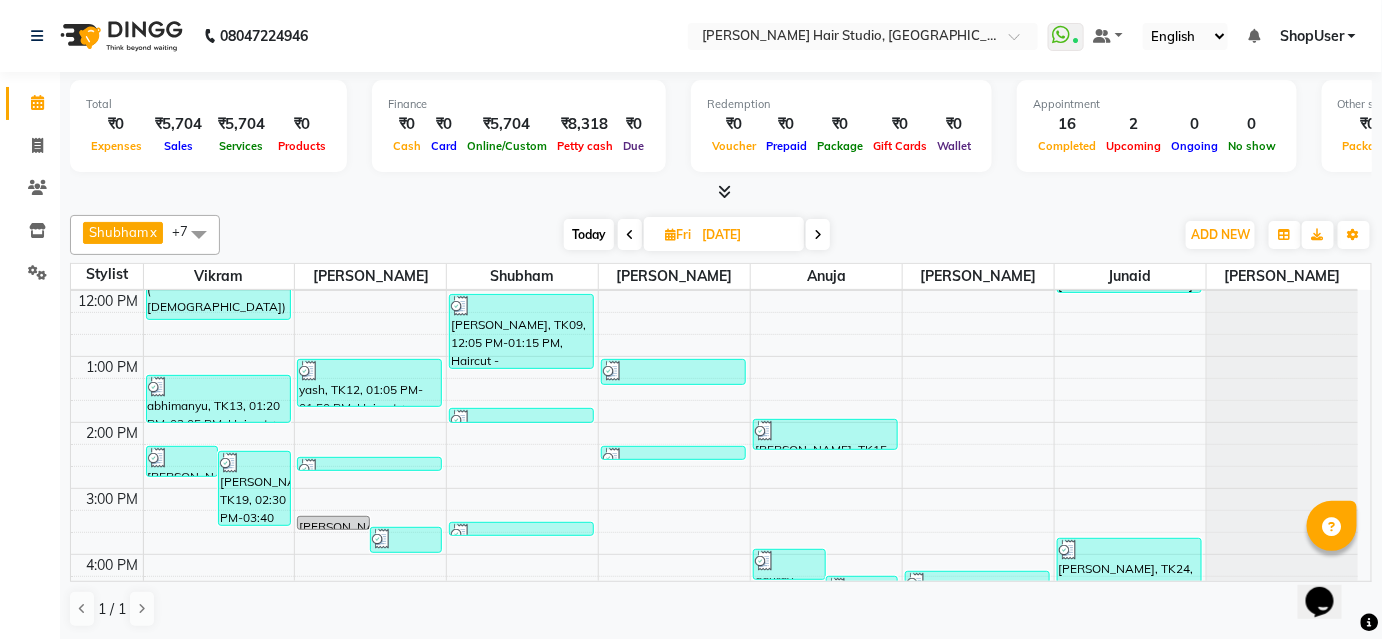 click at bounding box center (818, 234) 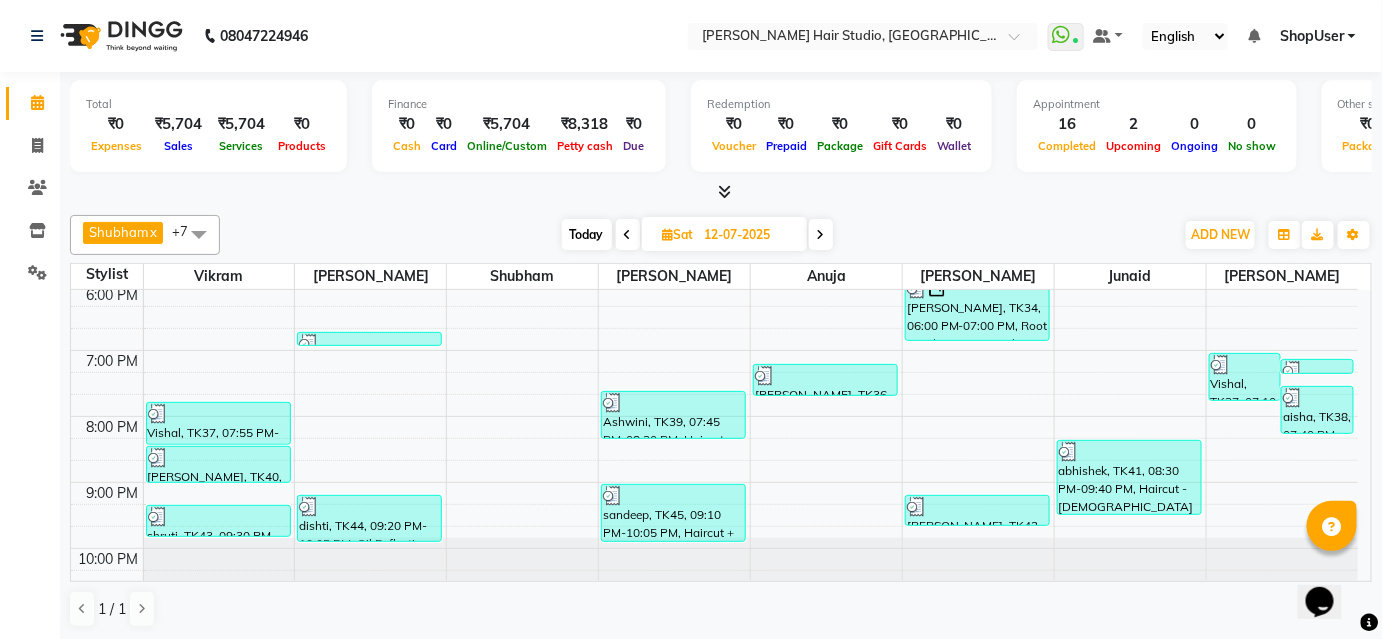 scroll, scrollTop: 619, scrollLeft: 0, axis: vertical 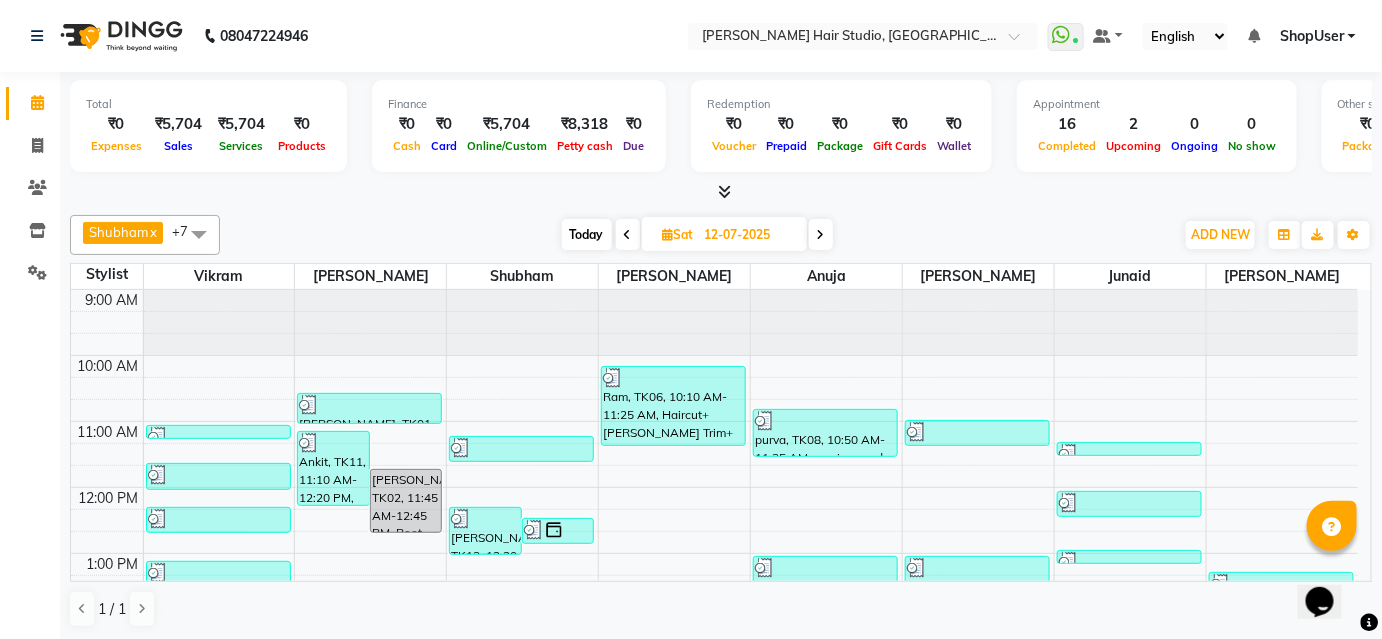 click 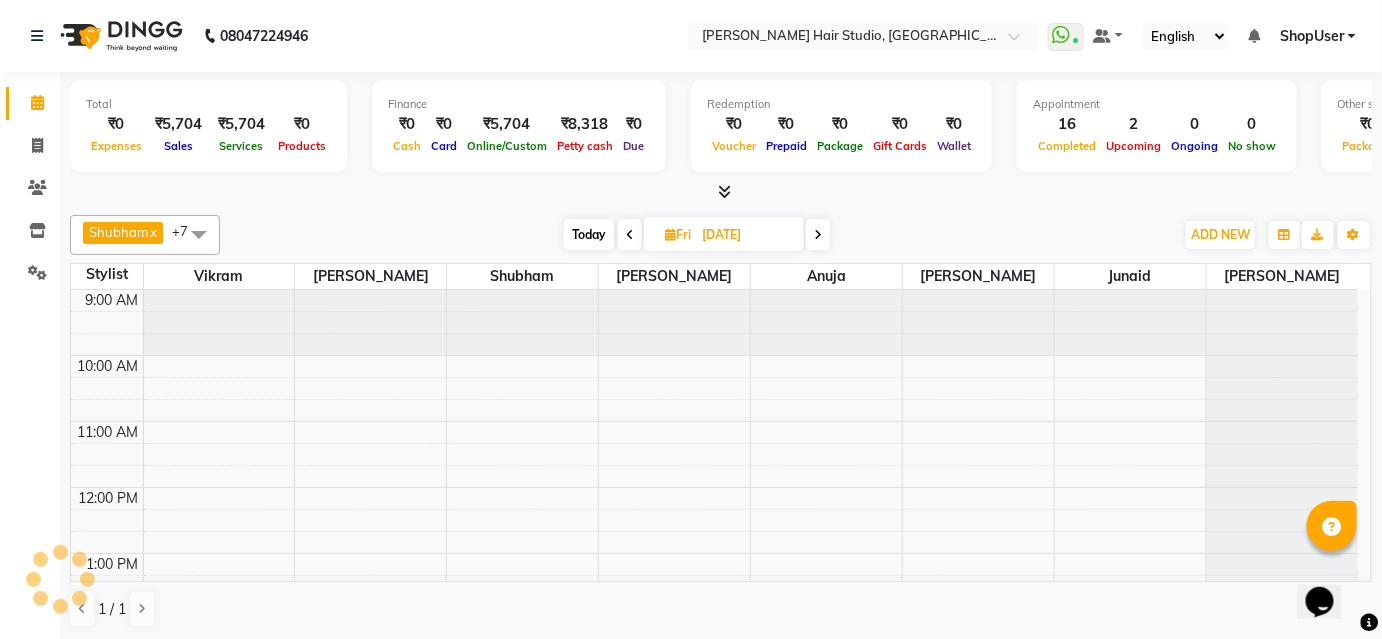 scroll, scrollTop: 197, scrollLeft: 0, axis: vertical 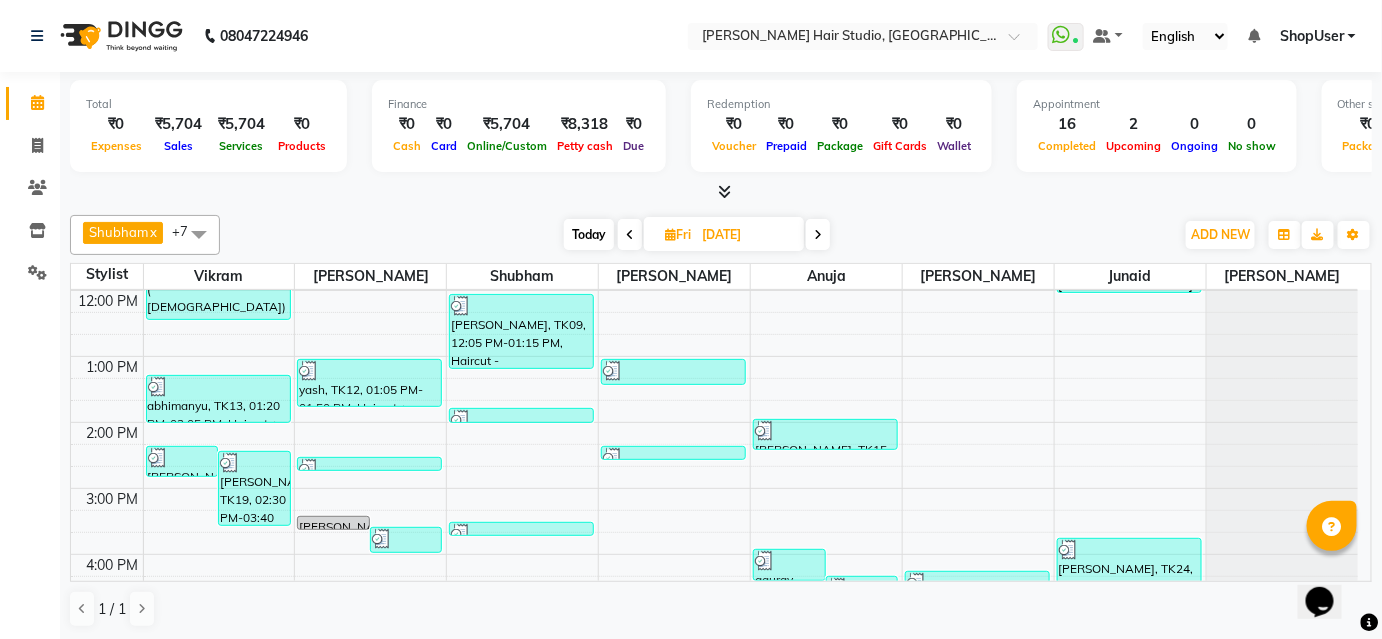 click at bounding box center [818, 235] 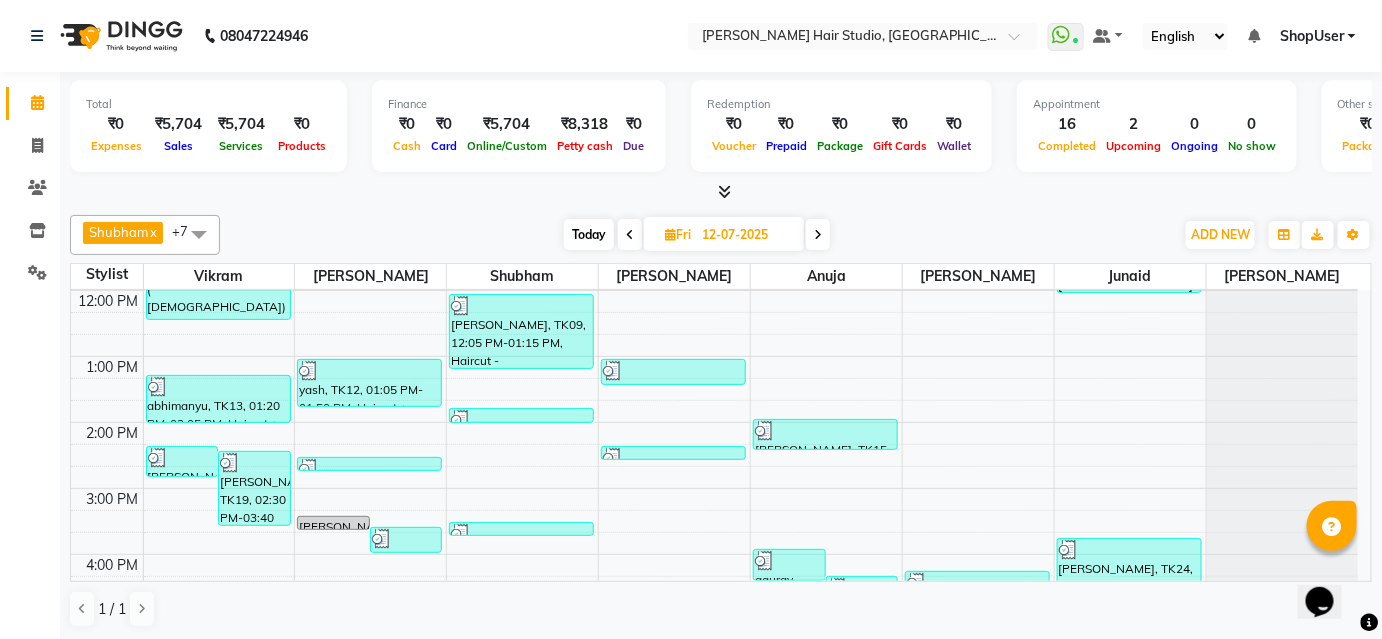 scroll, scrollTop: 197, scrollLeft: 0, axis: vertical 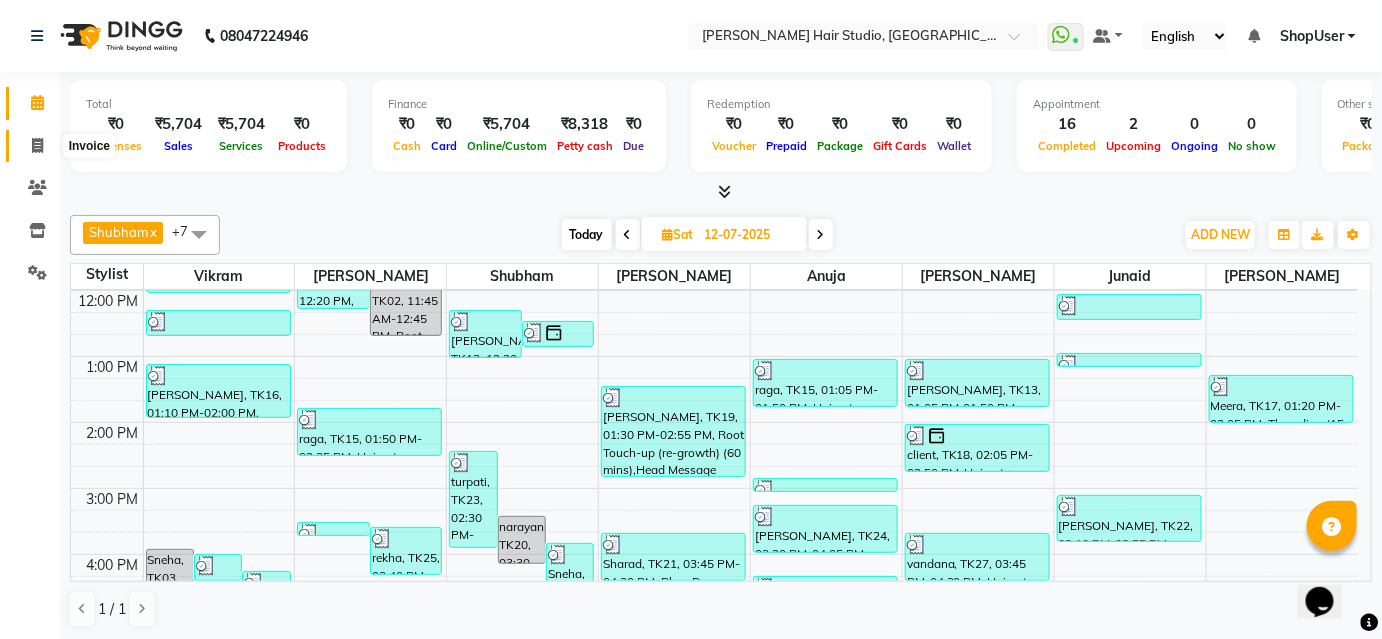 click 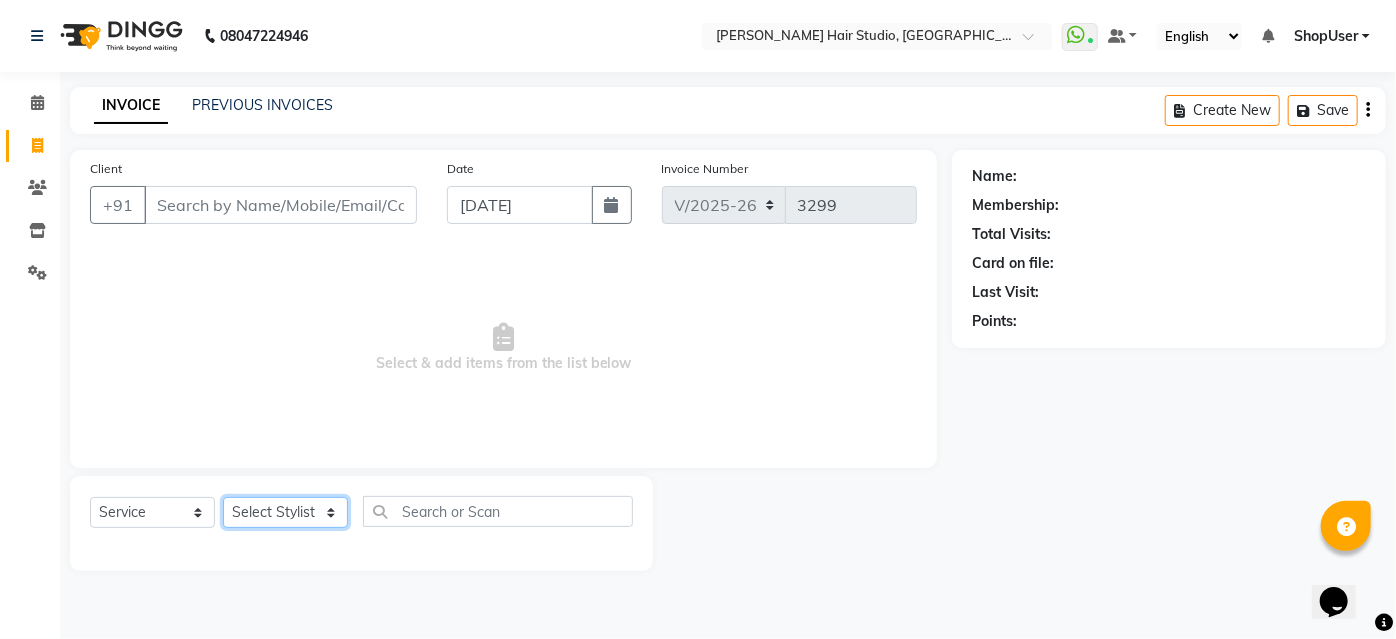 click on "Select Stylist Ajinkya Anuja Arunesh Avinash Junaid Mohammad Pawan Krishna Rushikesh ShopUser Shubham Shweta Kale Vikram" 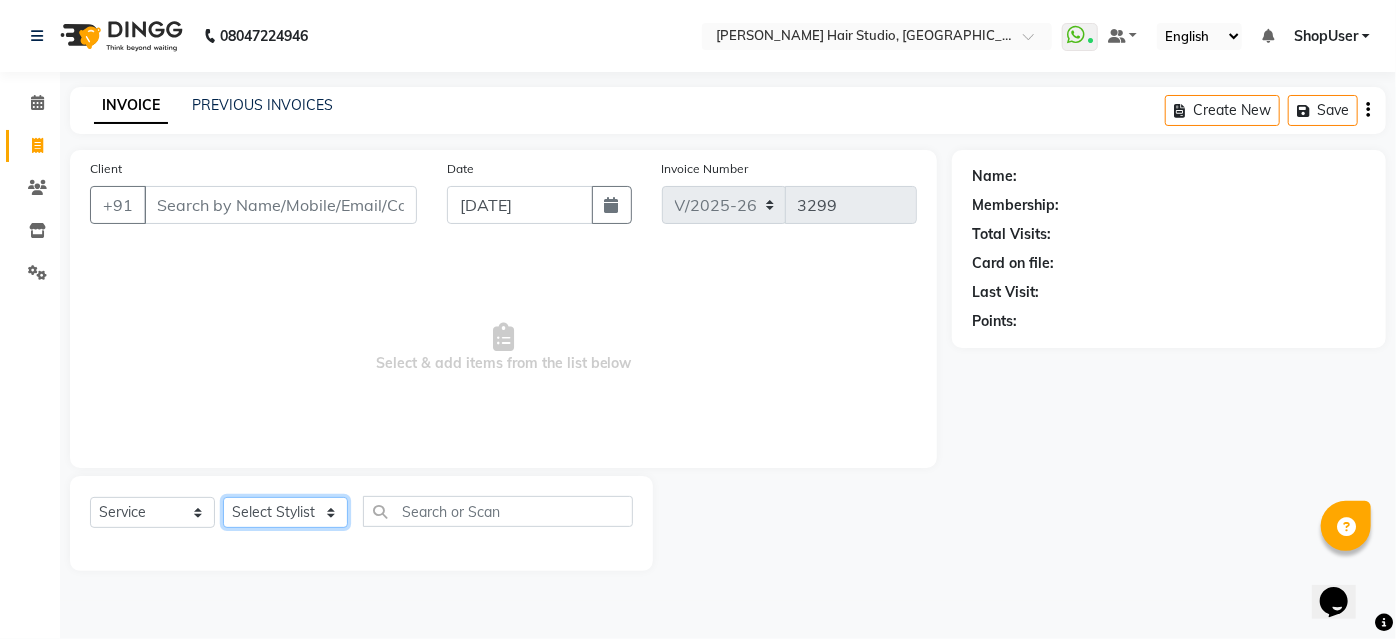 select on "80555" 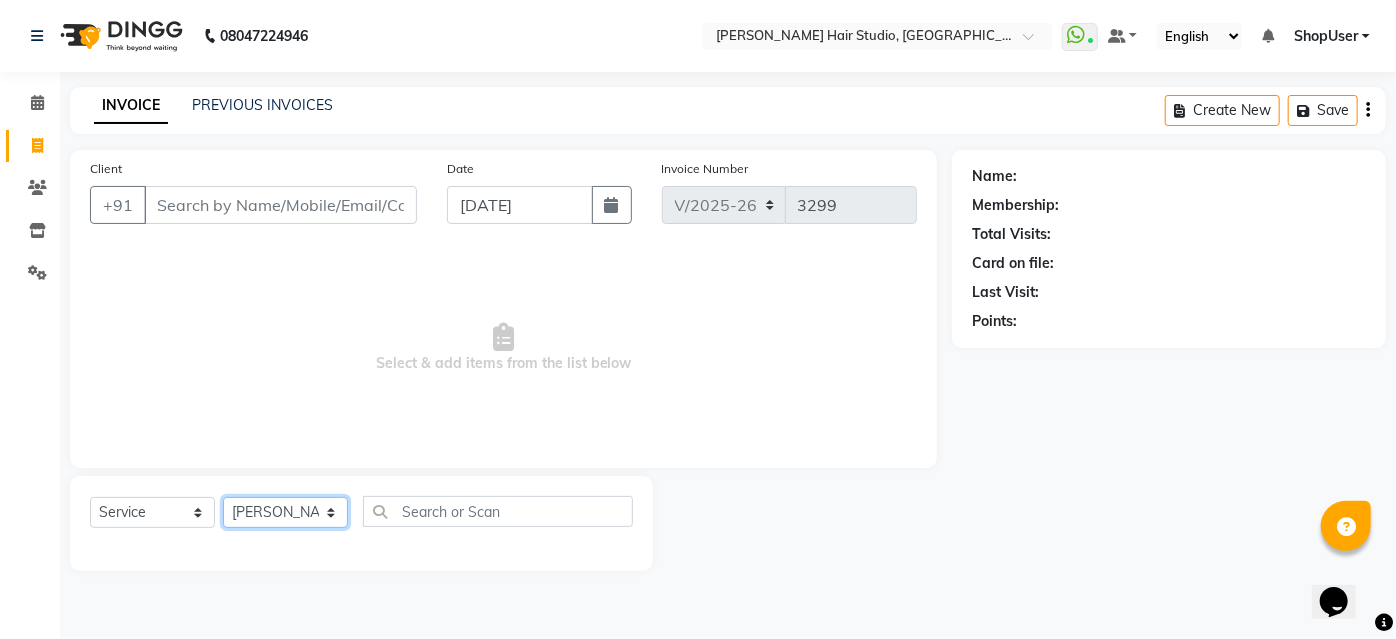 click on "Select Stylist Ajinkya Anuja Arunesh Avinash Junaid Mohammad Pawan Krishna Rushikesh ShopUser Shubham Shweta Kale Vikram" 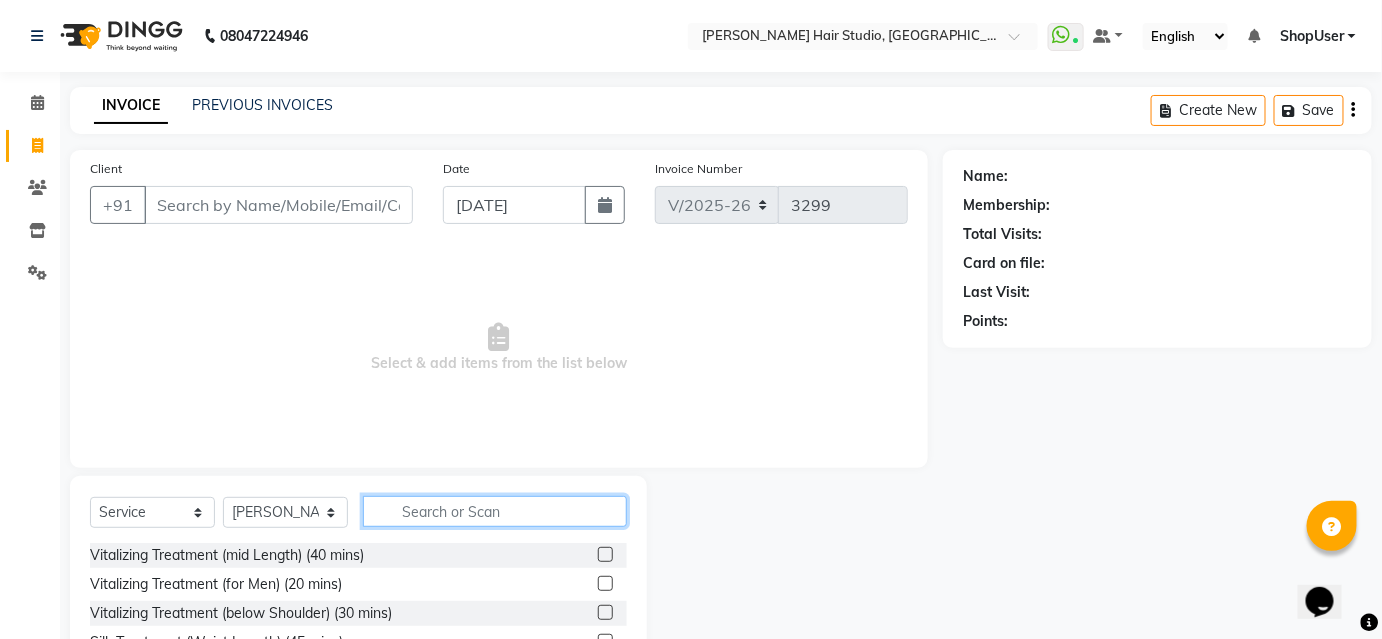click 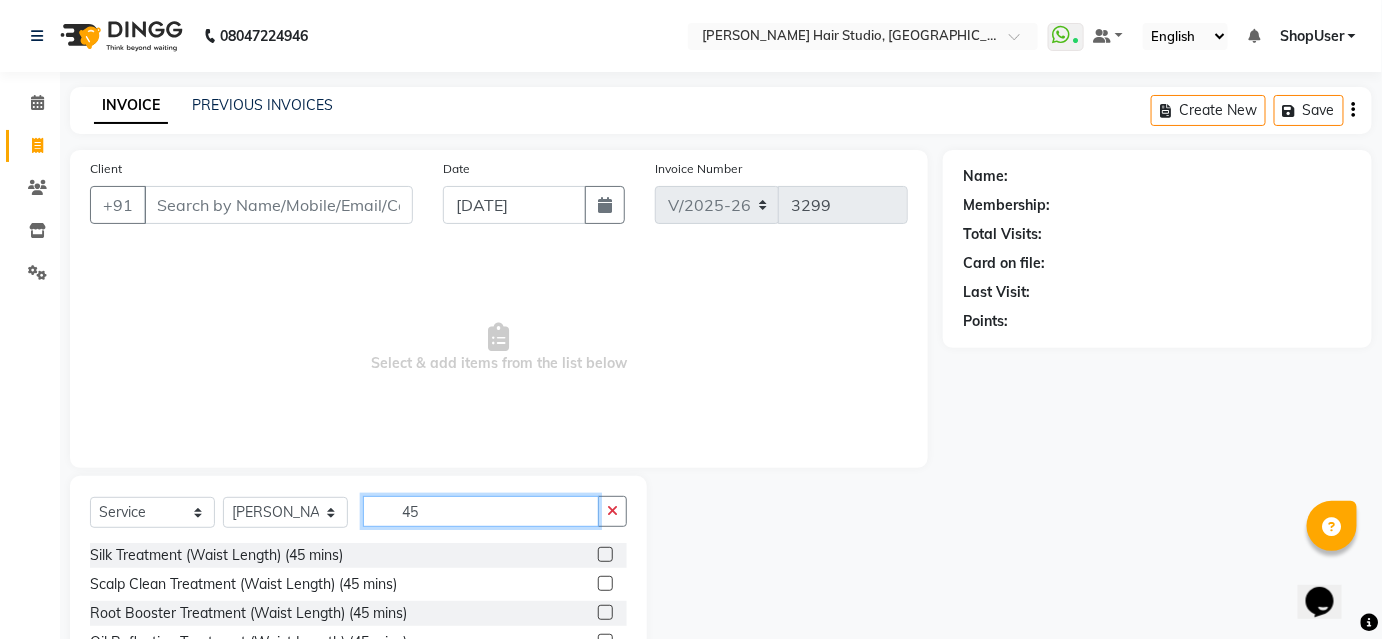 scroll, scrollTop: 161, scrollLeft: 0, axis: vertical 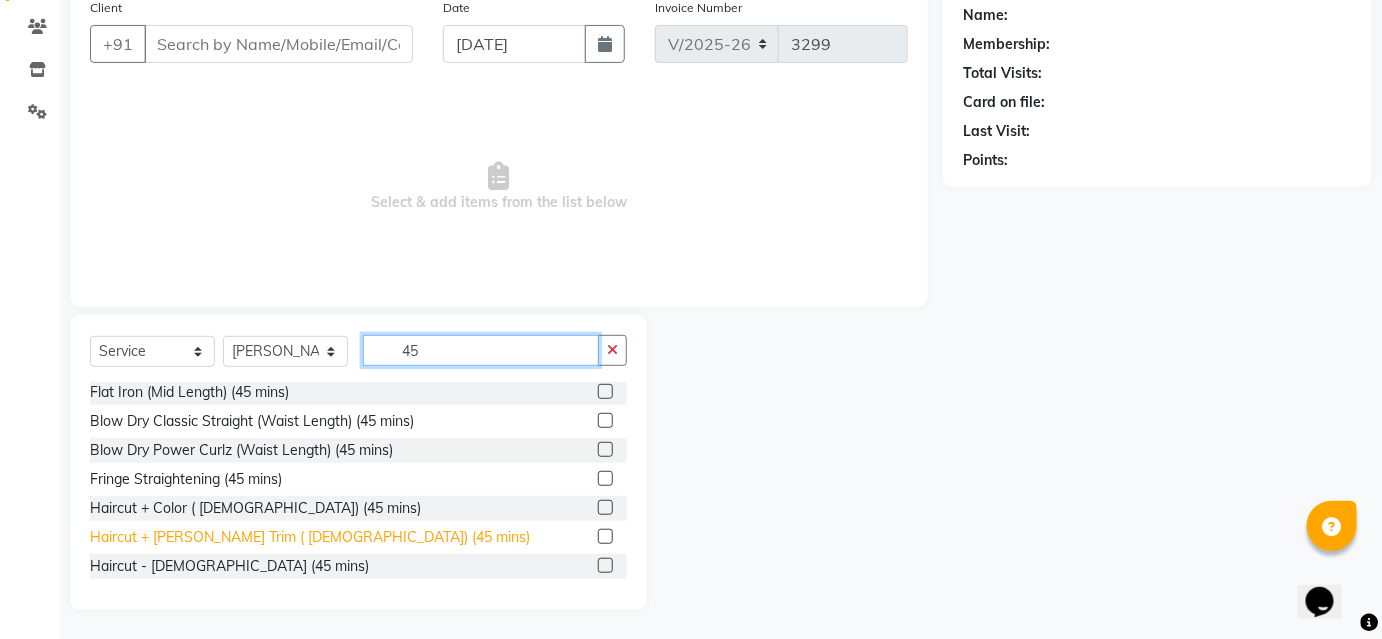 type on "45" 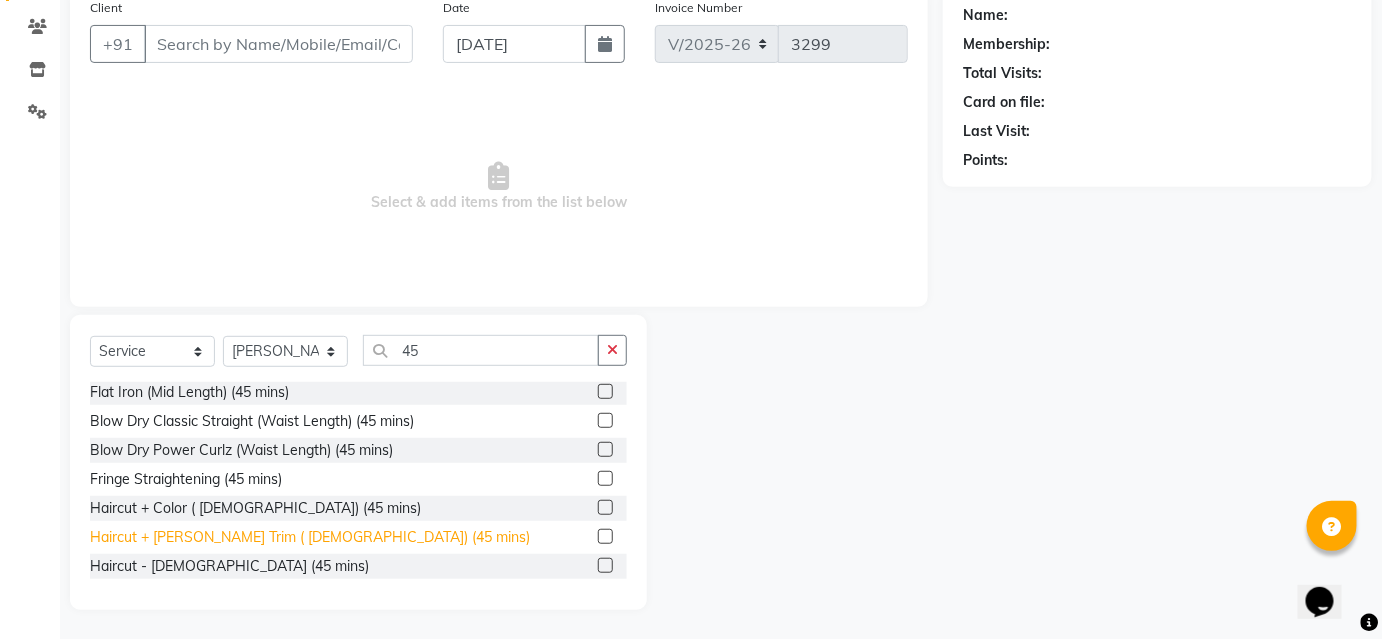 click on "Haircut + Beard Trim ( Male) (45 mins)" 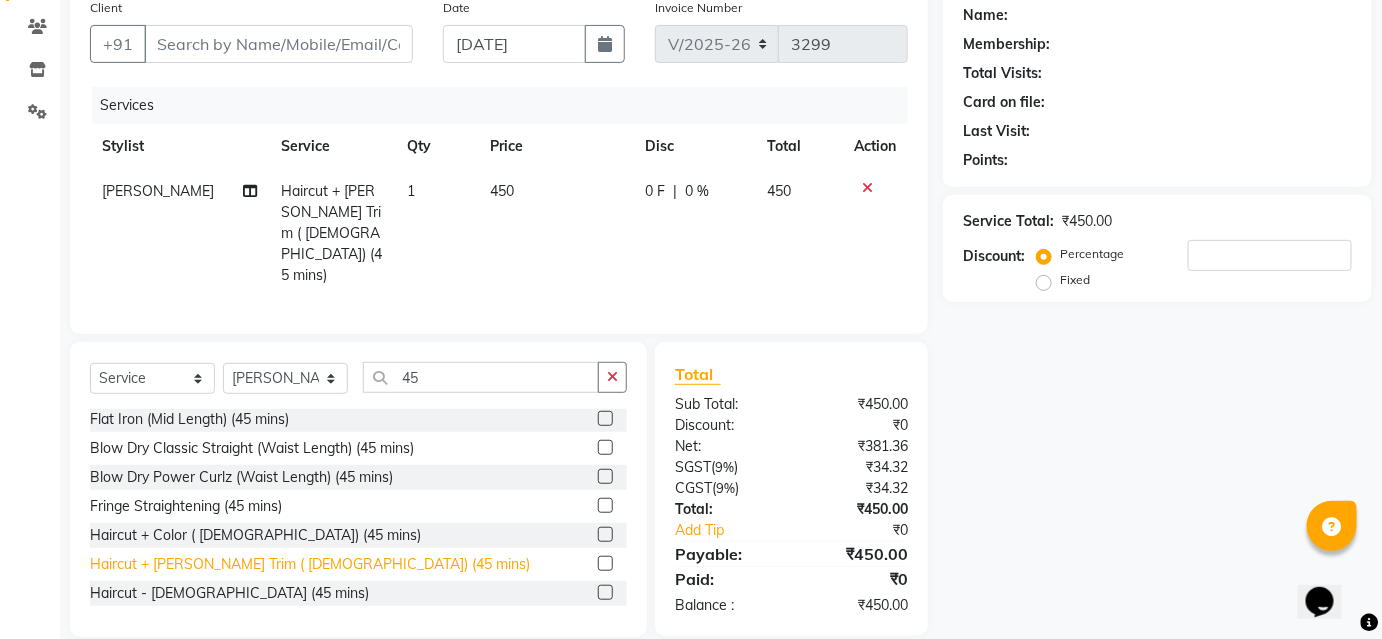 click on "Haircut + Beard Trim ( Male) (45 mins)" 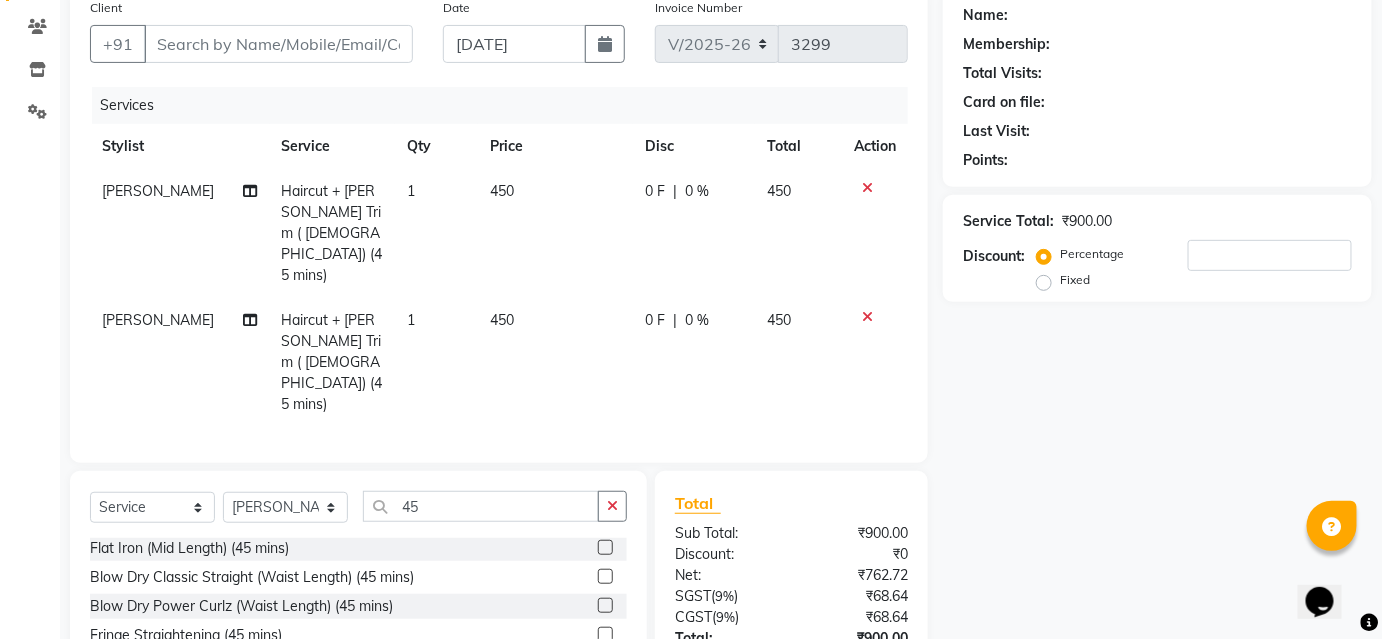 checkbox on "false" 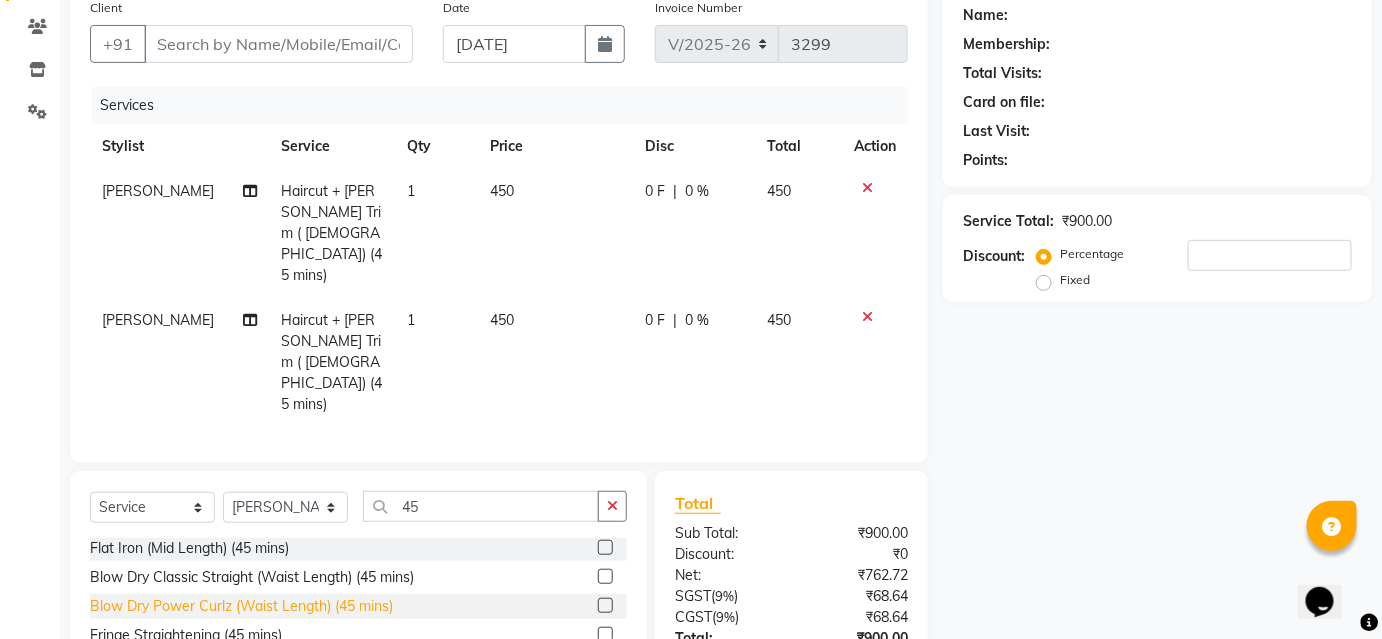click on "Blow Dry Power Curlz (Waist Length) (45 mins)" 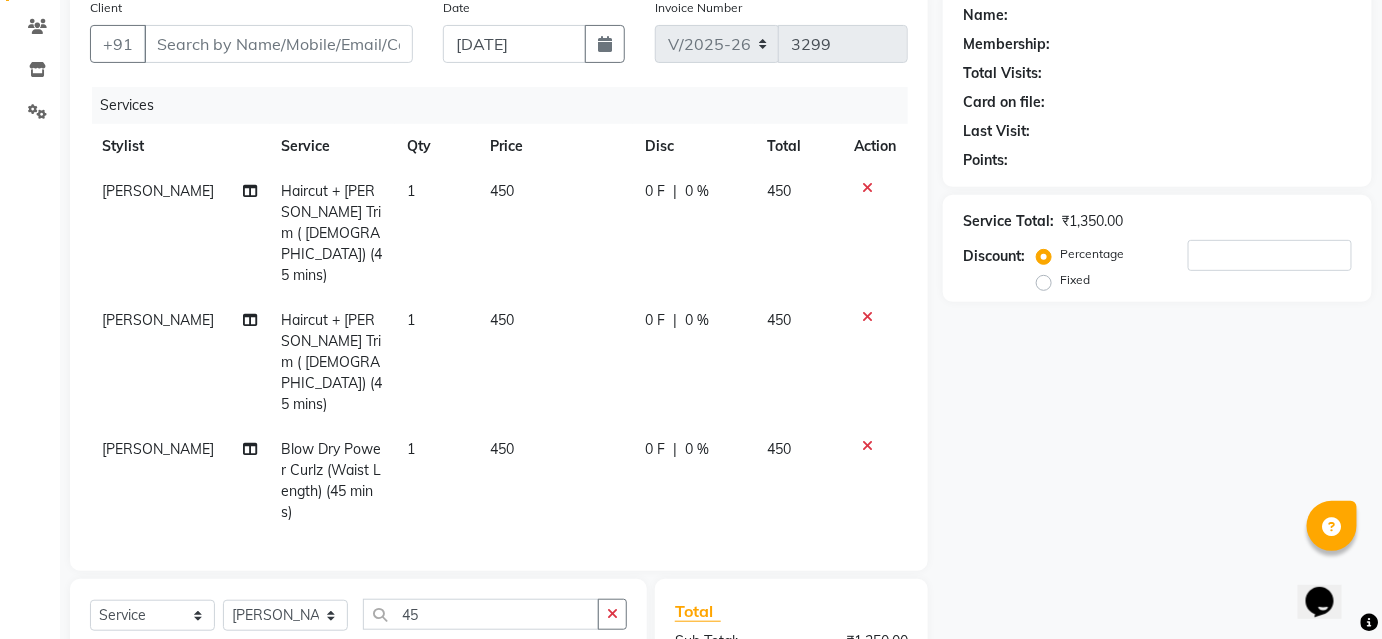 checkbox on "false" 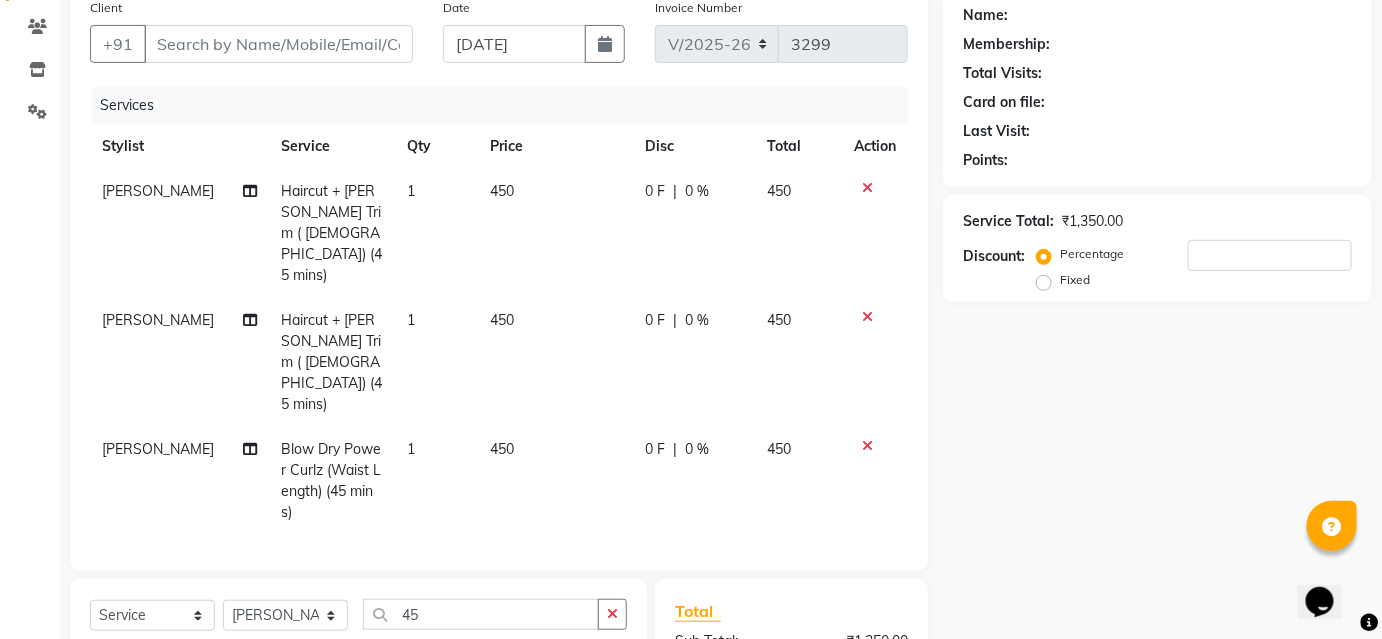click on "Select  Service  Product  Membership  Package Voucher Prepaid Gift Card  Select Stylist Ajinkya Anuja Arunesh Avinash Junaid Mohammad Pawan Krishna Rushikesh ShopUser Shubham Shweta Kale Vikram 45" 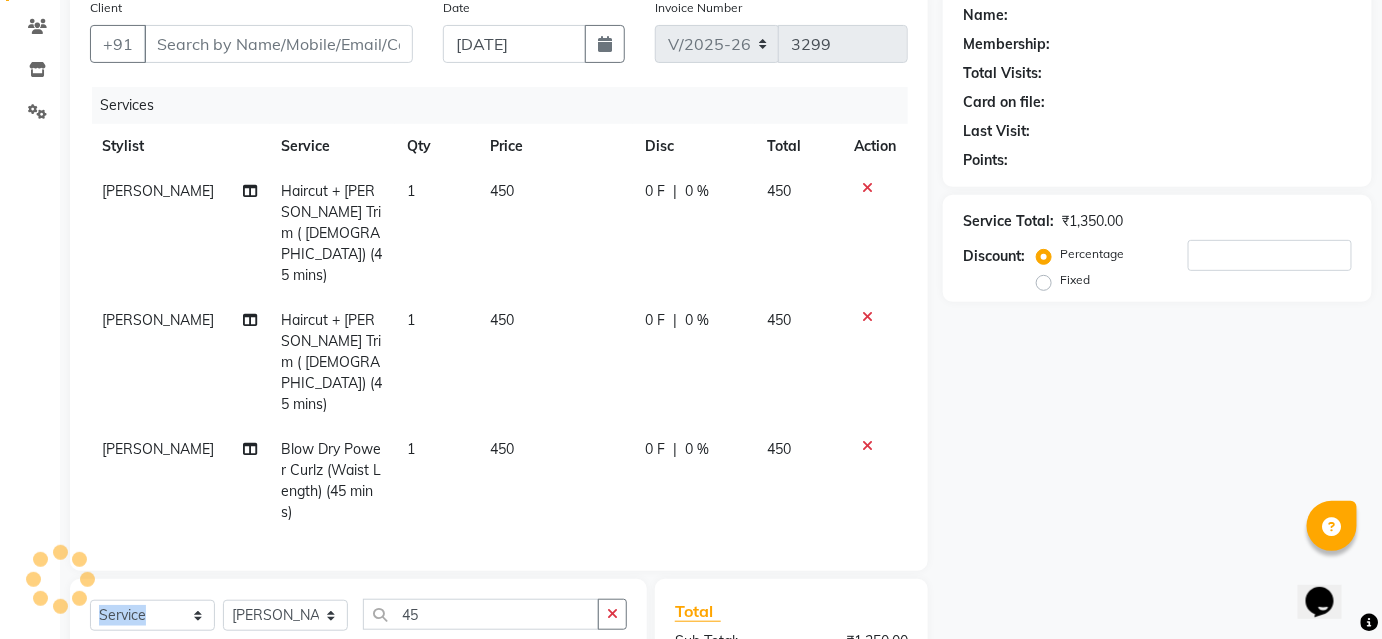 scroll, scrollTop: 0, scrollLeft: 0, axis: both 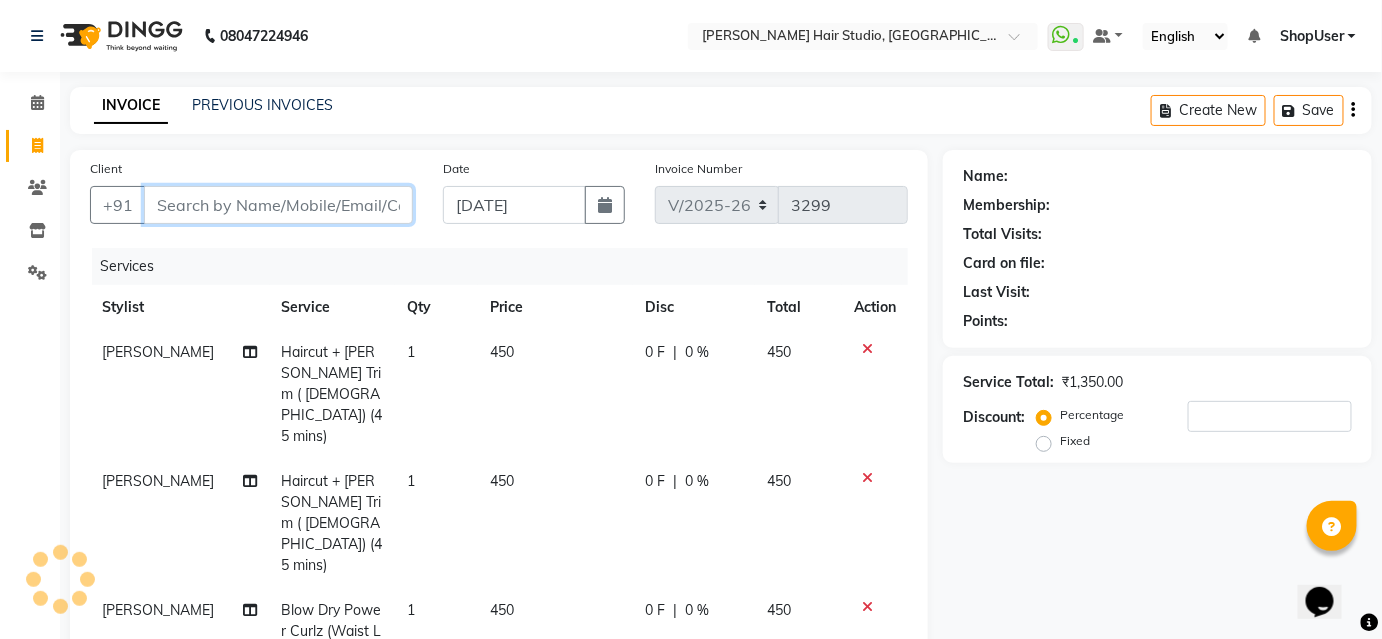 click on "Client" at bounding box center [278, 205] 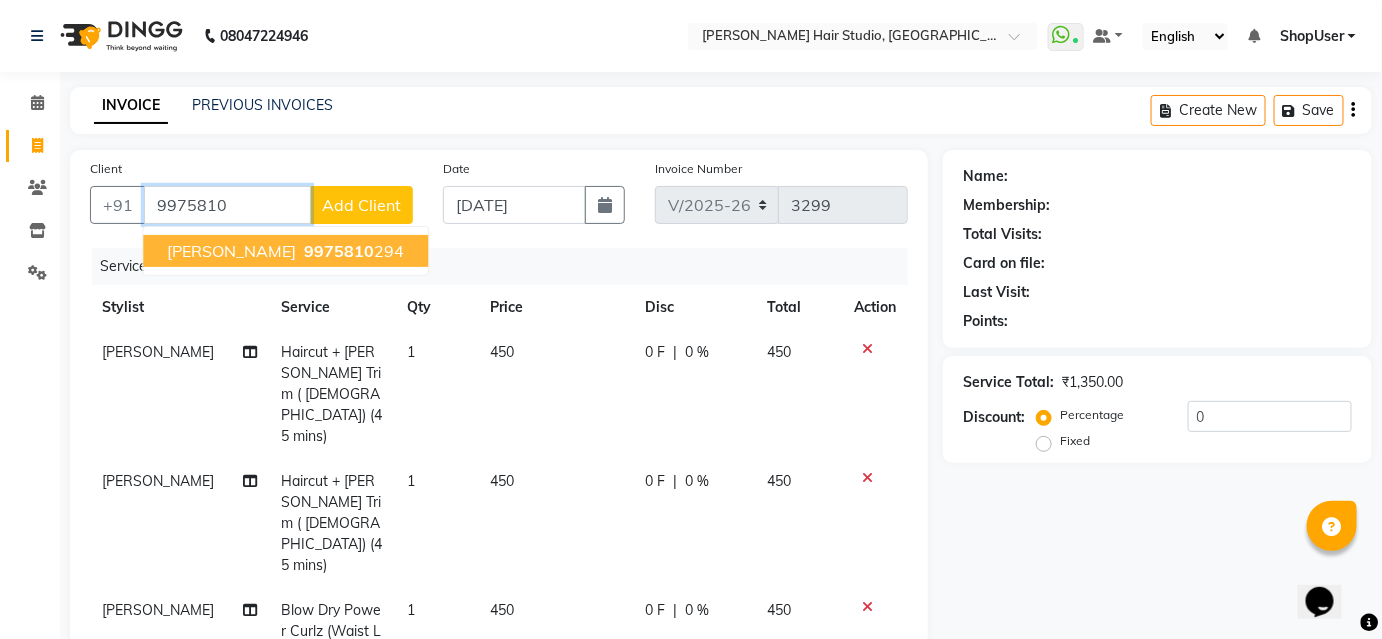 click on "9975810" at bounding box center (339, 251) 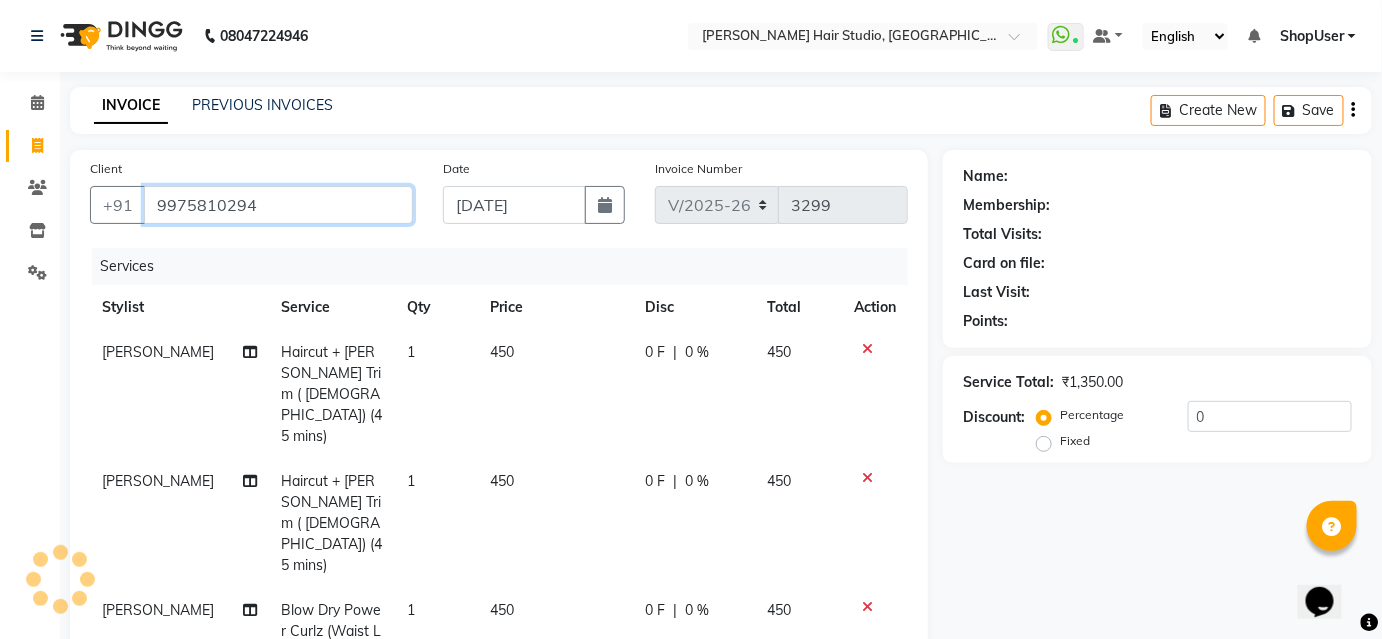 type on "9975810294" 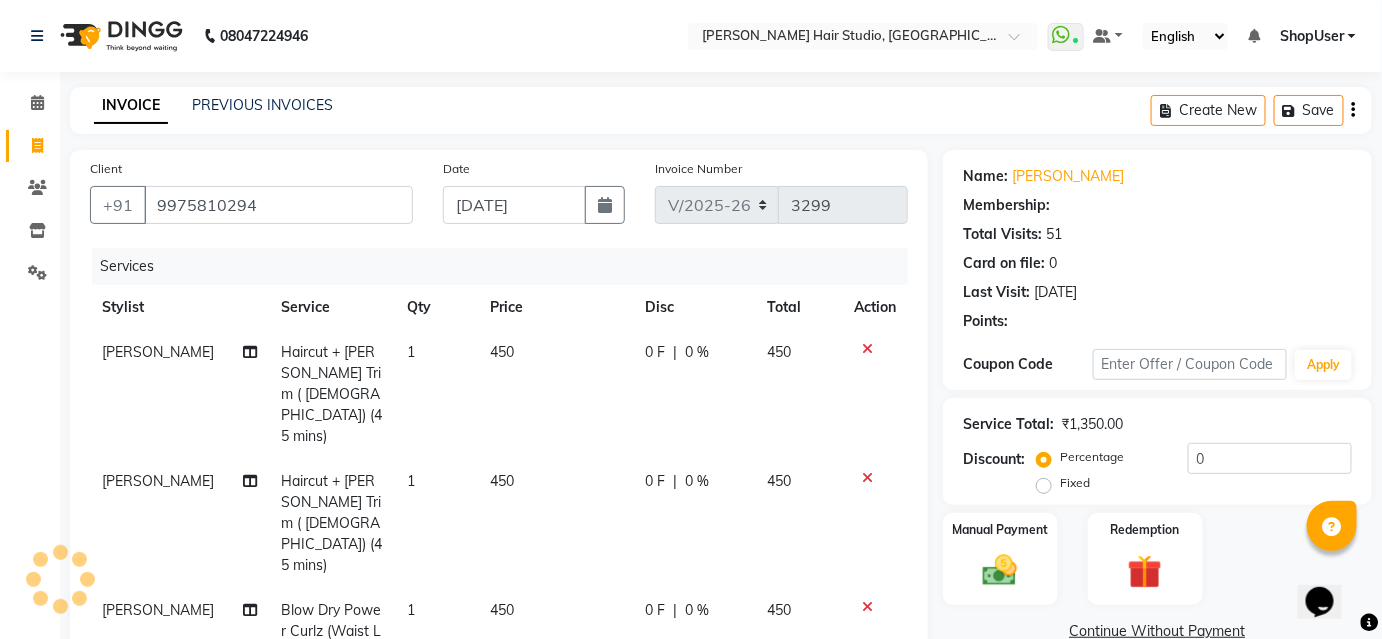 click 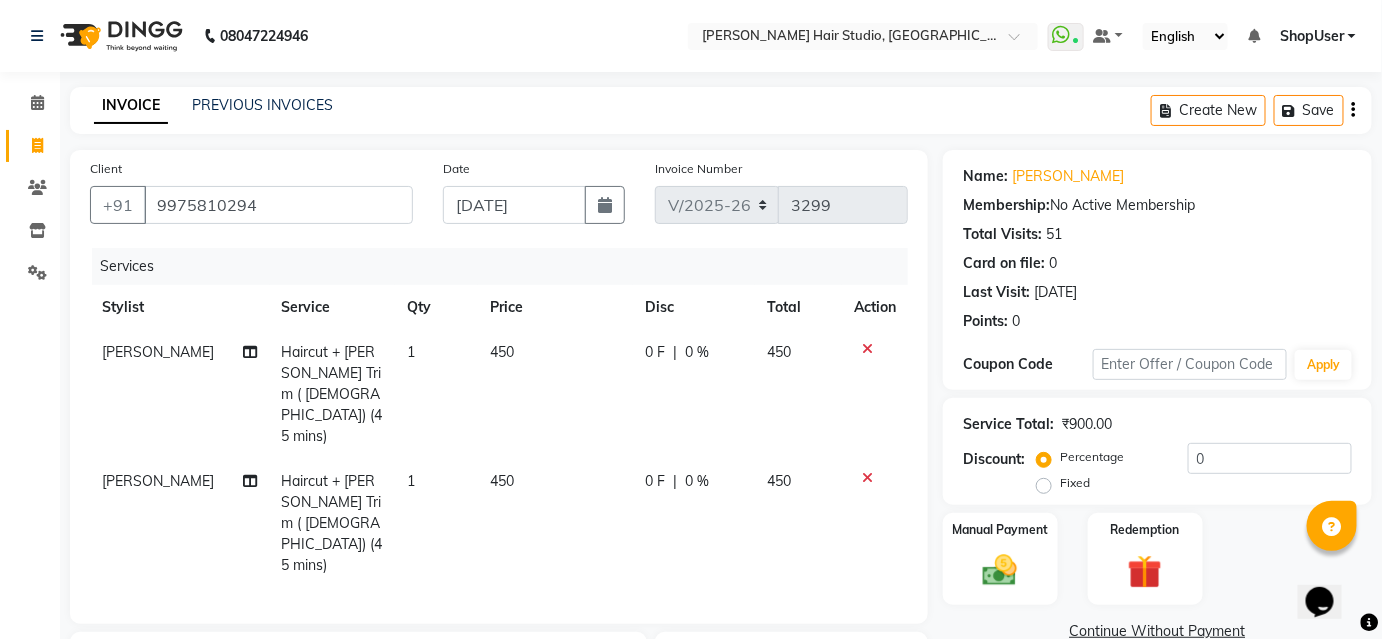 click 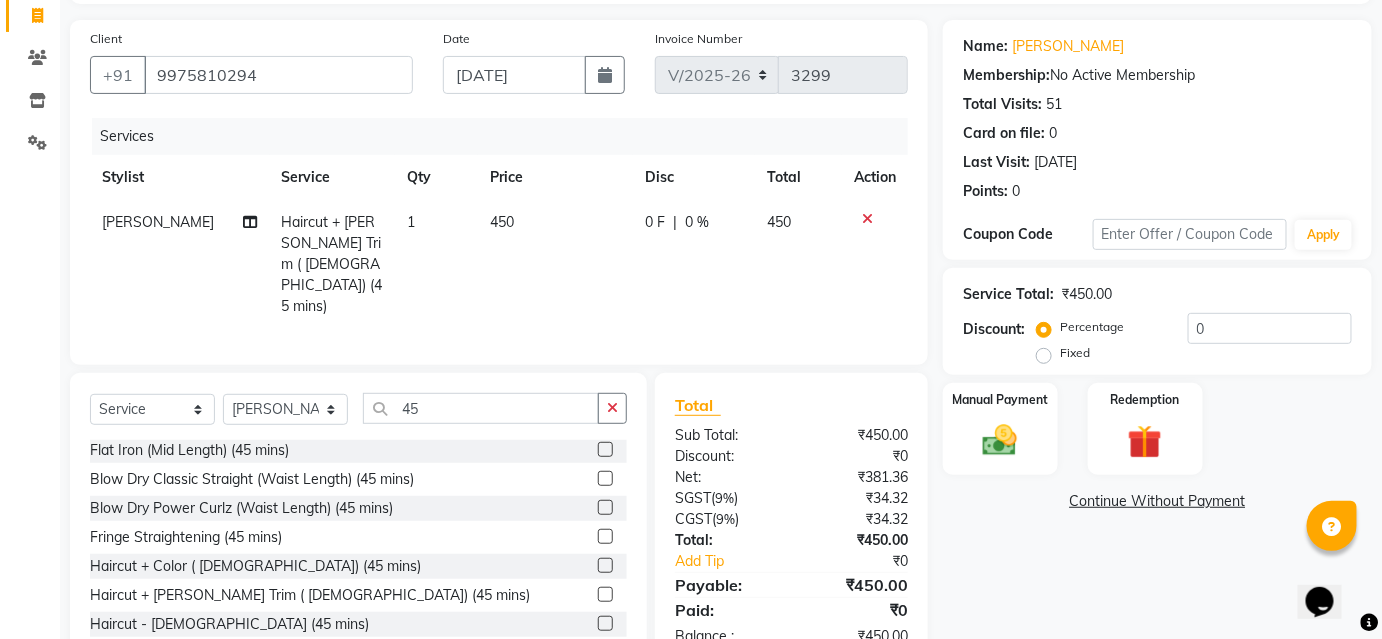 scroll, scrollTop: 161, scrollLeft: 0, axis: vertical 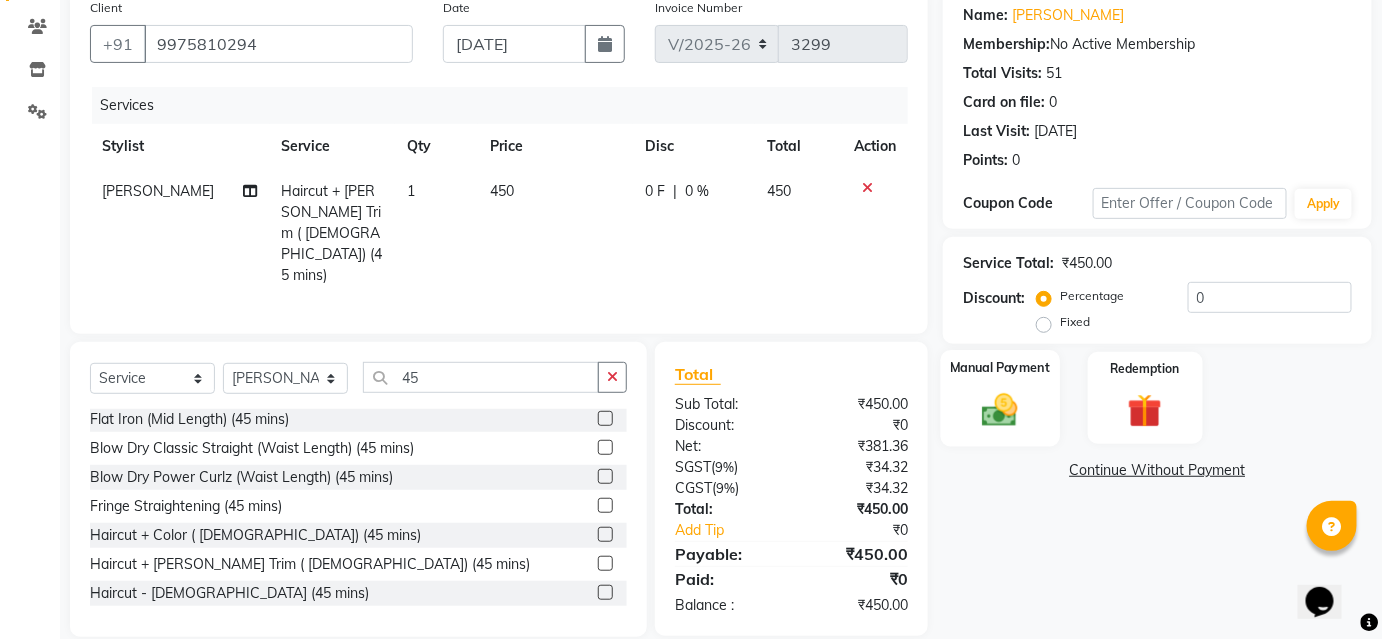 click 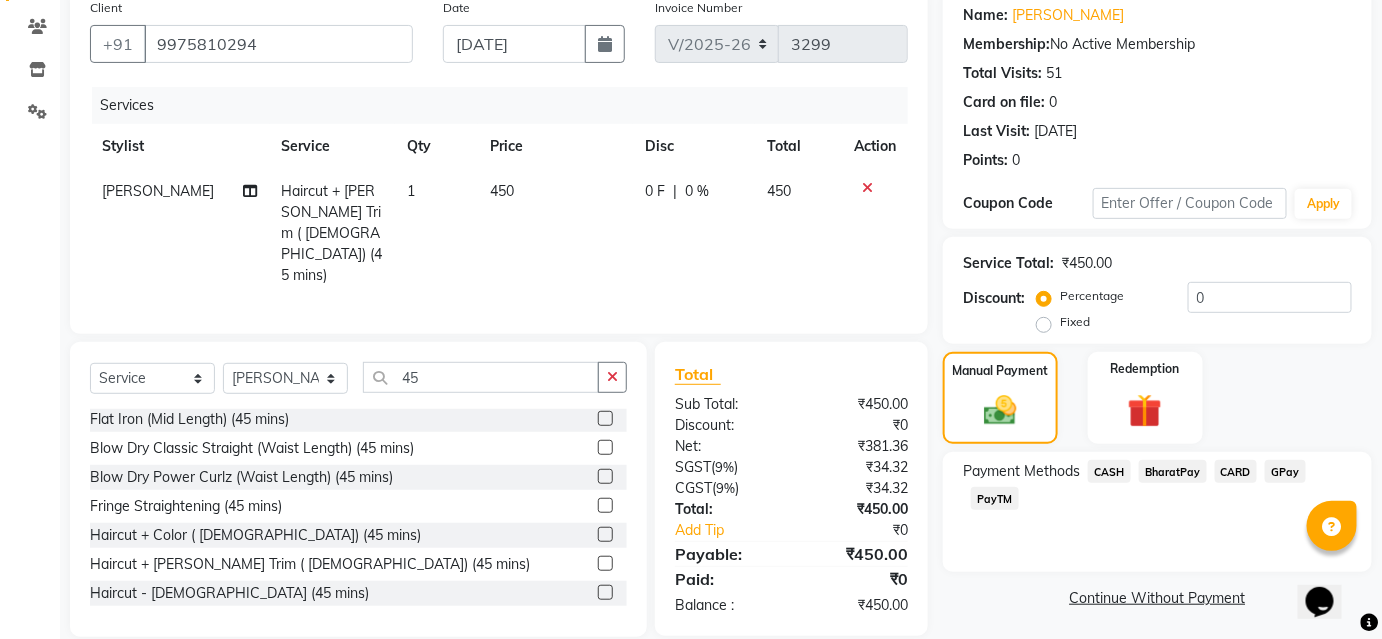 click on "BharatPay" 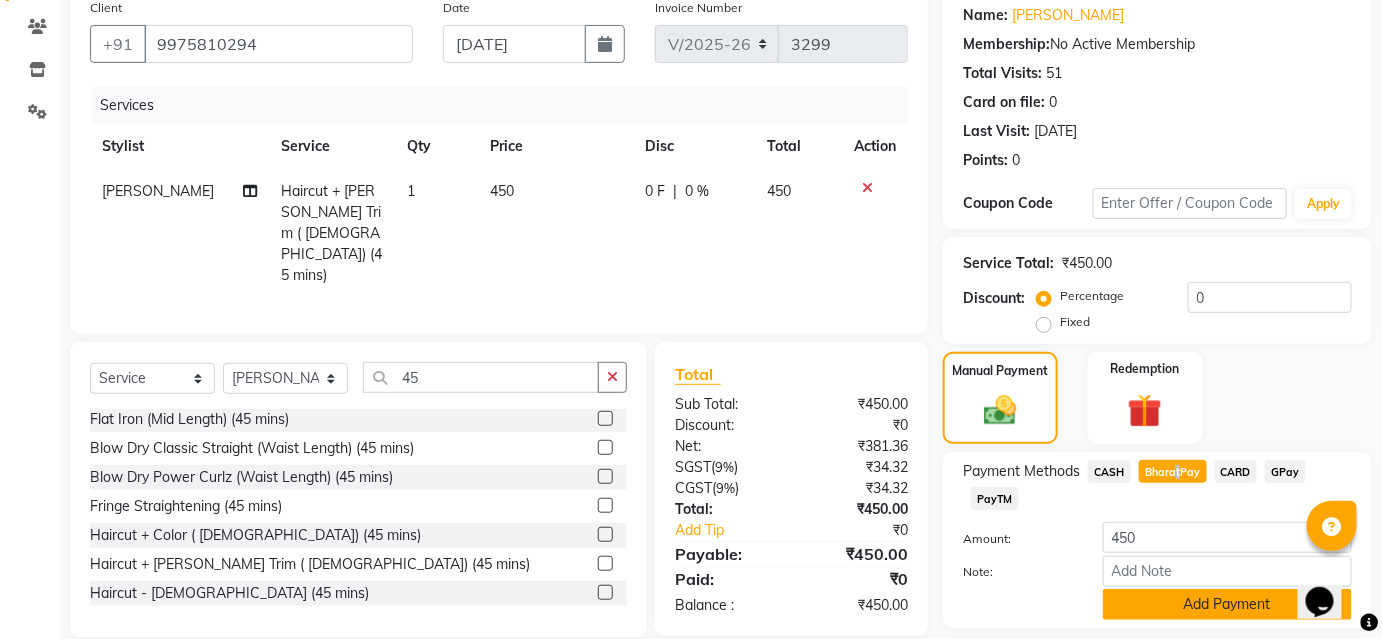 click on "Add Payment" 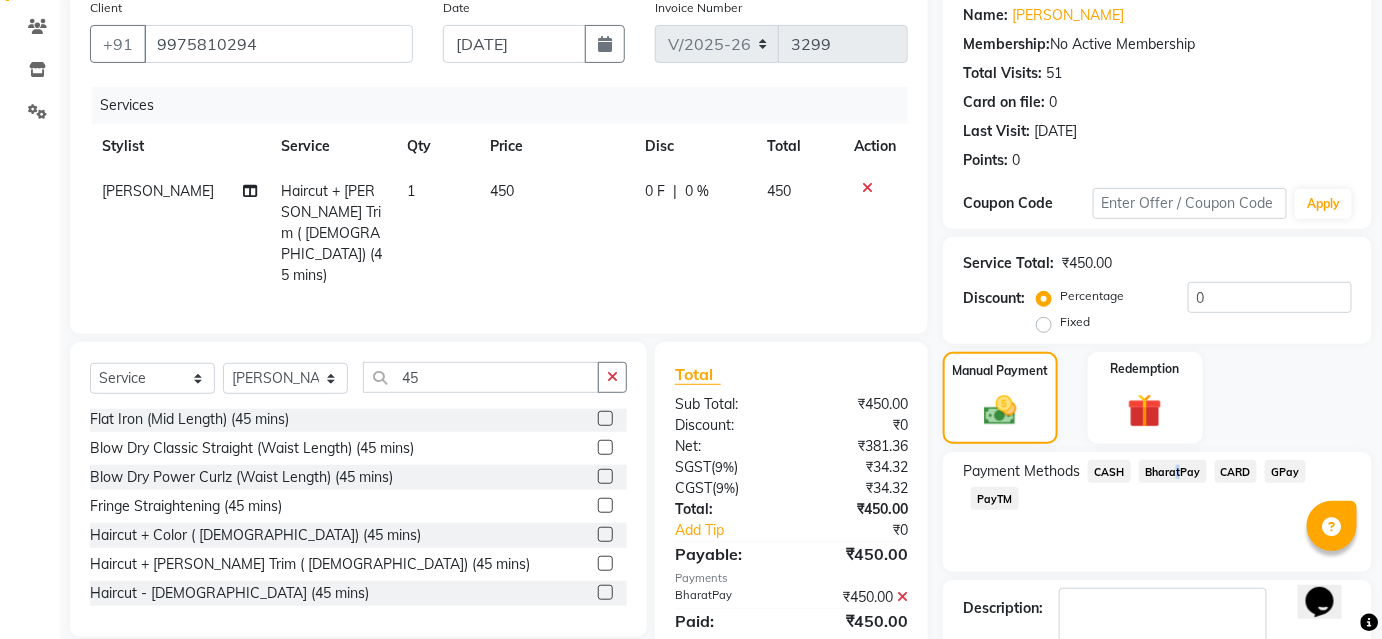 scroll, scrollTop: 276, scrollLeft: 0, axis: vertical 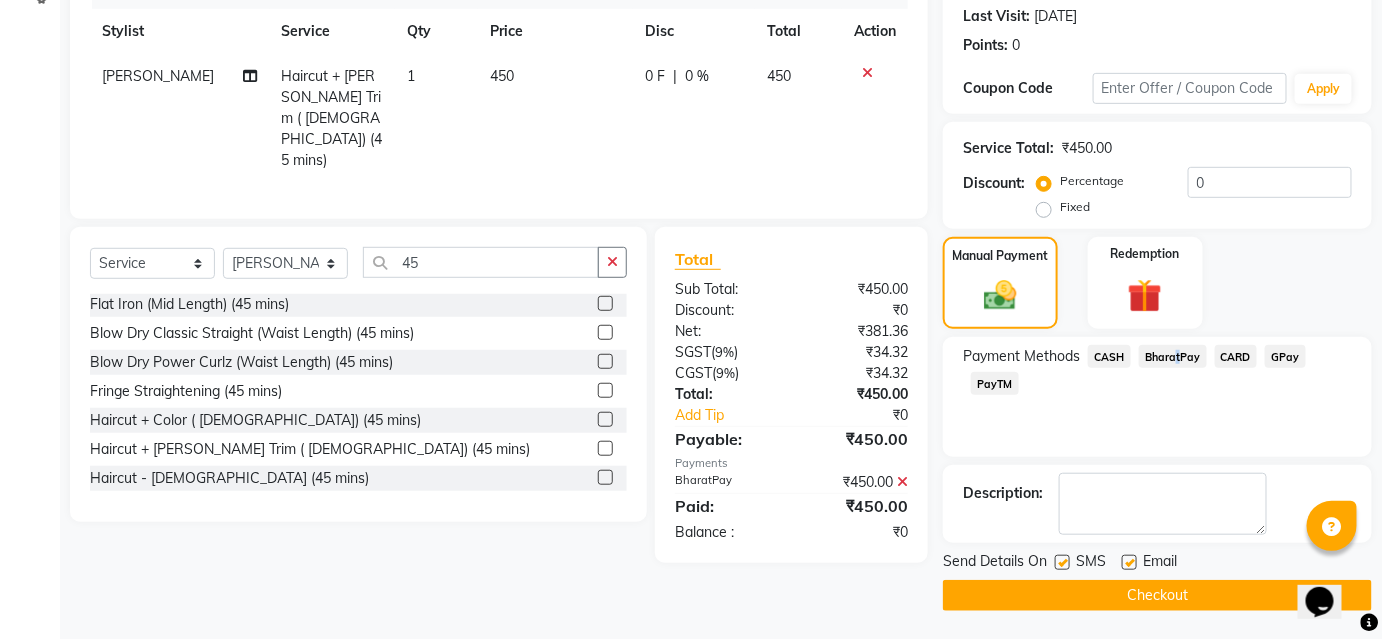 click on "Checkout" 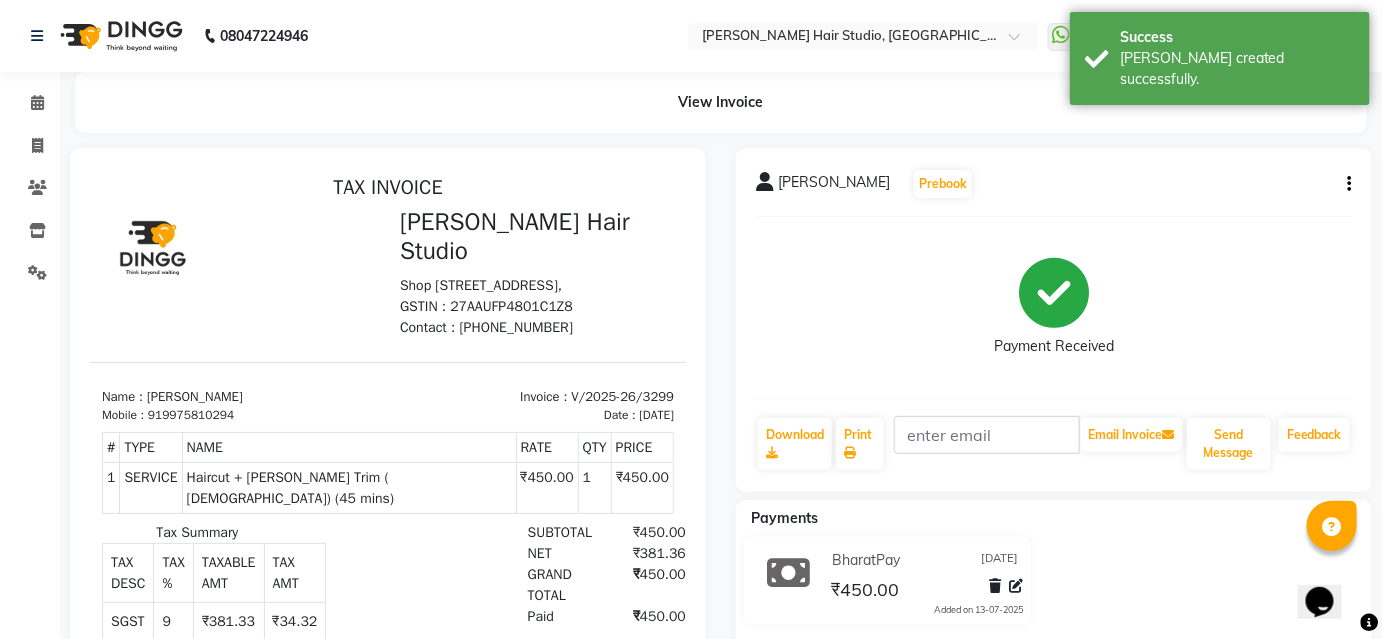 scroll, scrollTop: 0, scrollLeft: 0, axis: both 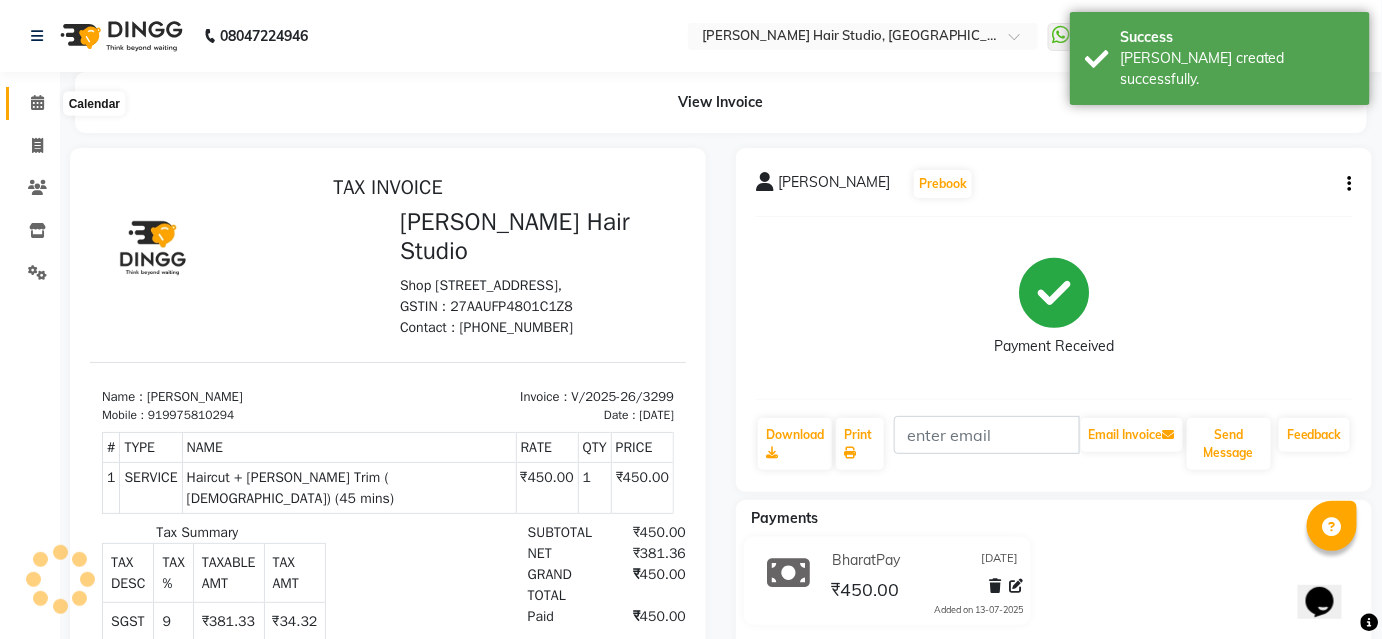 click 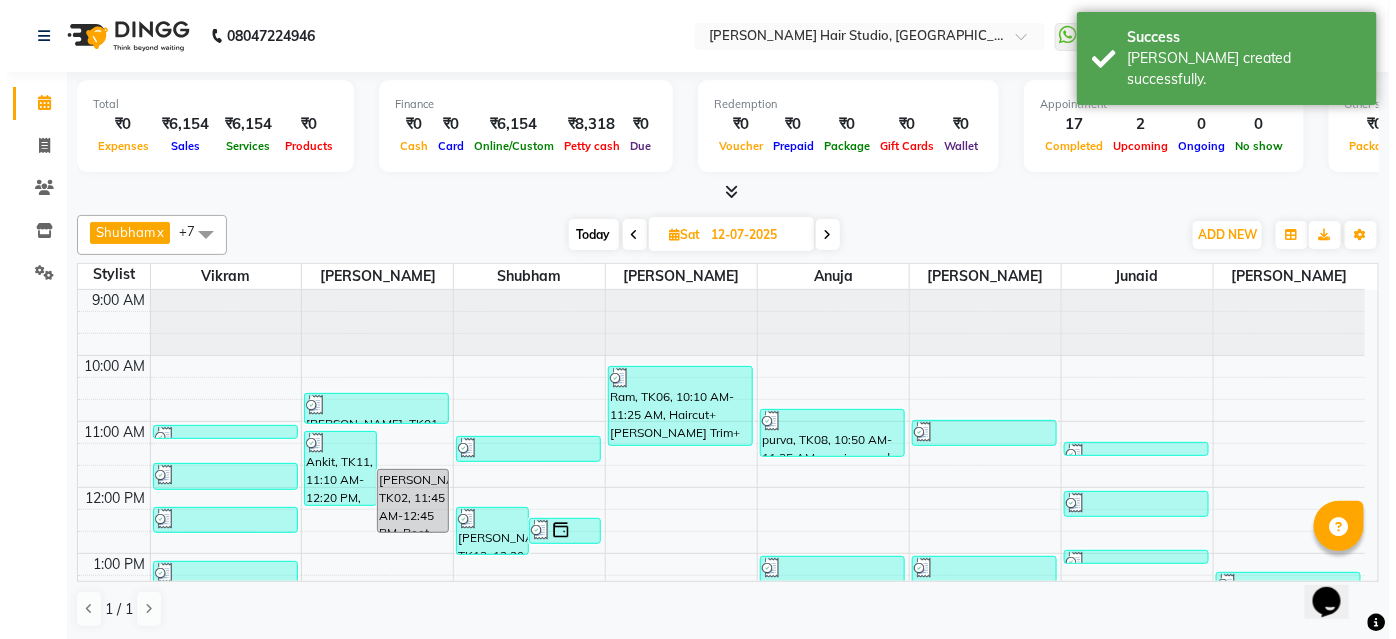 scroll, scrollTop: 0, scrollLeft: 0, axis: both 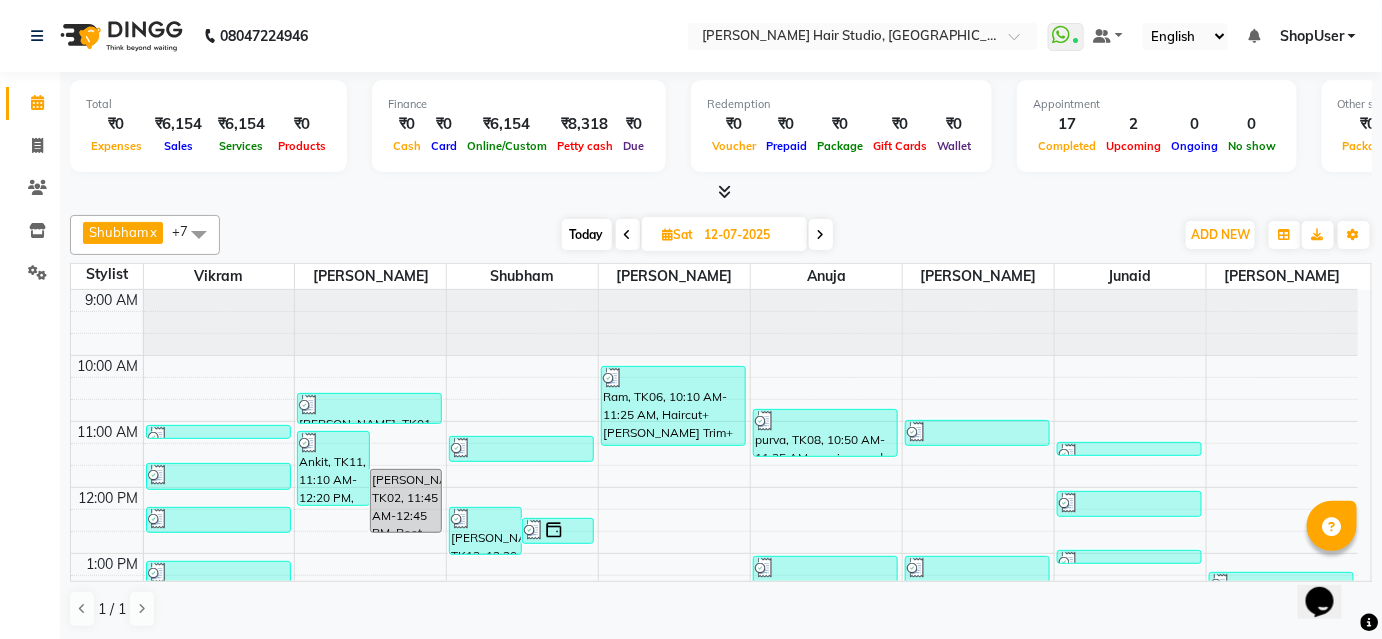 click on "ShopUser" at bounding box center [1312, 36] 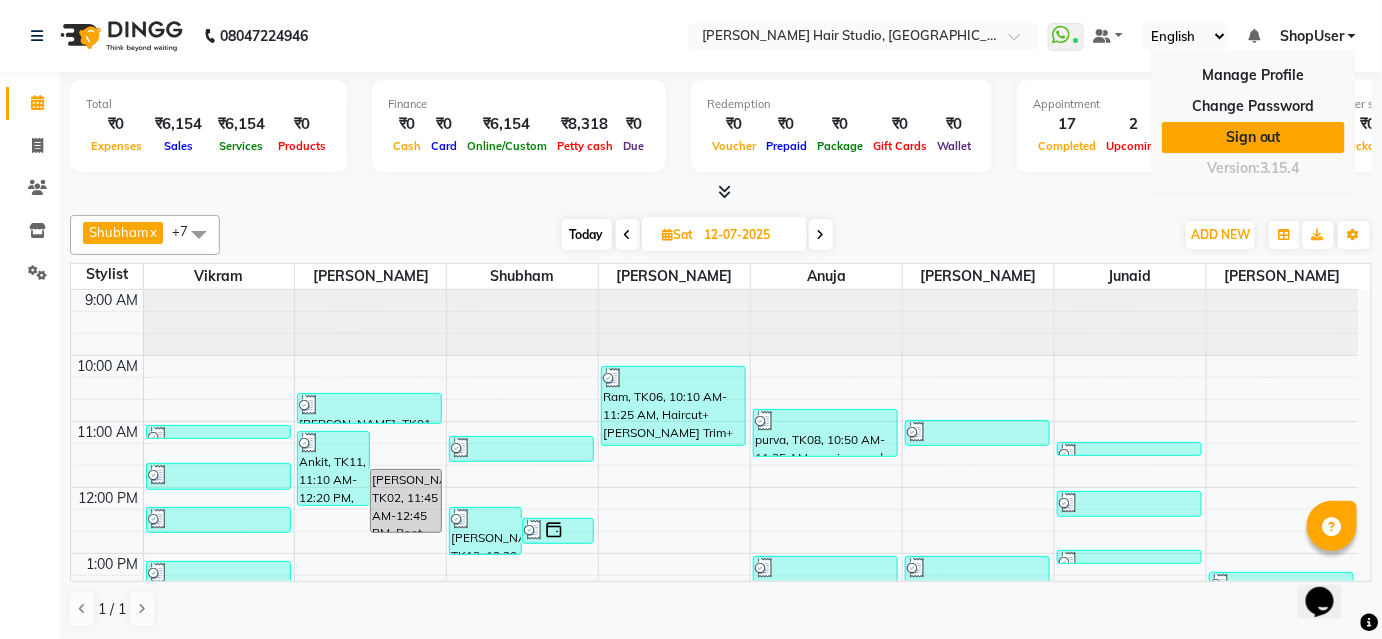 click on "Sign out" at bounding box center [1253, 137] 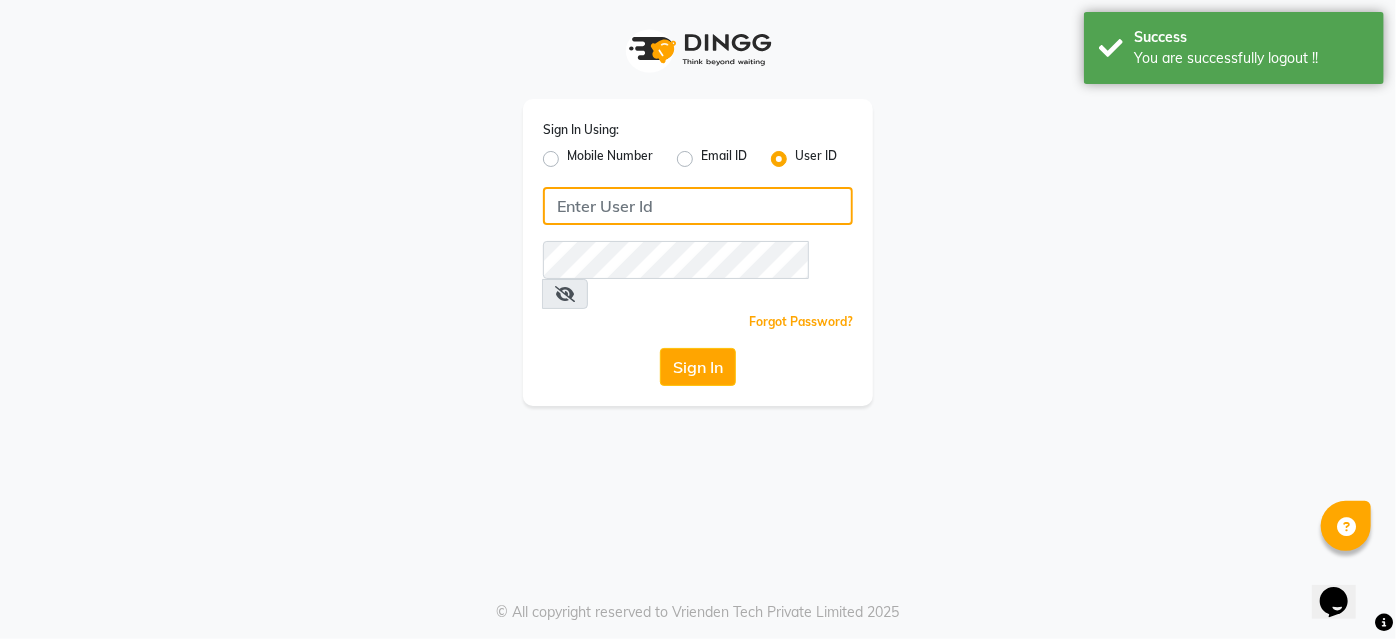 type on "9860439414" 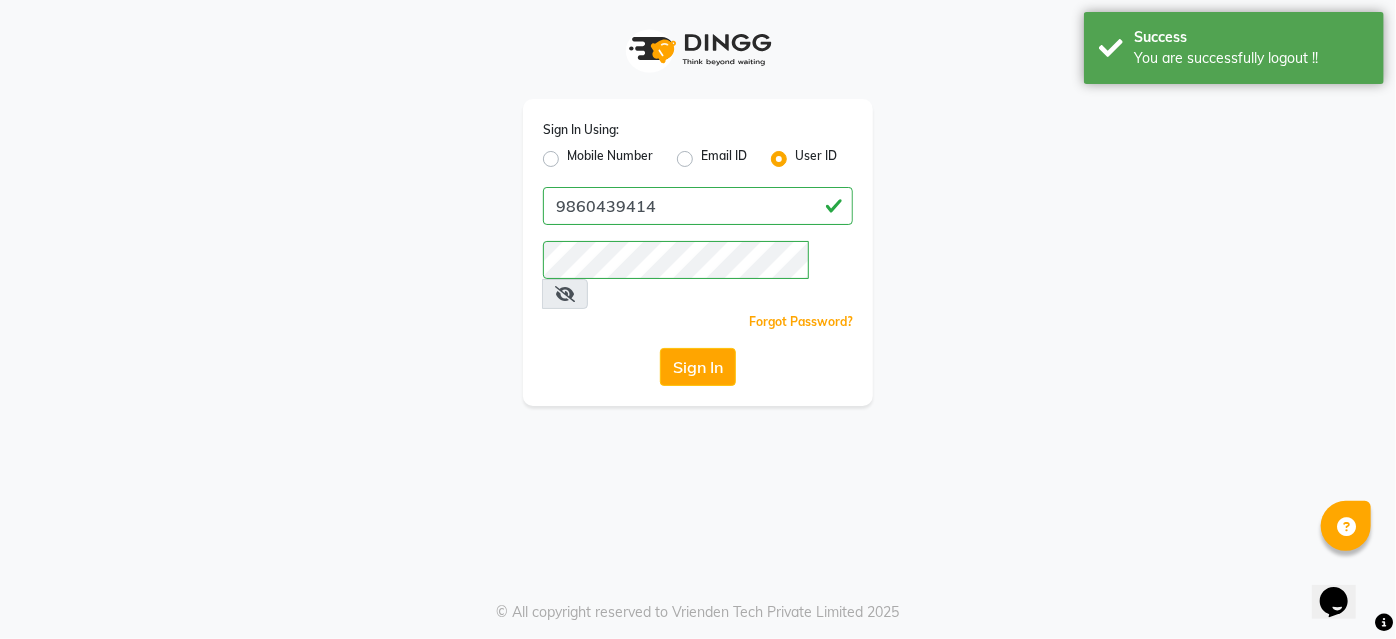 click on "User ID" 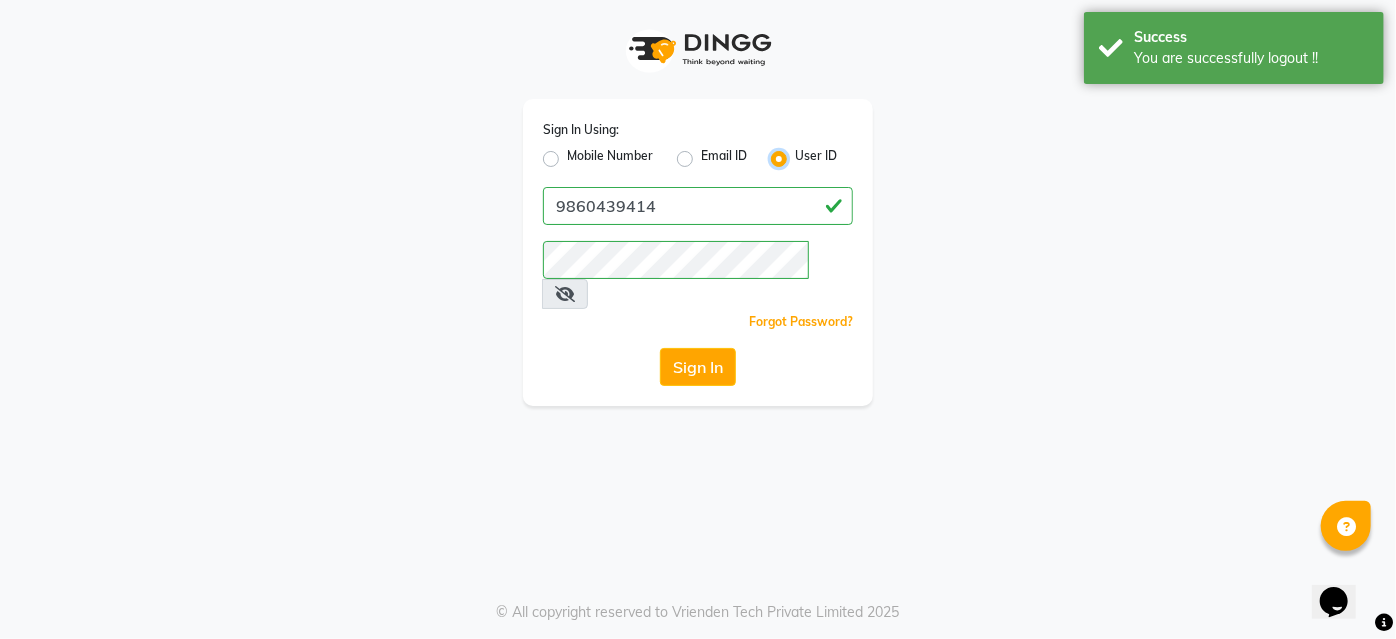 click on "User ID" at bounding box center (801, 153) 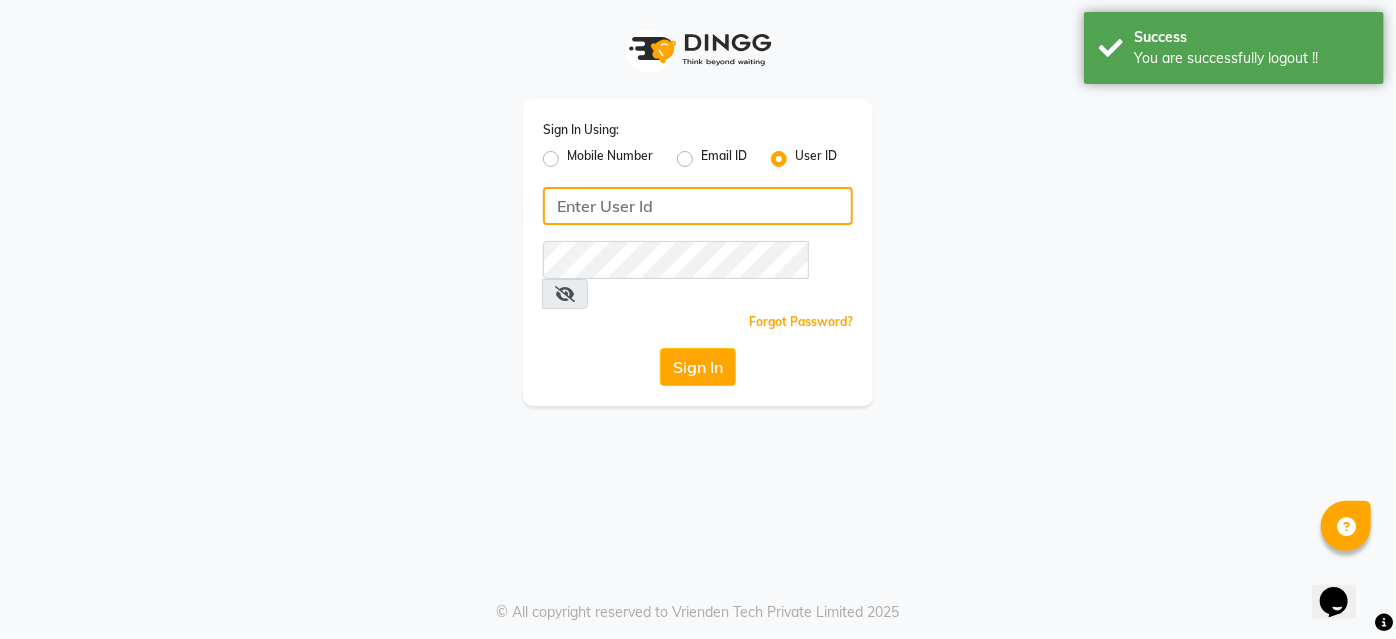 click 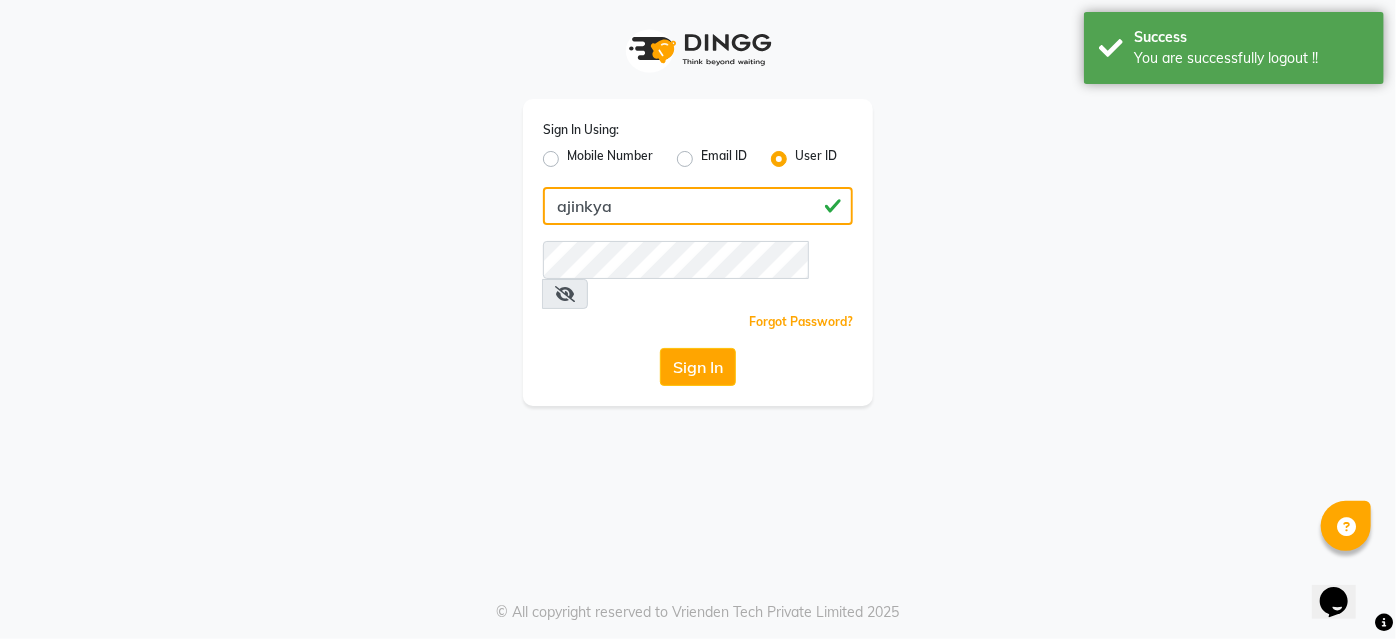 type on "ajinkya" 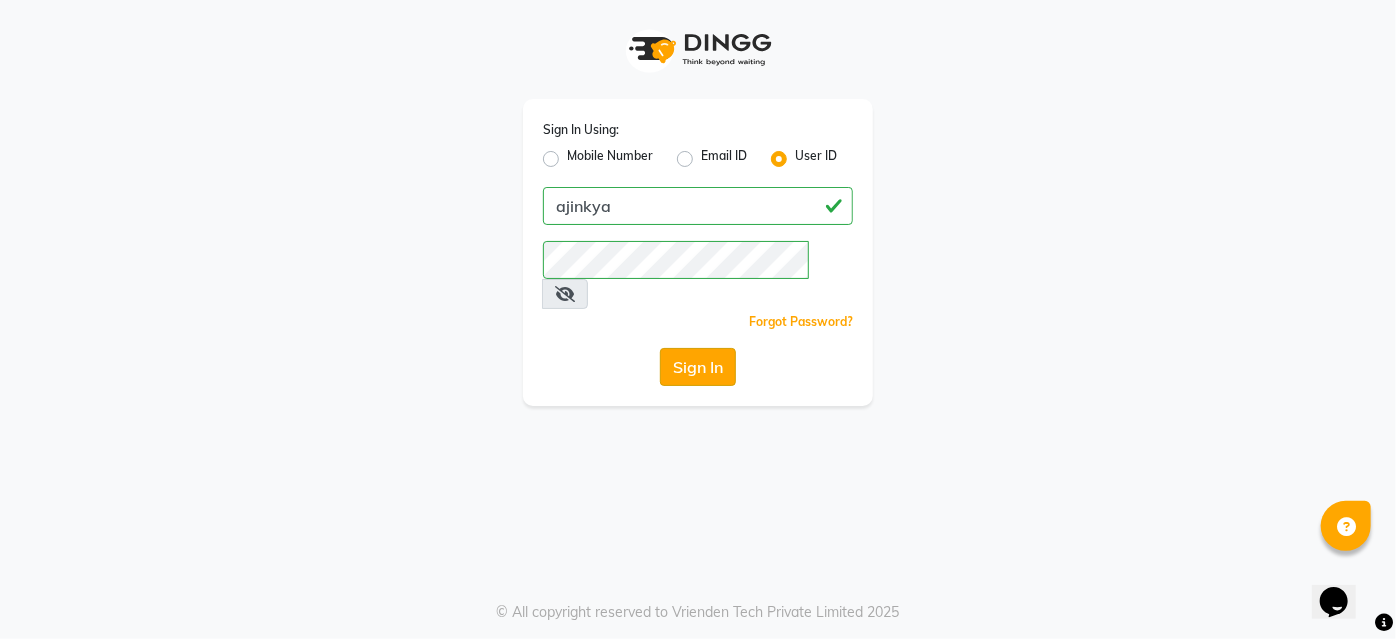 click on "Sign In" 